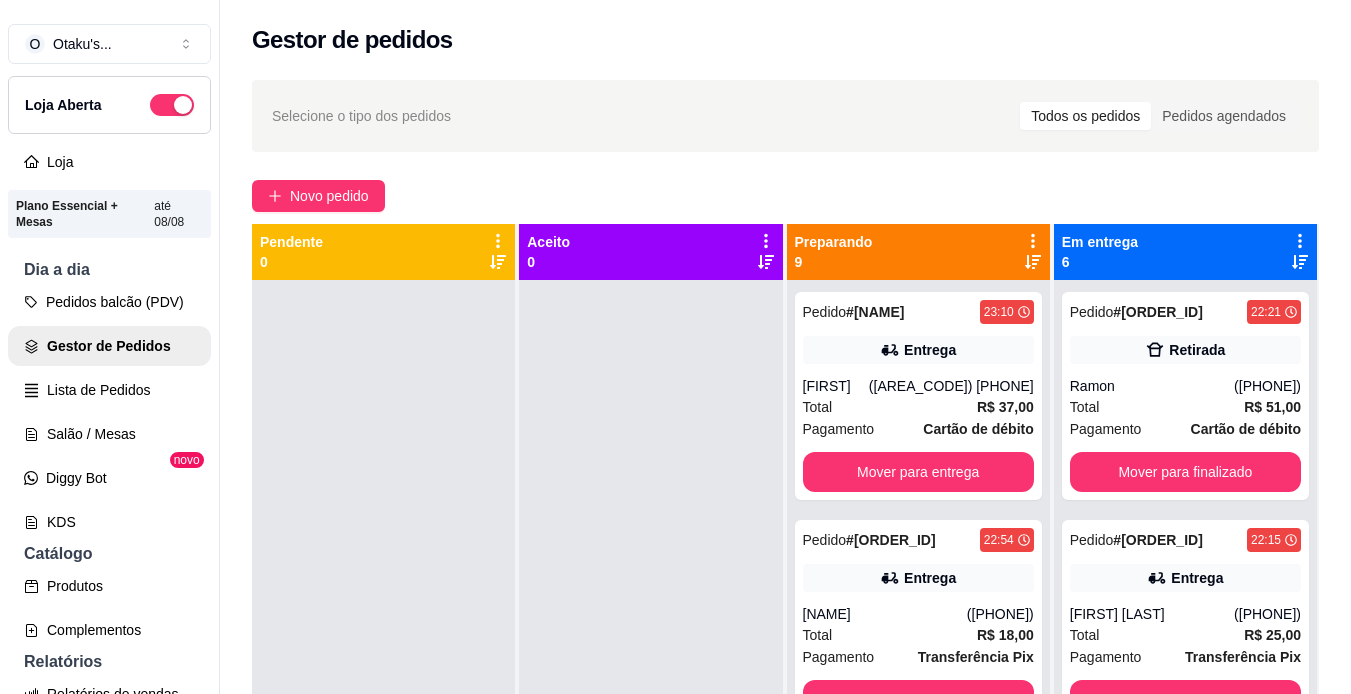 scroll, scrollTop: 0, scrollLeft: 0, axis: both 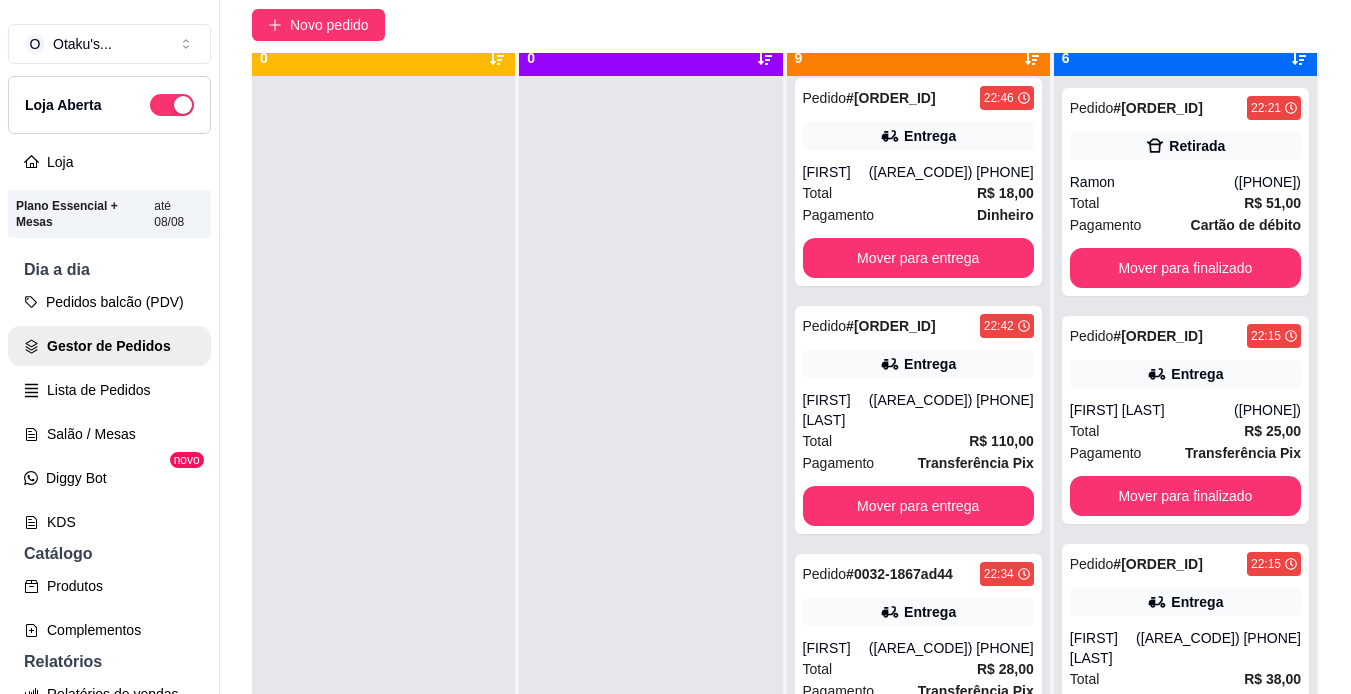 drag, startPoint x: 694, startPoint y: 326, endPoint x: 634, endPoint y: 335, distance: 60.671246 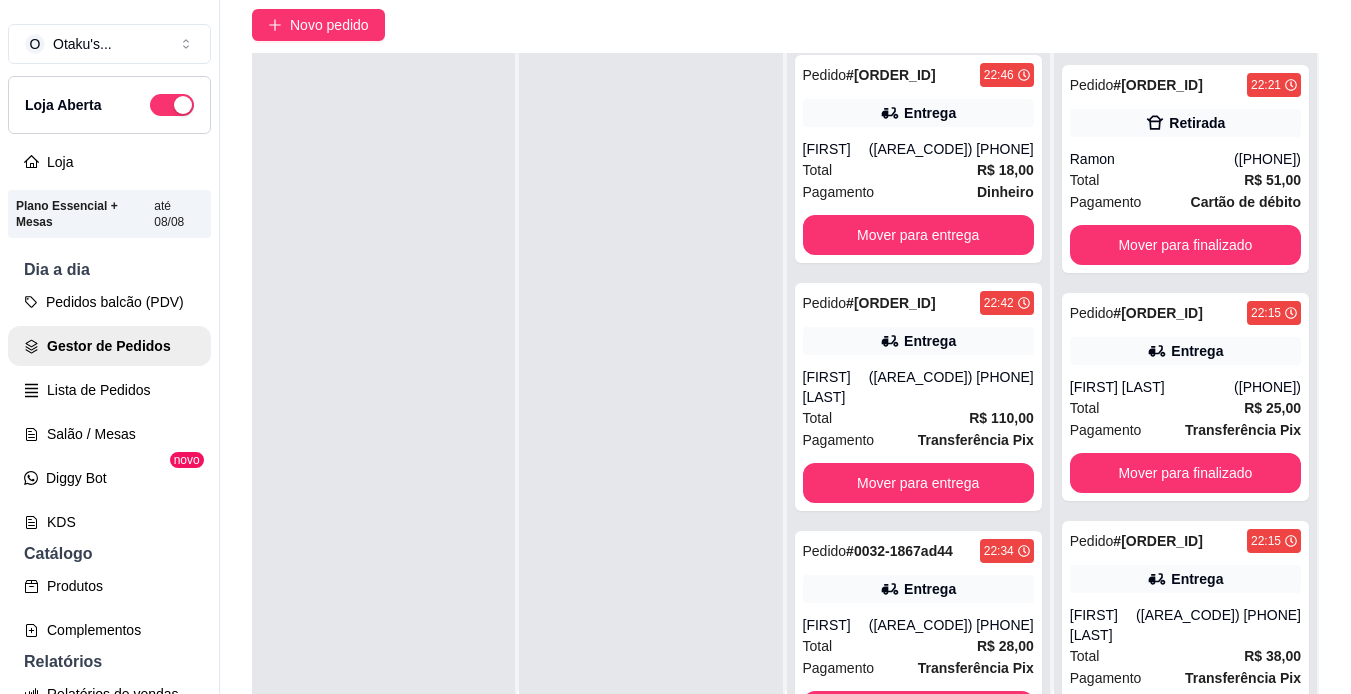 scroll, scrollTop: 53, scrollLeft: 0, axis: vertical 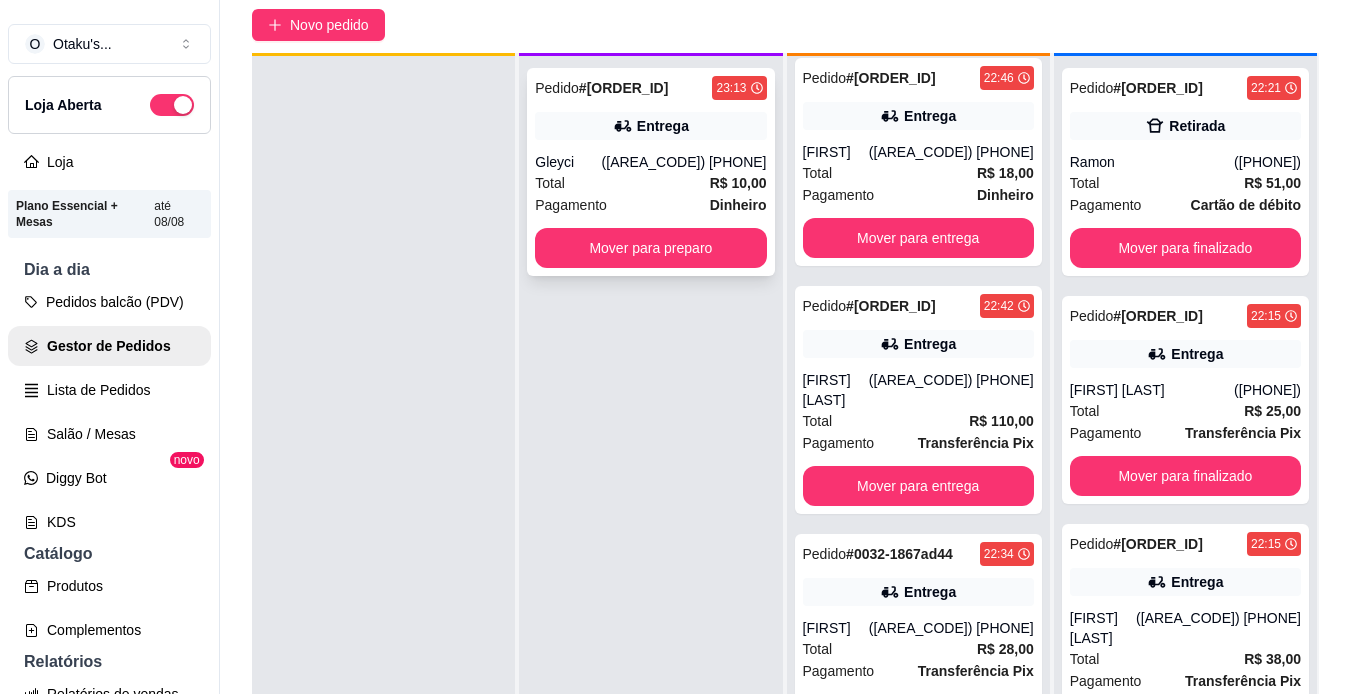 click on "Pedido  # 0038-7d48a984 [TIME] Entrega [FIRST]  ([PHONE]) Total R$ 10,00 Pagamento Dinheiro Mover para preparo" at bounding box center (650, 172) 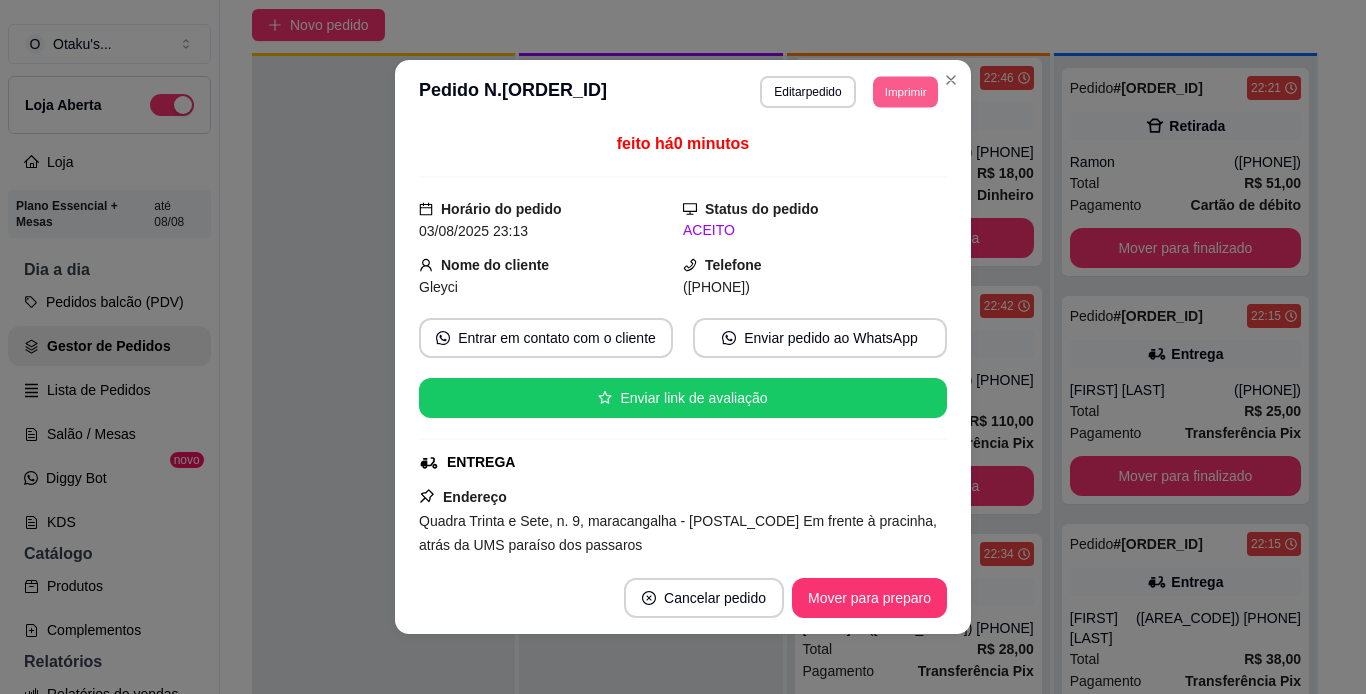 click on "Imprimir" at bounding box center [905, 91] 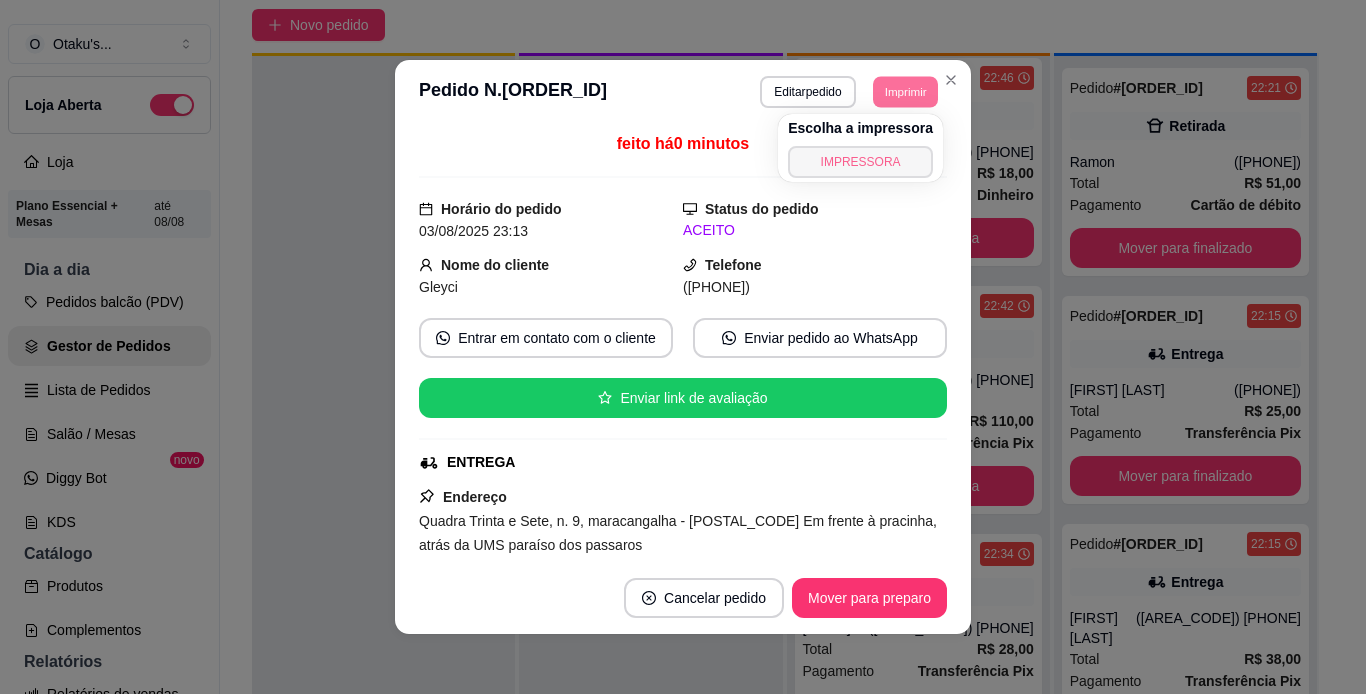 click on "IMPRESSORA" at bounding box center [860, 162] 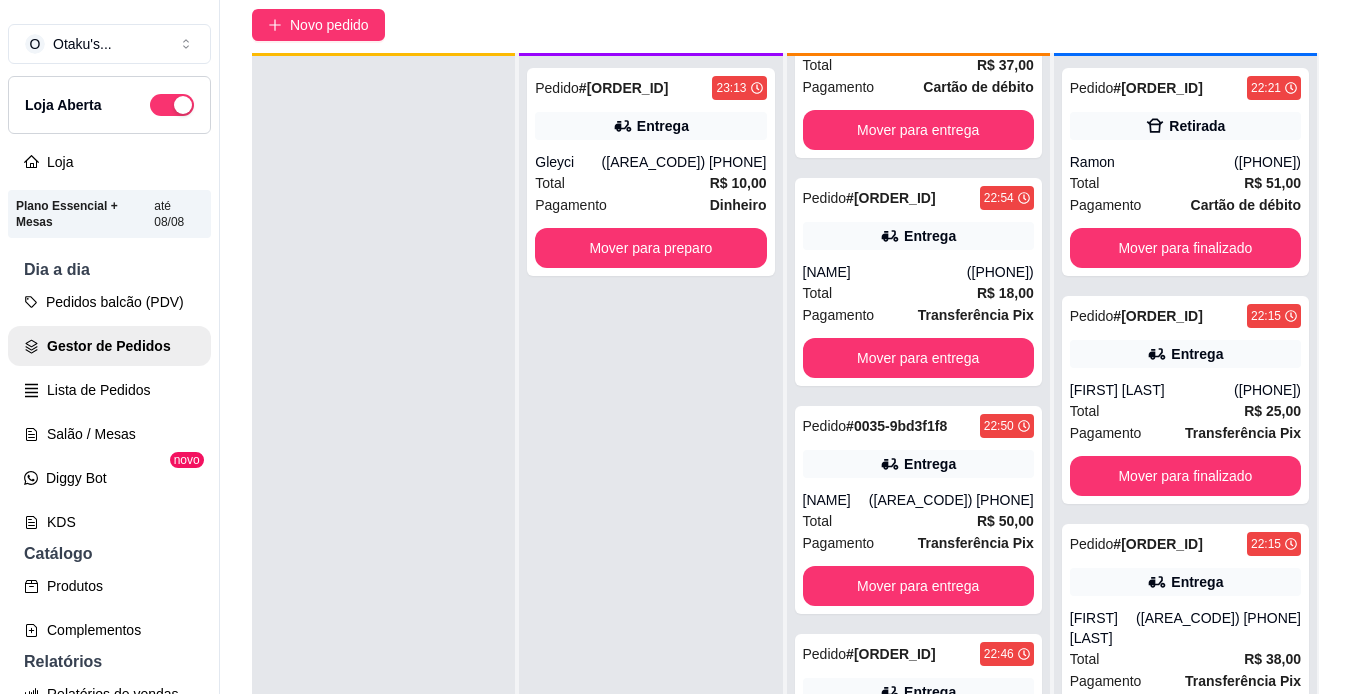 scroll, scrollTop: 0, scrollLeft: 0, axis: both 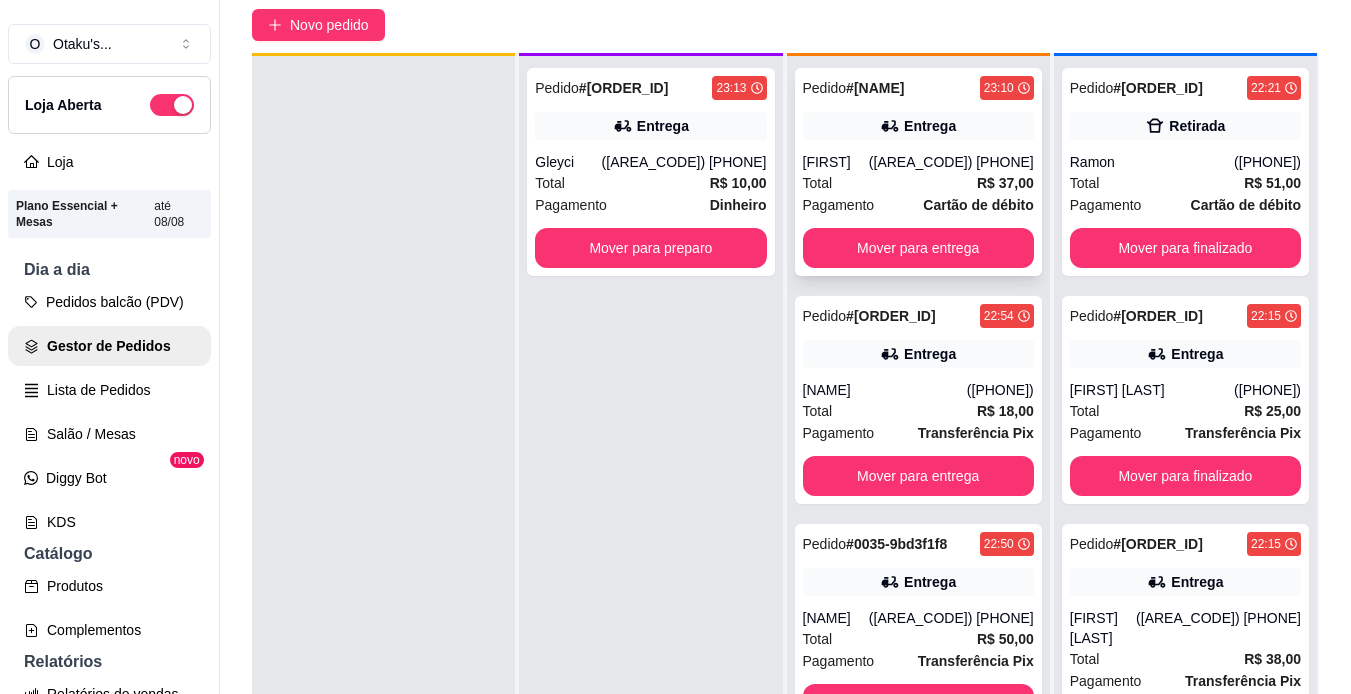 click on "Pedido # [ORDER_ID] [TIME] Entrega [NAME] ([PHONE]) Total R$ 37,00 Pagamento Cartão de débito Mover para entrega" at bounding box center [918, 172] 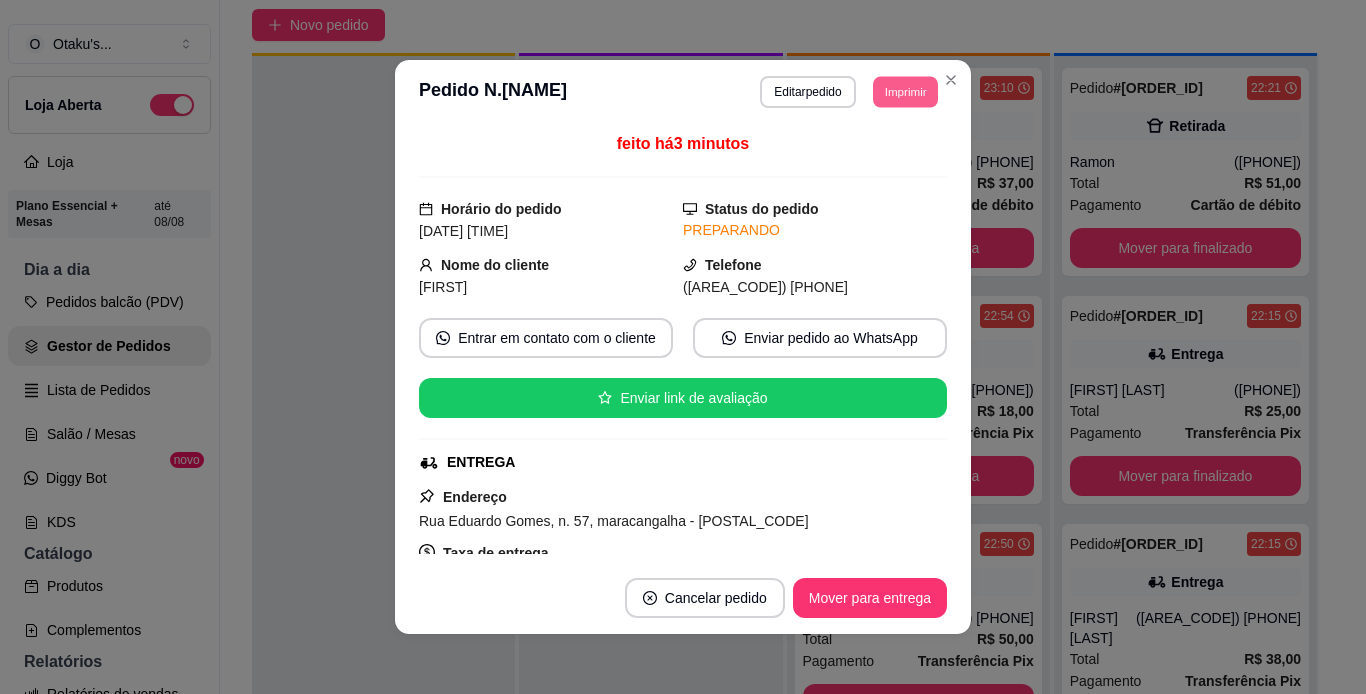 click on "Imprimir" at bounding box center [905, 91] 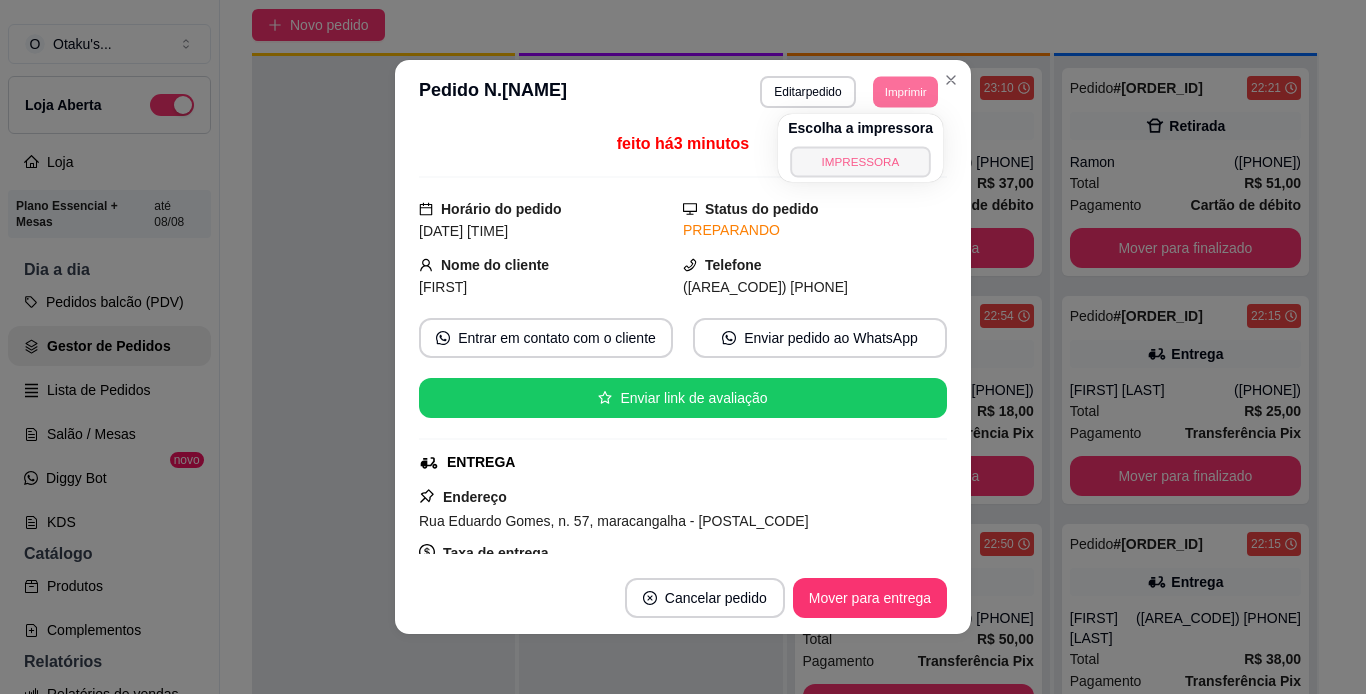 click on "IMPRESSORA" at bounding box center [860, 161] 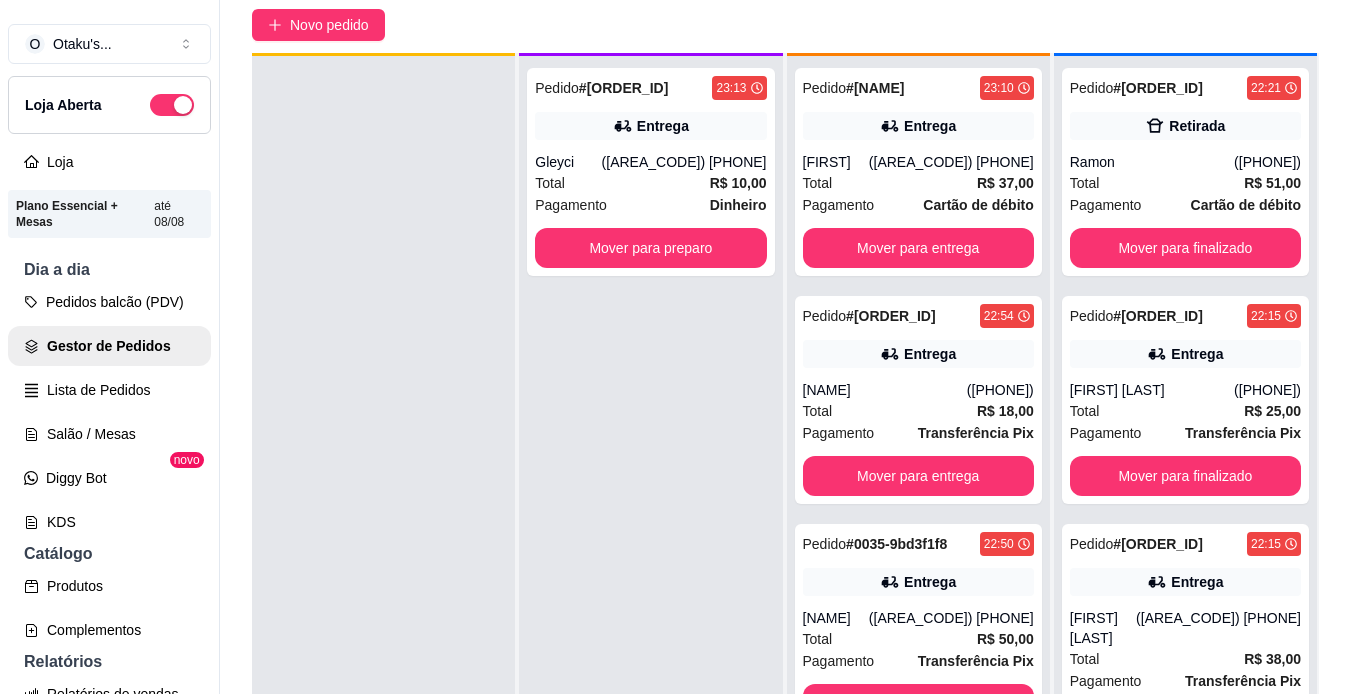 scroll, scrollTop: 56, scrollLeft: 0, axis: vertical 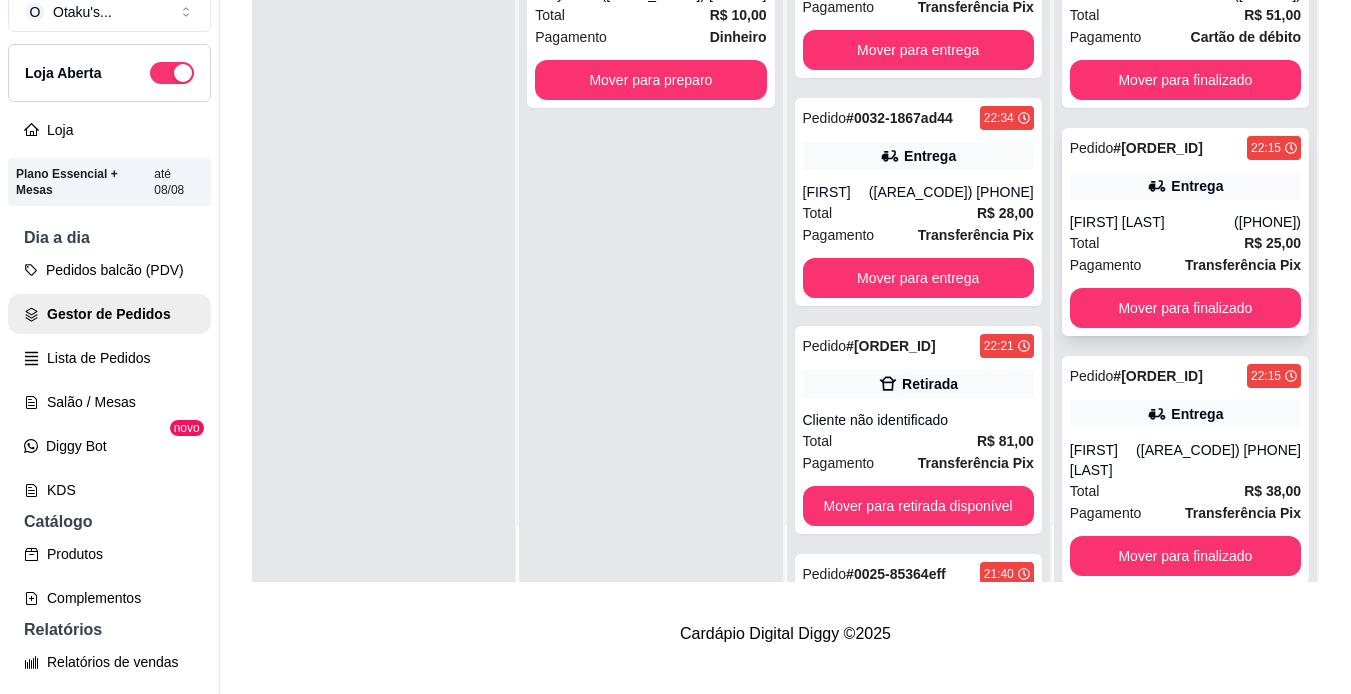 click on "Pedido  # [ORDER_ID] 22:15 Entrega [FIRST] [LAST] ([PHONE]) Total R$ 25,00 Pagamento Transferência Pix Mover para finalizado" at bounding box center [1185, 232] 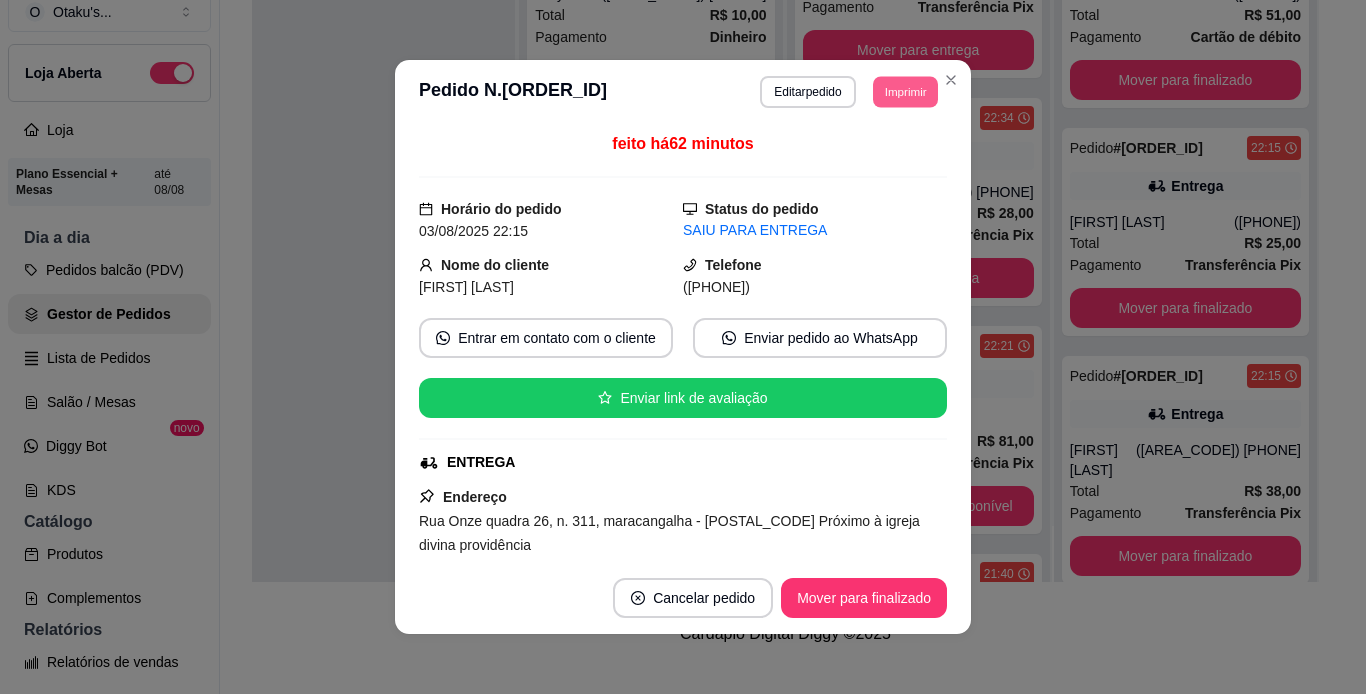 click on "Imprimir" at bounding box center (905, 91) 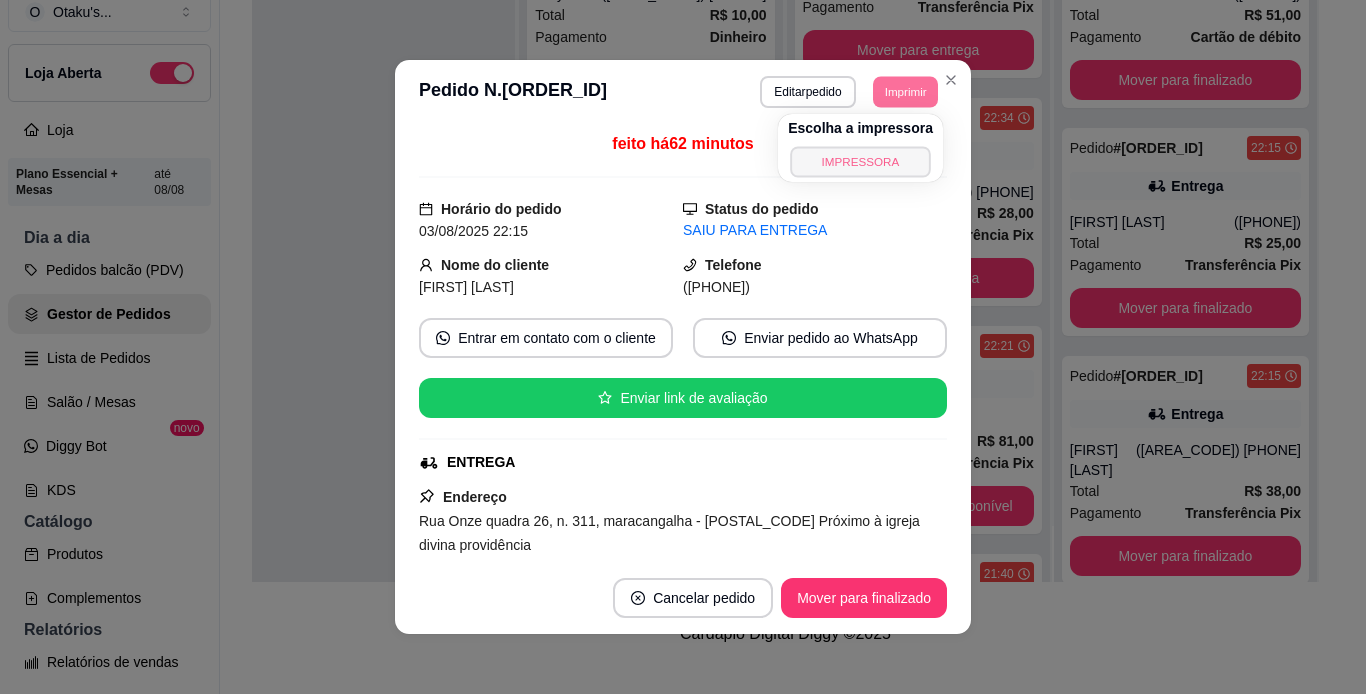 click on "IMPRESSORA" at bounding box center (860, 161) 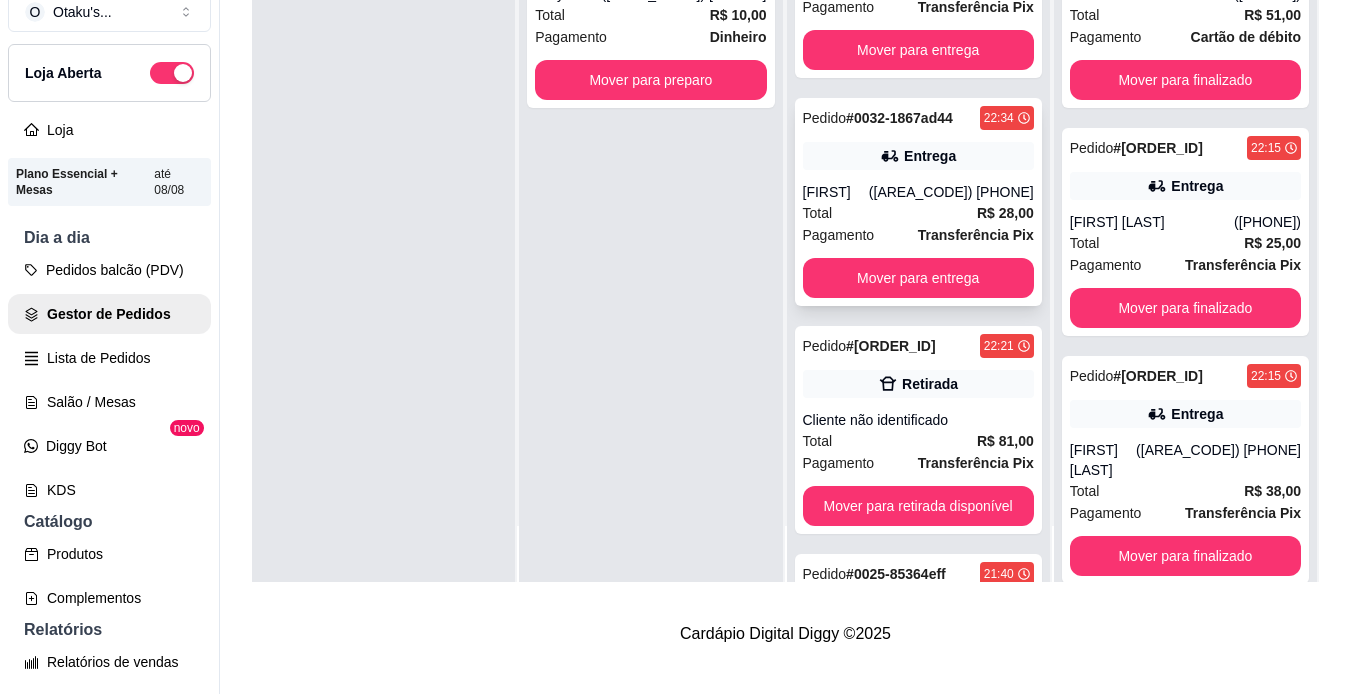 click on "Total R$ 28,00" at bounding box center (918, 213) 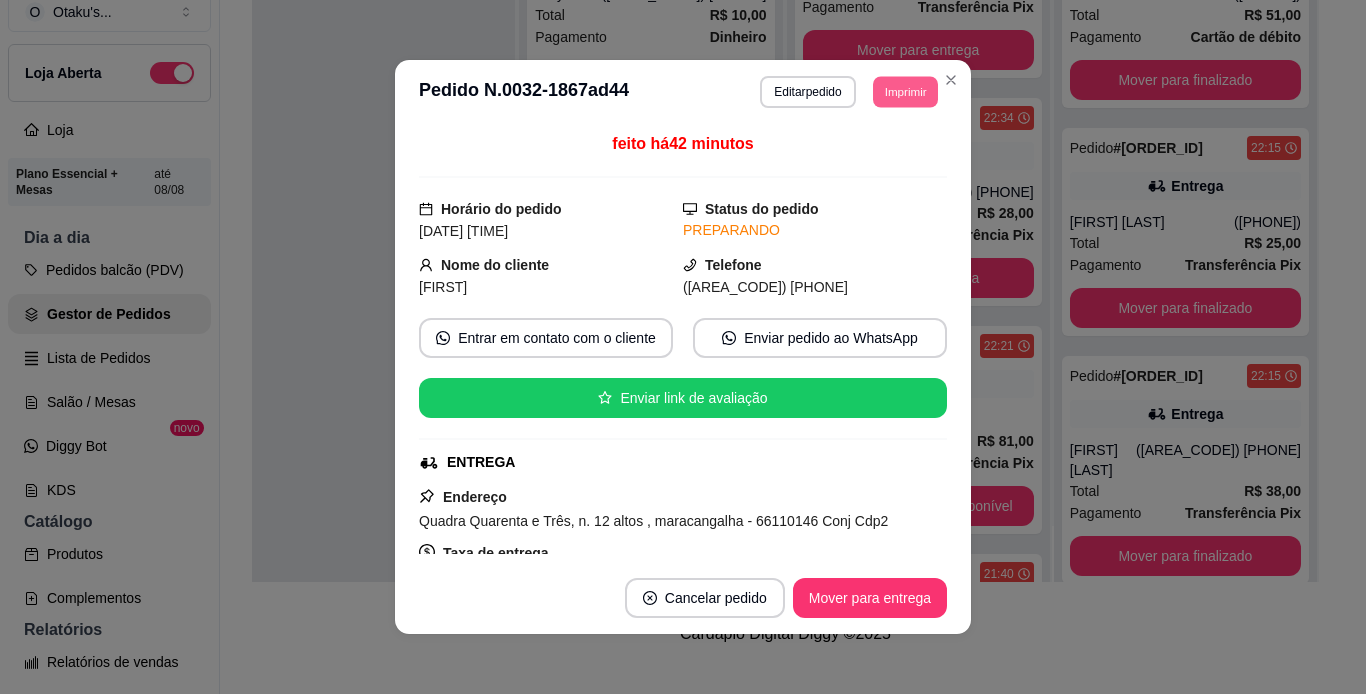 click on "Imprimir" at bounding box center [905, 91] 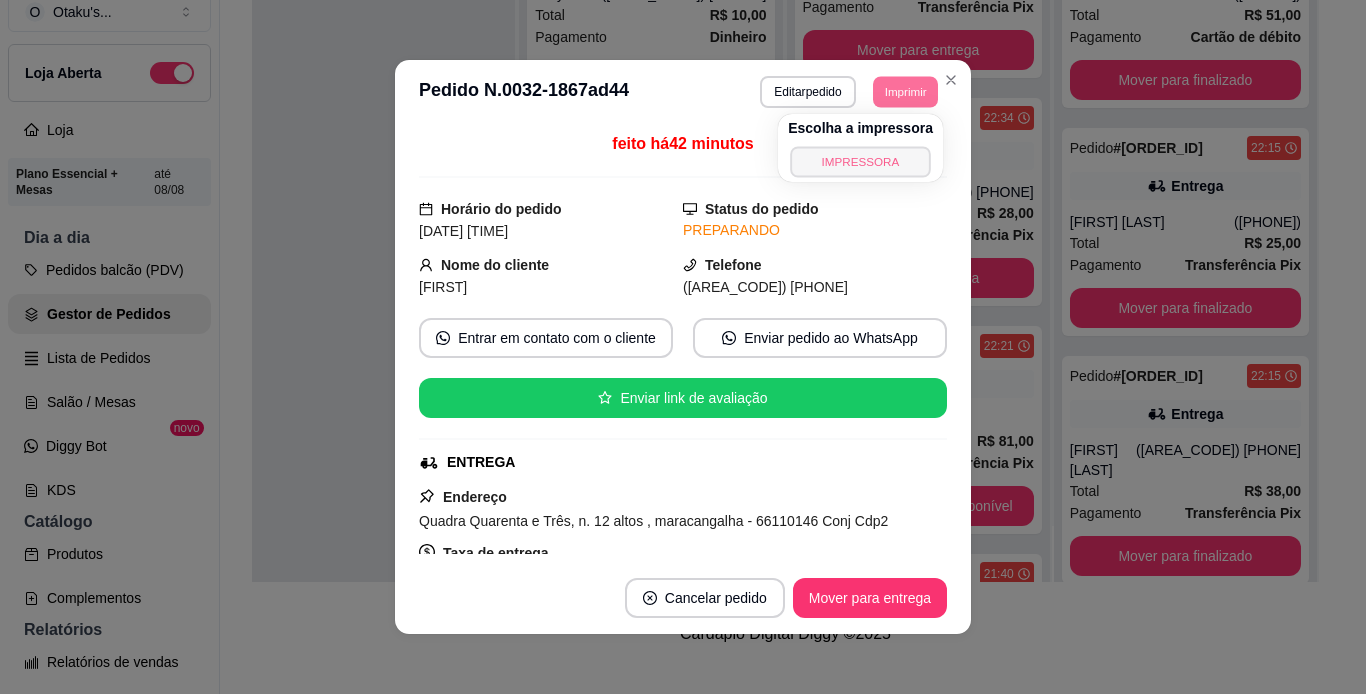 click on "IMPRESSORA" at bounding box center [860, 161] 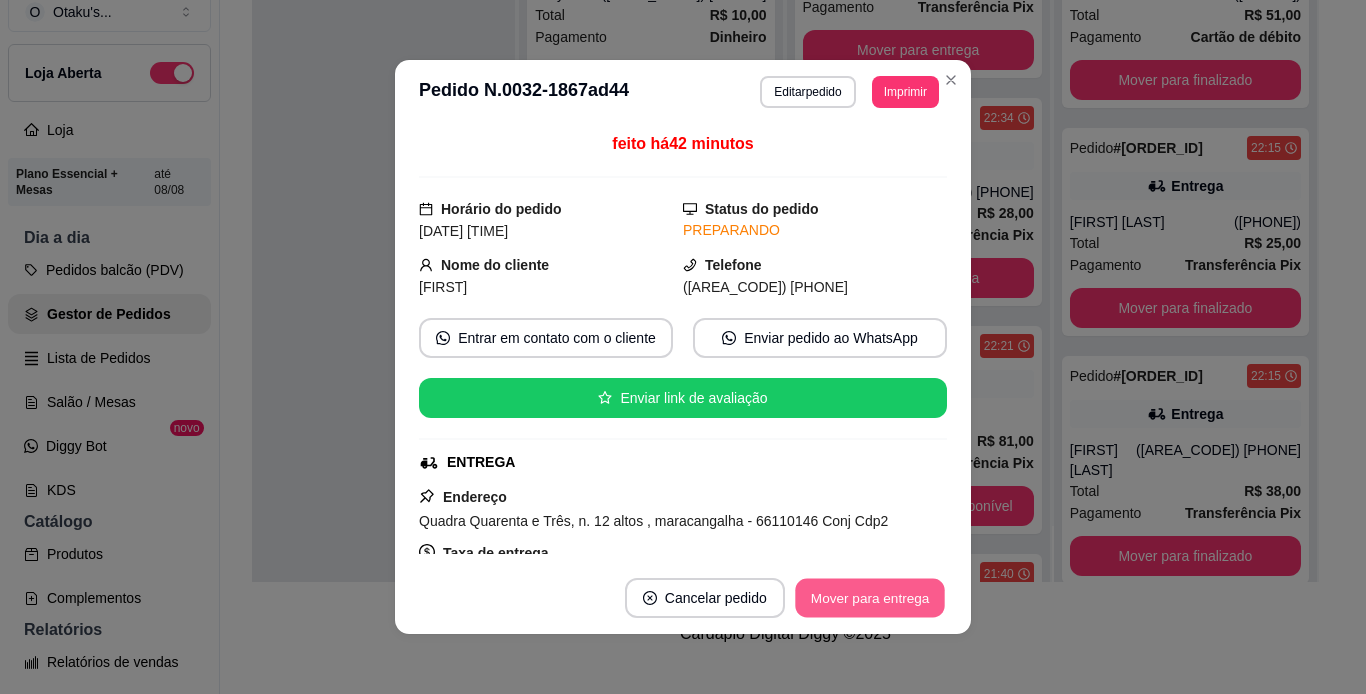 click on "Mover para entrega" at bounding box center [870, 598] 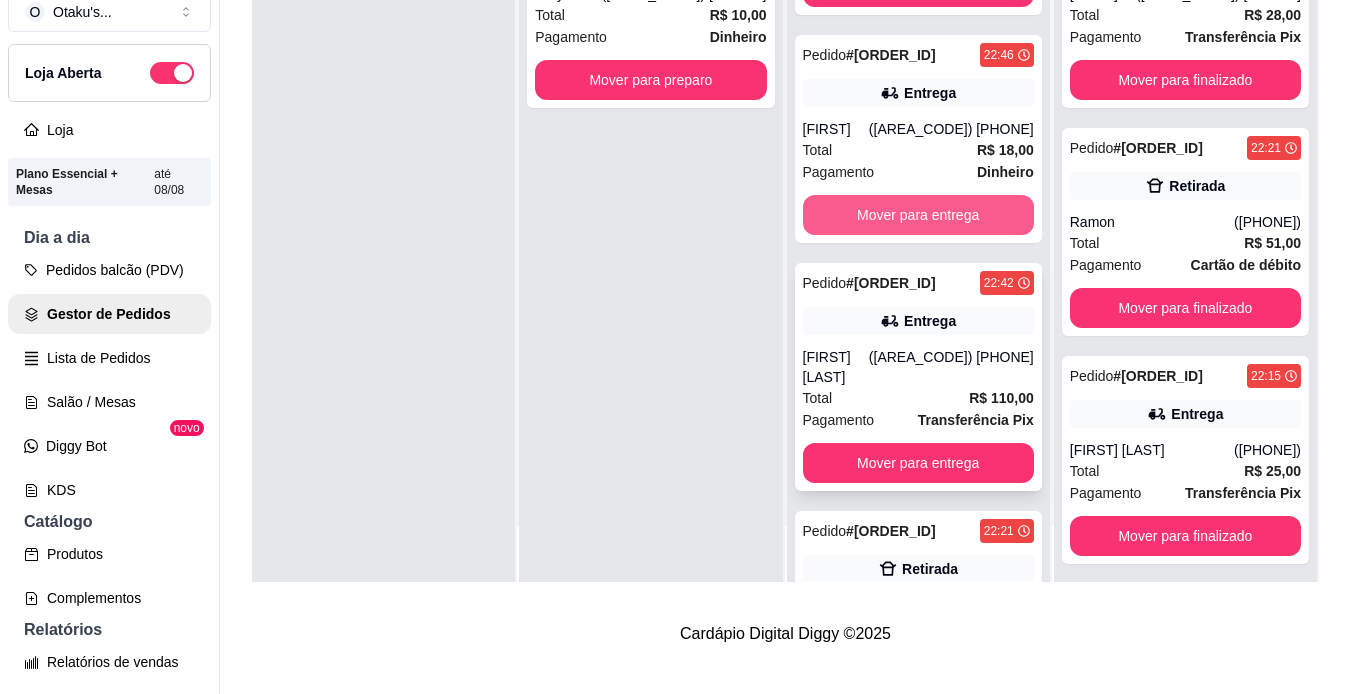 scroll, scrollTop: 547, scrollLeft: 0, axis: vertical 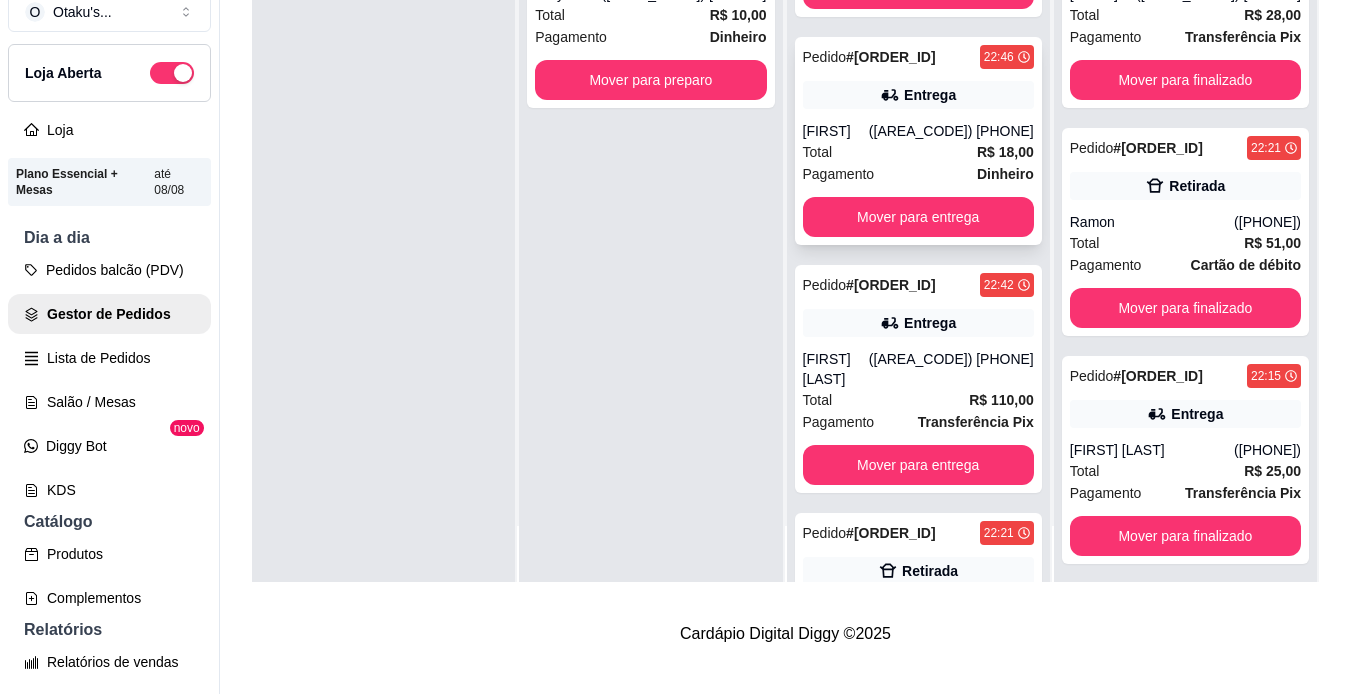 click on "Pagamento Dinheiro" at bounding box center (918, 174) 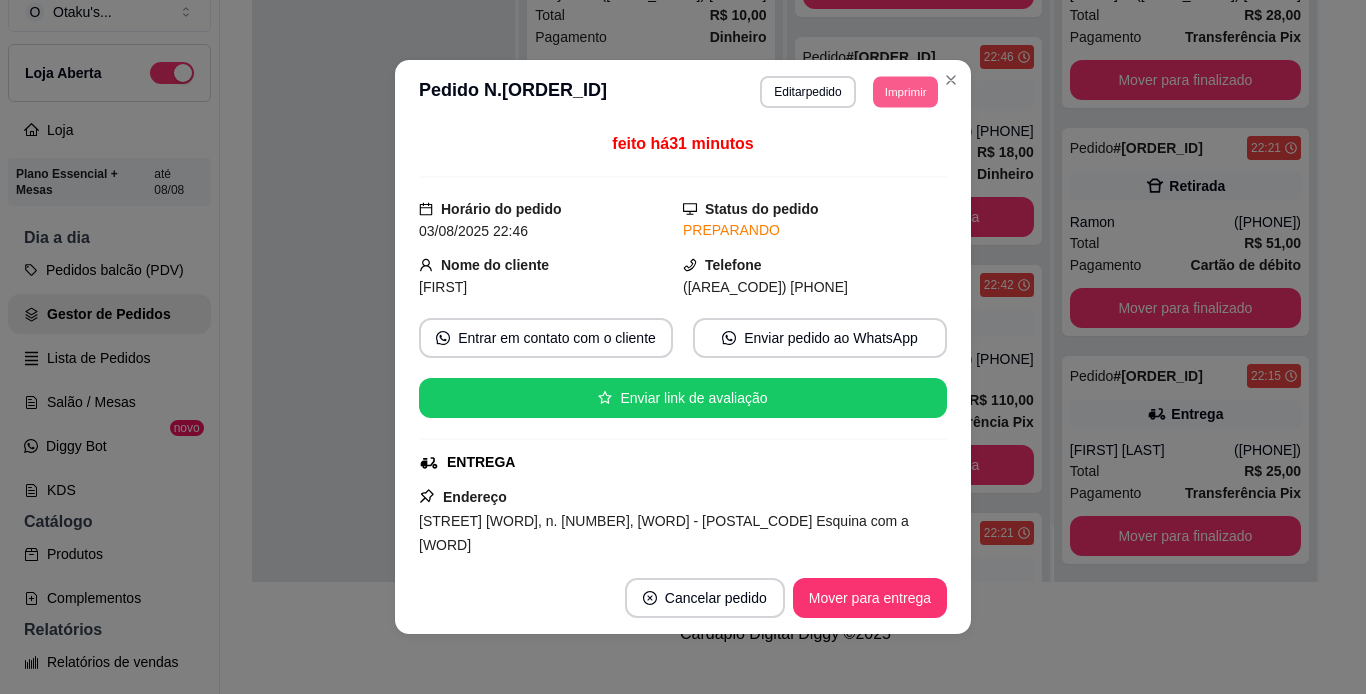 click on "Imprimir" at bounding box center [905, 91] 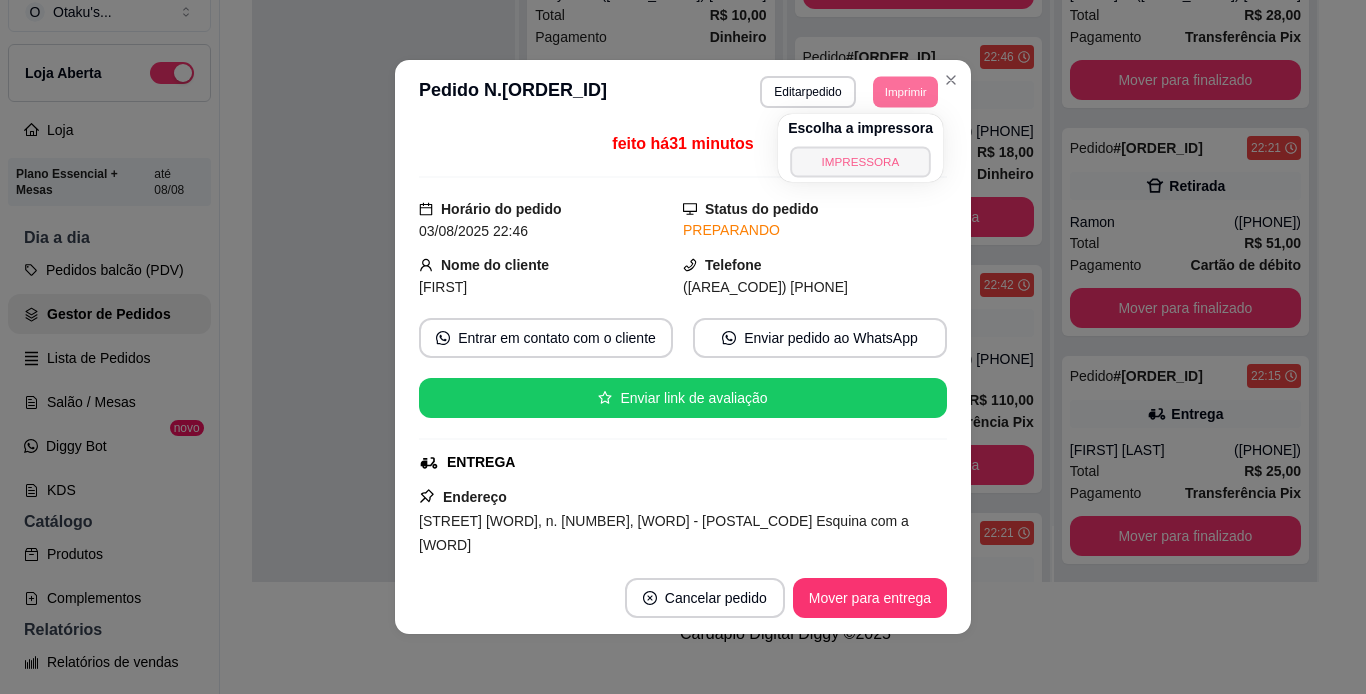 click on "IMPRESSORA" at bounding box center (860, 161) 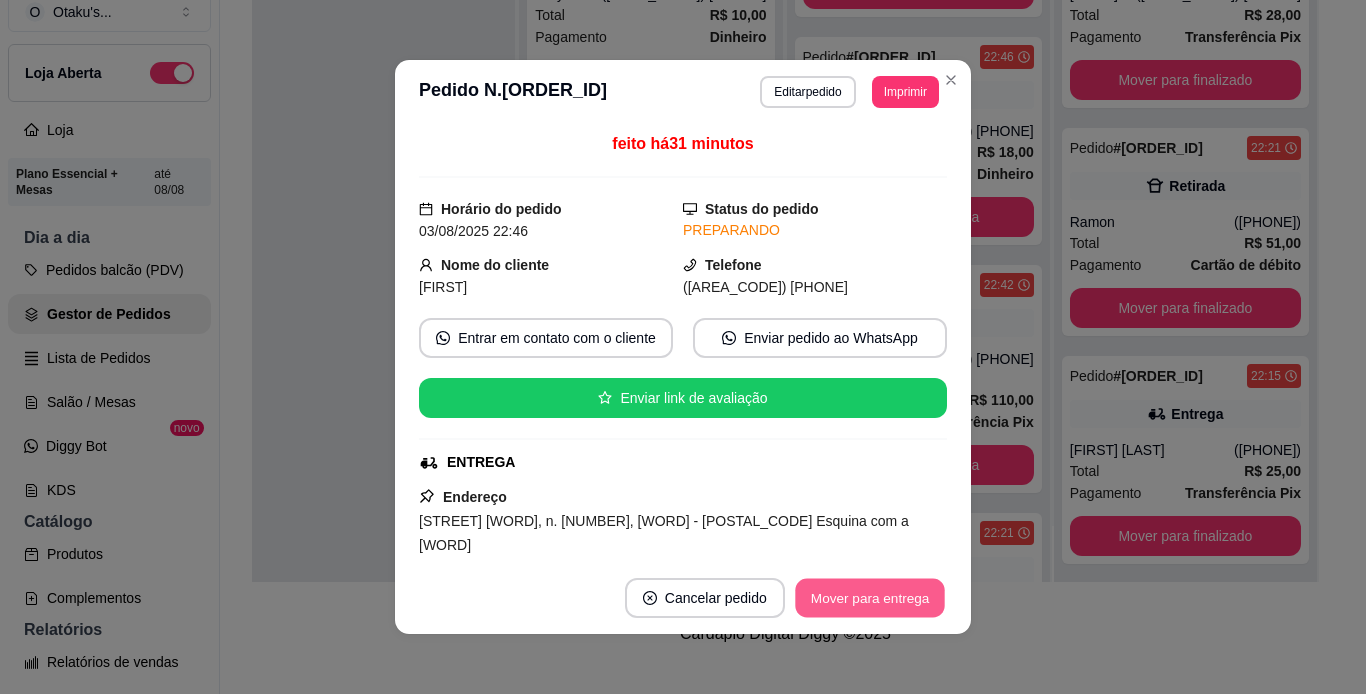 click on "Mover para entrega" at bounding box center (870, 598) 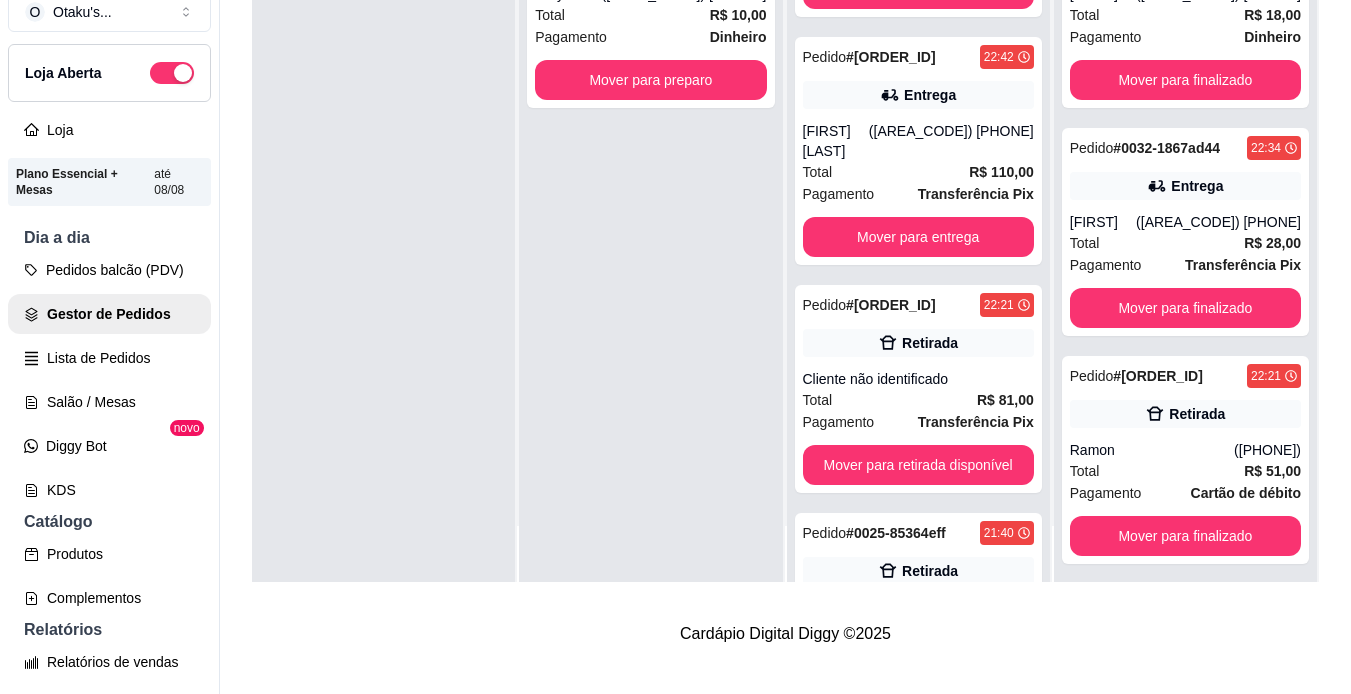 scroll, scrollTop: 0, scrollLeft: 0, axis: both 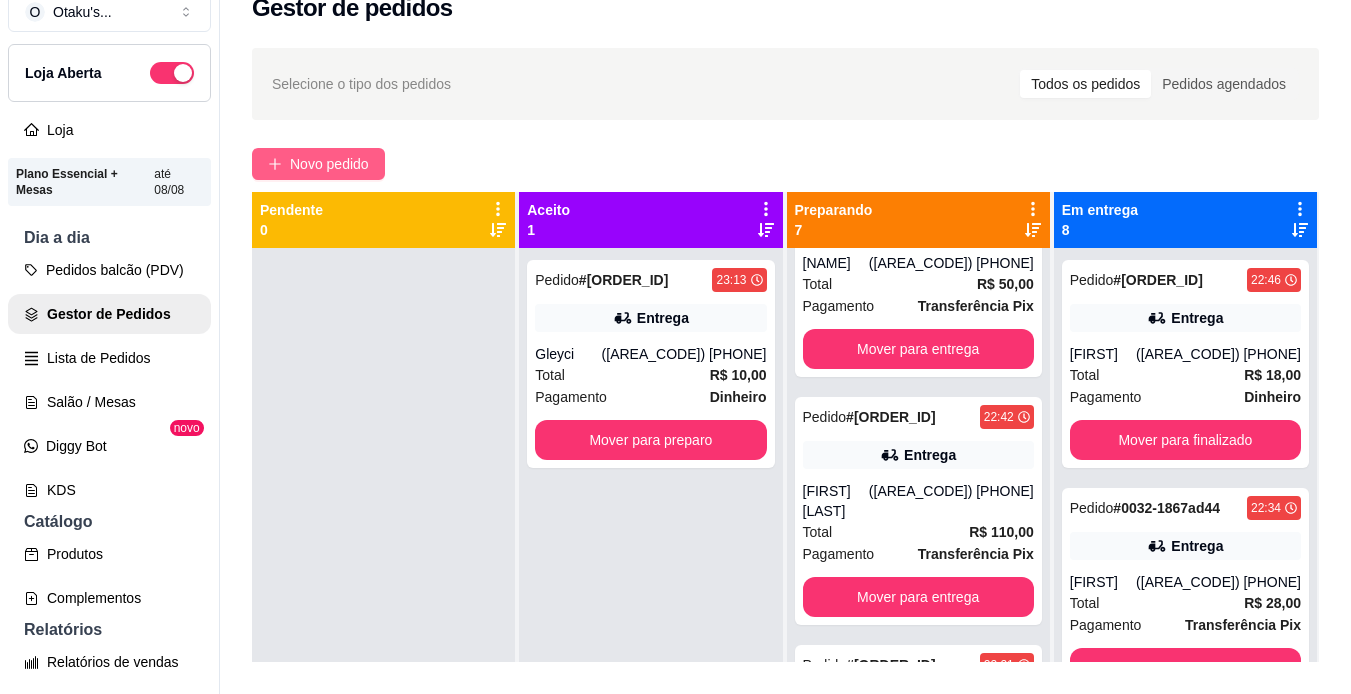 click on "Novo pedido" at bounding box center [329, 164] 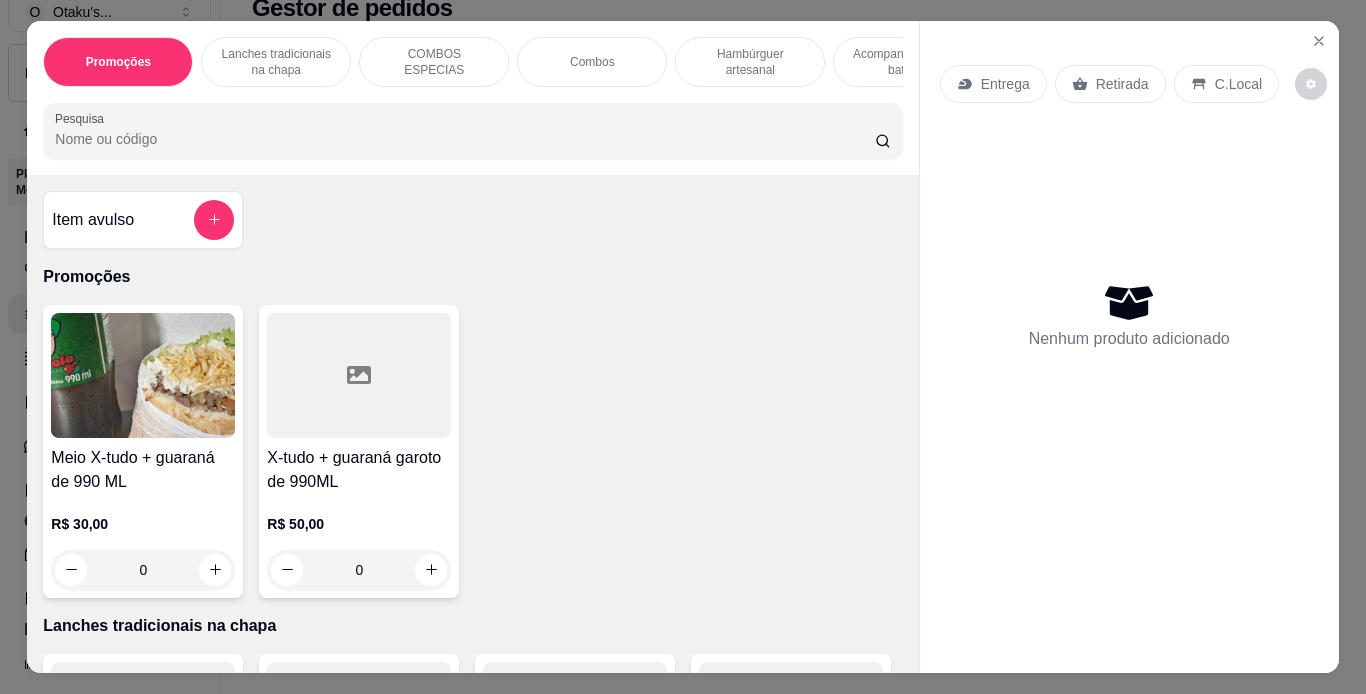 click on "Lanches tradicionais na chapa" at bounding box center [276, 62] 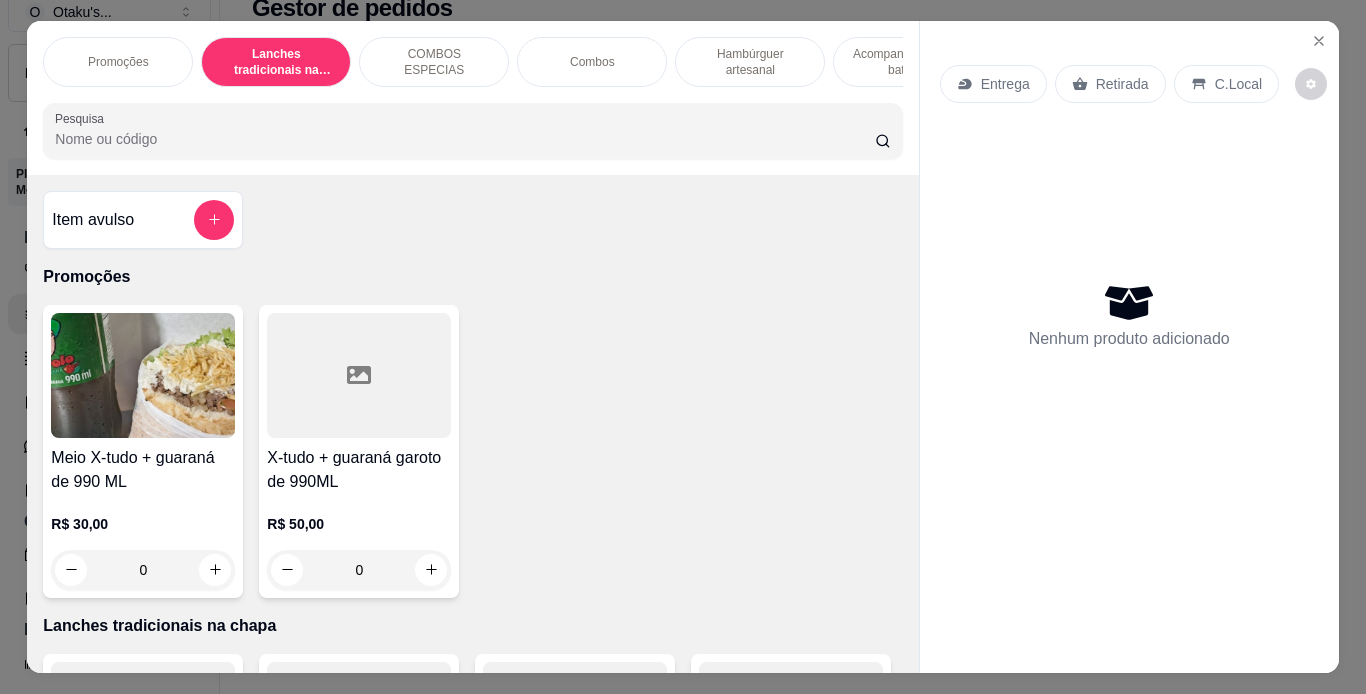 scroll, scrollTop: 439, scrollLeft: 0, axis: vertical 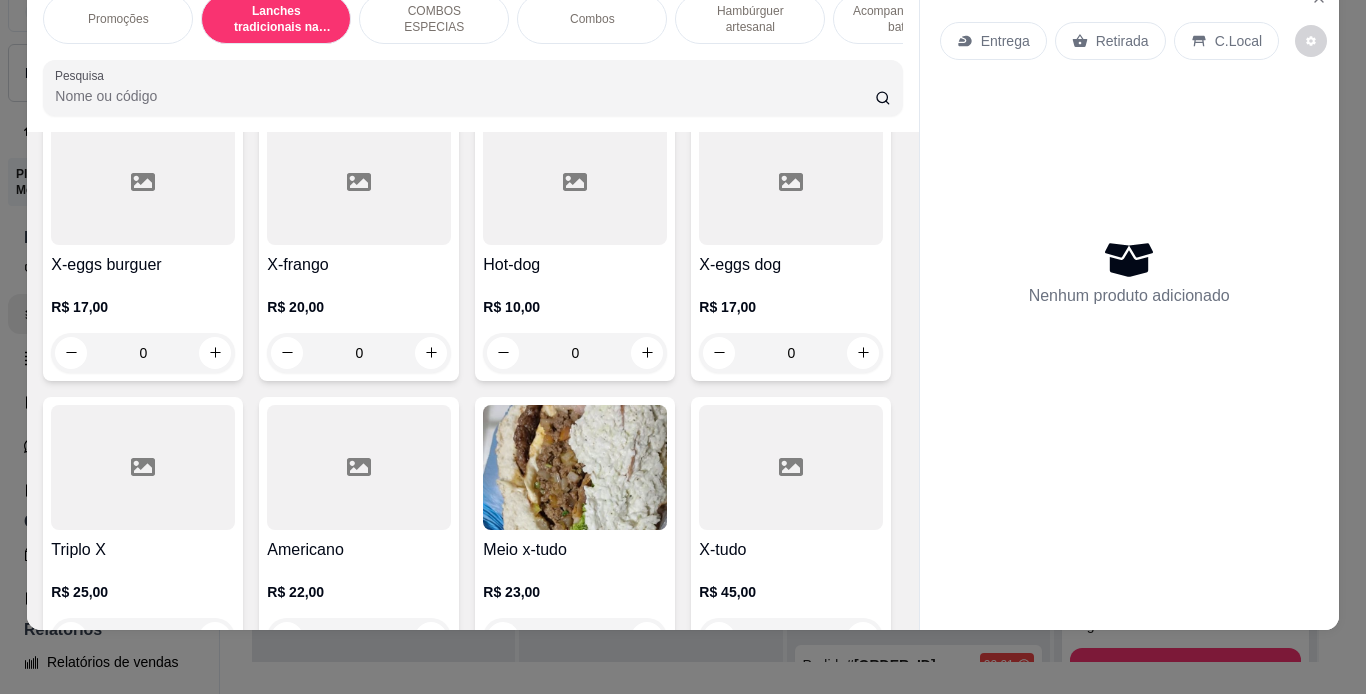 click on "0" at bounding box center (791, 68) 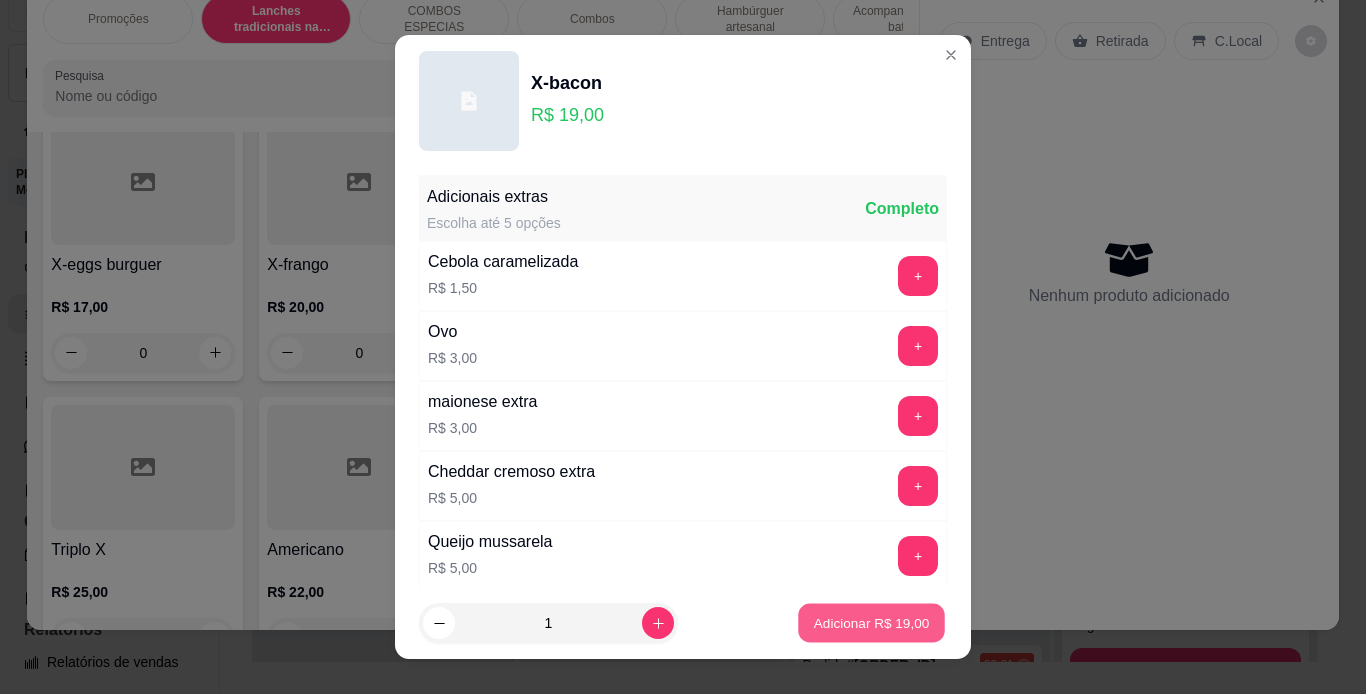 click on "Adicionar   R$ 19,00" at bounding box center [872, 623] 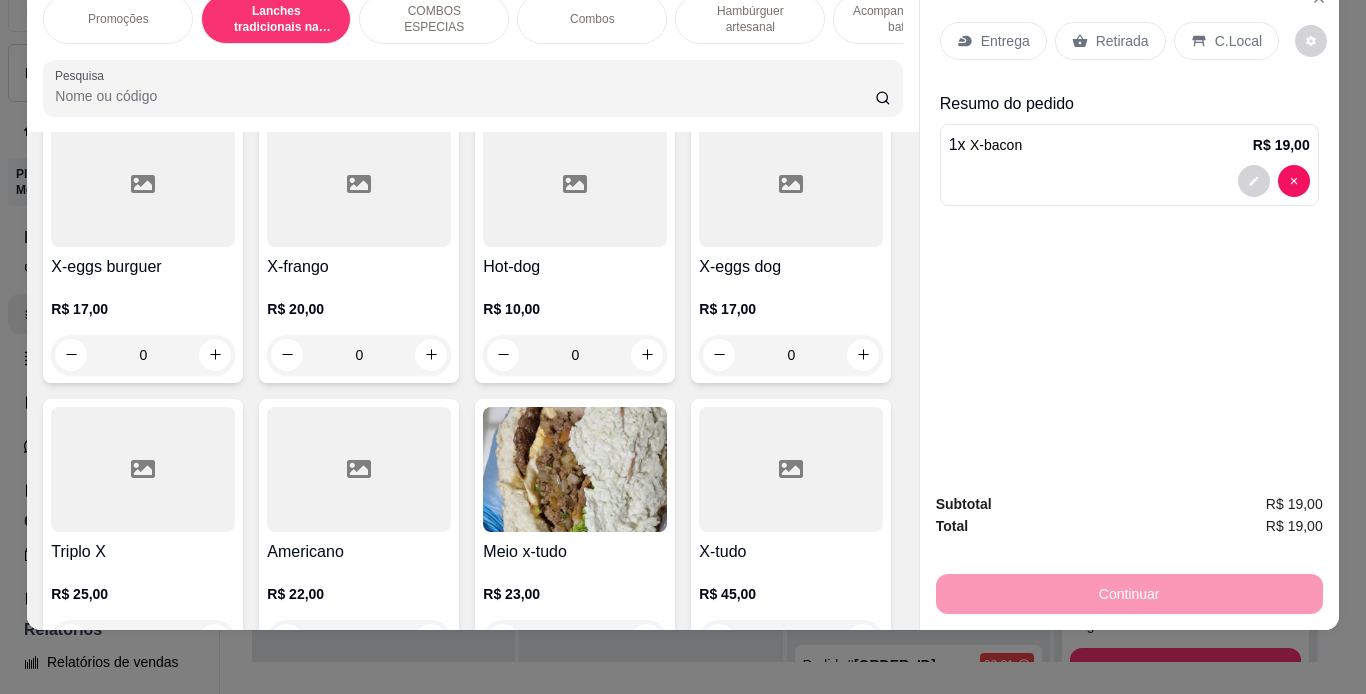 scroll, scrollTop: 785, scrollLeft: 0, axis: vertical 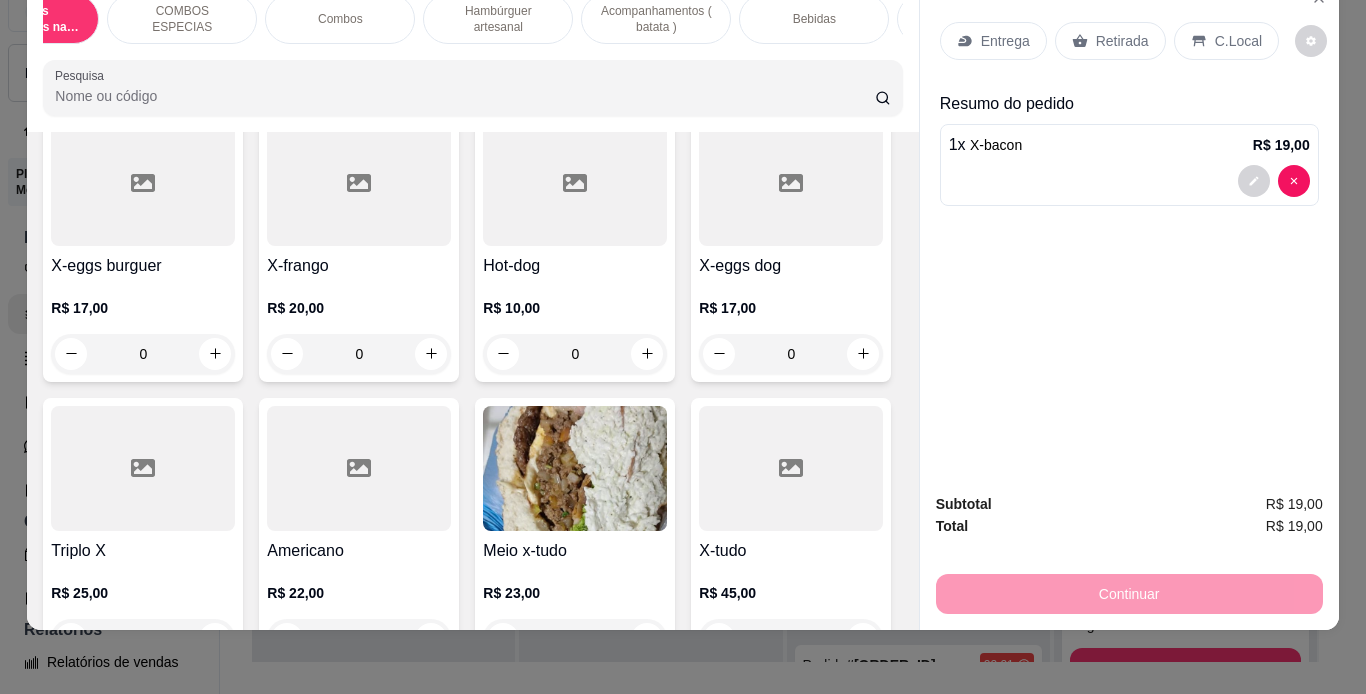 click on "Bebidas" at bounding box center (814, 19) 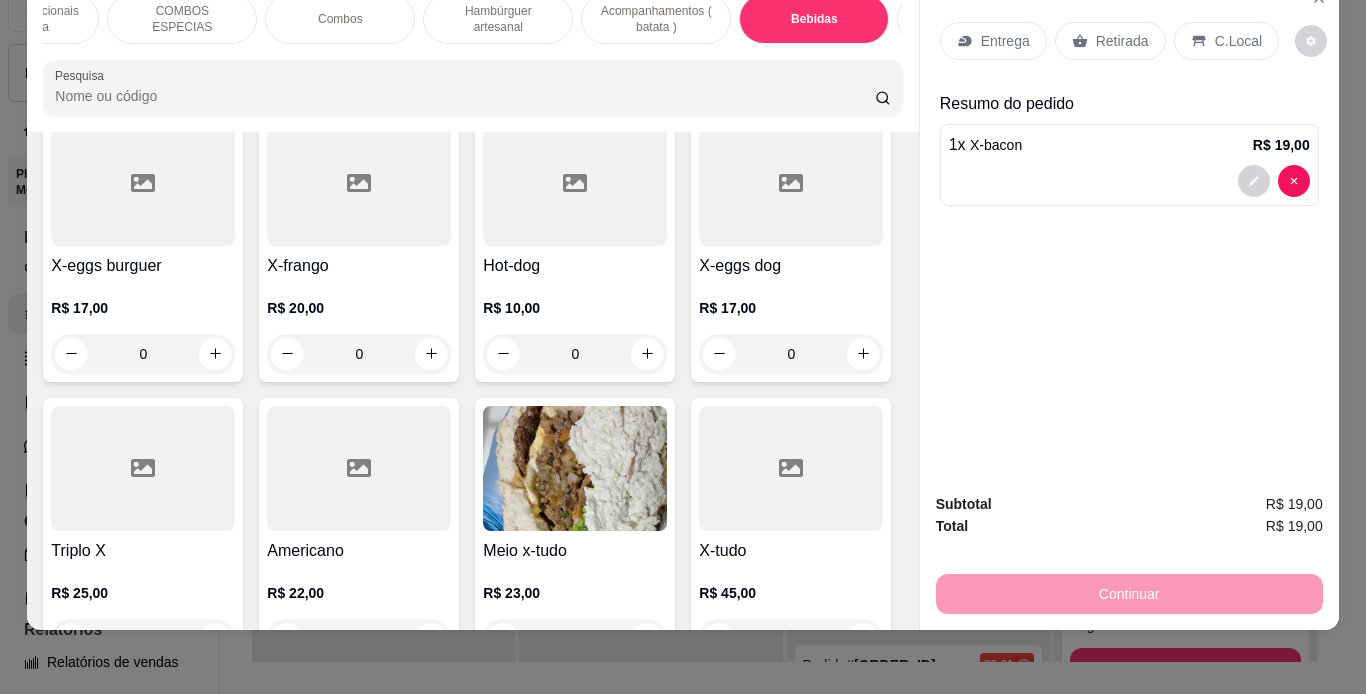 scroll, scrollTop: 5859, scrollLeft: 0, axis: vertical 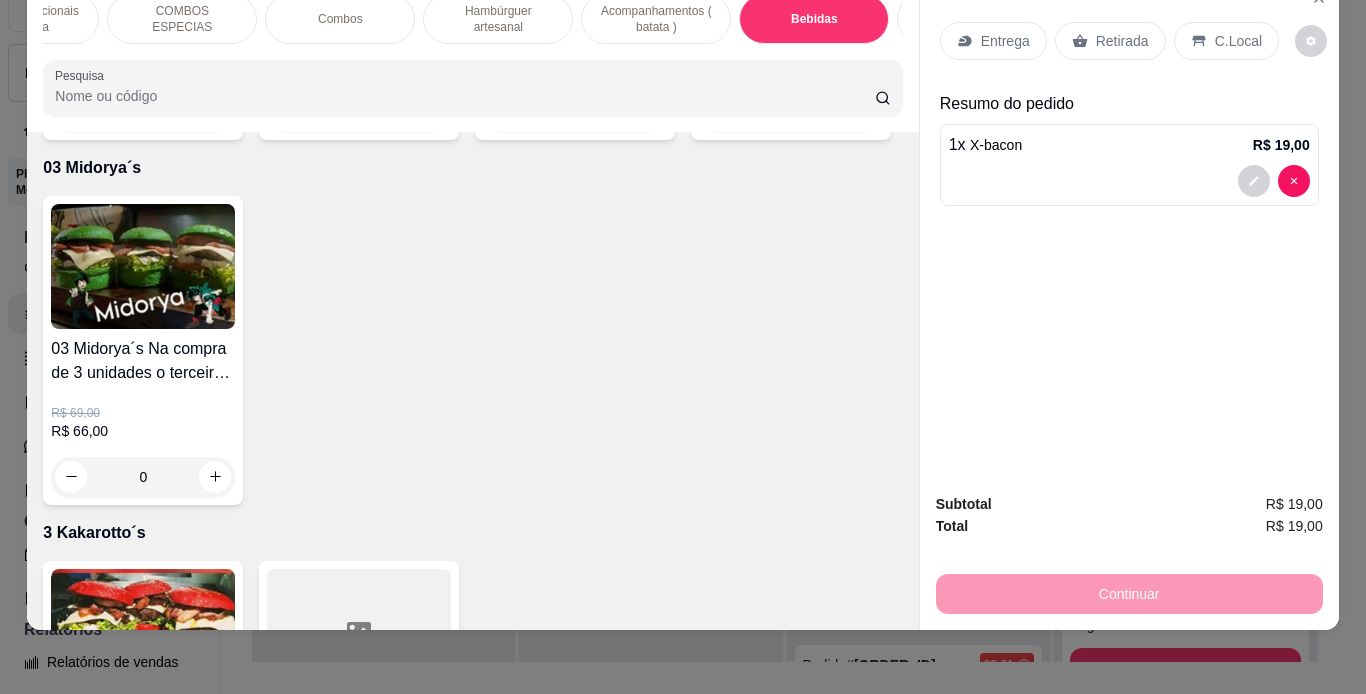 click 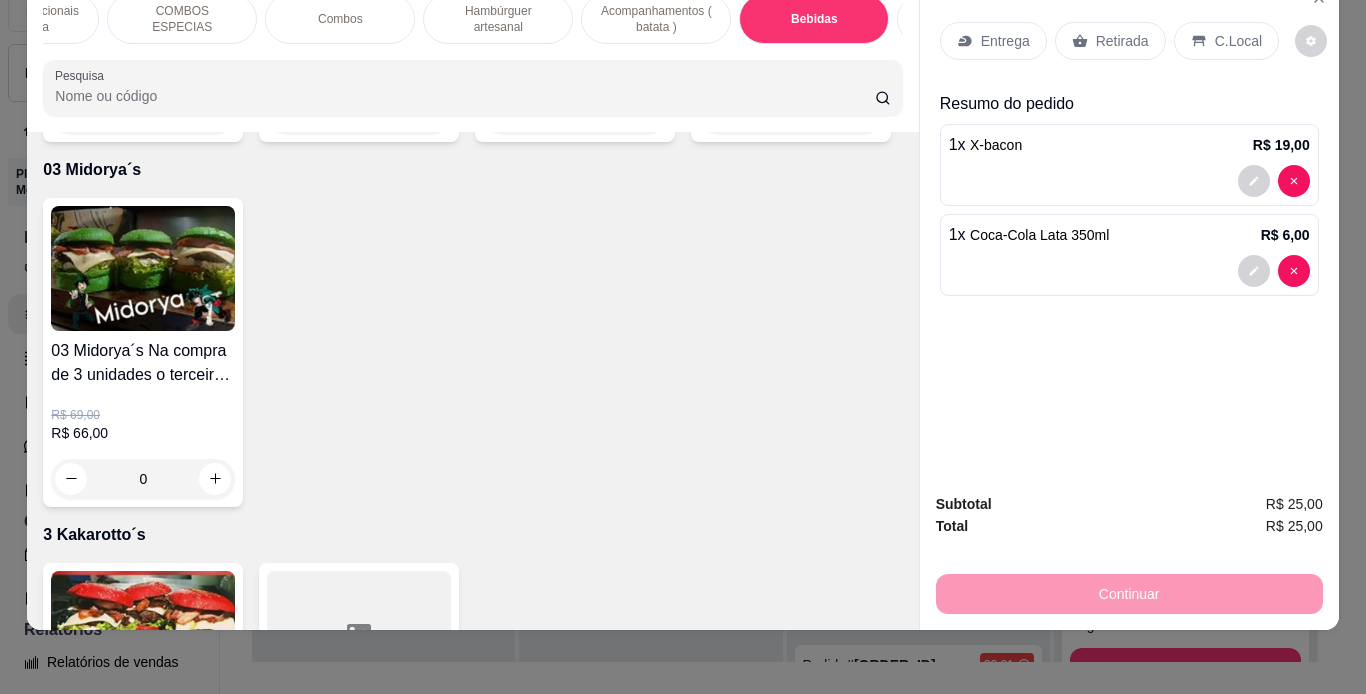 click 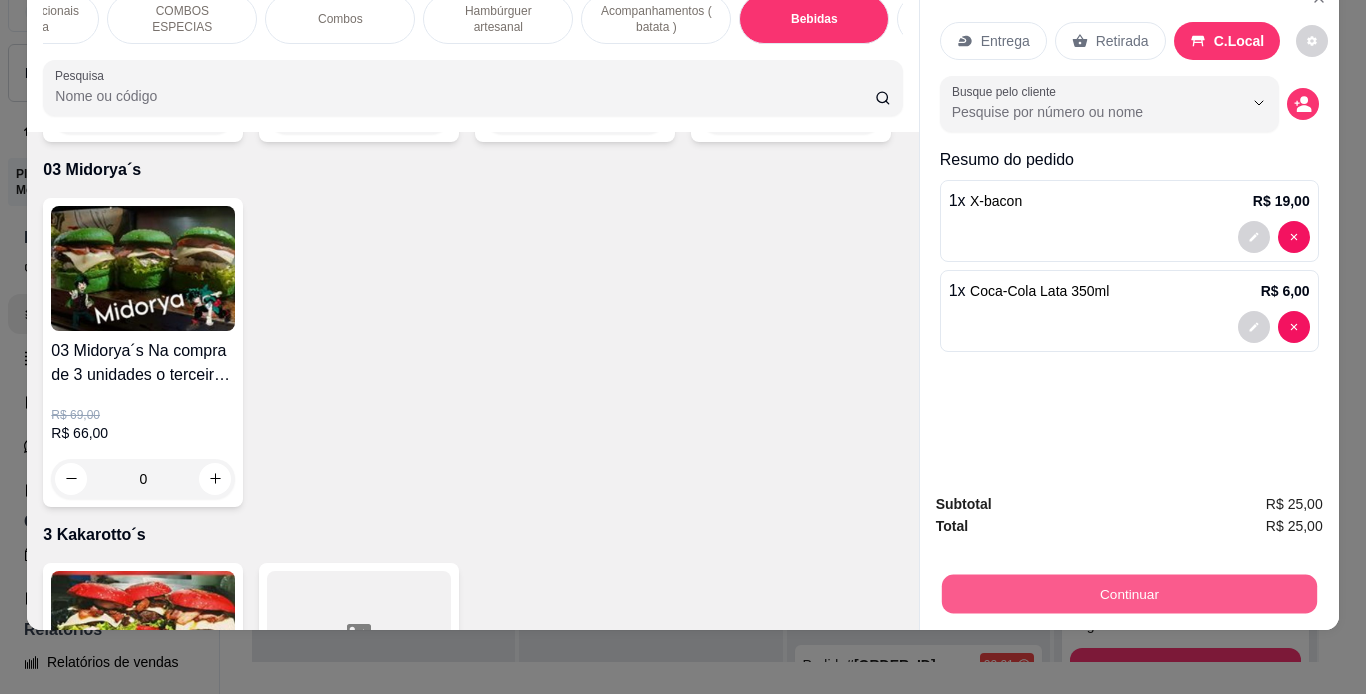 click on "Continuar" at bounding box center (1128, 594) 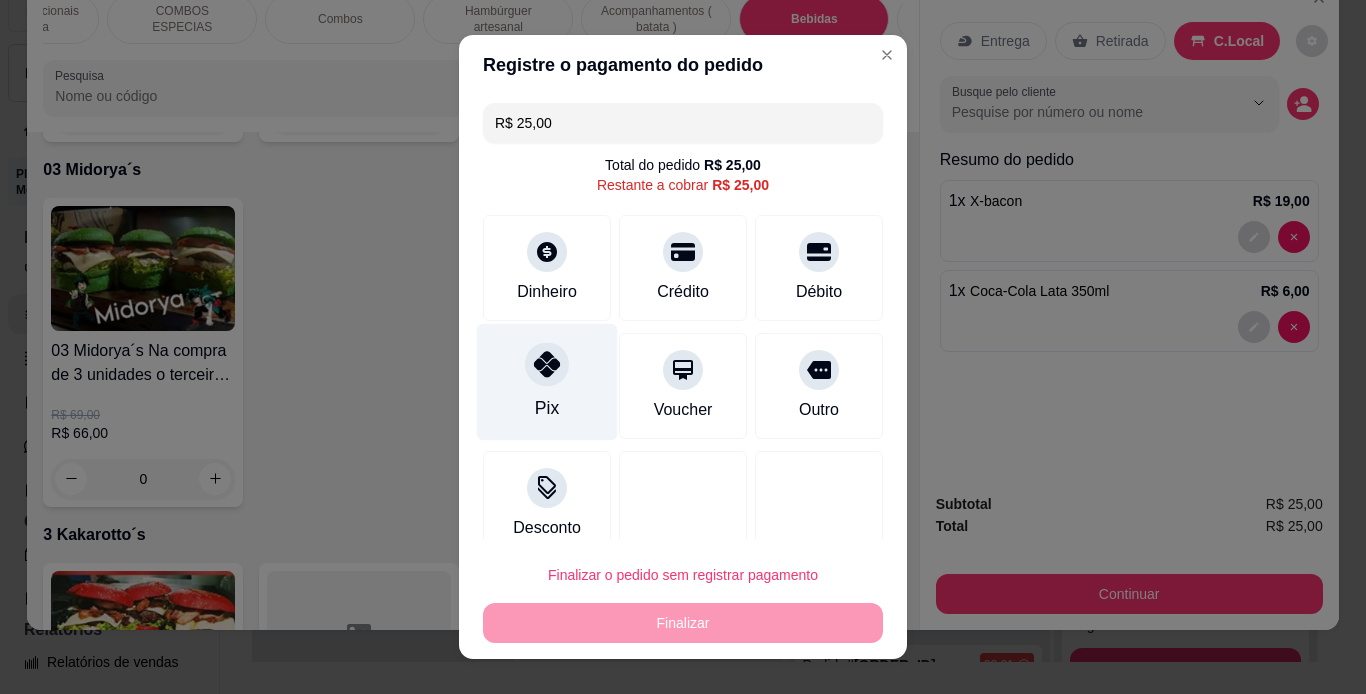 click at bounding box center [547, 364] 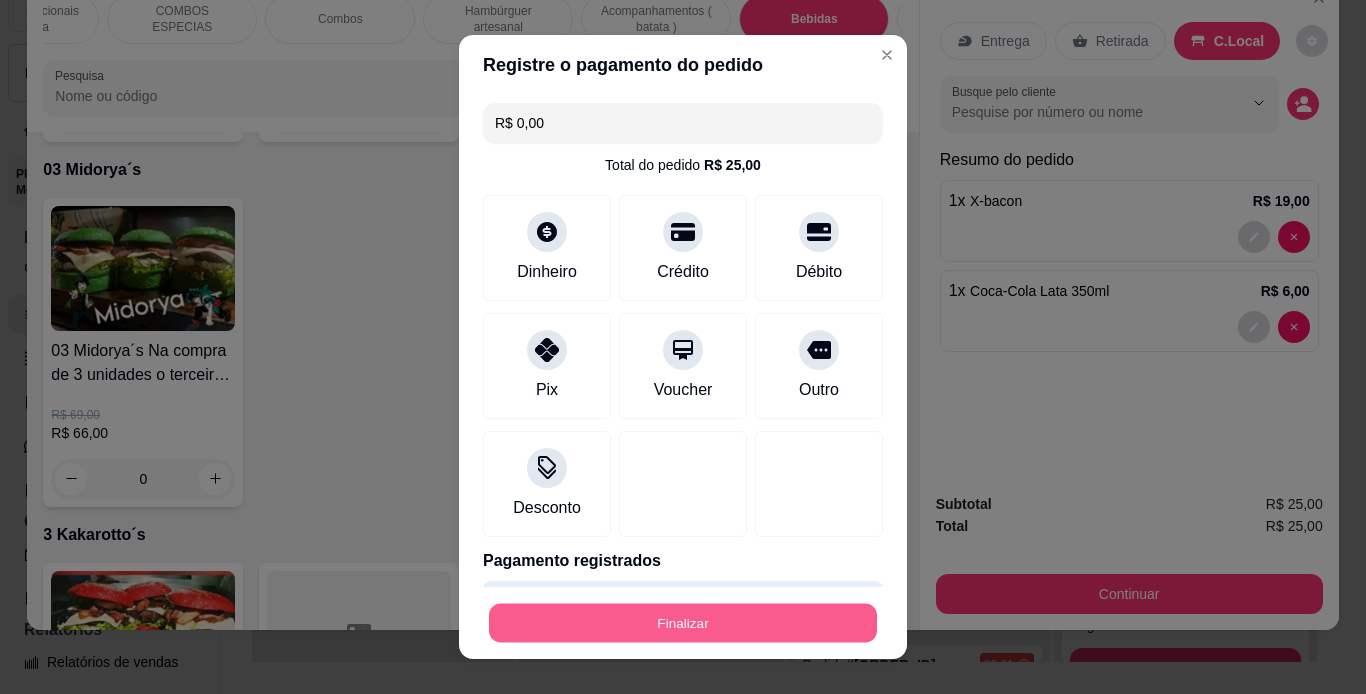 click on "Finalizar" at bounding box center [683, 623] 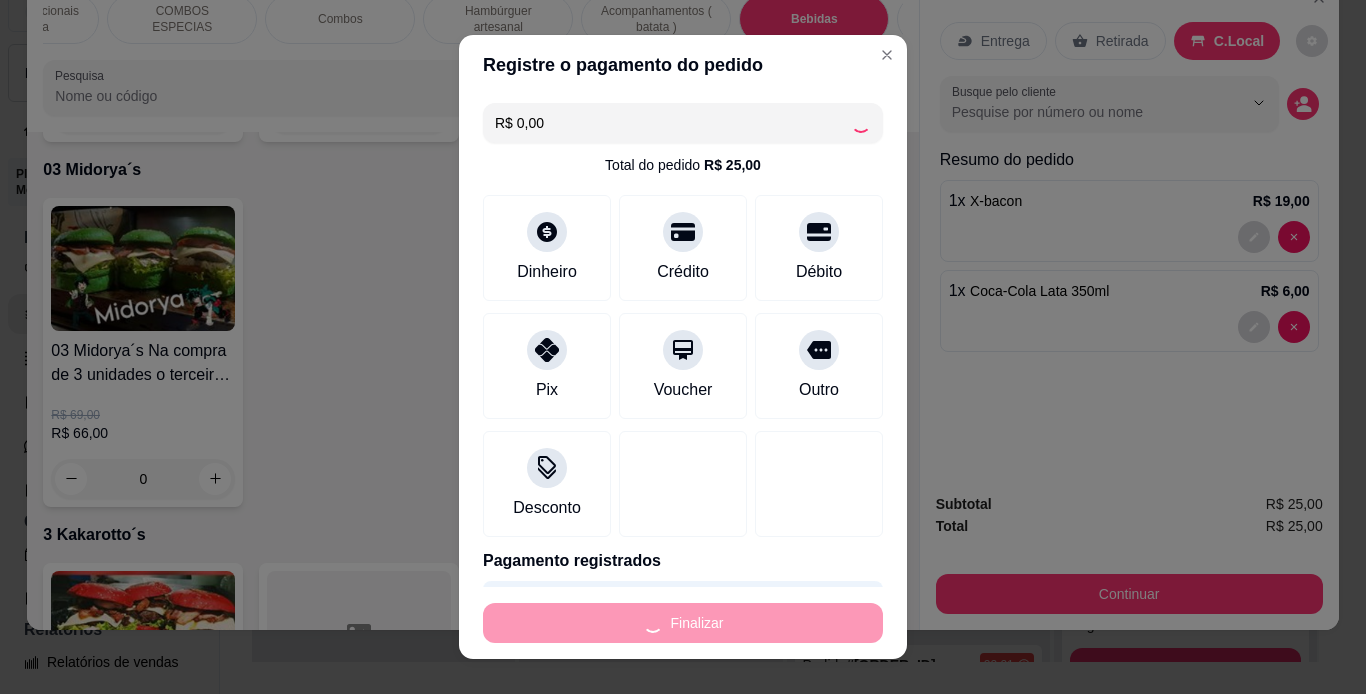 type on "0" 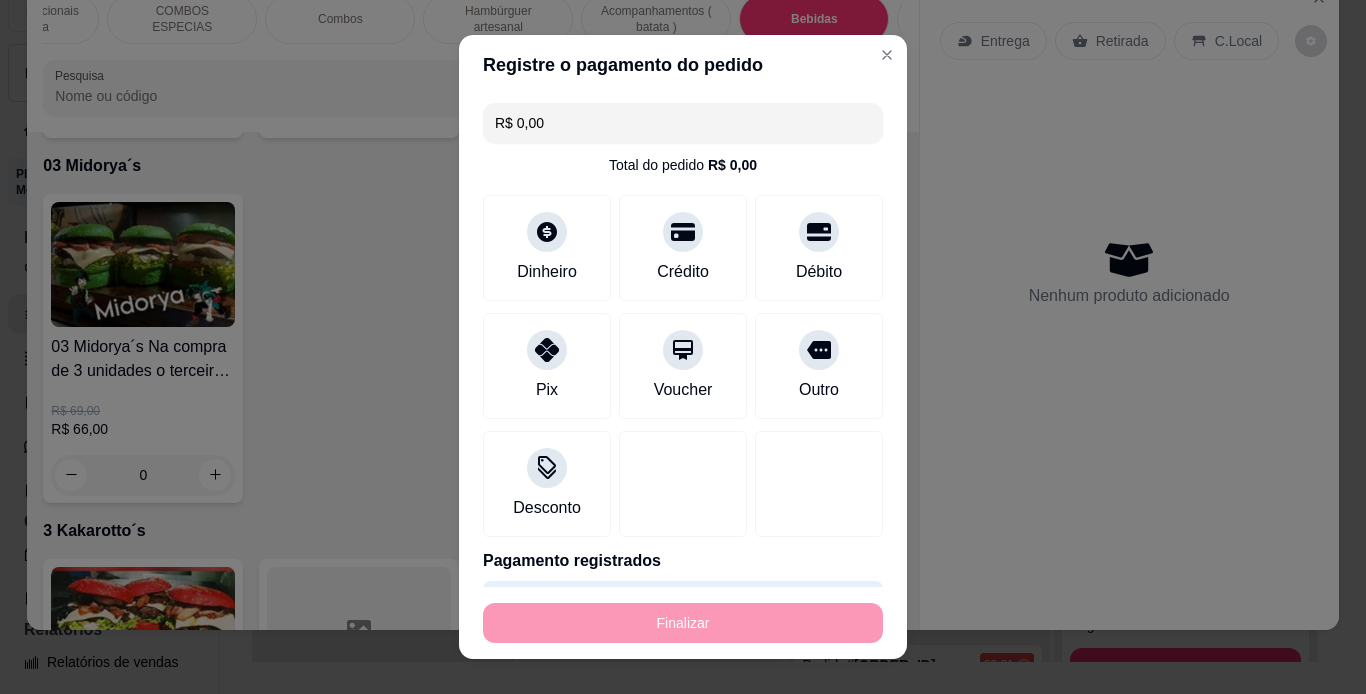 type on "-R$ 25,00" 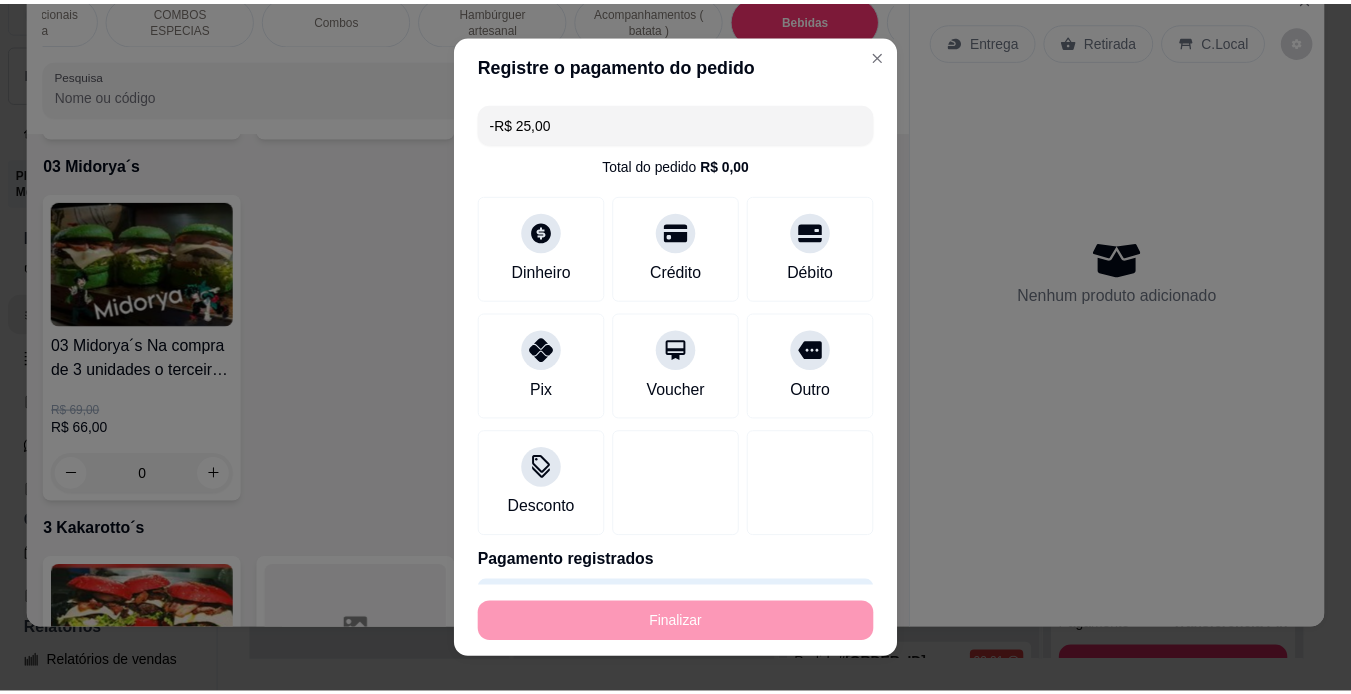 scroll, scrollTop: 5857, scrollLeft: 0, axis: vertical 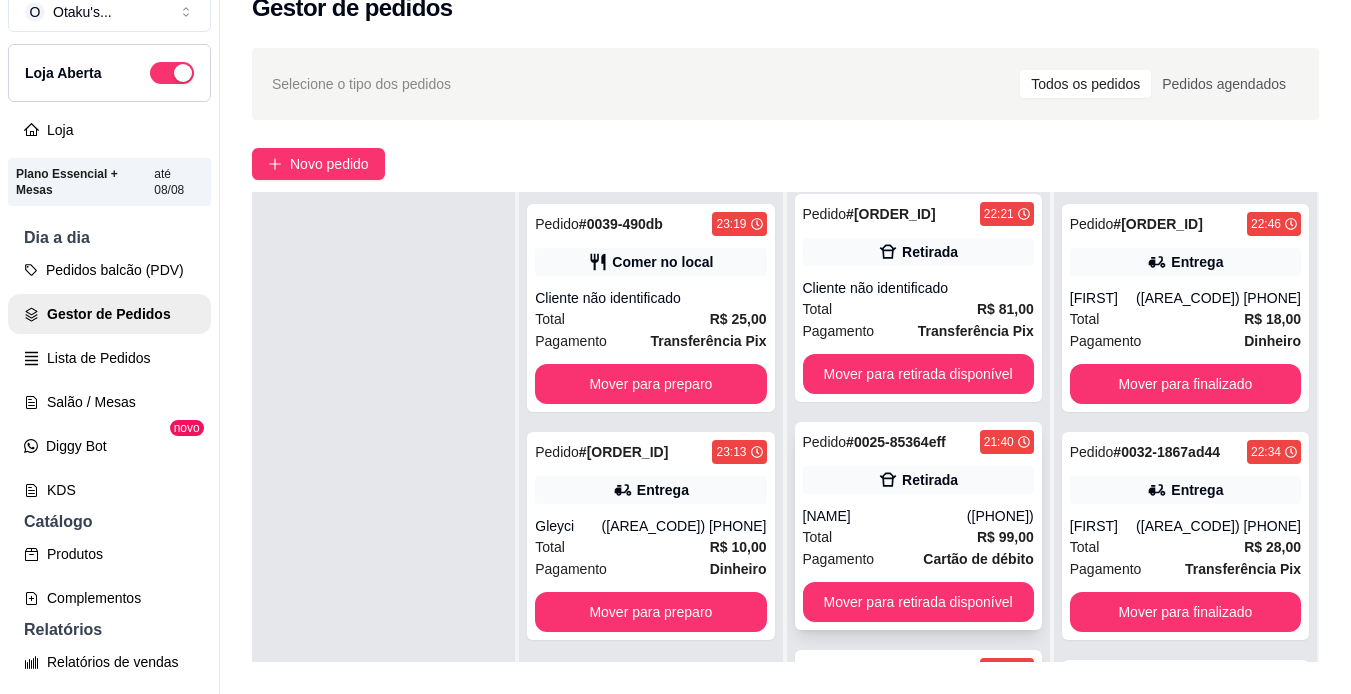 click on "Pedido # [ORDER_ID] [TIME] Retirada [NAME] ([PHONE]) Total R$ 99,00 Pagamento Cartão de débito Mover para retirada disponível" at bounding box center [918, 526] 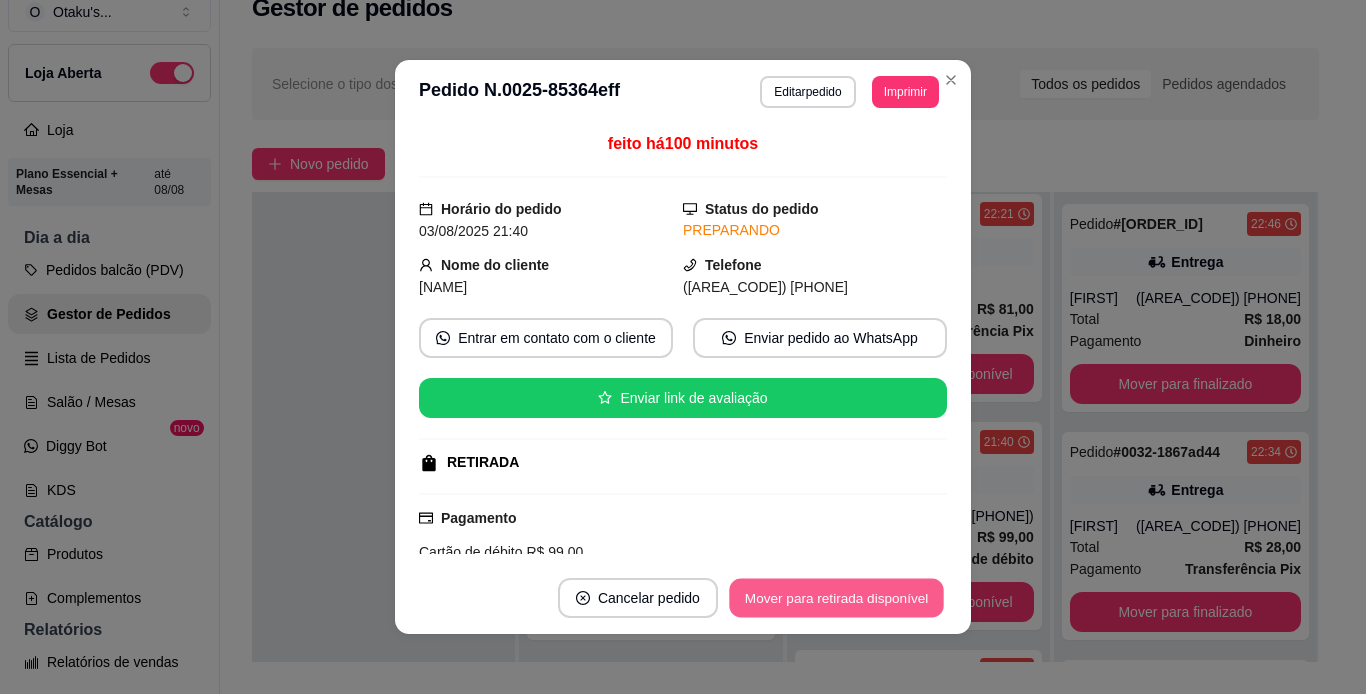 click on "Mover para retirada disponível" at bounding box center (836, 598) 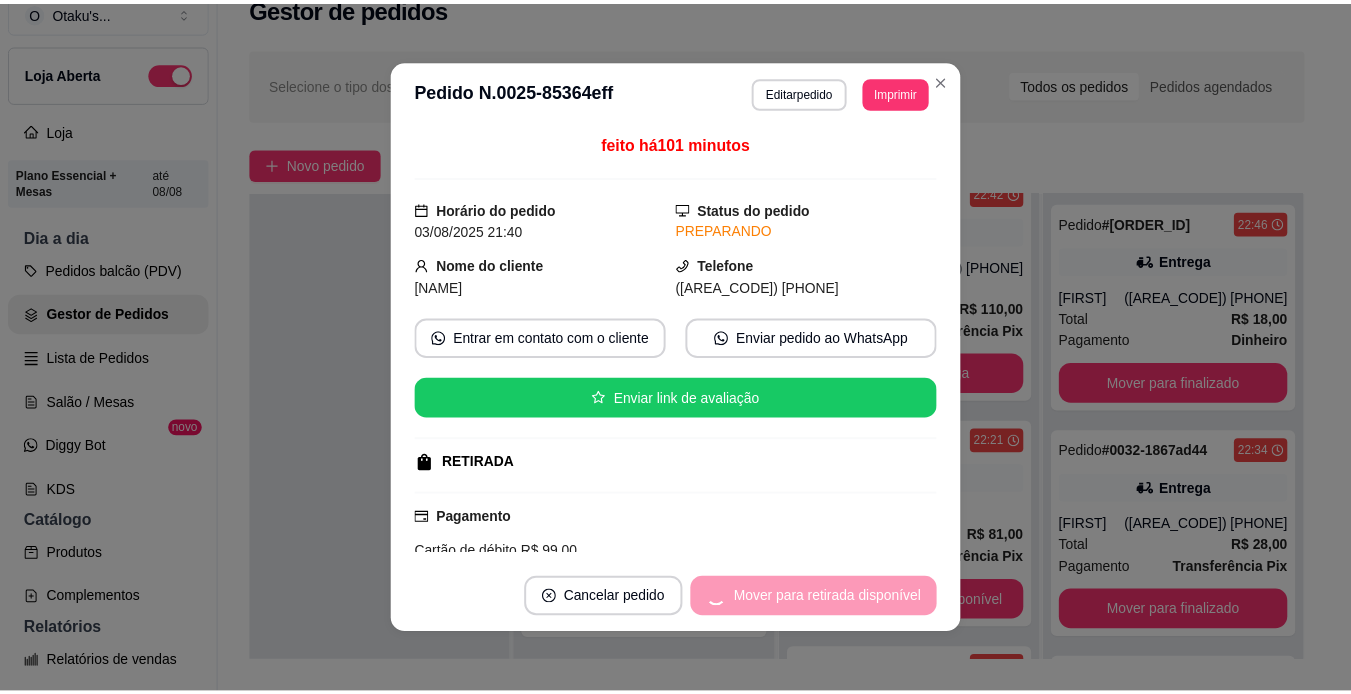 scroll, scrollTop: 714, scrollLeft: 0, axis: vertical 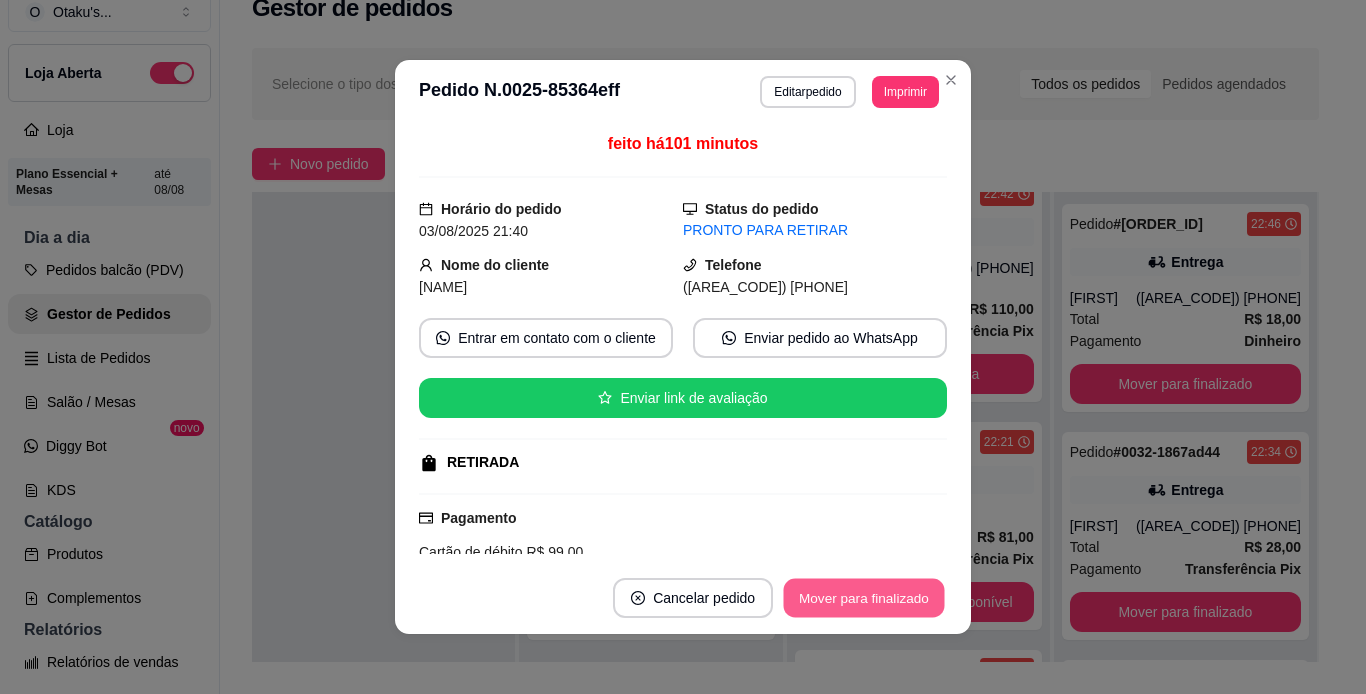 click on "Mover para finalizado" at bounding box center [864, 598] 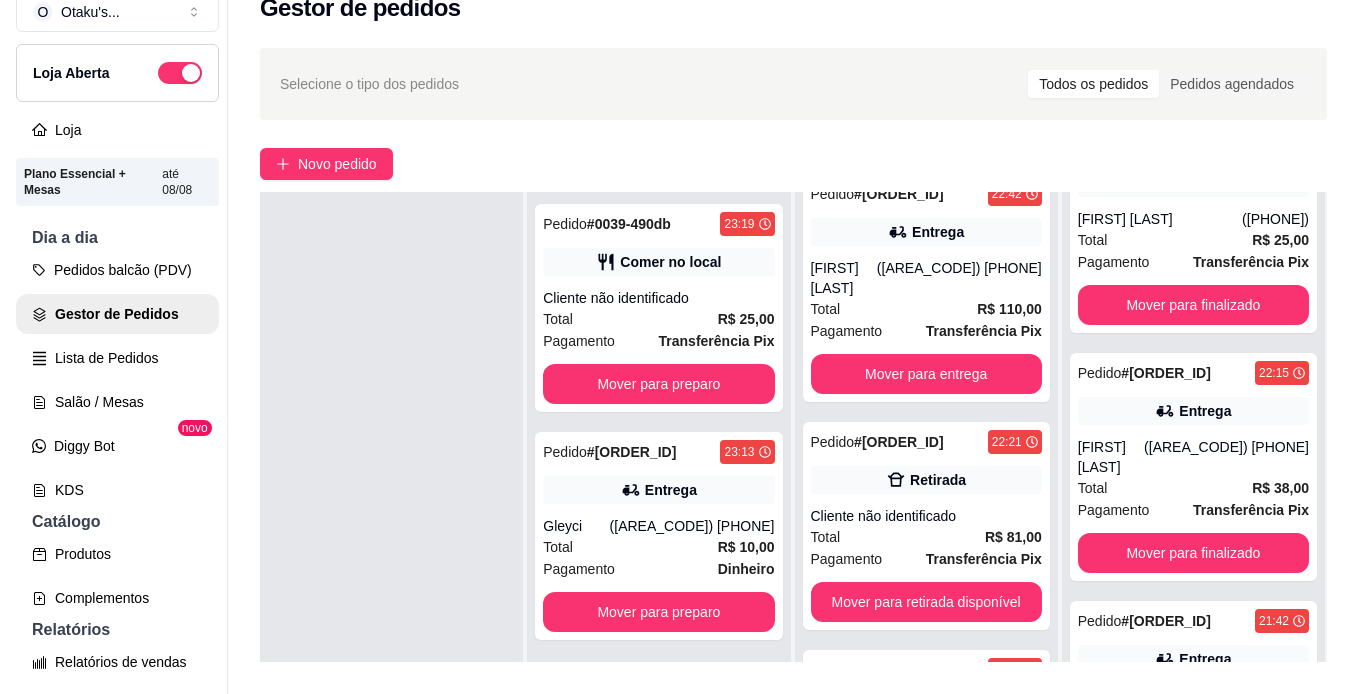 scroll, scrollTop: 1150, scrollLeft: 0, axis: vertical 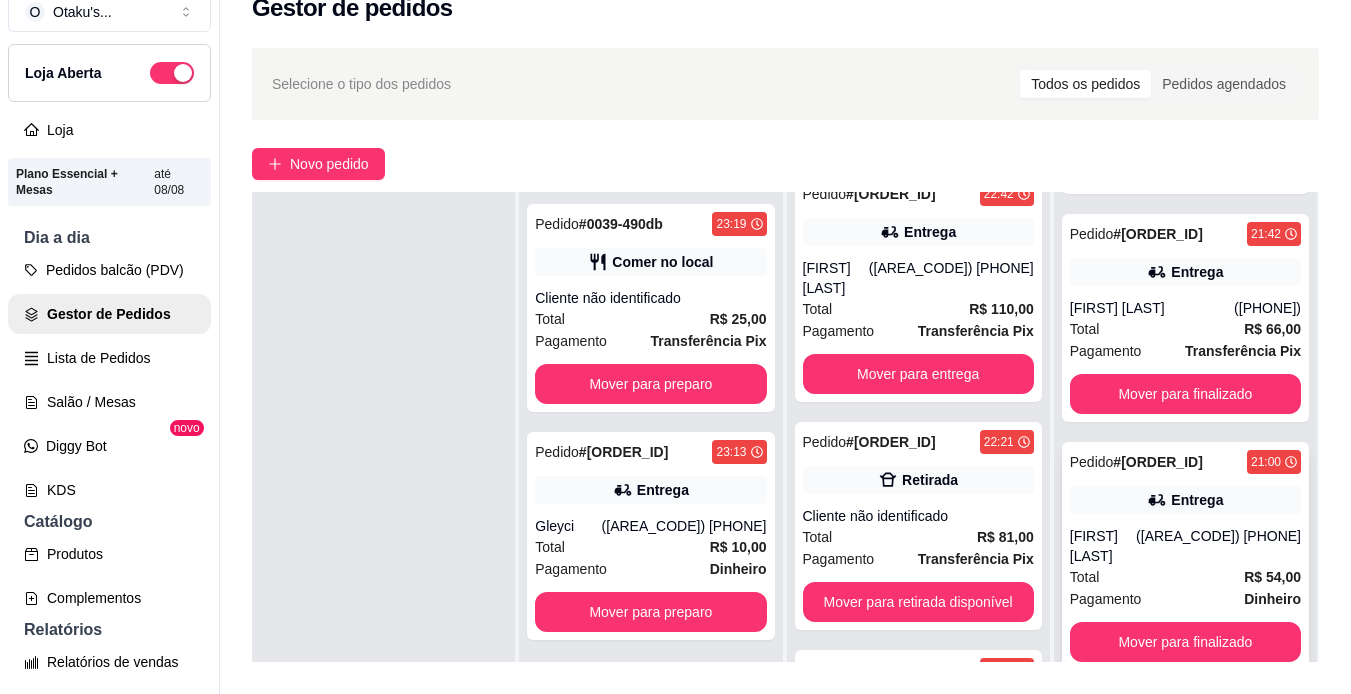 click on "[FIRST] [LAST]" at bounding box center (1103, 546) 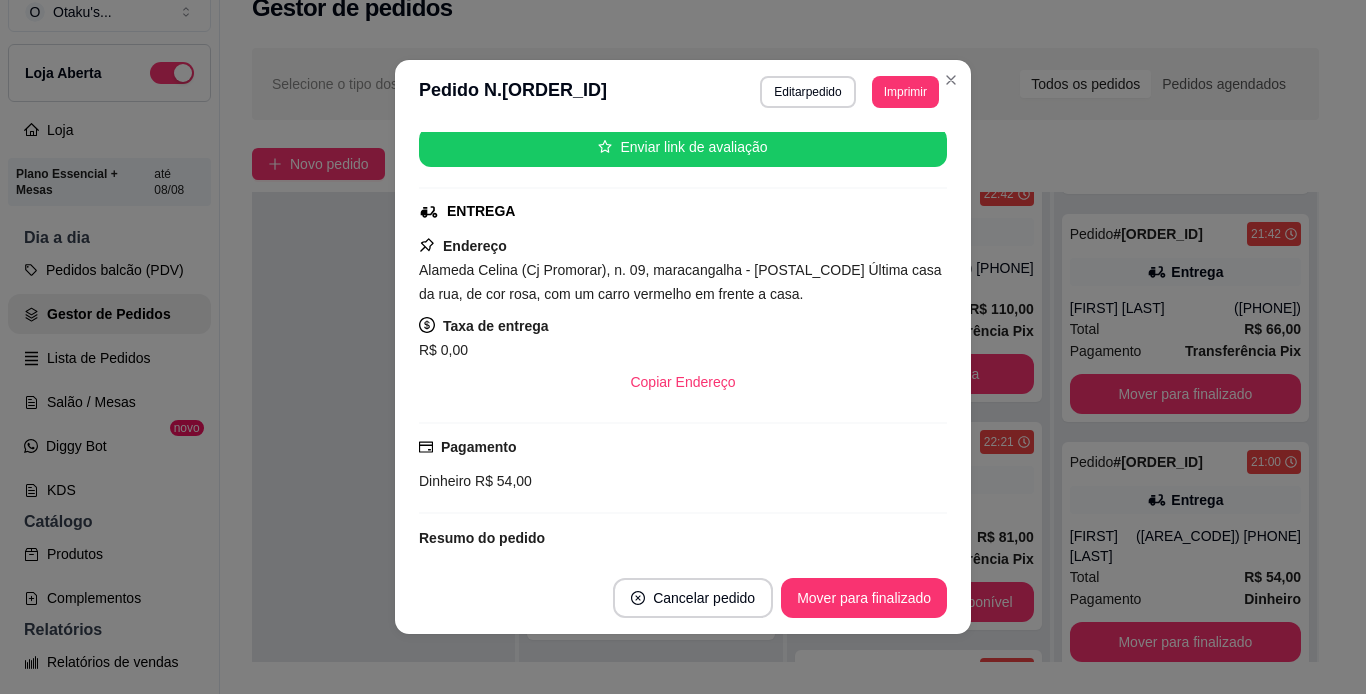 scroll, scrollTop: 379, scrollLeft: 0, axis: vertical 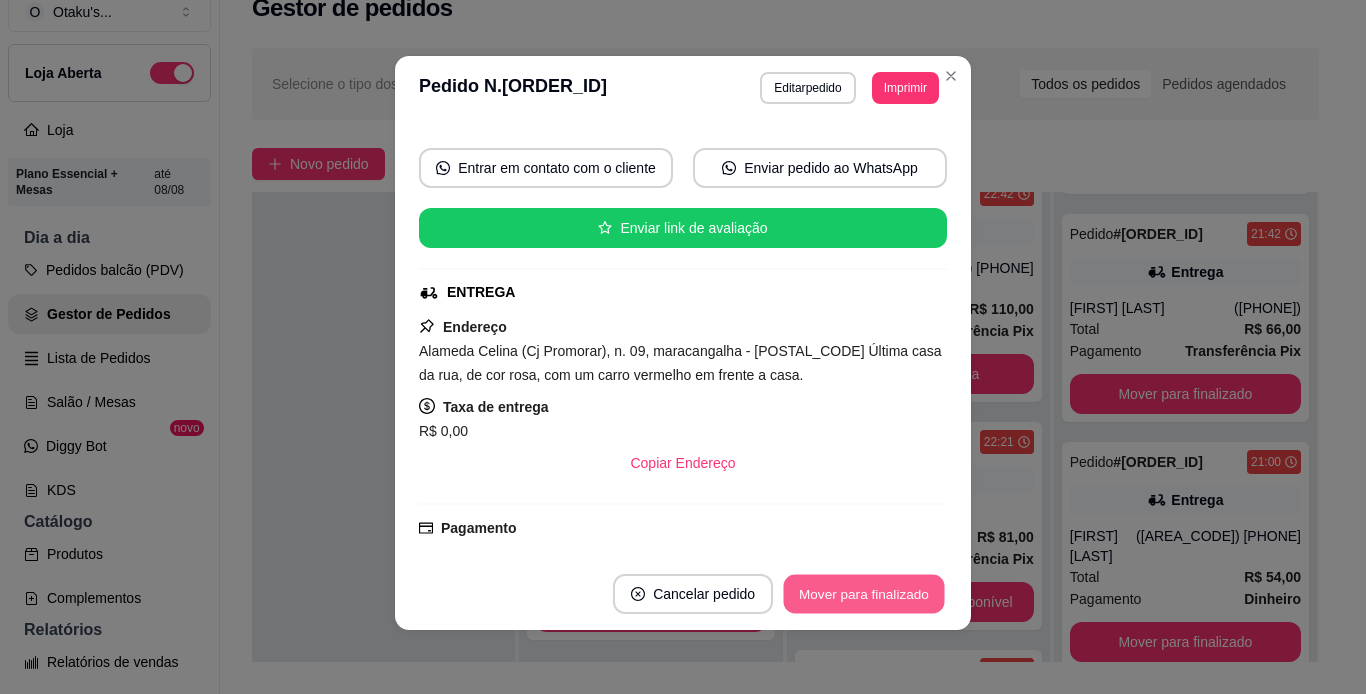 click on "Mover para finalizado" at bounding box center (864, 594) 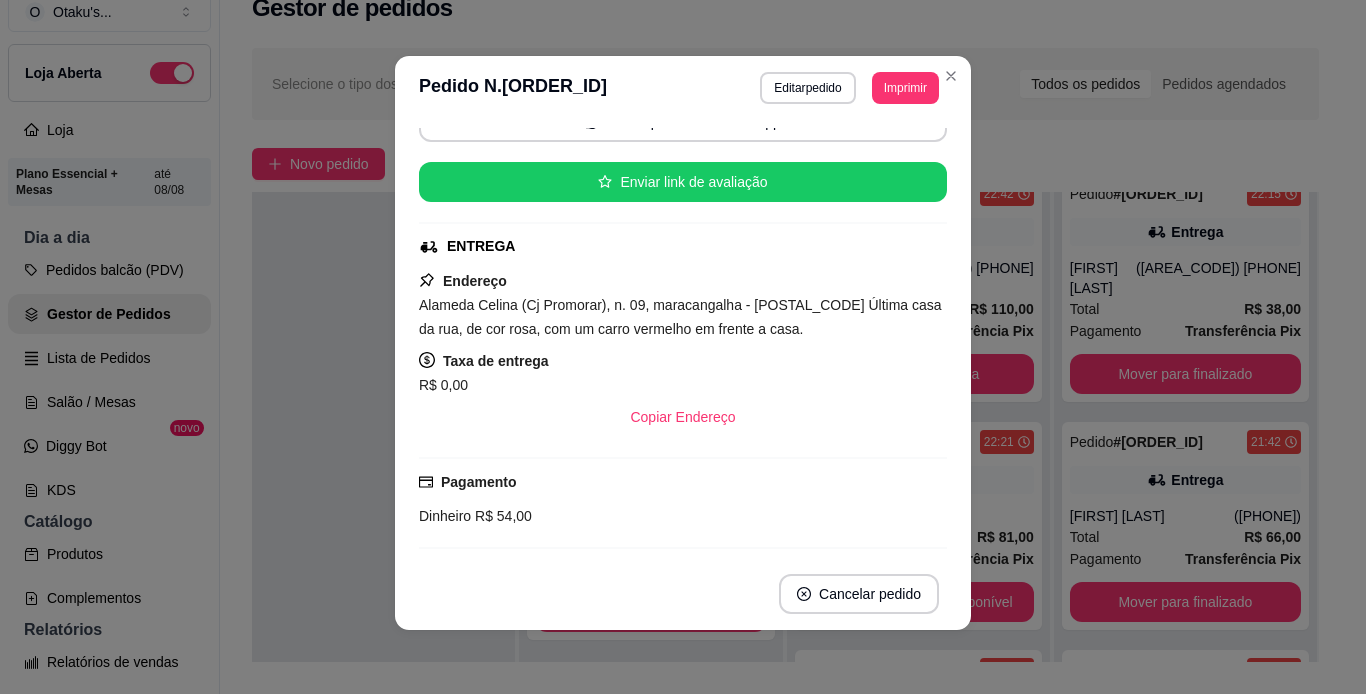 scroll, scrollTop: 922, scrollLeft: 0, axis: vertical 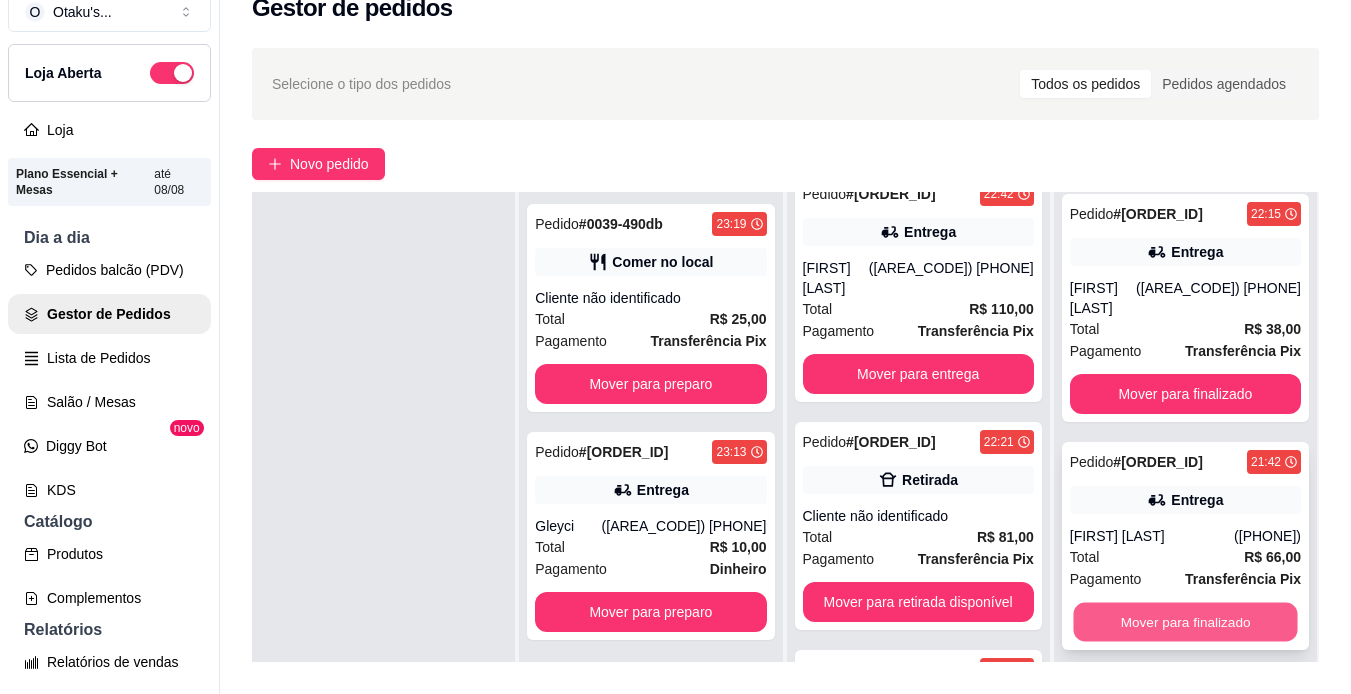 click on "Mover para finalizado" at bounding box center [1185, 622] 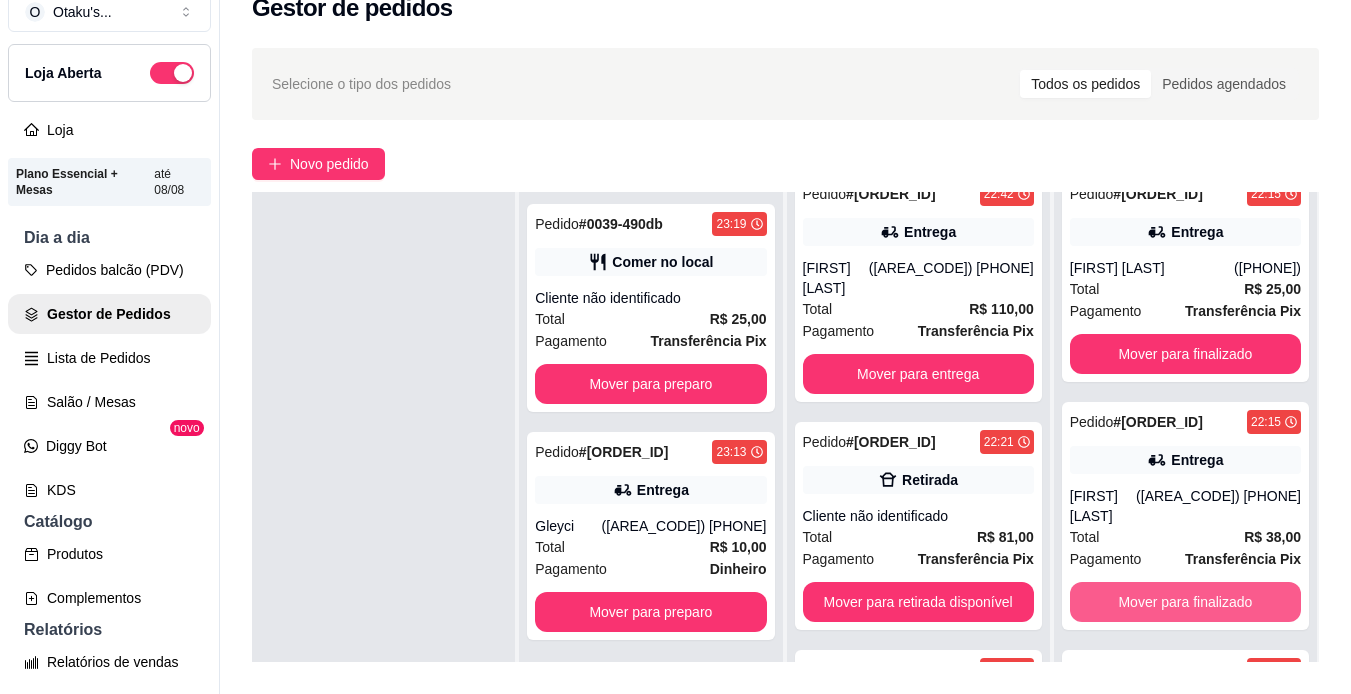 scroll, scrollTop: 694, scrollLeft: 0, axis: vertical 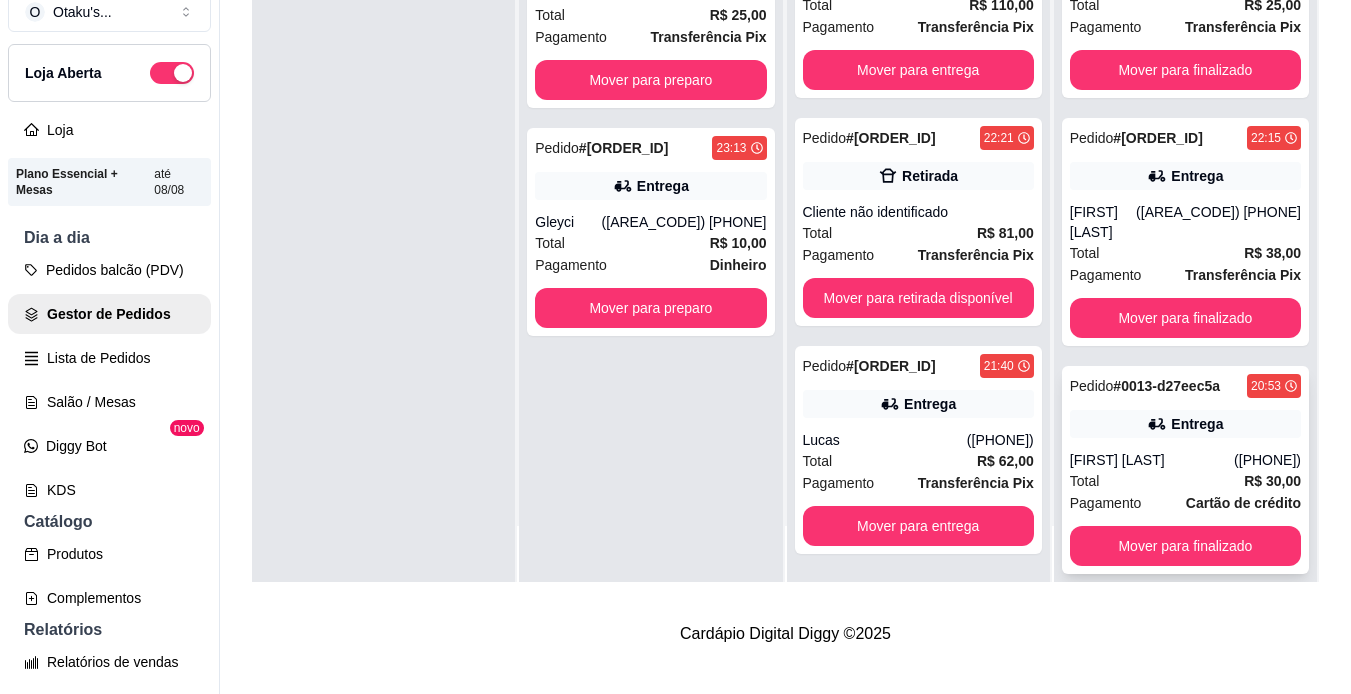 click on "([PHONE])" at bounding box center [1267, 460] 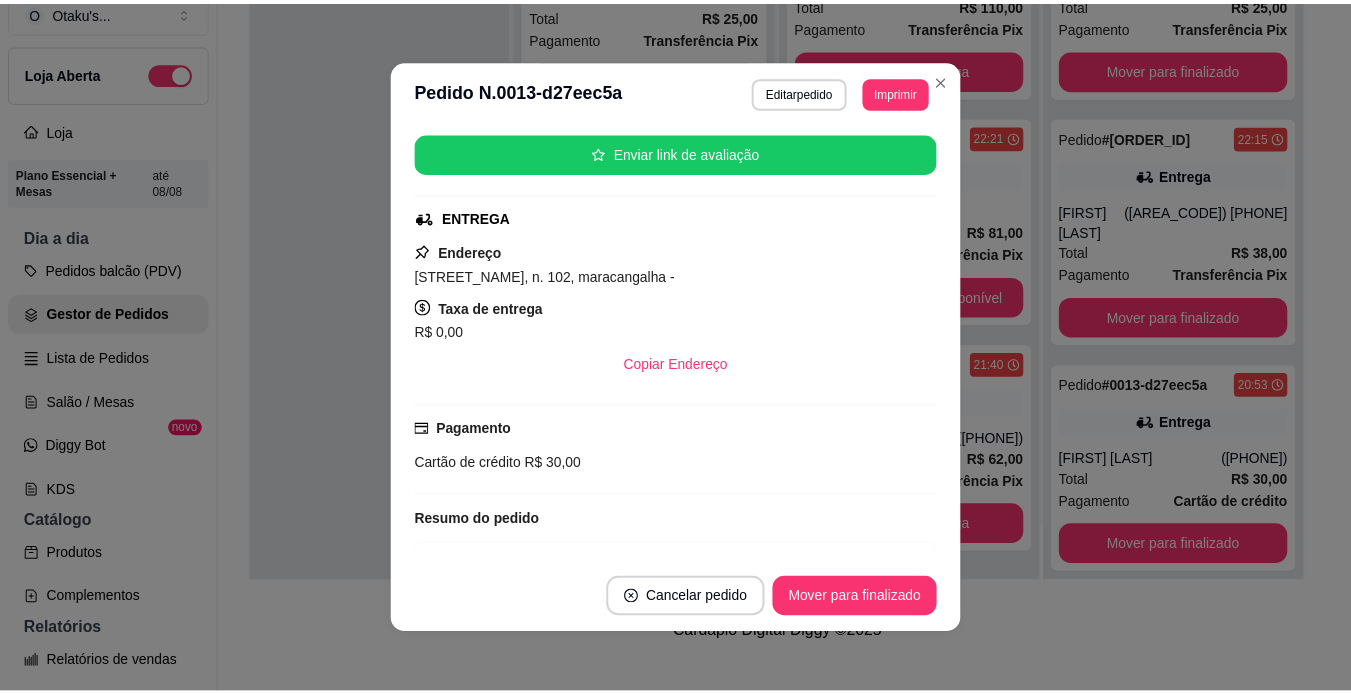 scroll, scrollTop: 355, scrollLeft: 0, axis: vertical 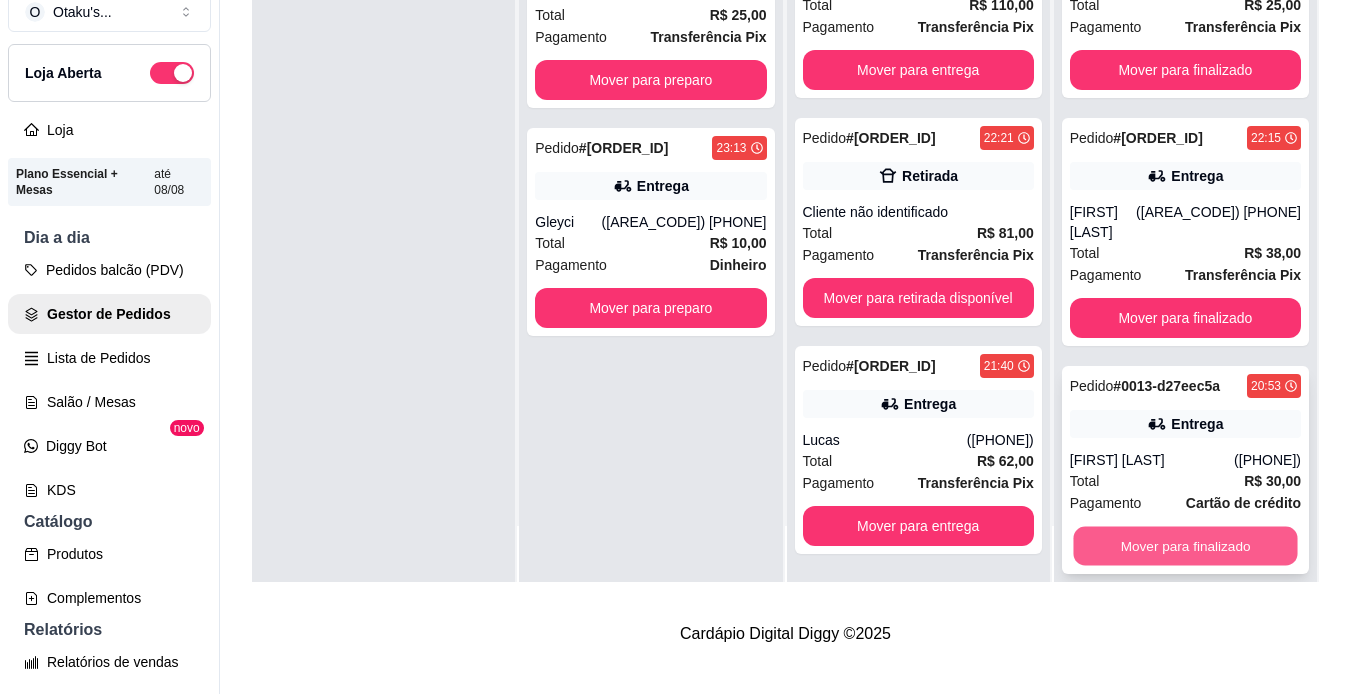 click on "Mover para finalizado" at bounding box center (1185, 546) 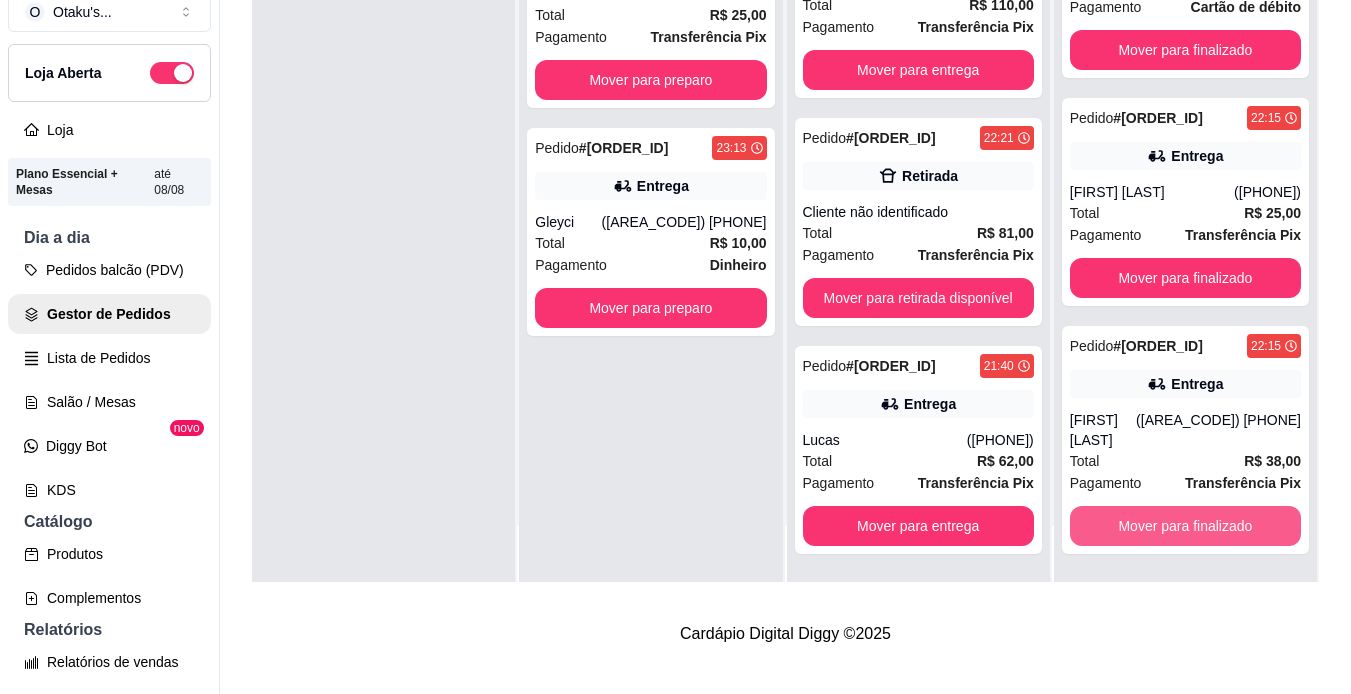 scroll, scrollTop: 466, scrollLeft: 0, axis: vertical 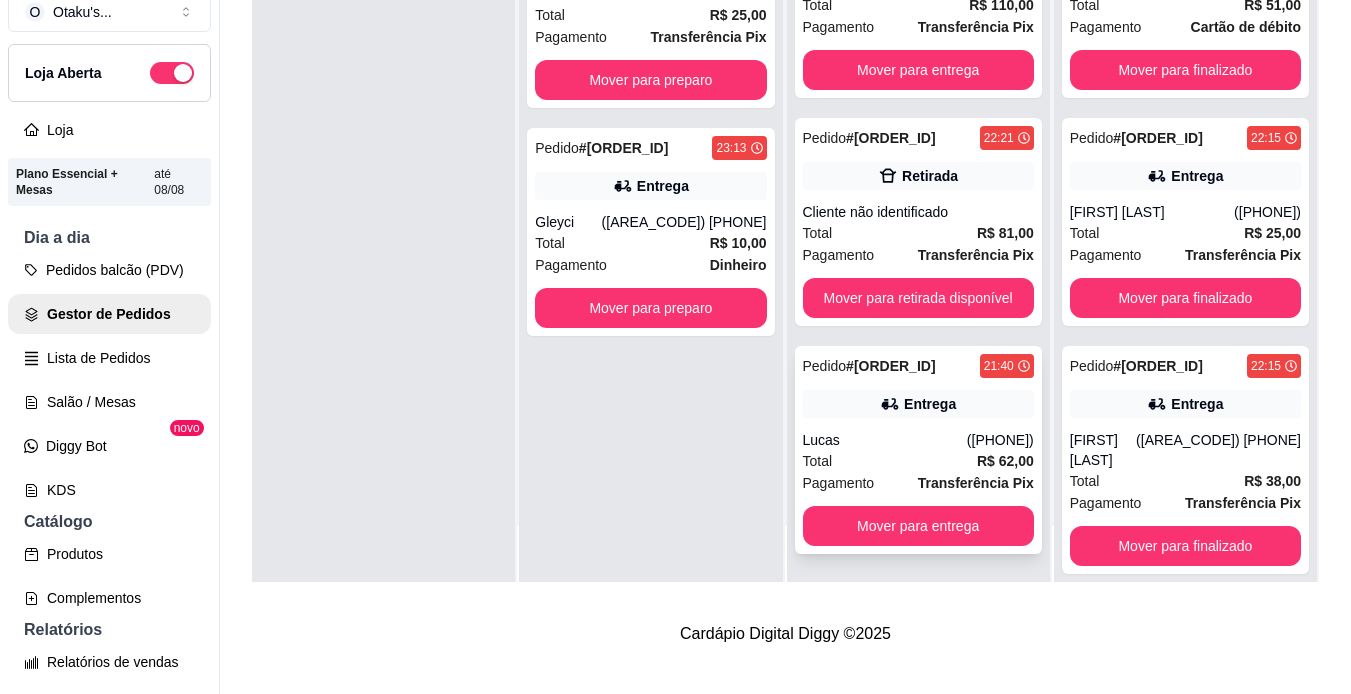click on "Entrega" at bounding box center [930, 404] 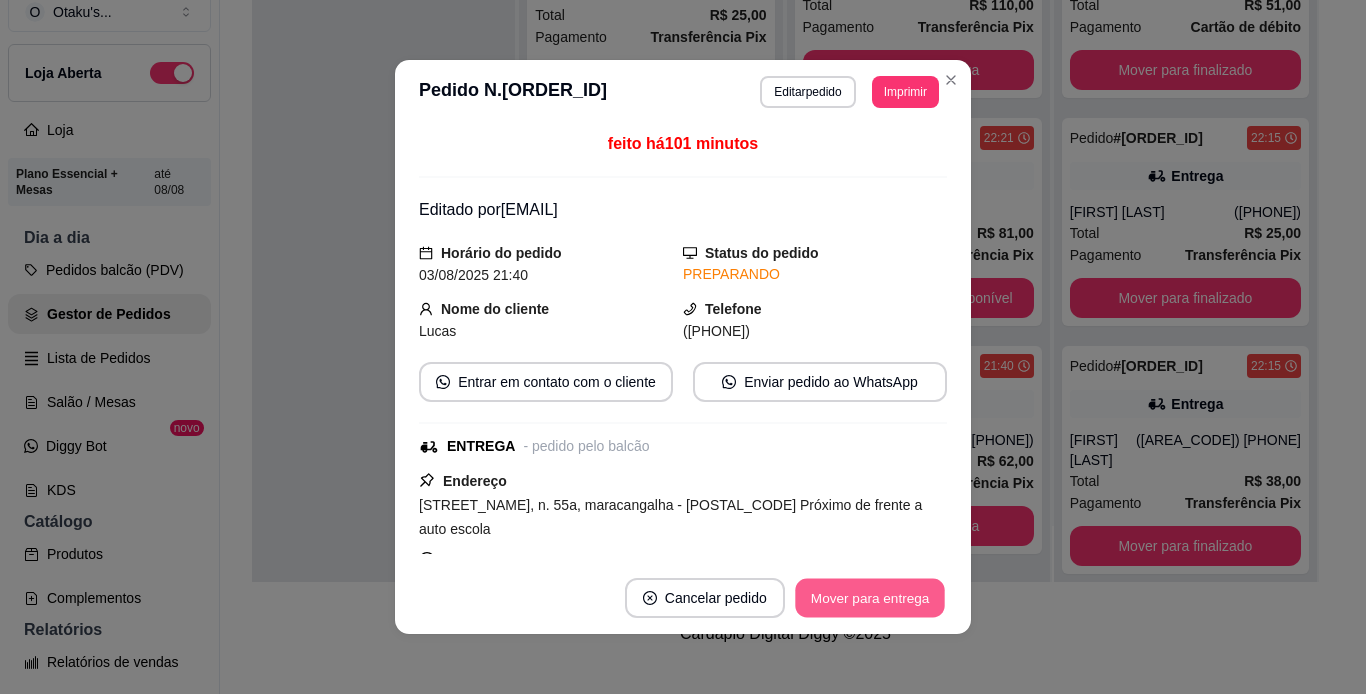 click on "Mover para entrega" at bounding box center [870, 598] 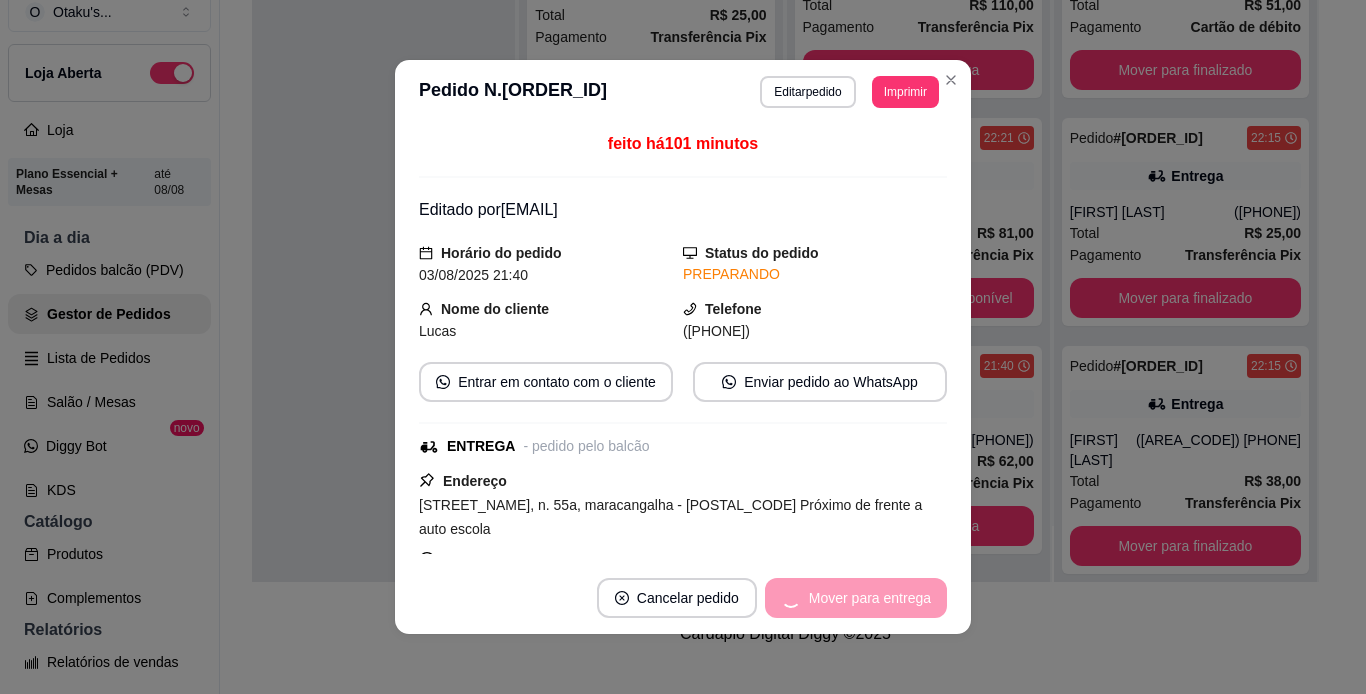 scroll, scrollTop: 486, scrollLeft: 0, axis: vertical 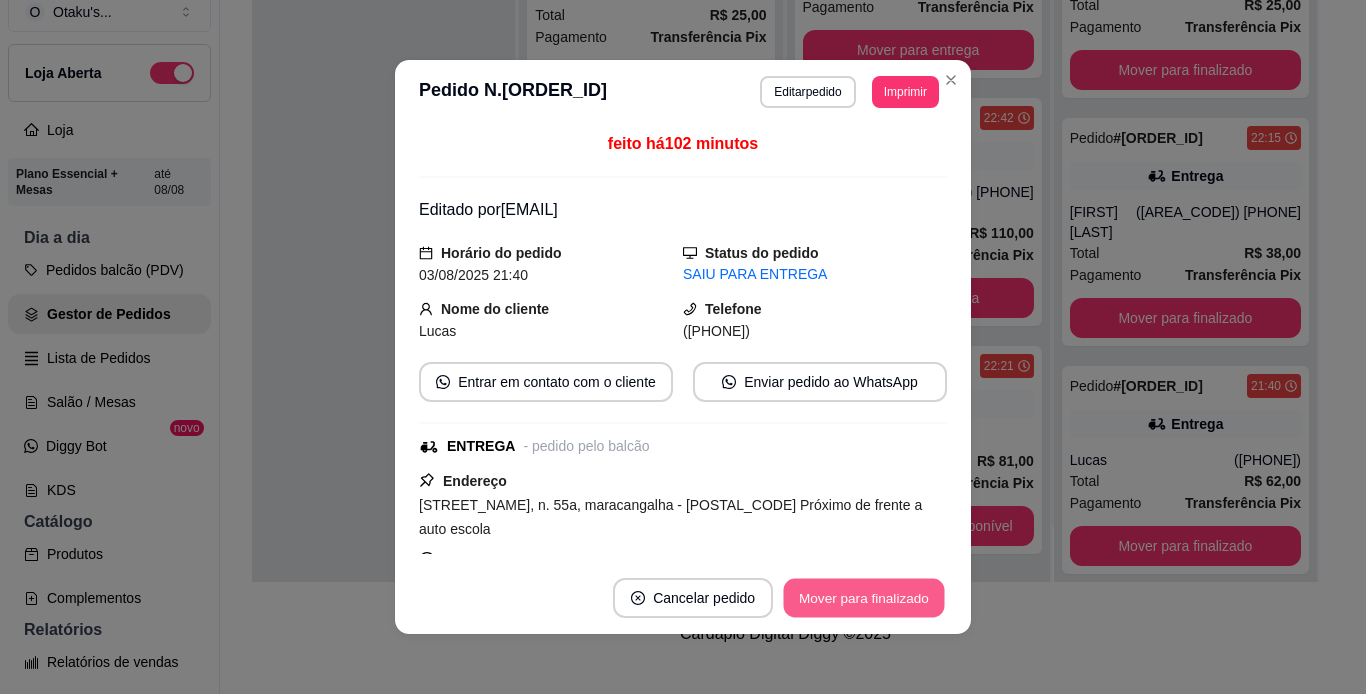 click on "Mover para finalizado" at bounding box center (864, 598) 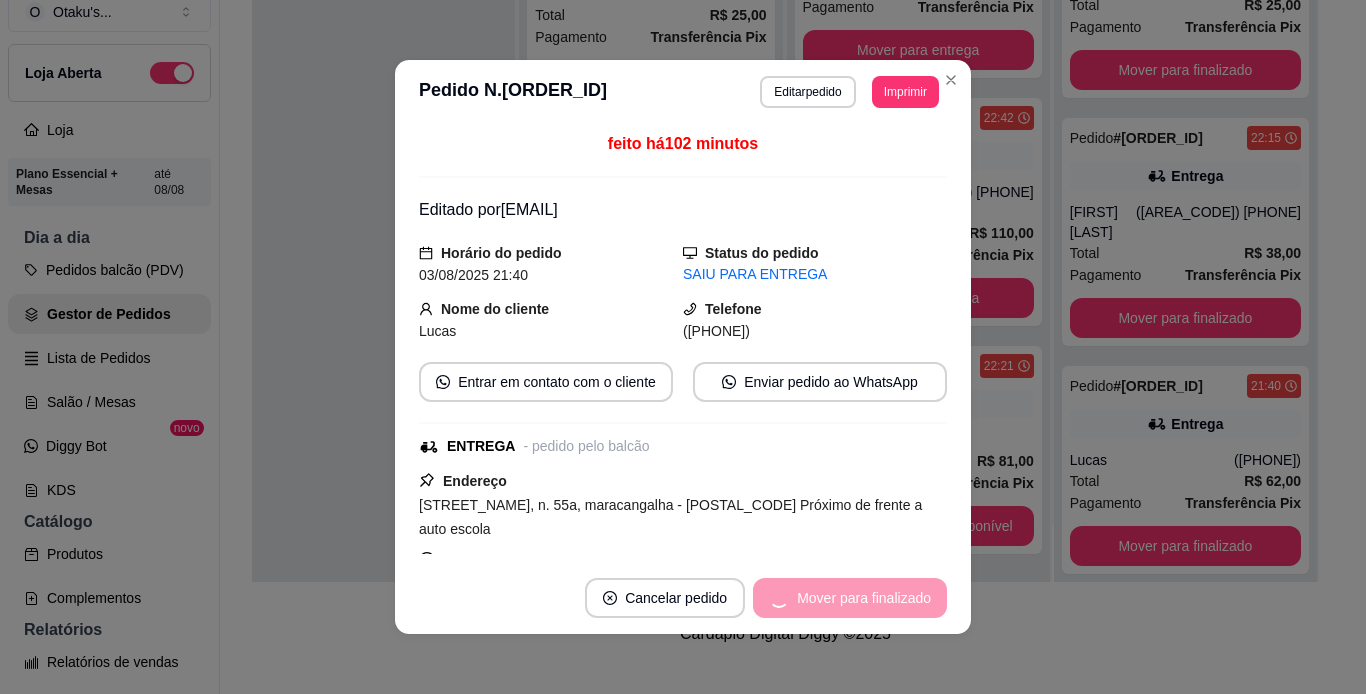 scroll, scrollTop: 466, scrollLeft: 0, axis: vertical 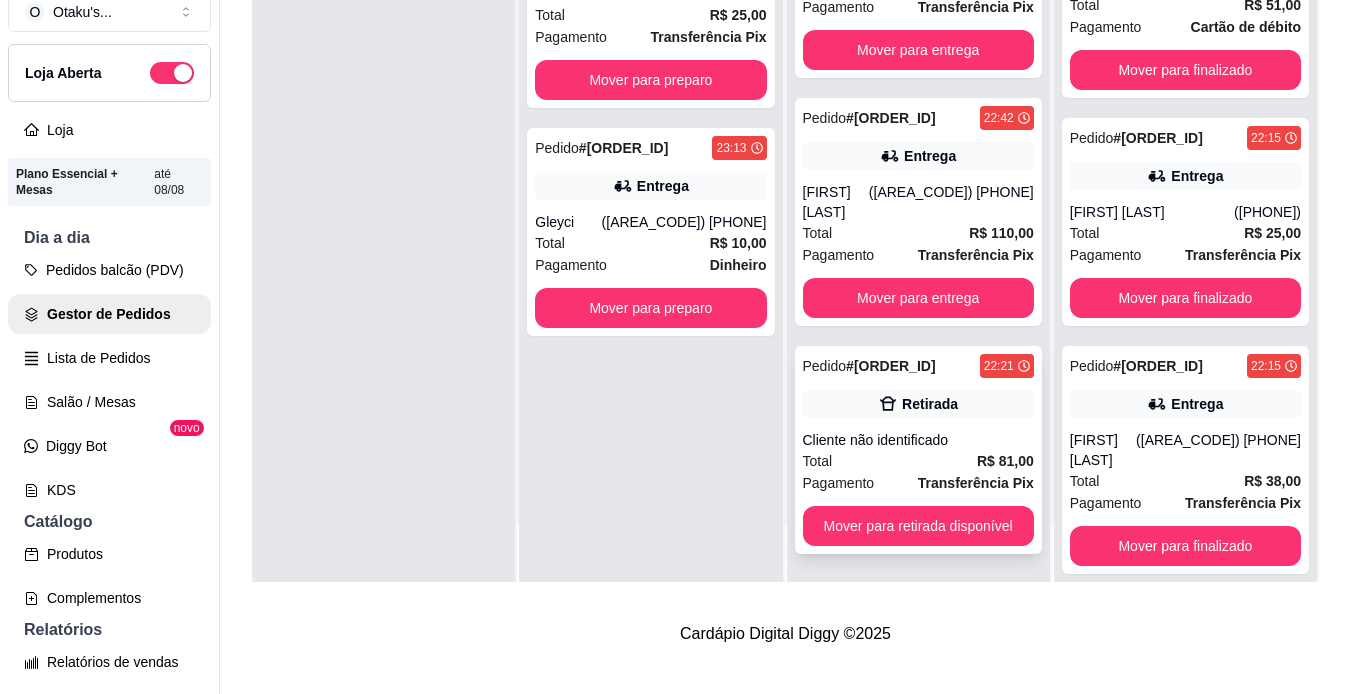 click on "Pedido  # 0031-9b593 22:21 Retirada Cliente não identificado Total R$ 81,00 Pagamento Transferência Pix Mover para retirada disponível" at bounding box center (918, 450) 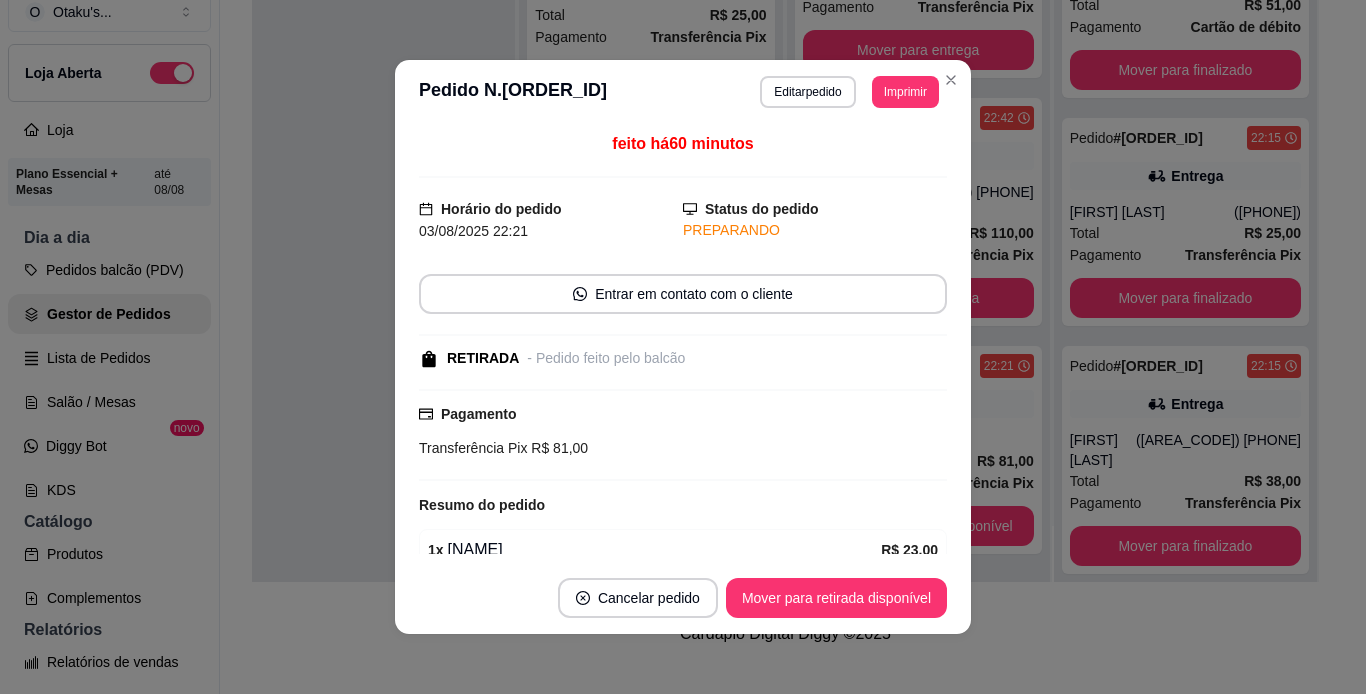 scroll, scrollTop: 391, scrollLeft: 0, axis: vertical 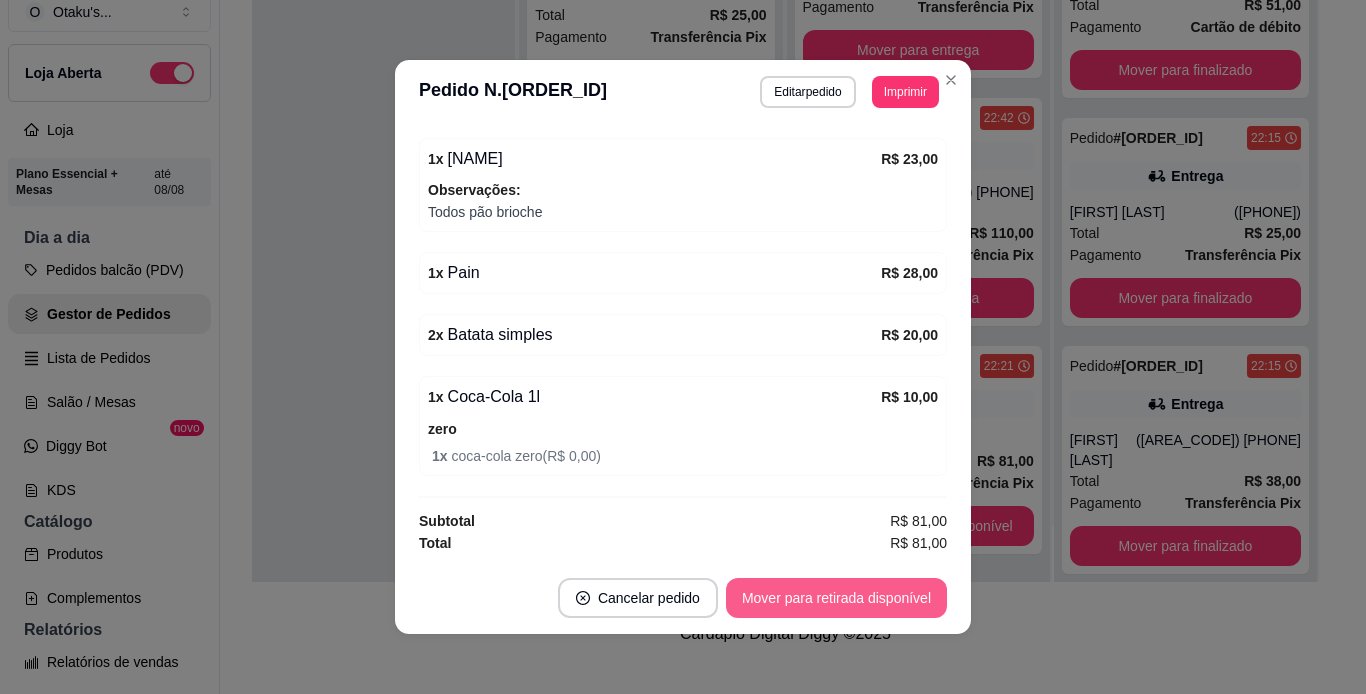 click on "Mover para retirada disponível" at bounding box center (836, 598) 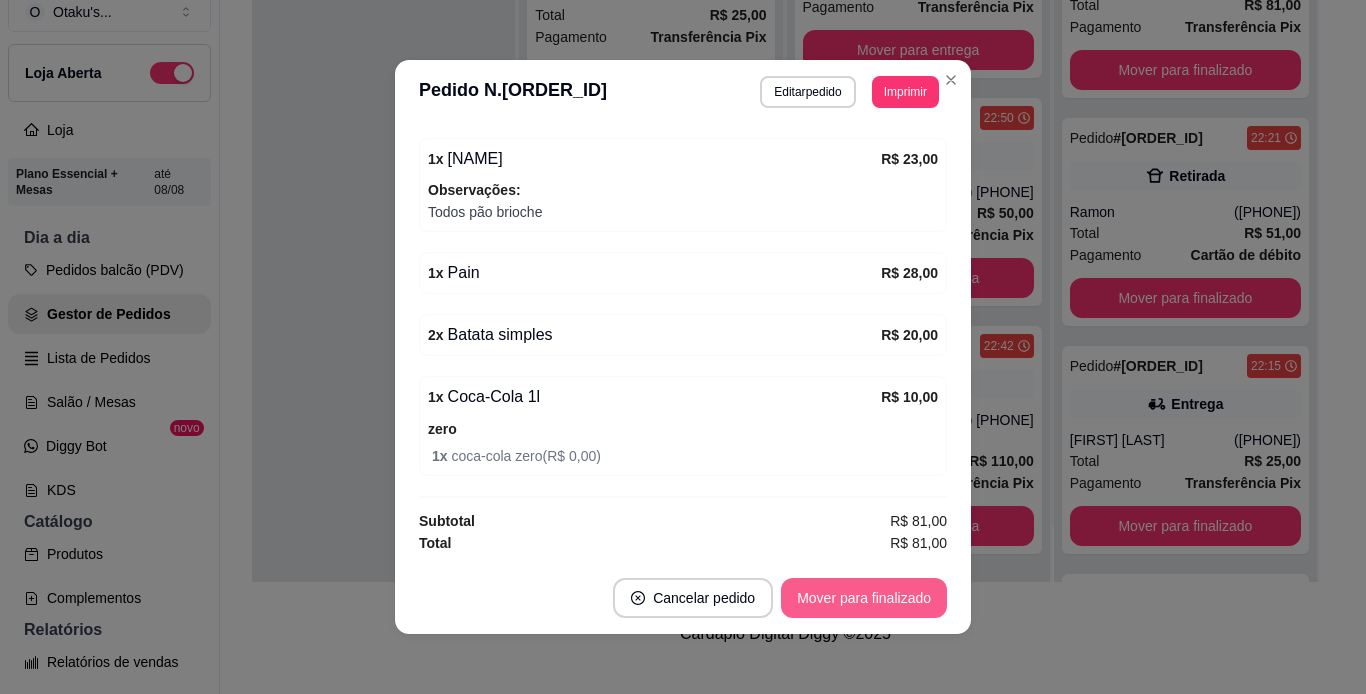 scroll, scrollTop: 258, scrollLeft: 0, axis: vertical 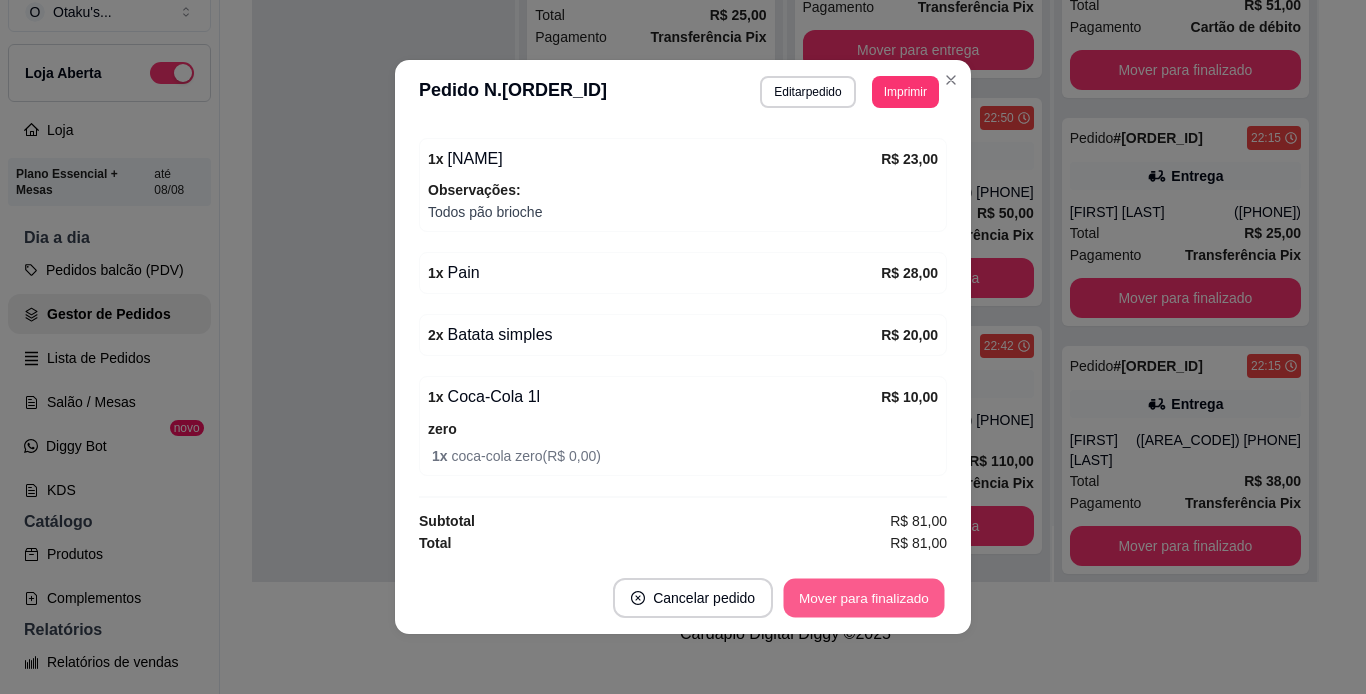 click on "Mover para finalizado" at bounding box center [864, 598] 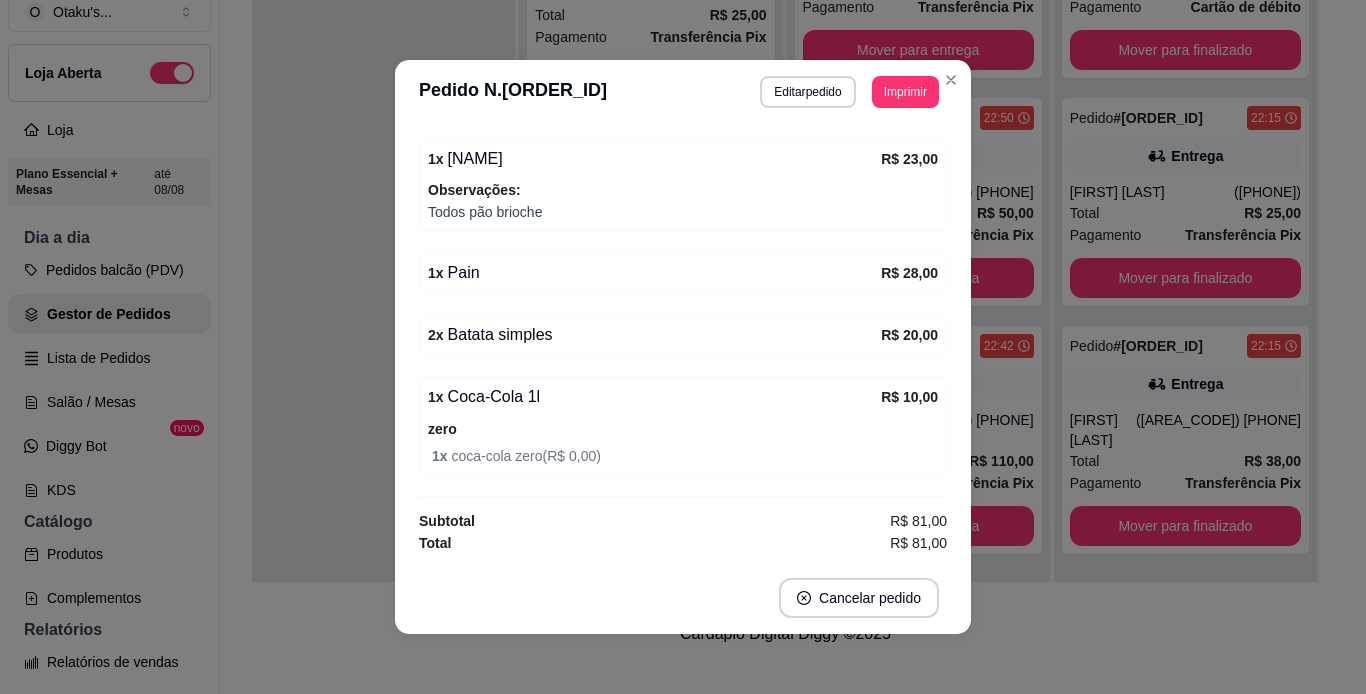 scroll, scrollTop: 466, scrollLeft: 0, axis: vertical 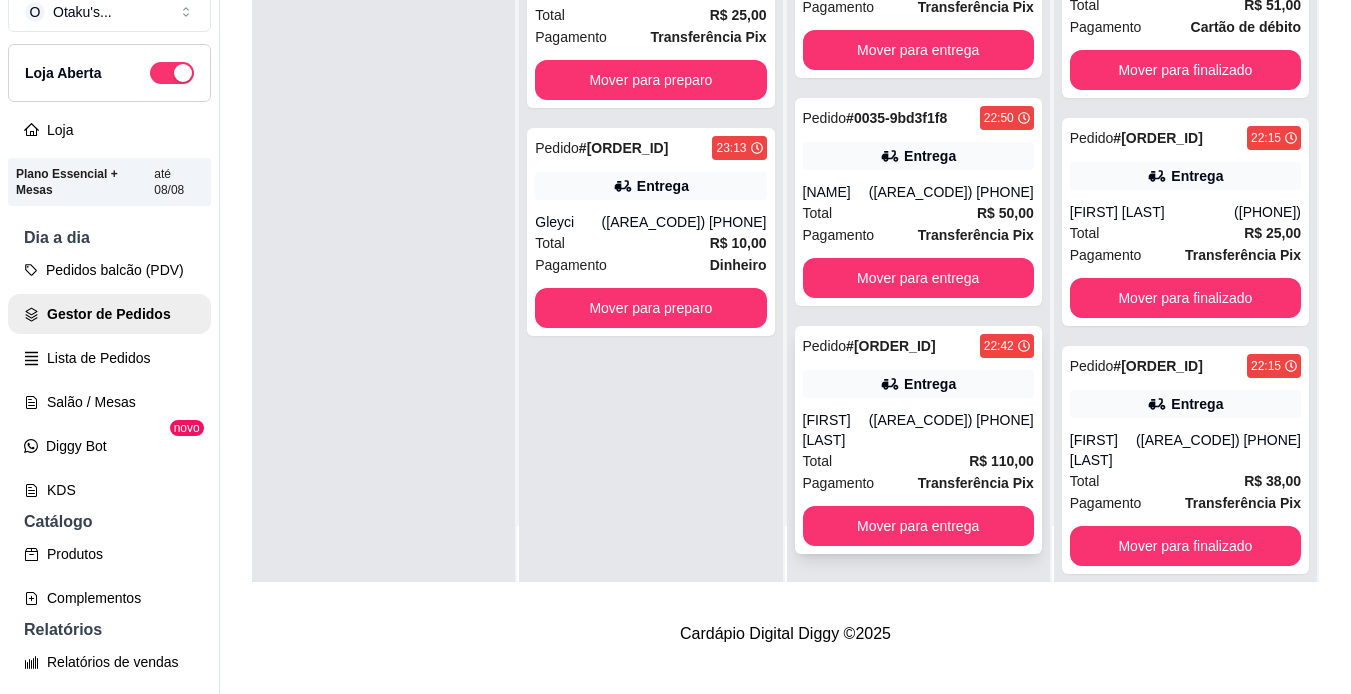 click on "Total R$ 110,00" at bounding box center [918, 461] 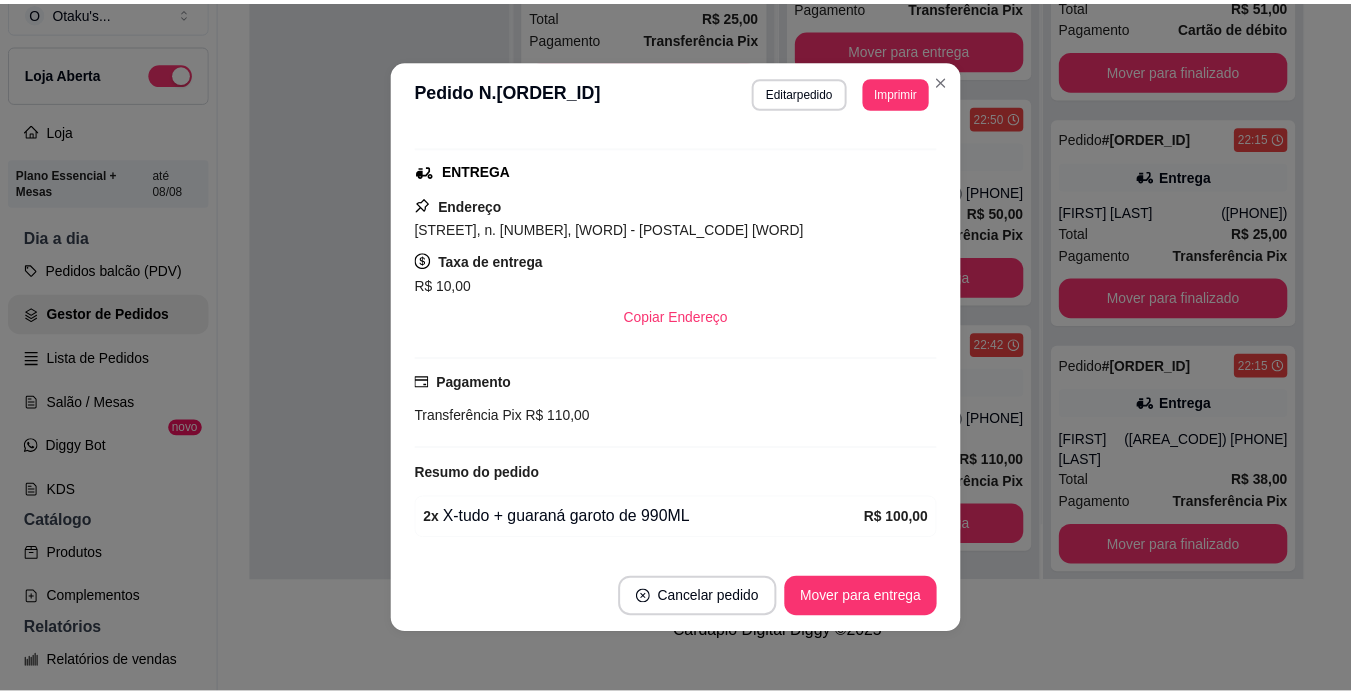 scroll, scrollTop: 379, scrollLeft: 0, axis: vertical 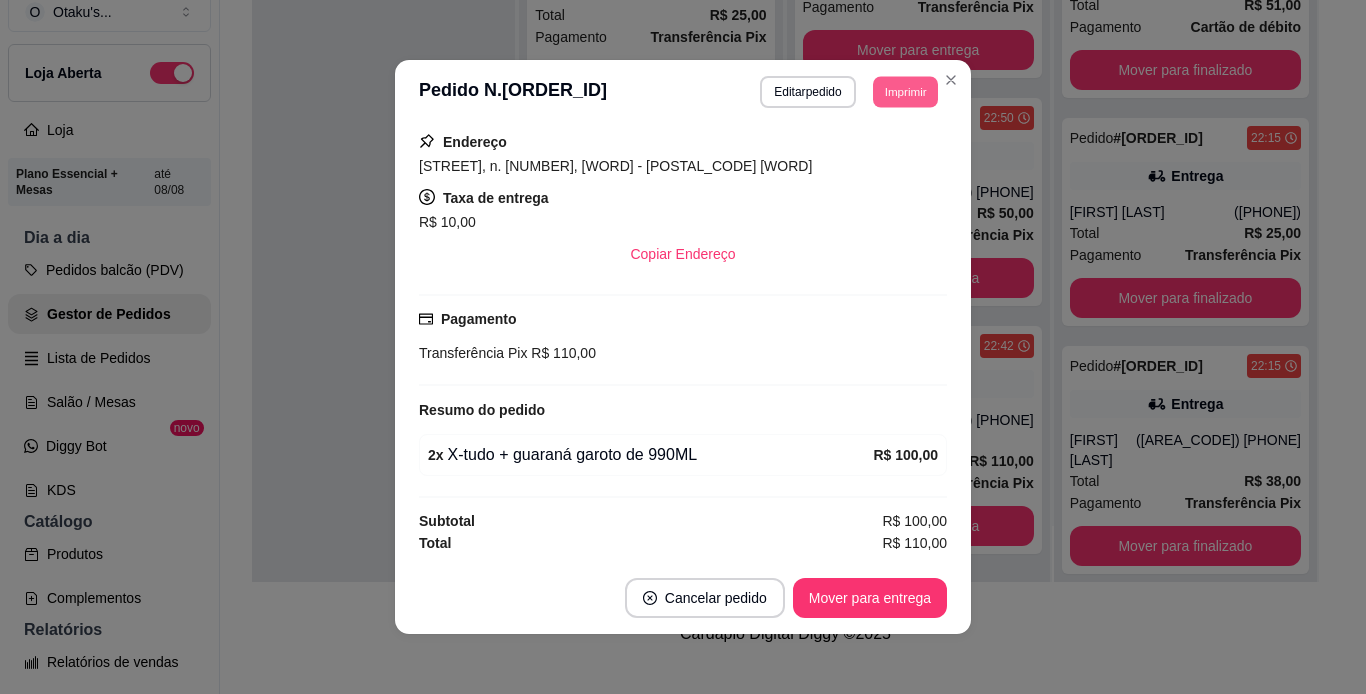 click on "Imprimir" at bounding box center (905, 91) 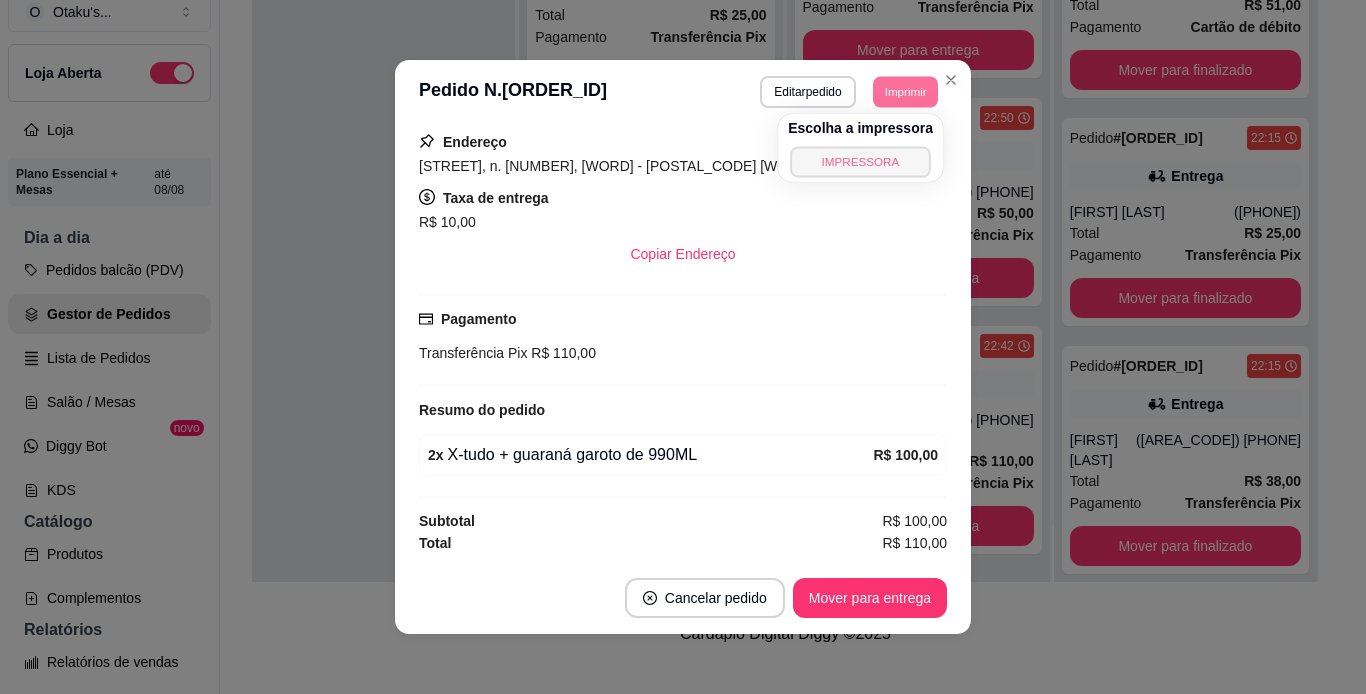 click on "IMPRESSORA" at bounding box center (860, 161) 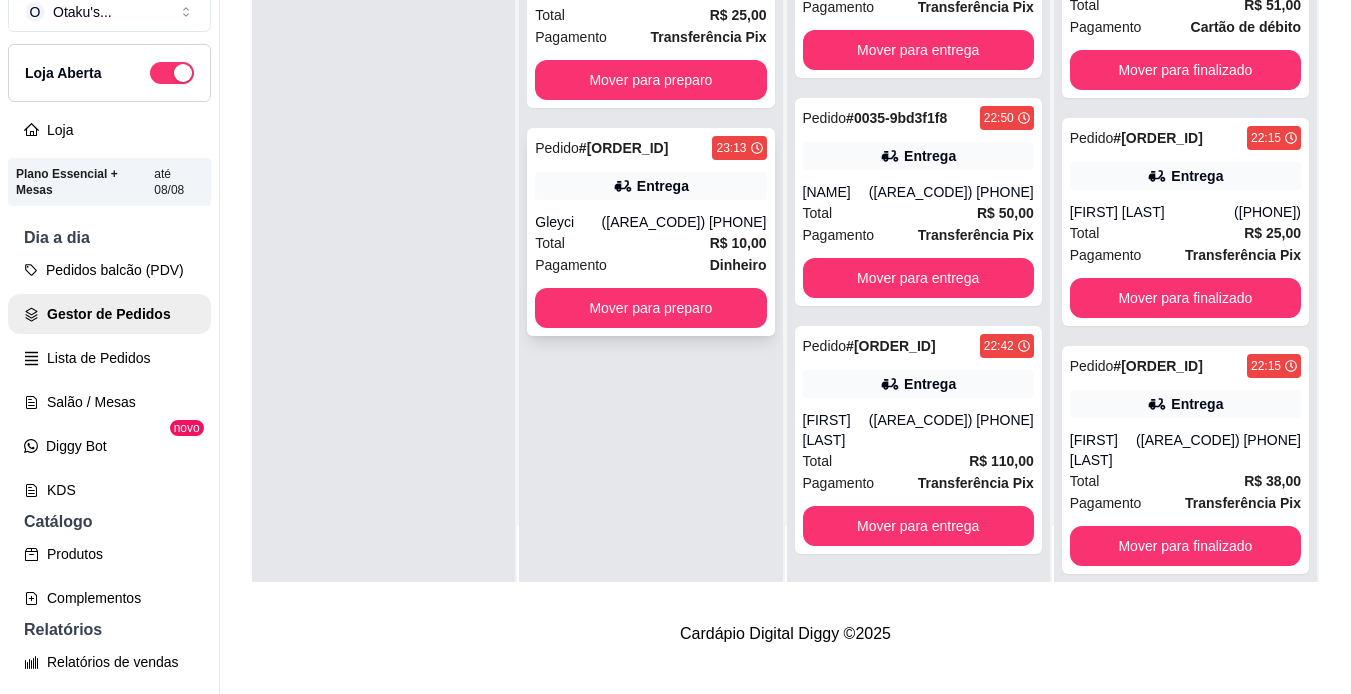 scroll, scrollTop: 0, scrollLeft: 0, axis: both 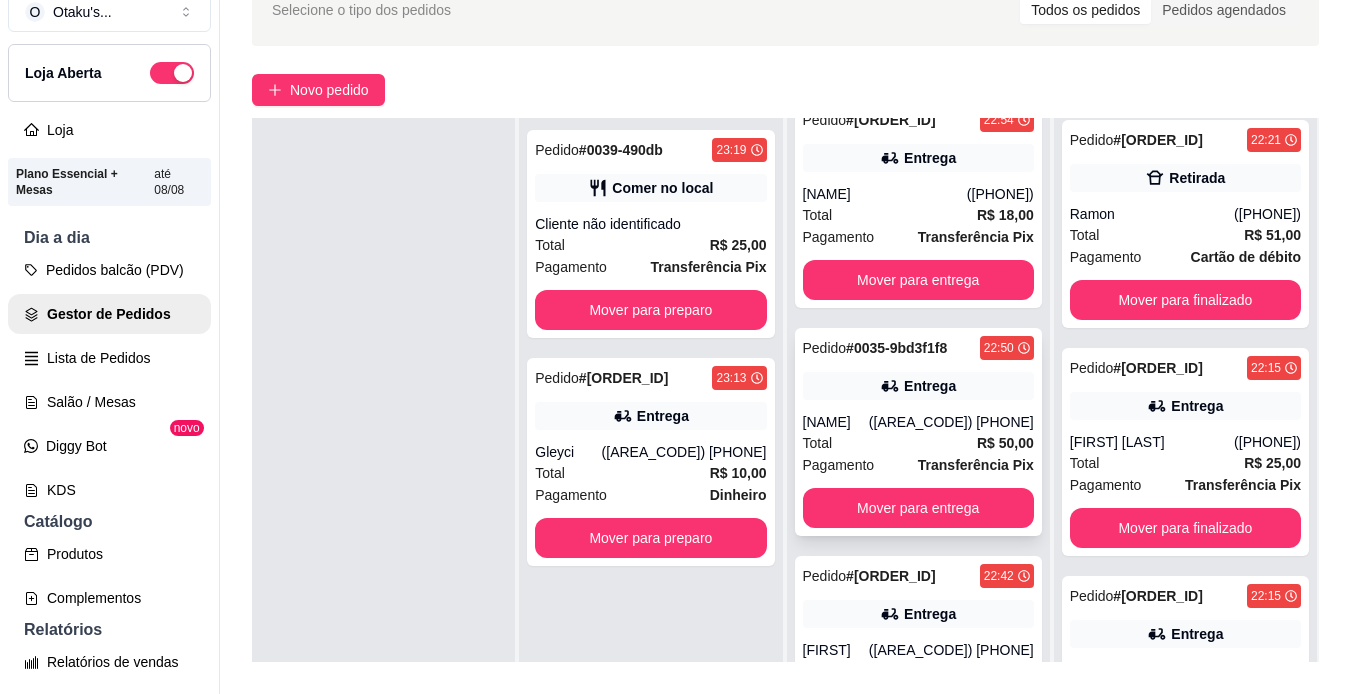 click on "([AREA_CODE]) [PHONE]" at bounding box center (951, 422) 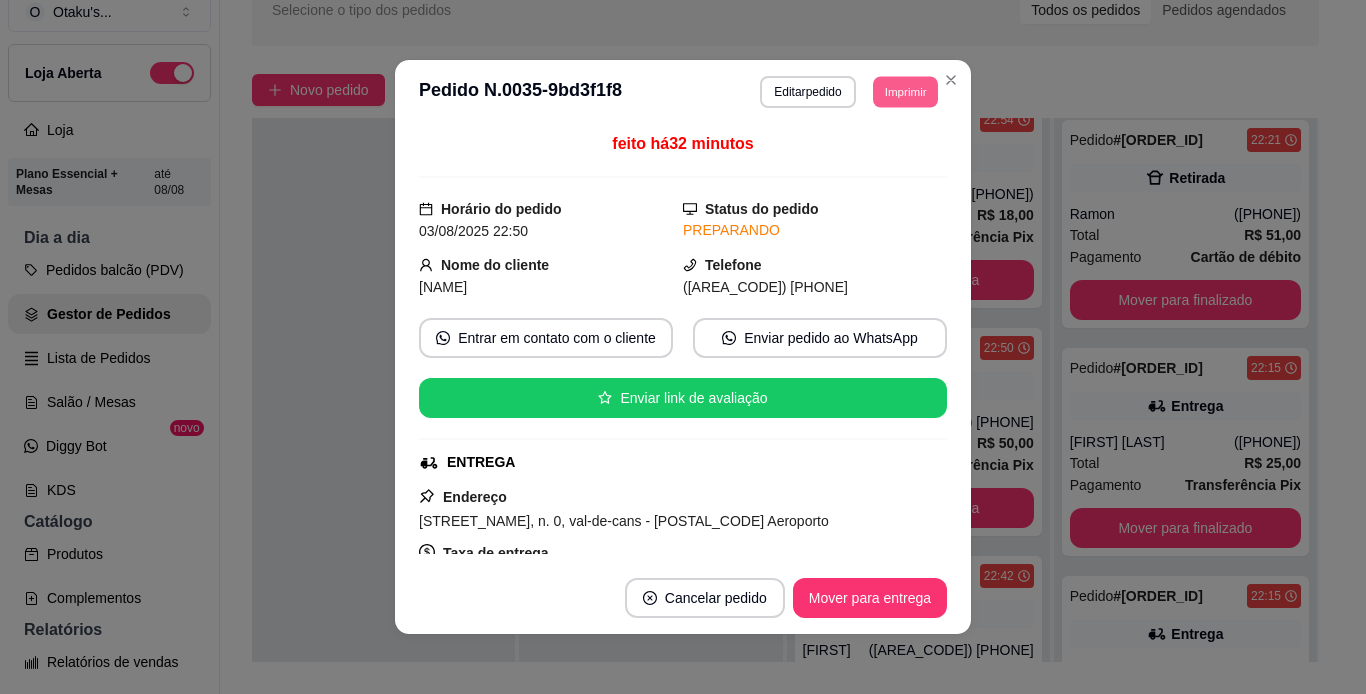click on "Imprimir" at bounding box center (905, 91) 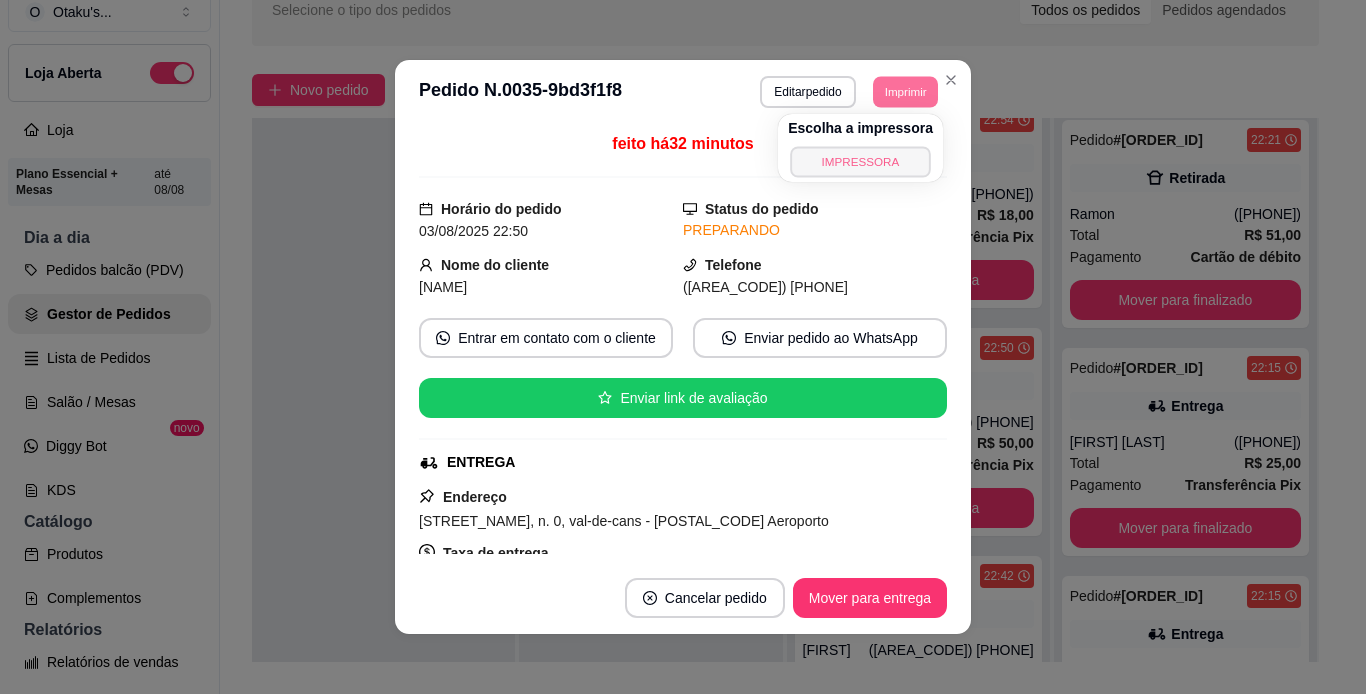 click on "IMPRESSORA" at bounding box center [860, 161] 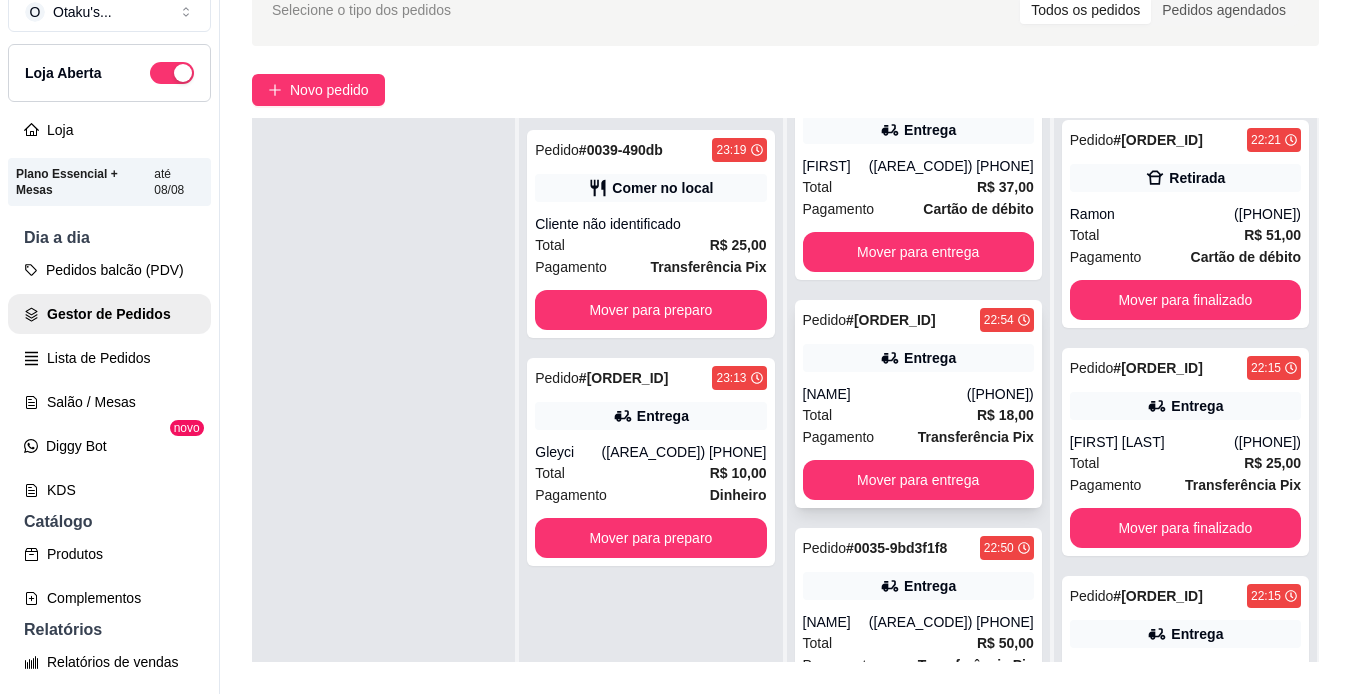 scroll, scrollTop: 53, scrollLeft: 0, axis: vertical 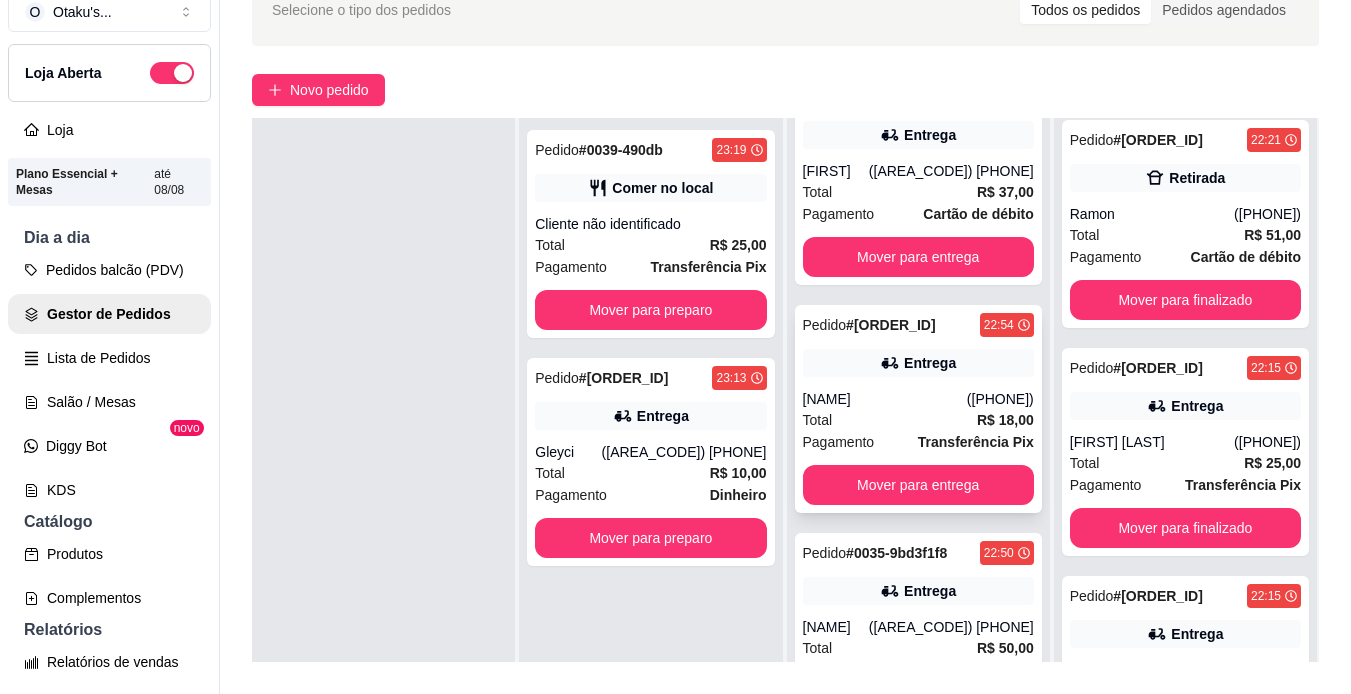click on "Entrega" at bounding box center [930, 363] 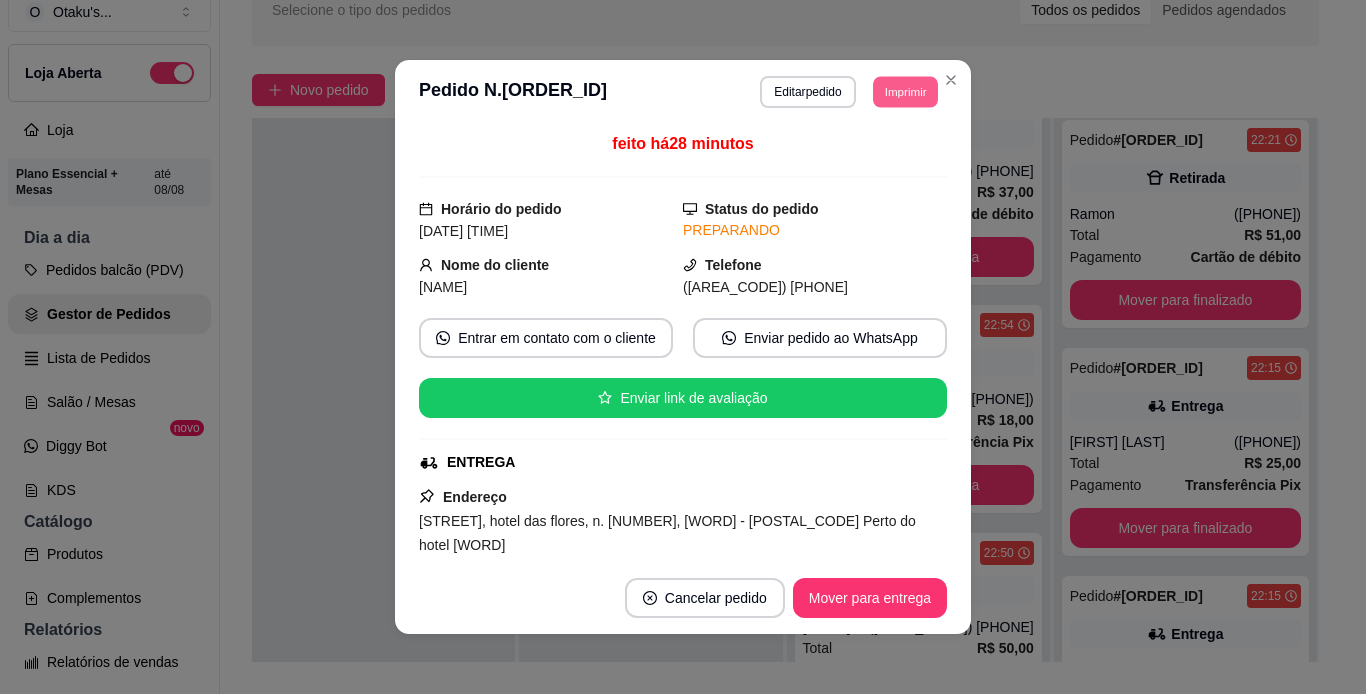 click on "Imprimir" at bounding box center (905, 91) 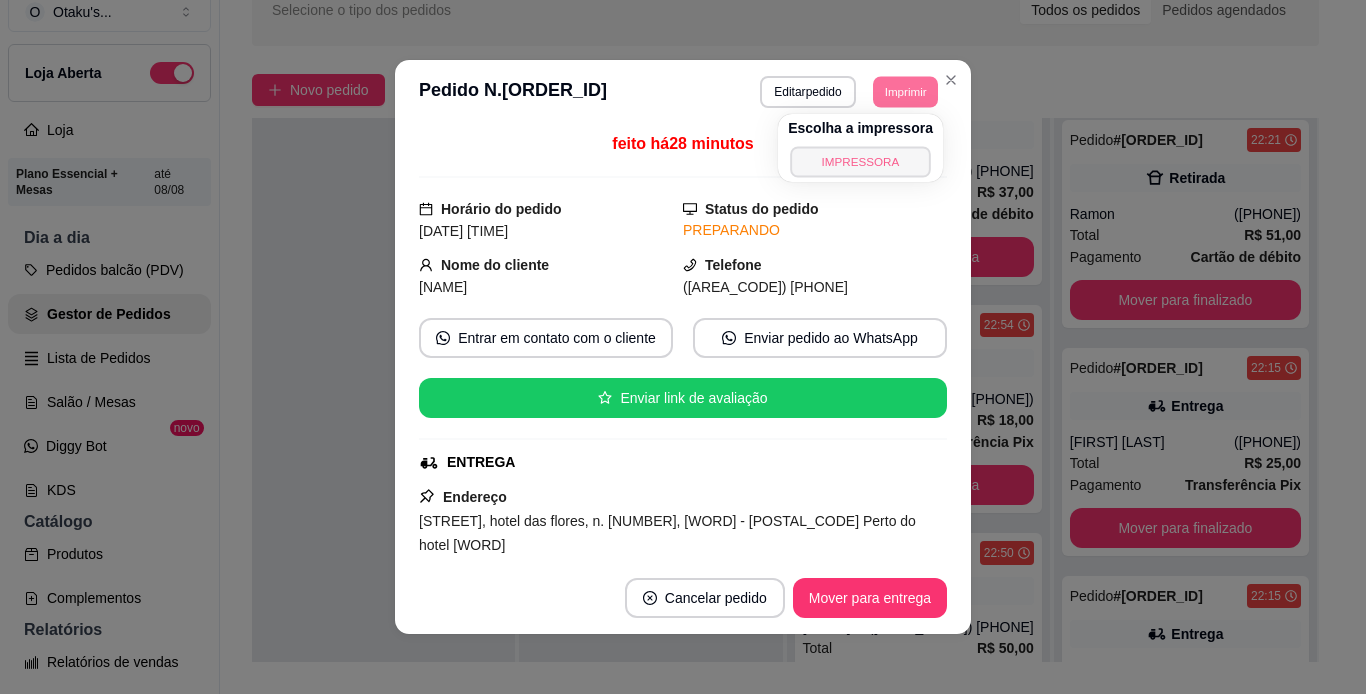 click on "IMPRESSORA" at bounding box center [860, 161] 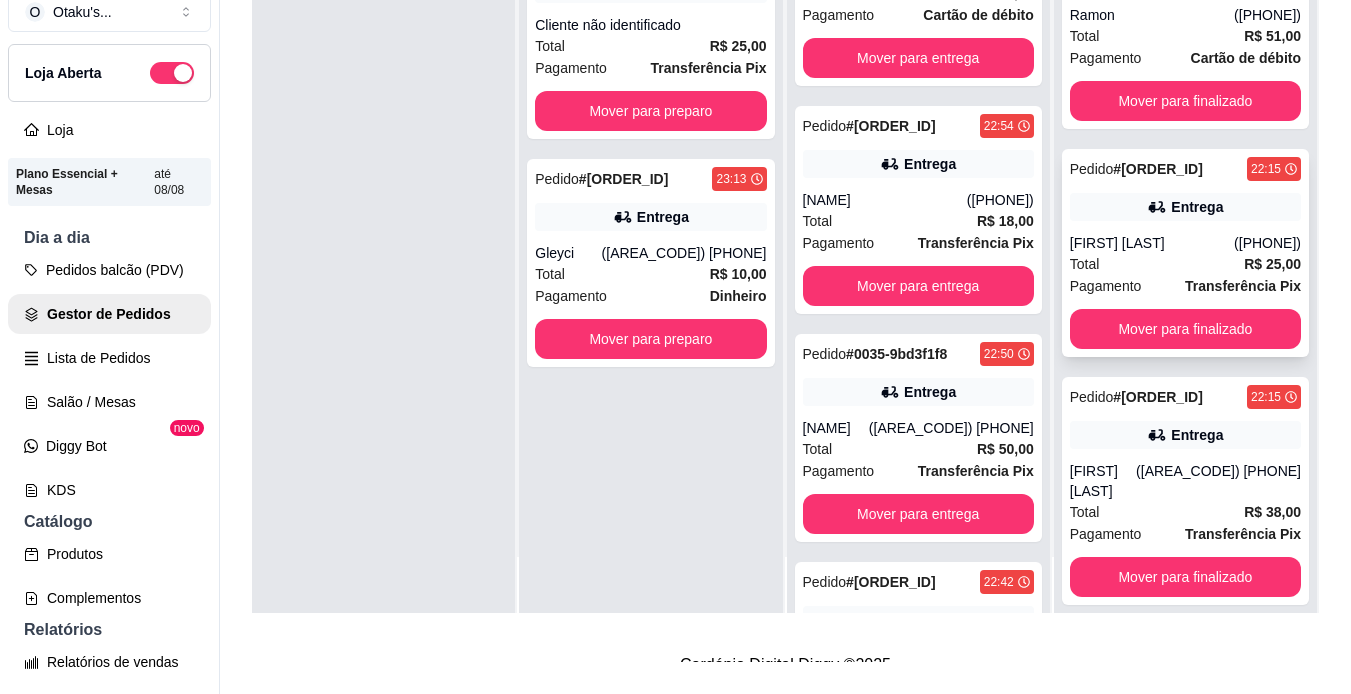 scroll, scrollTop: 274, scrollLeft: 0, axis: vertical 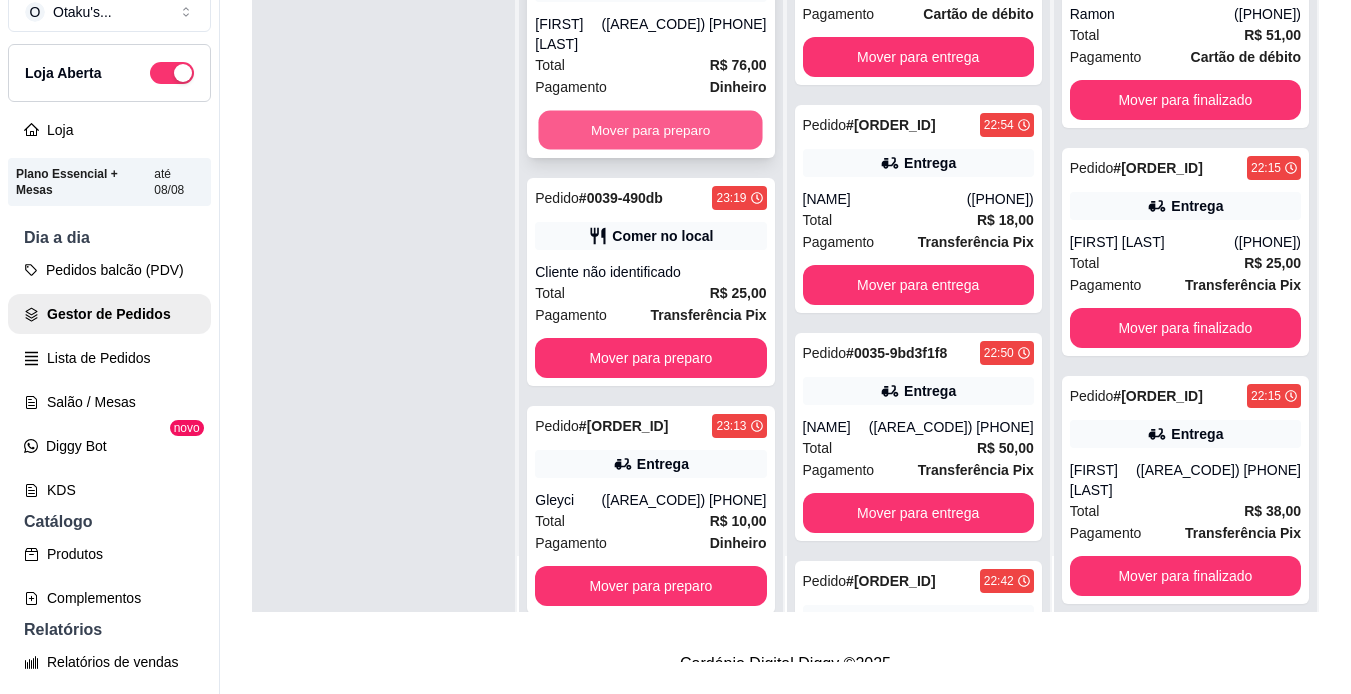click on "Mover para preparo" at bounding box center [651, 130] 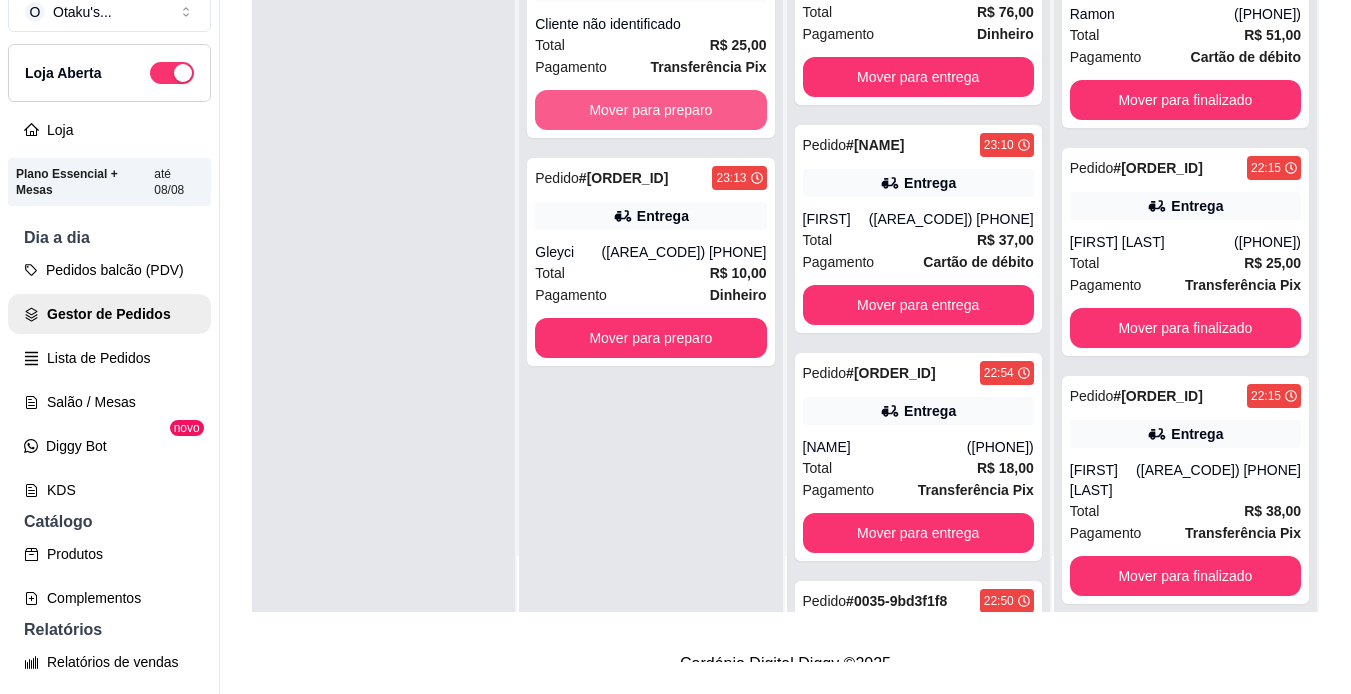 scroll, scrollTop: 281, scrollLeft: 0, axis: vertical 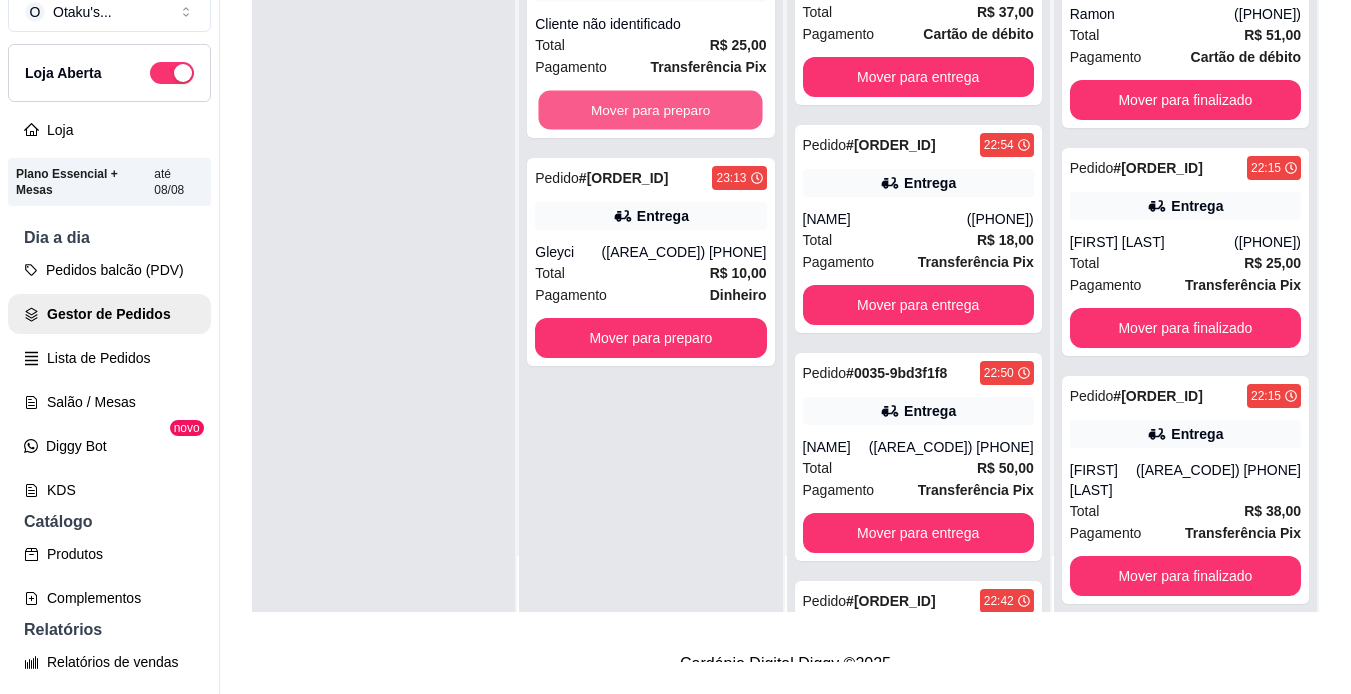 click on "Mover para preparo" at bounding box center [651, 110] 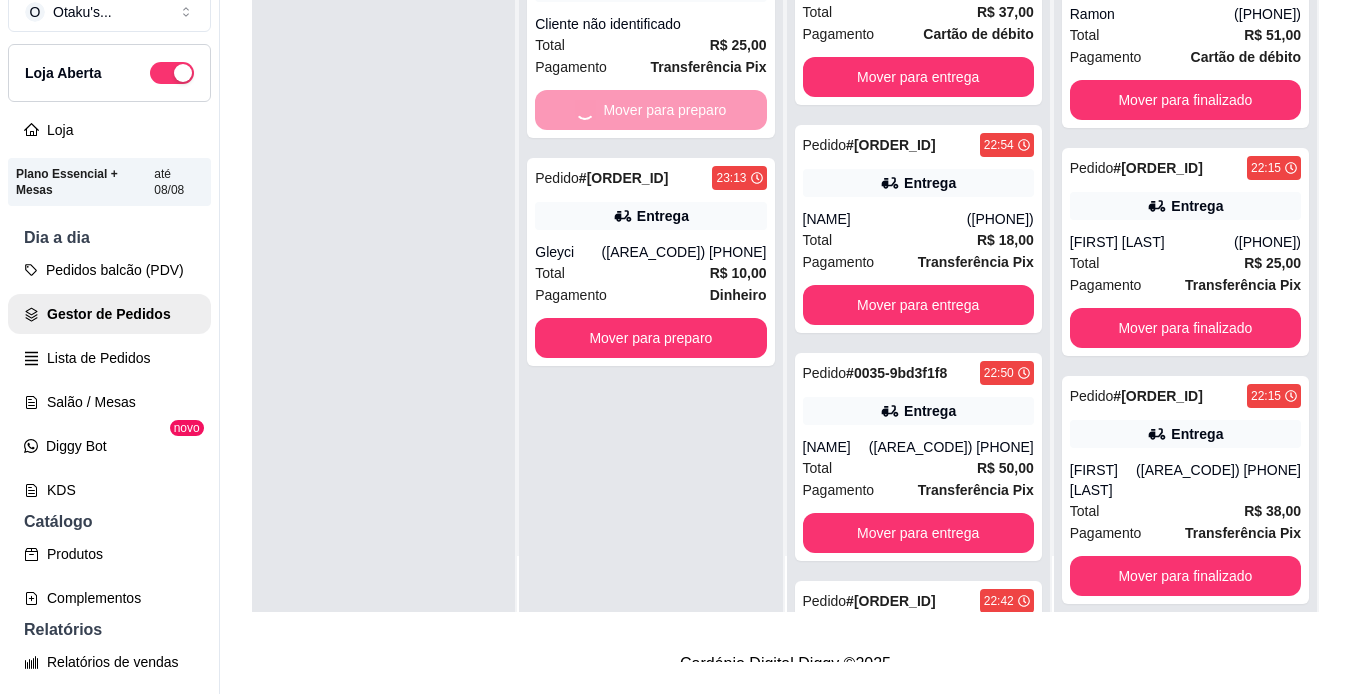 scroll, scrollTop: 509, scrollLeft: 0, axis: vertical 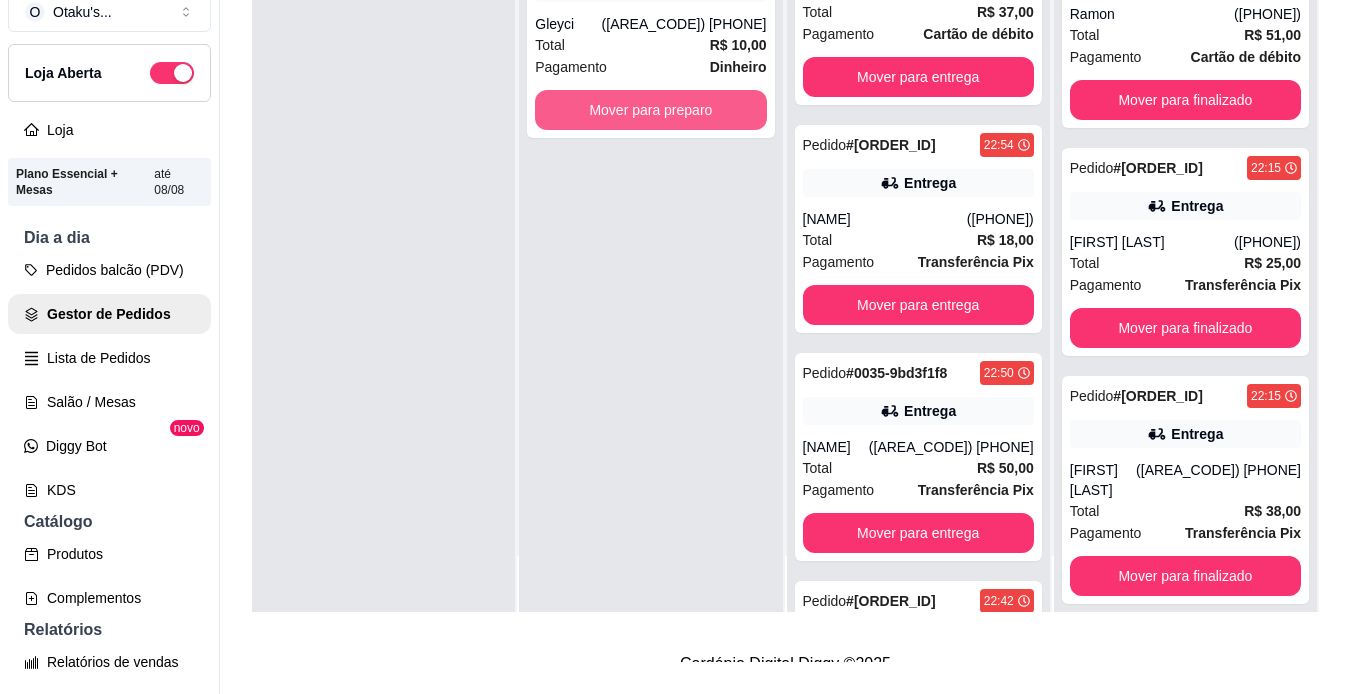 click on "Mover para preparo" at bounding box center [650, 110] 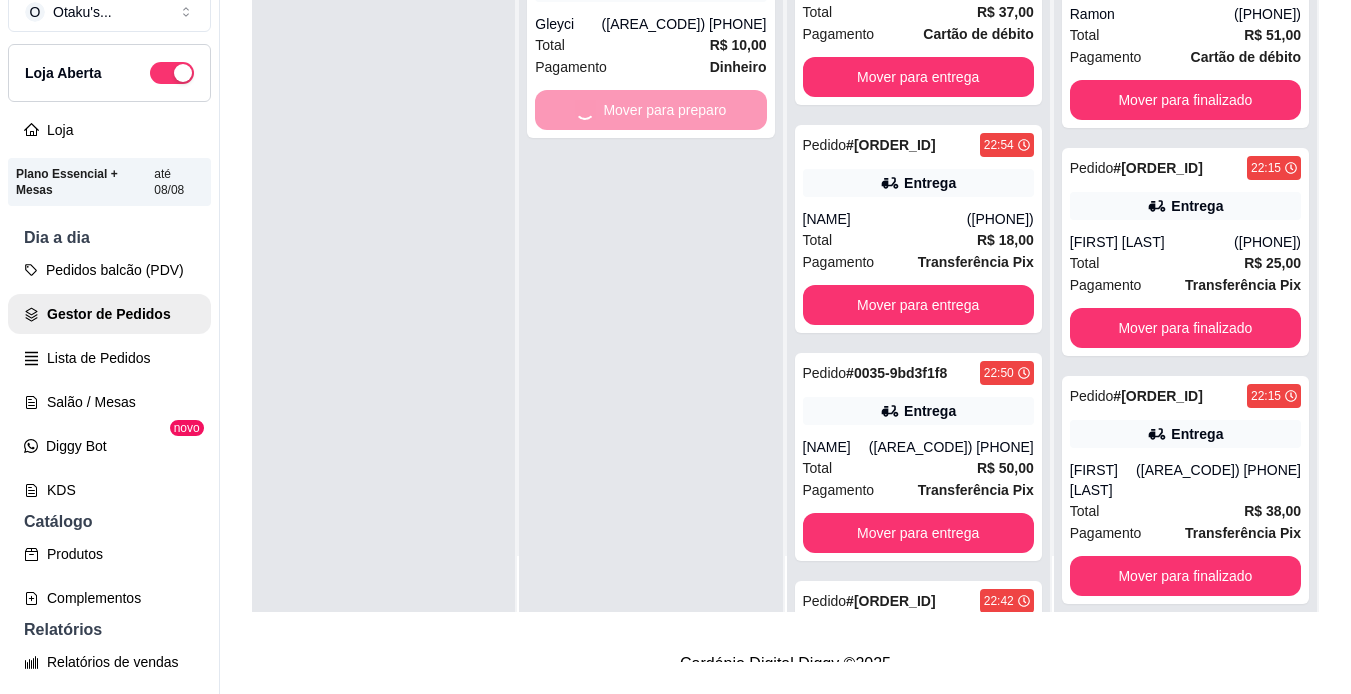 scroll, scrollTop: 737, scrollLeft: 0, axis: vertical 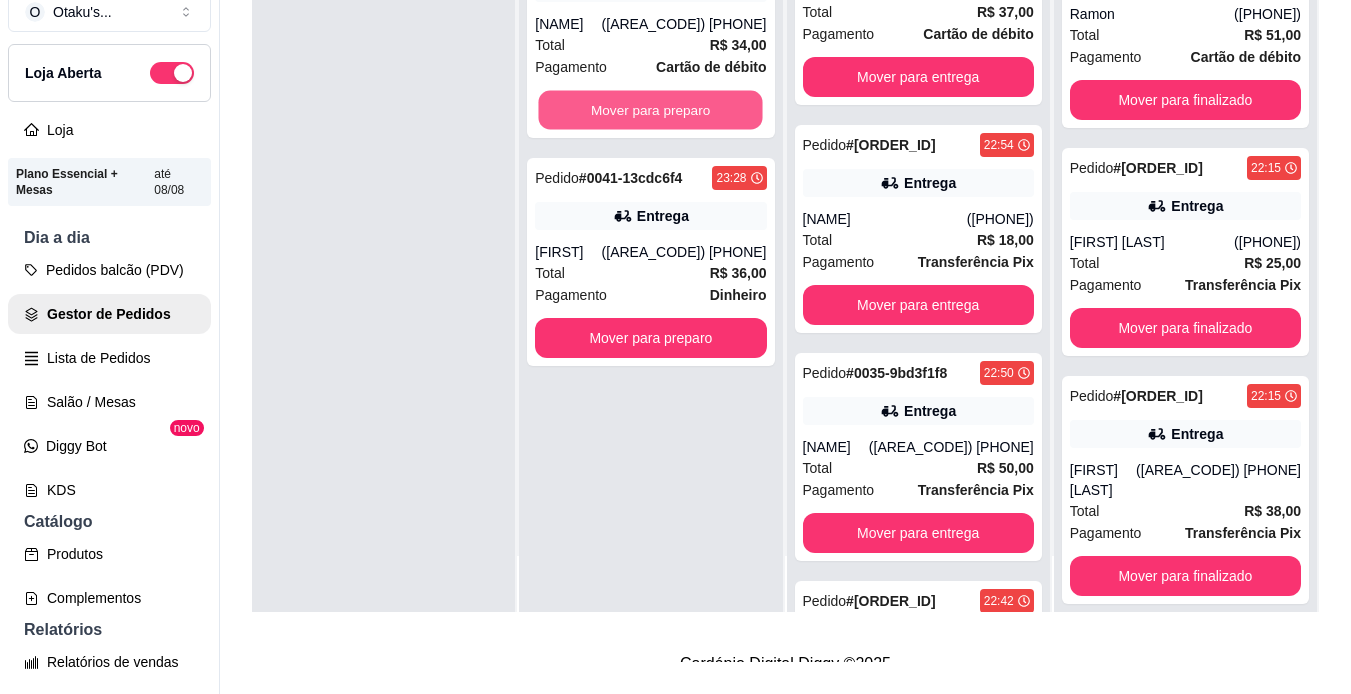 click on "Mover para preparo" at bounding box center [651, 110] 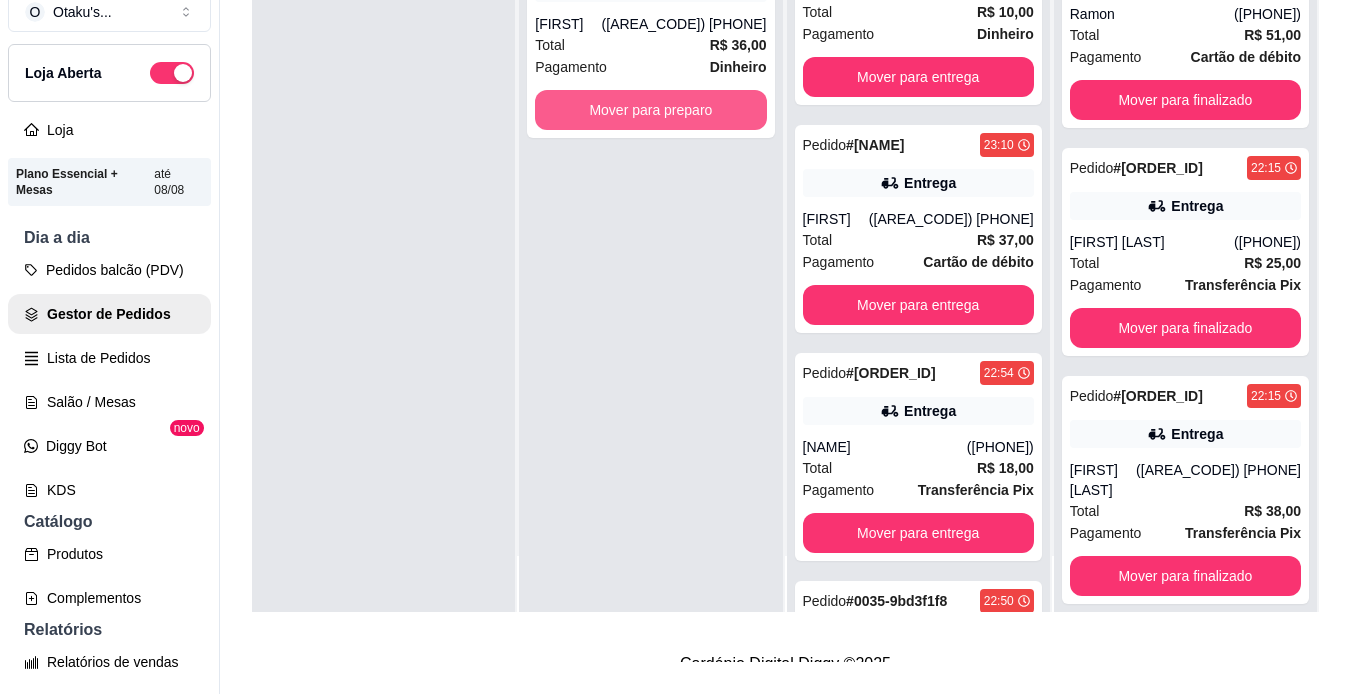 scroll, scrollTop: 965, scrollLeft: 0, axis: vertical 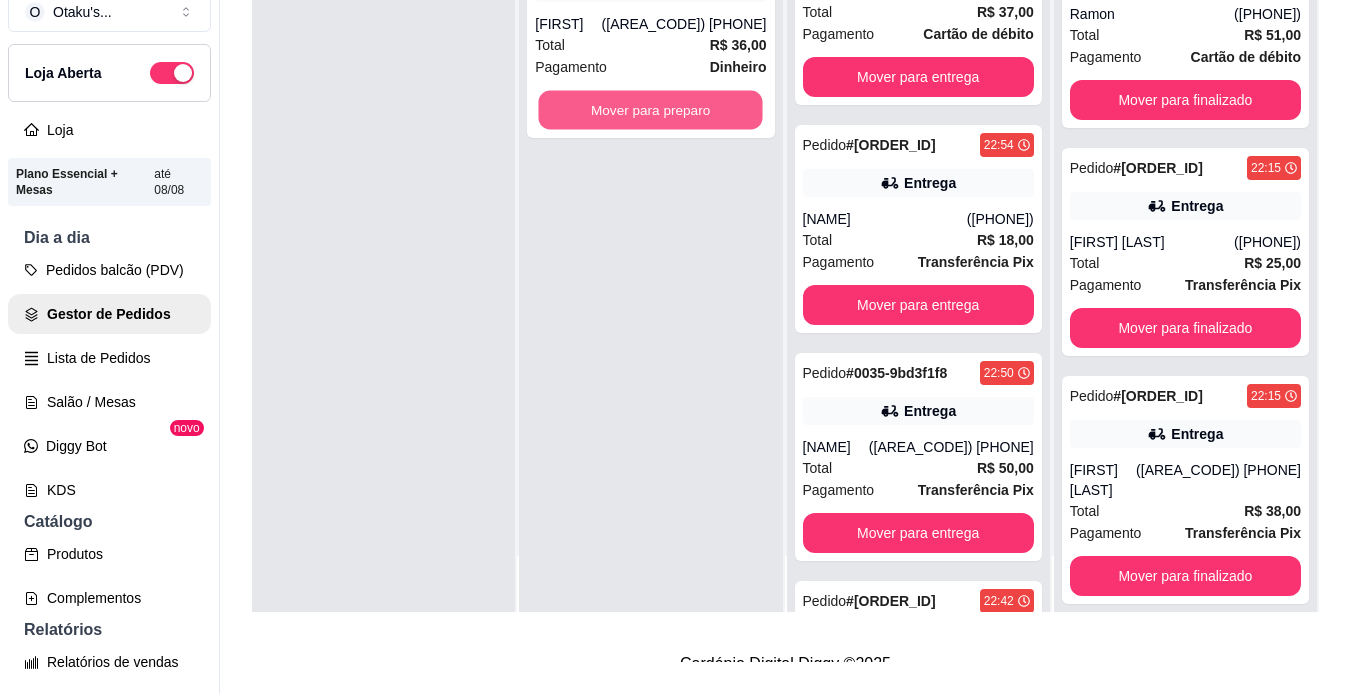 click on "Mover para preparo" at bounding box center [651, 110] 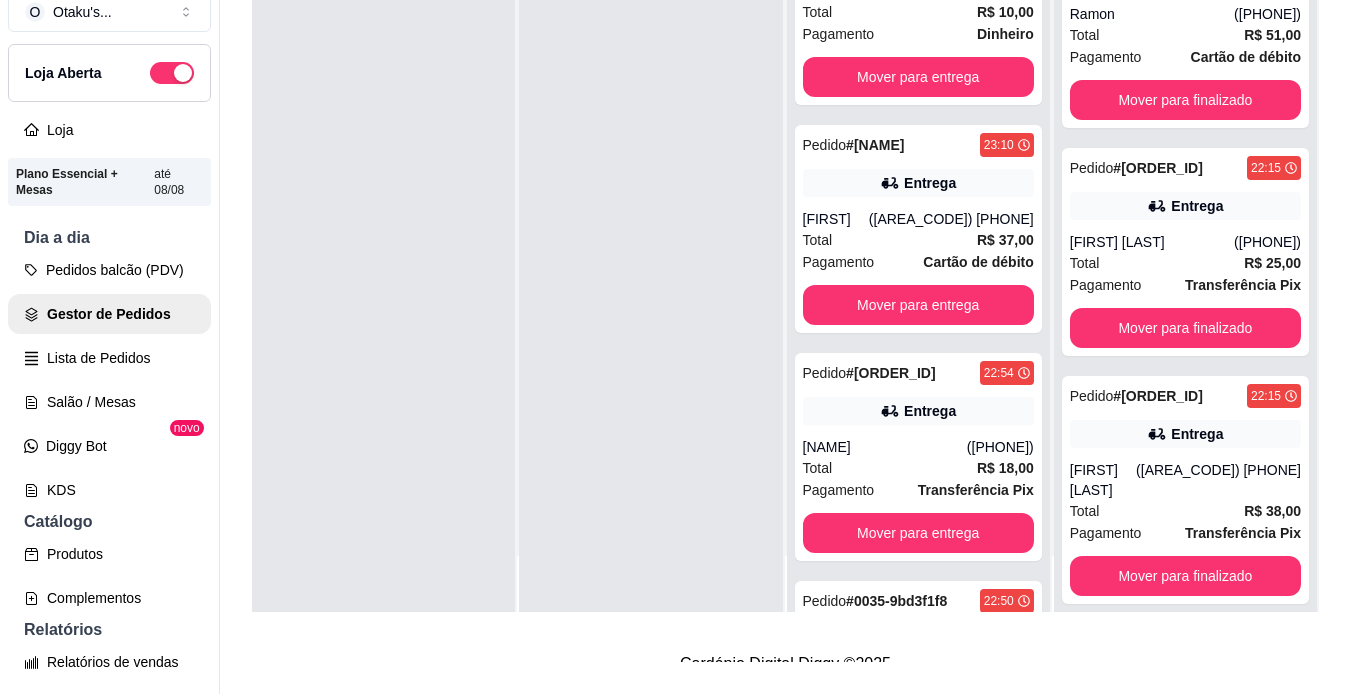 scroll, scrollTop: 1193, scrollLeft: 0, axis: vertical 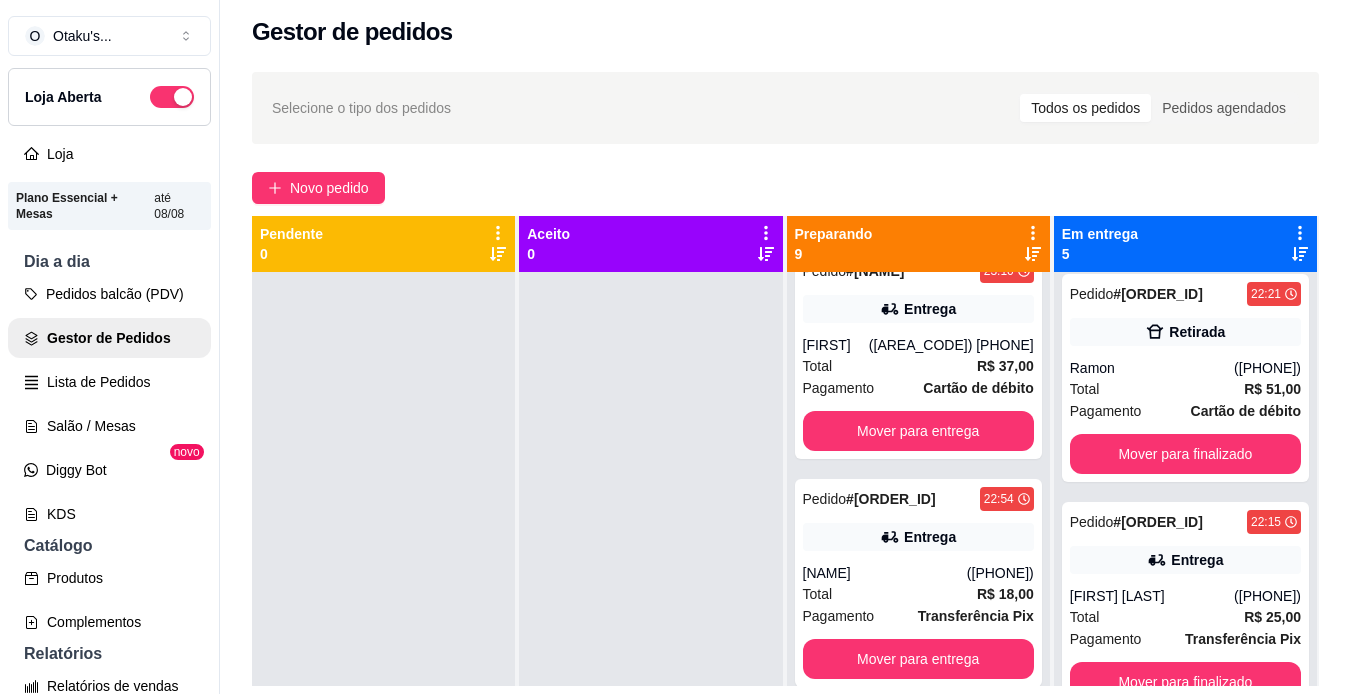 click on "Selecione o tipo dos pedidos Todos os pedidos Pedidos agendados Novo pedido Pendente 0 Aceito 0 Preparando 9 Pedido  # 0042-90490140 23:29 Entrega [FIRST] [LAST] ([PHONE]) Total R$ 34,00 Pagamento Cartão de débito Mover para entrega Pedido  # 0041-13cdc6f4 23:28 Entrega [FIRST] ([PHONE]) Total R$ 36,00 Pagamento Dinheiro Mover para entrega Pedido  # 0040-c8717f46 23:27 Entrega [FIRST] [LAST]  ([PHONE]) Total R$ 76,00 Pagamento Dinheiro Mover para entrega Pedido  # 0039-490db 23:19 Comer no local Cliente não identificado Total R$ 25,00 Pagamento Transferência Pix Mover para retirada disponível Pedido  # 0038-7d48a984 23:13 Entrega [FIRST]  ([PHONE]) Total R$ 10,00 Pagamento Dinheiro Mover para entrega Pedido  # 0037-e15da319 23:10 Entrega [FIRST] ([PHONE]) Total R$ 37,00 Pagamento Cartão de débito Mover para entrega Pedido  # 0036-68628e58 22:54 Entrega [FIRST]  ([PHONE]) Total R$ 18,00 Pagamento Transferência Pix Mover para entrega Pedido  # 0035-9bd3f1f8 22:50" at bounding box center [785, 497] 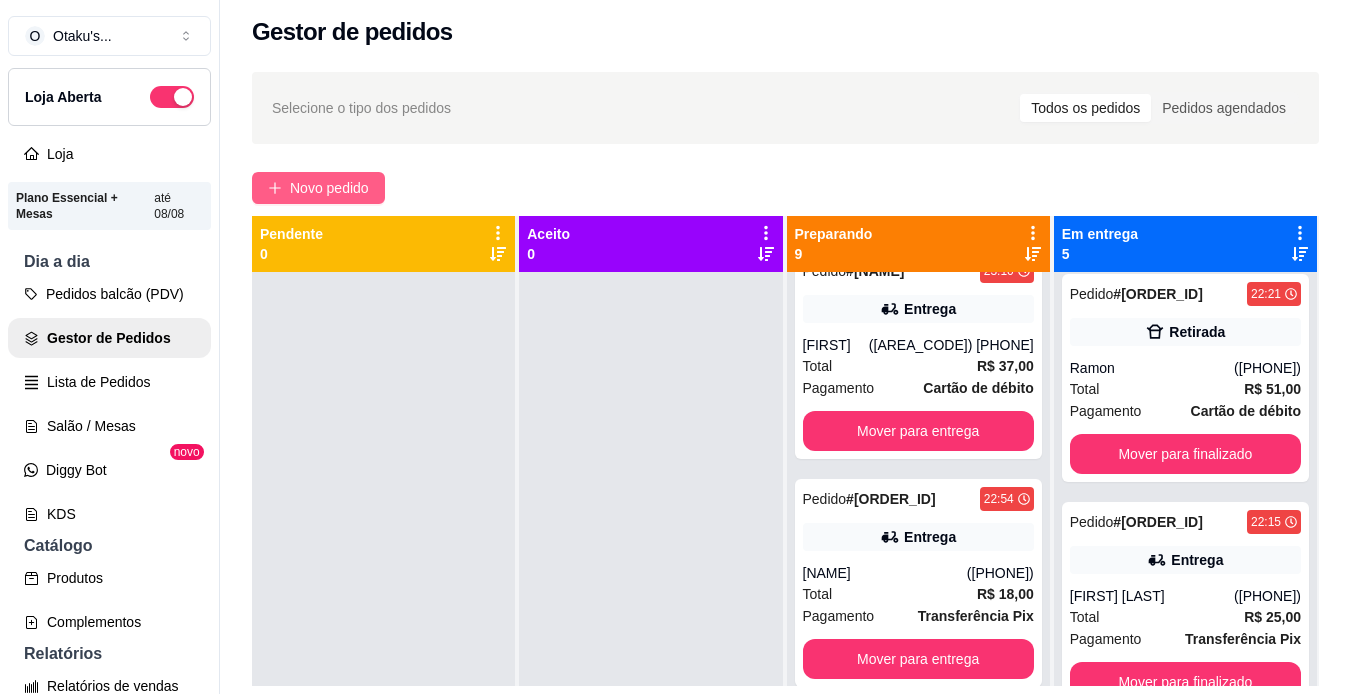click on "Novo pedido" at bounding box center [329, 188] 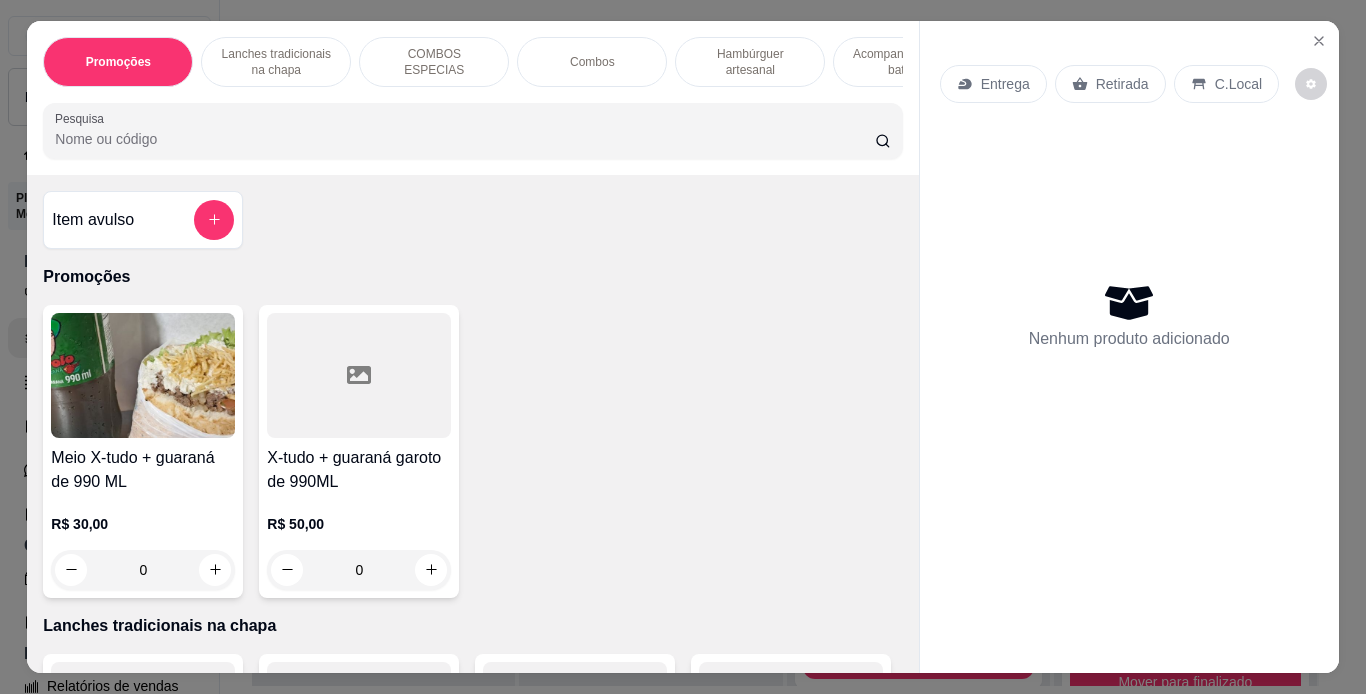 click on "Lanches tradicionais na chapa" at bounding box center [276, 62] 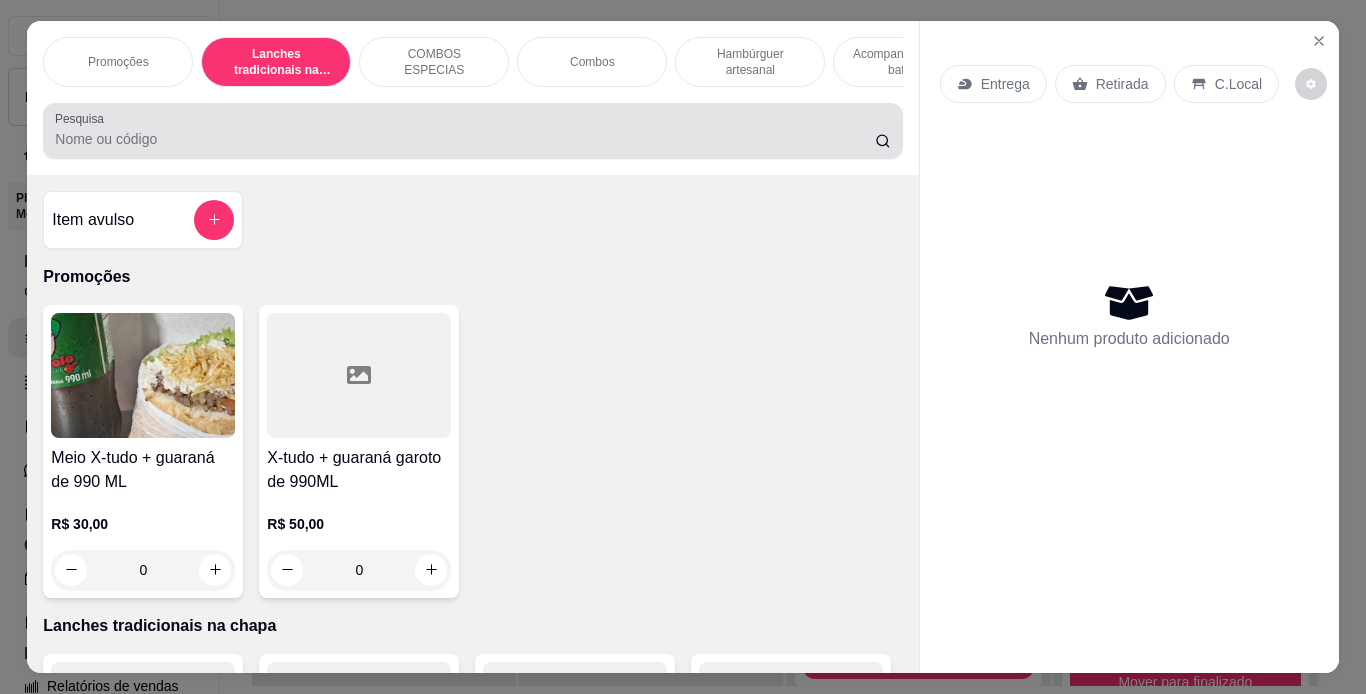 scroll, scrollTop: 439, scrollLeft: 0, axis: vertical 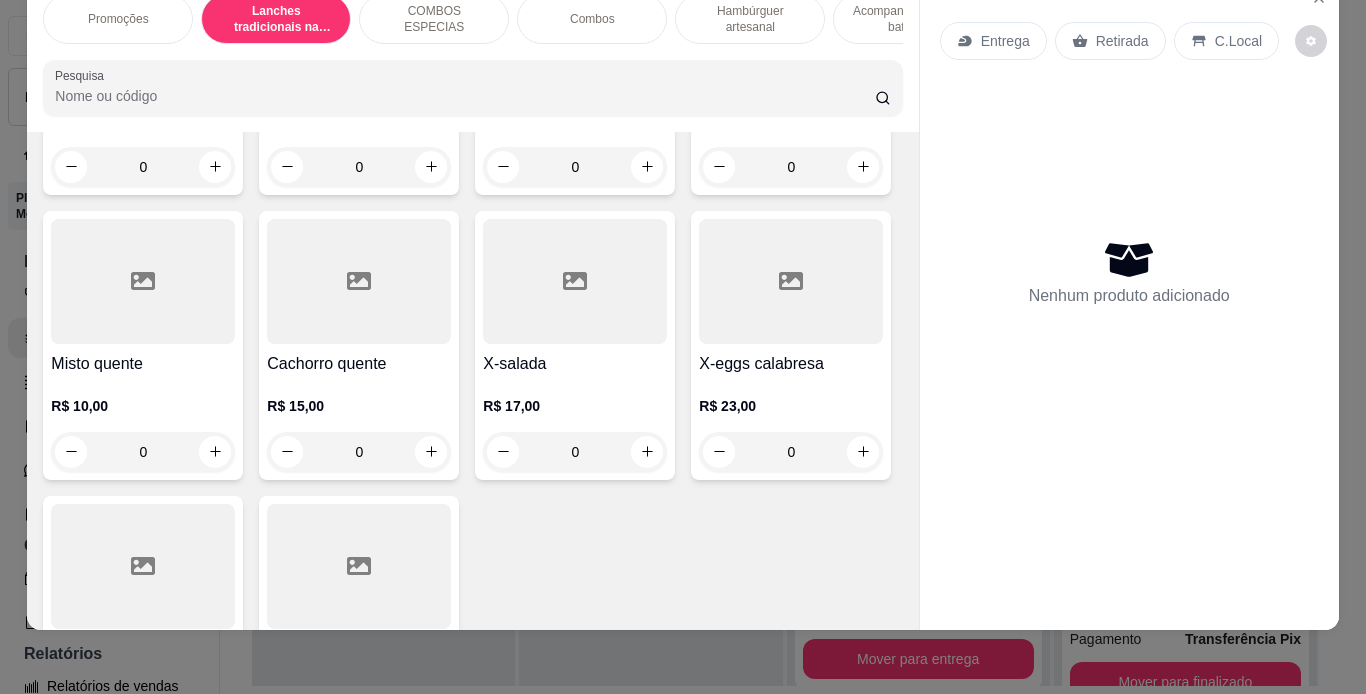 click on "0" at bounding box center (575, 167) 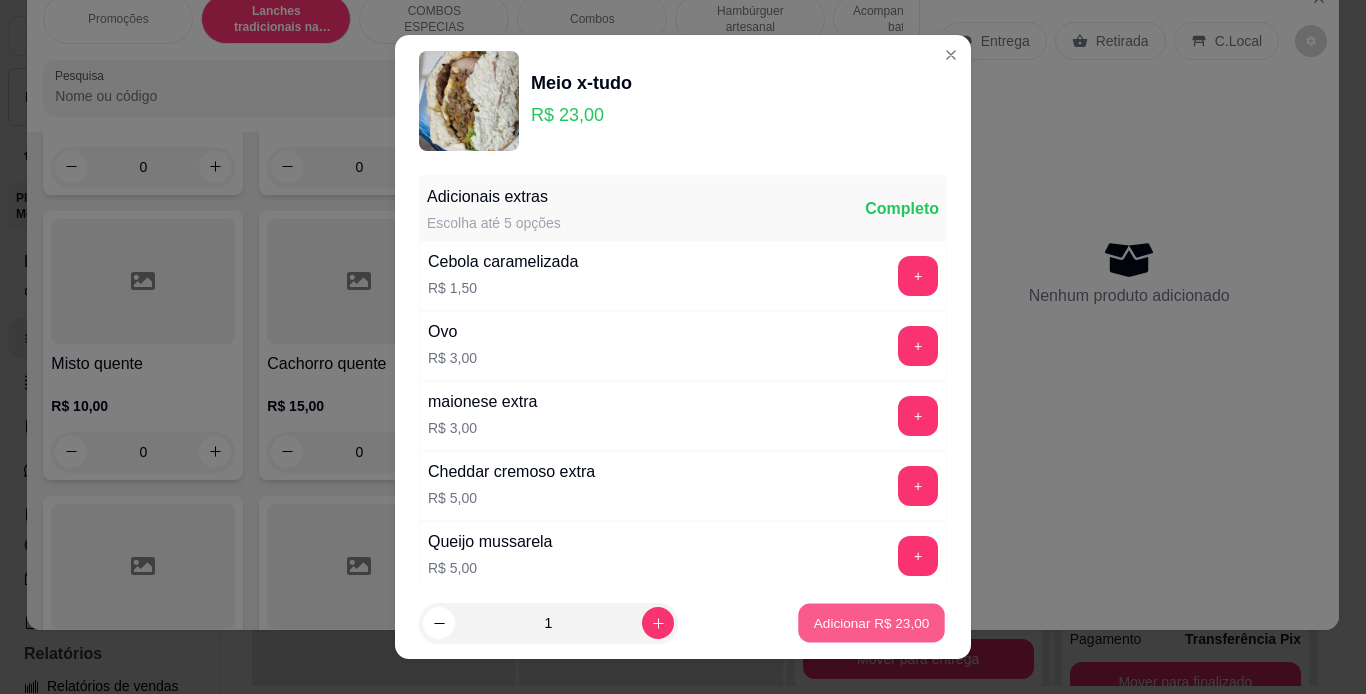 click on "Adicionar   R$ 23,00" at bounding box center (871, 623) 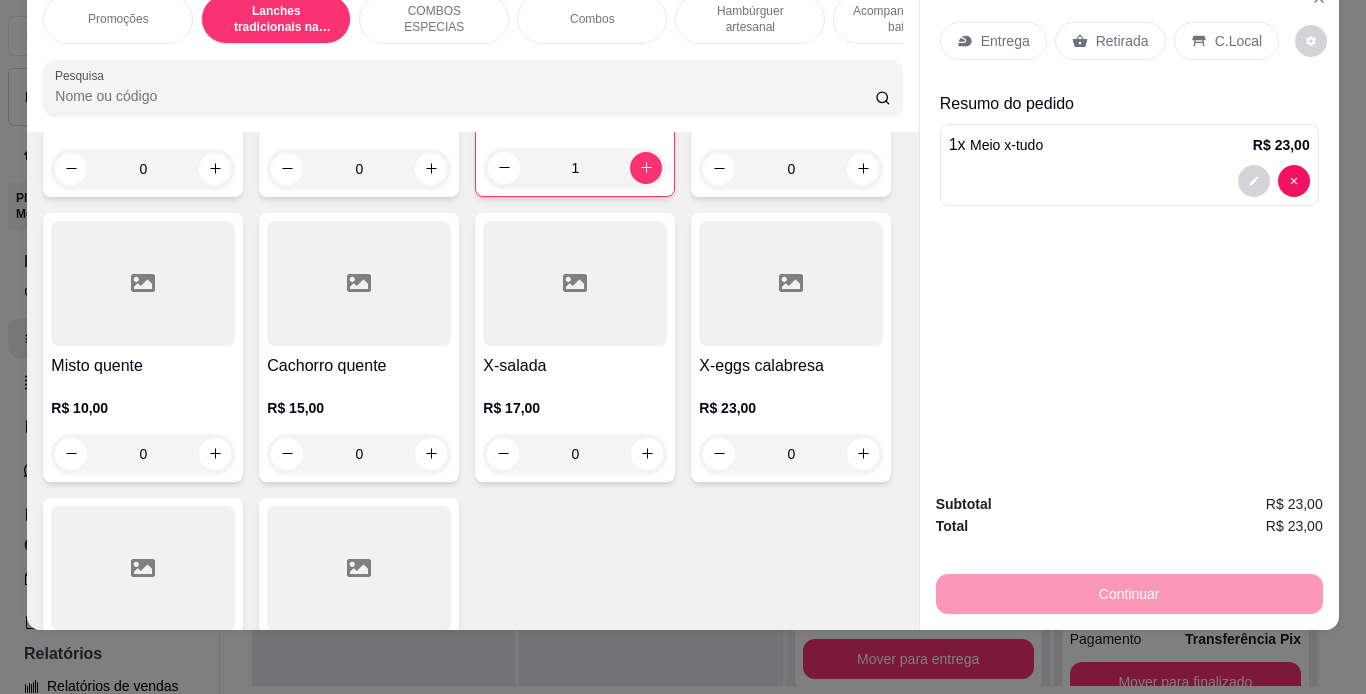 click on "Retirada" at bounding box center (1122, 41) 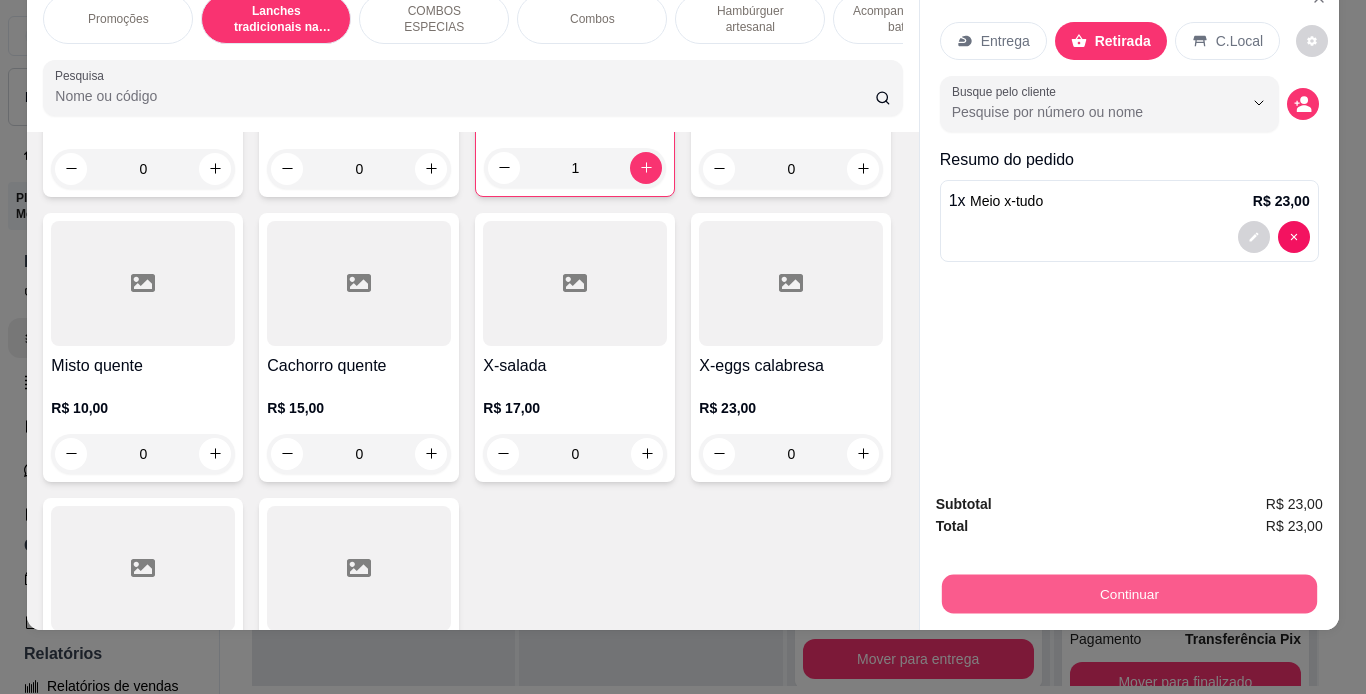click on "Continuar" at bounding box center (1128, 594) 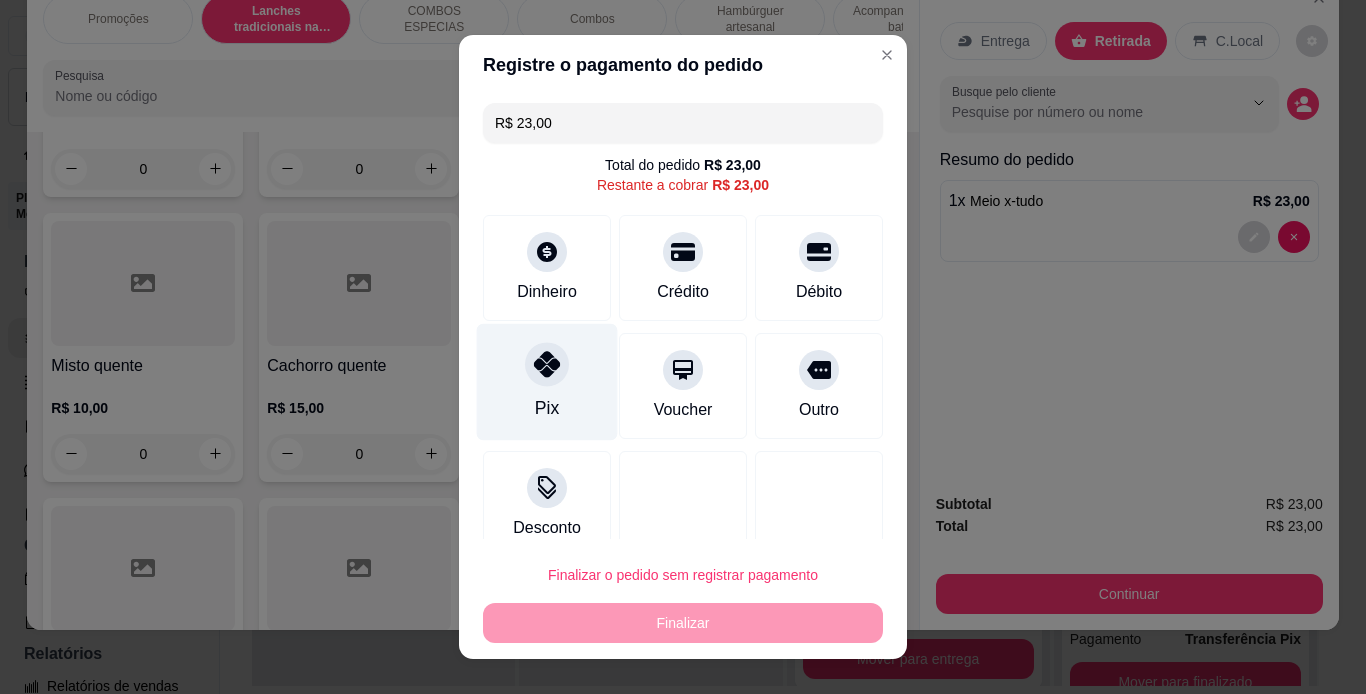 click on "Pix" at bounding box center (547, 381) 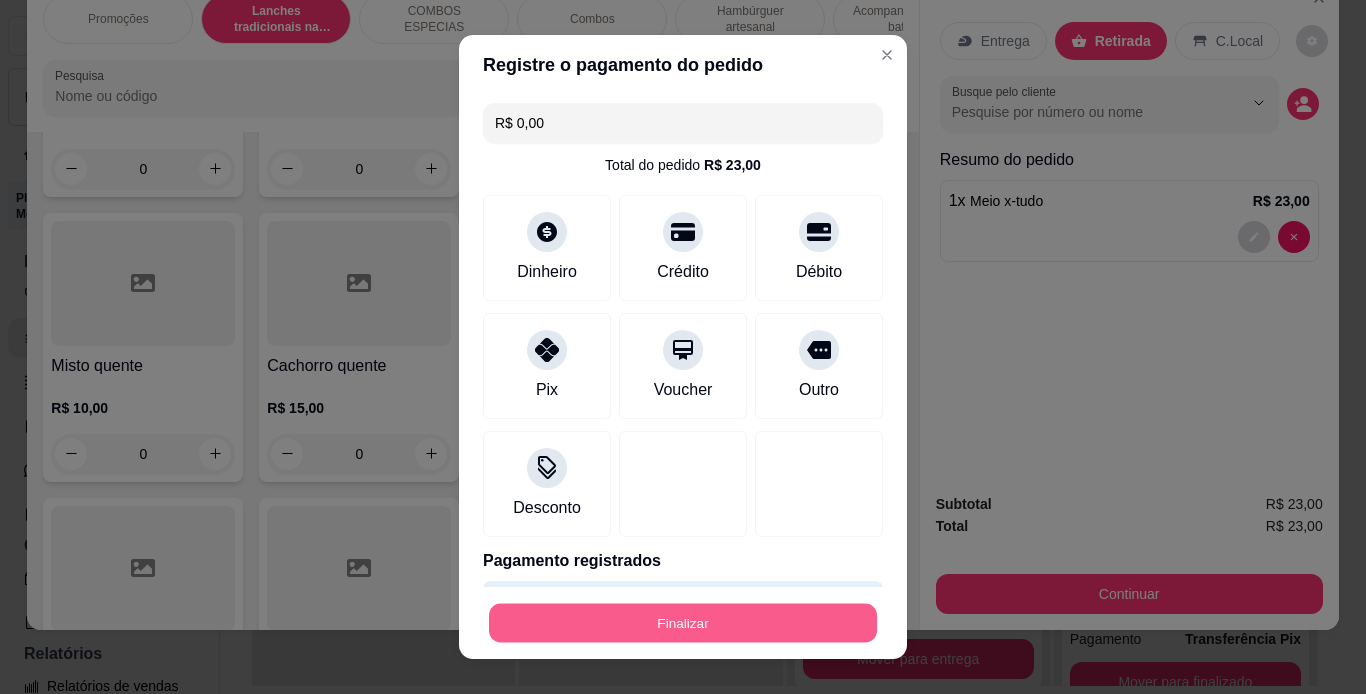 click on "Finalizar" at bounding box center [683, 623] 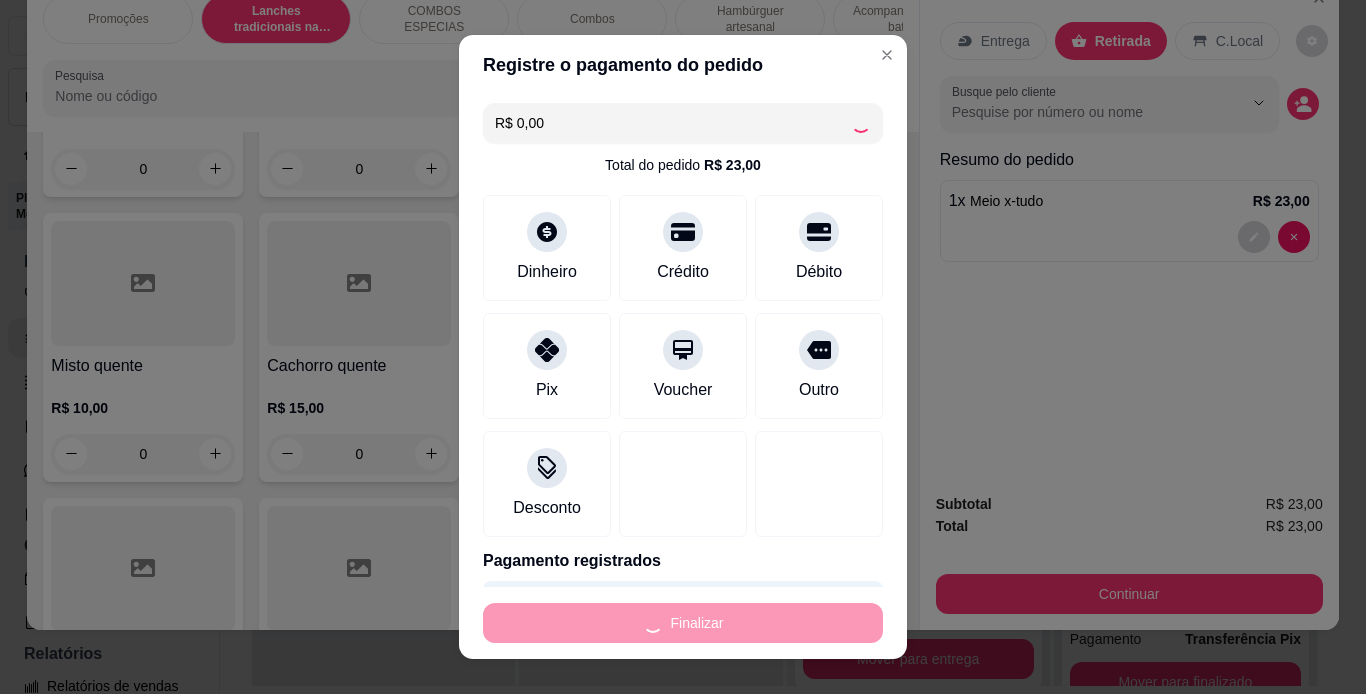 type on "0" 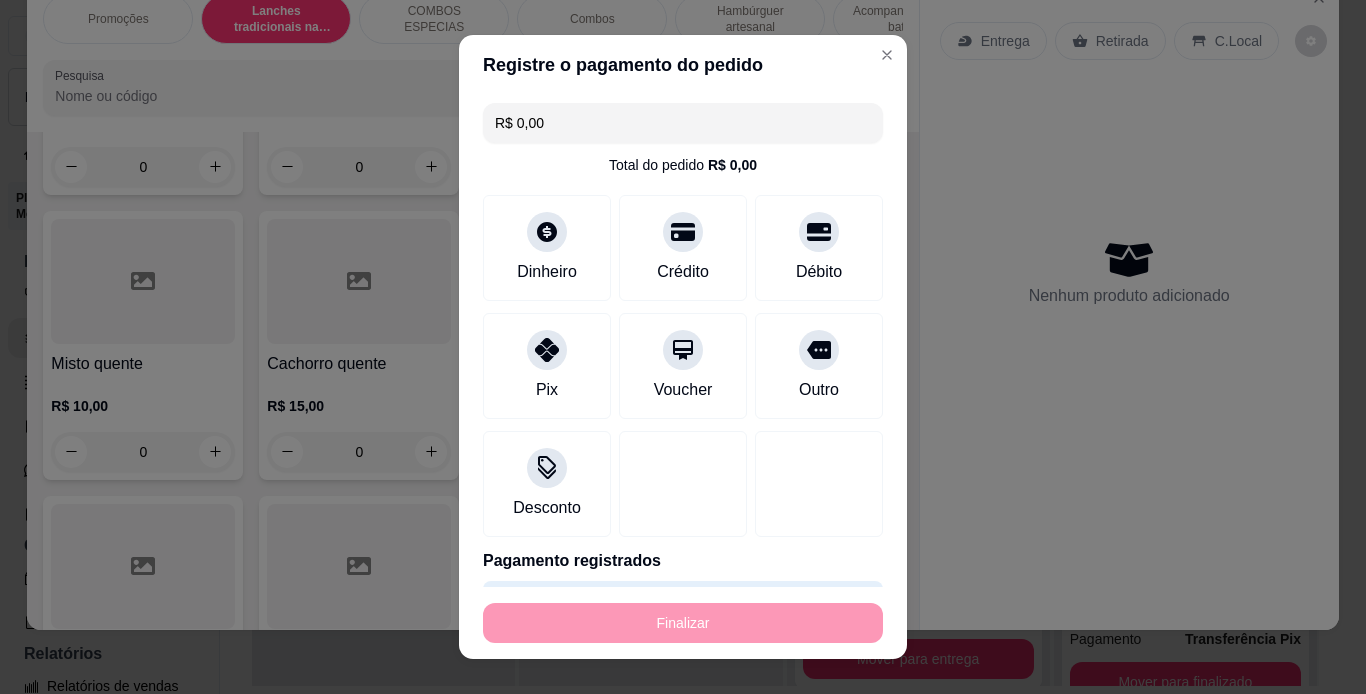 type on "-R$ 23,00" 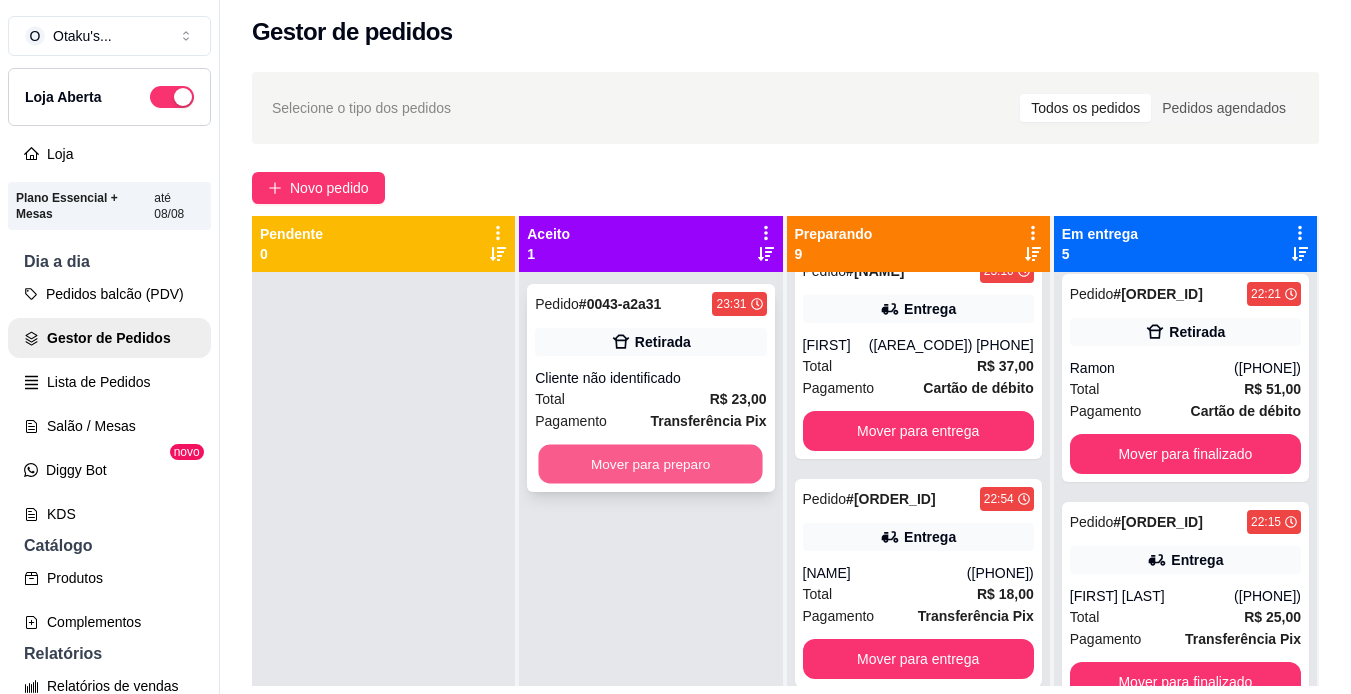 click on "Mover para preparo" at bounding box center (651, 464) 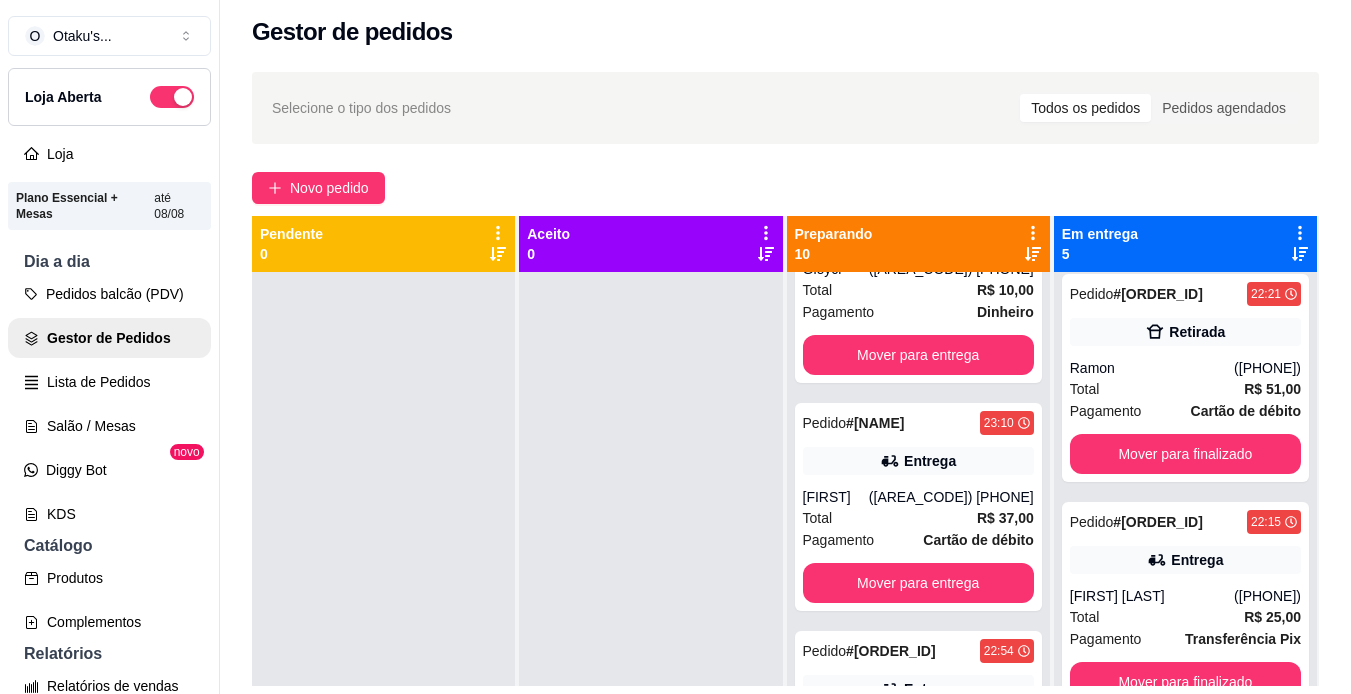 scroll, scrollTop: 1270, scrollLeft: 0, axis: vertical 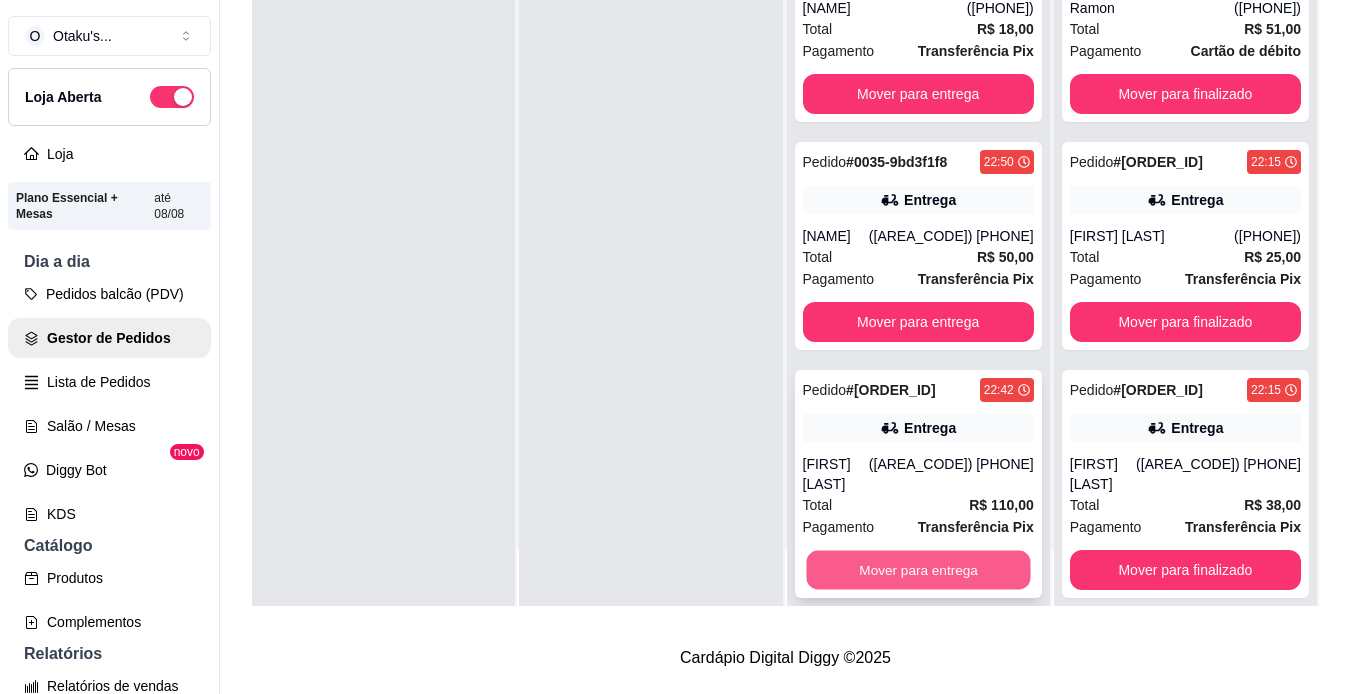 click on "Mover para entrega" at bounding box center [918, 570] 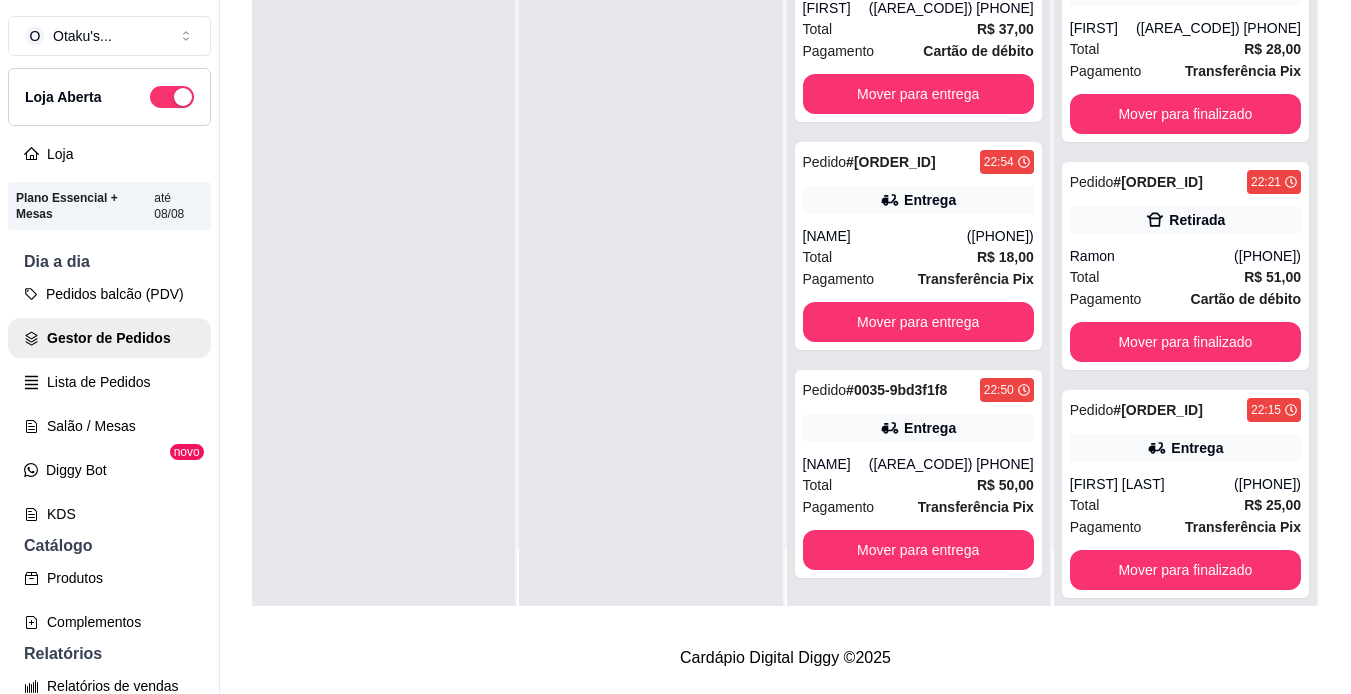 scroll, scrollTop: 1398, scrollLeft: 0, axis: vertical 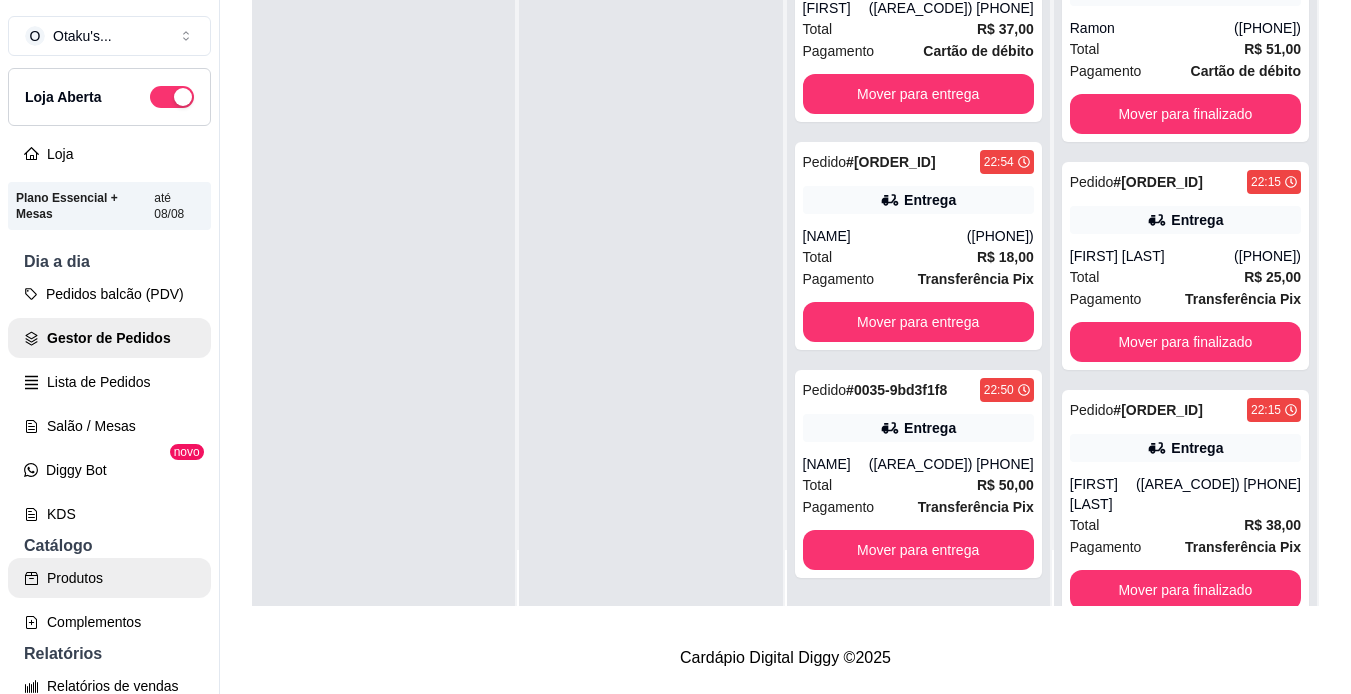 click on "Produtos" at bounding box center [109, 578] 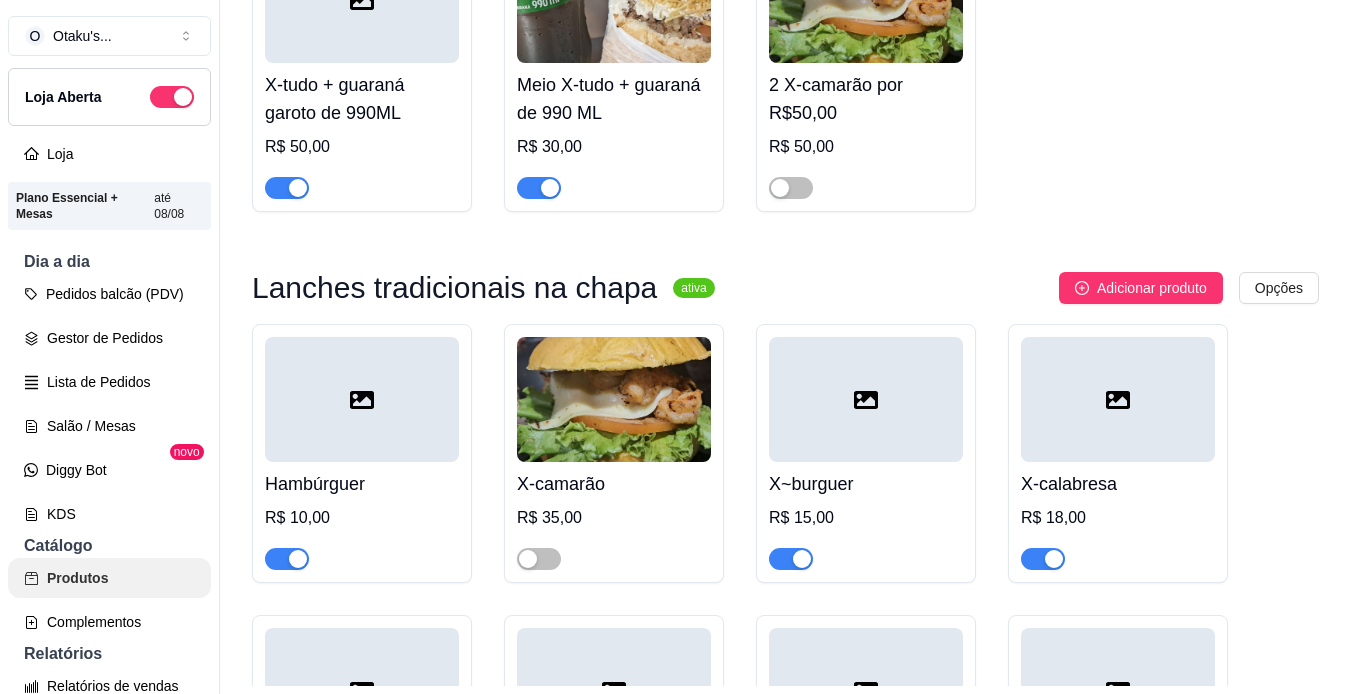 scroll, scrollTop: 0, scrollLeft: 0, axis: both 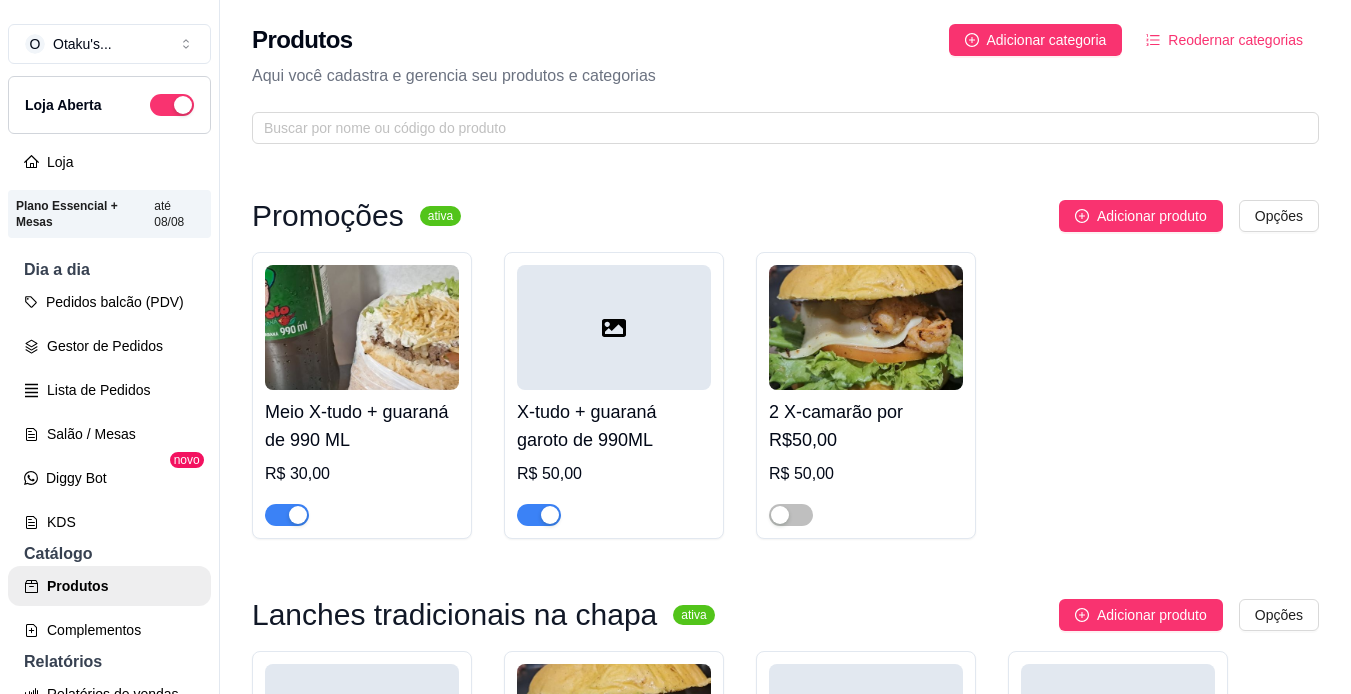 click at bounding box center (287, 514) 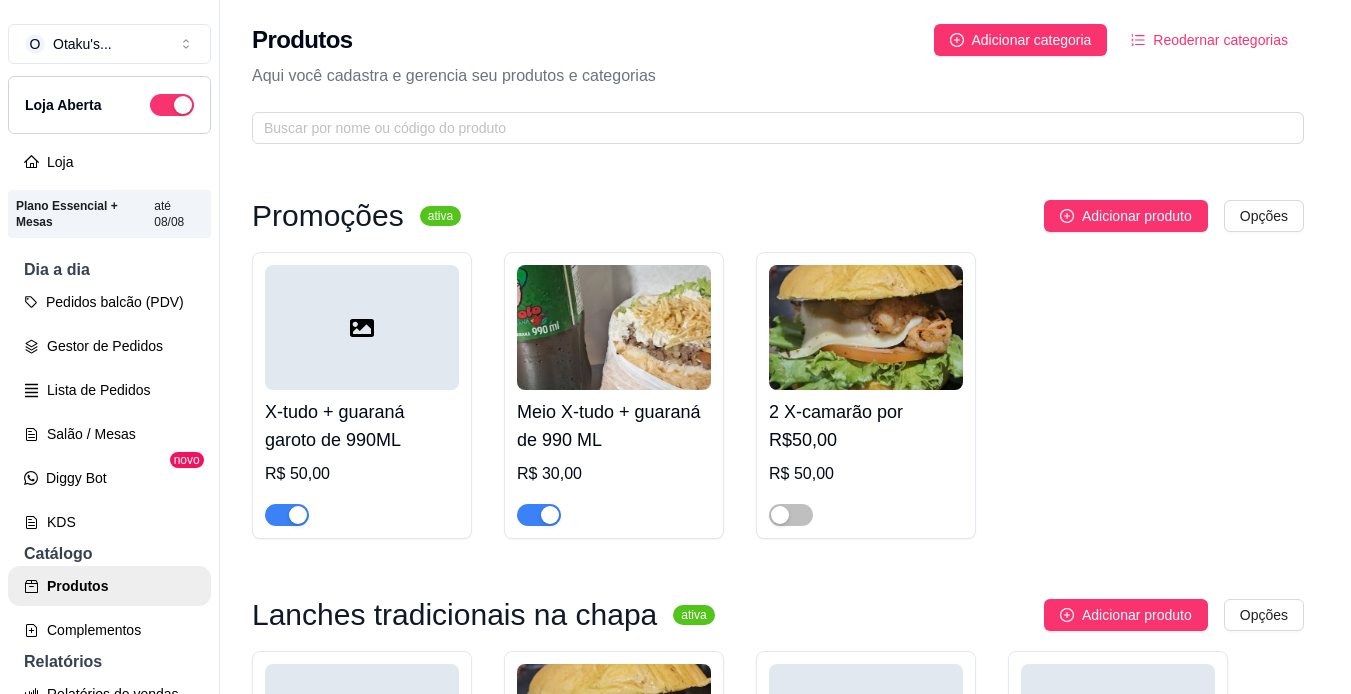 type 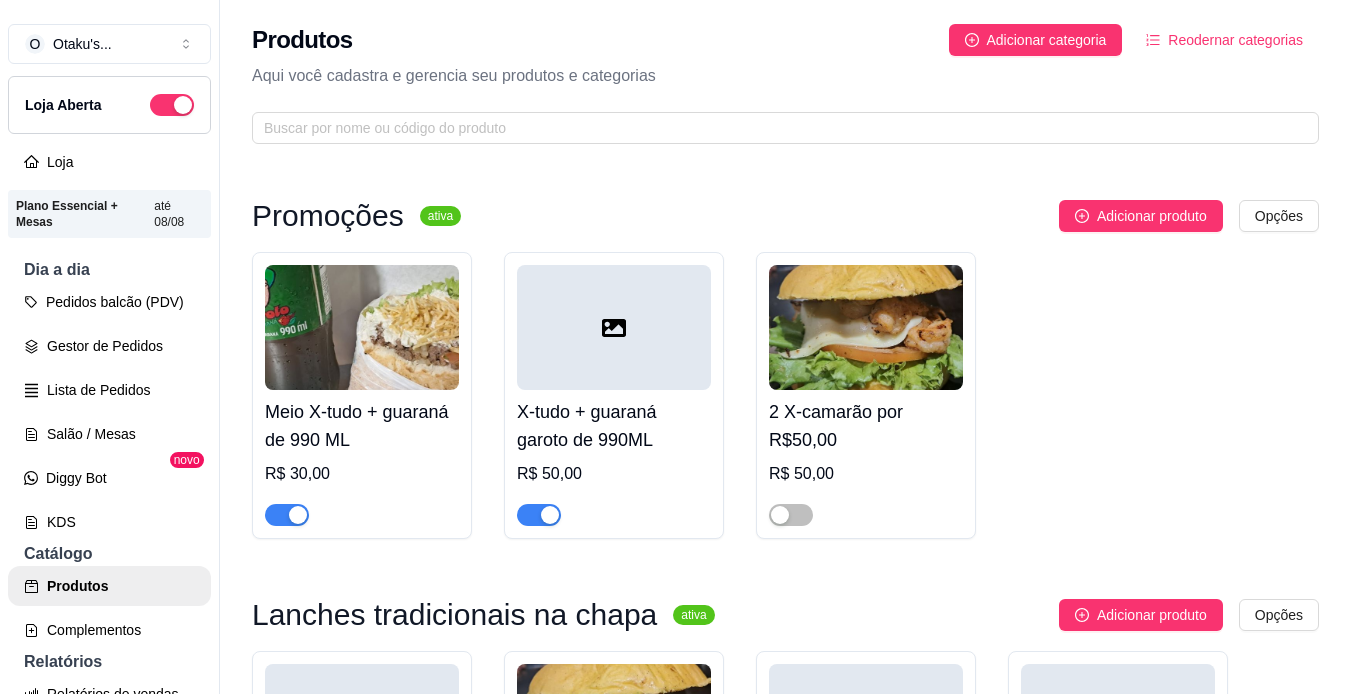 click at bounding box center (287, 515) 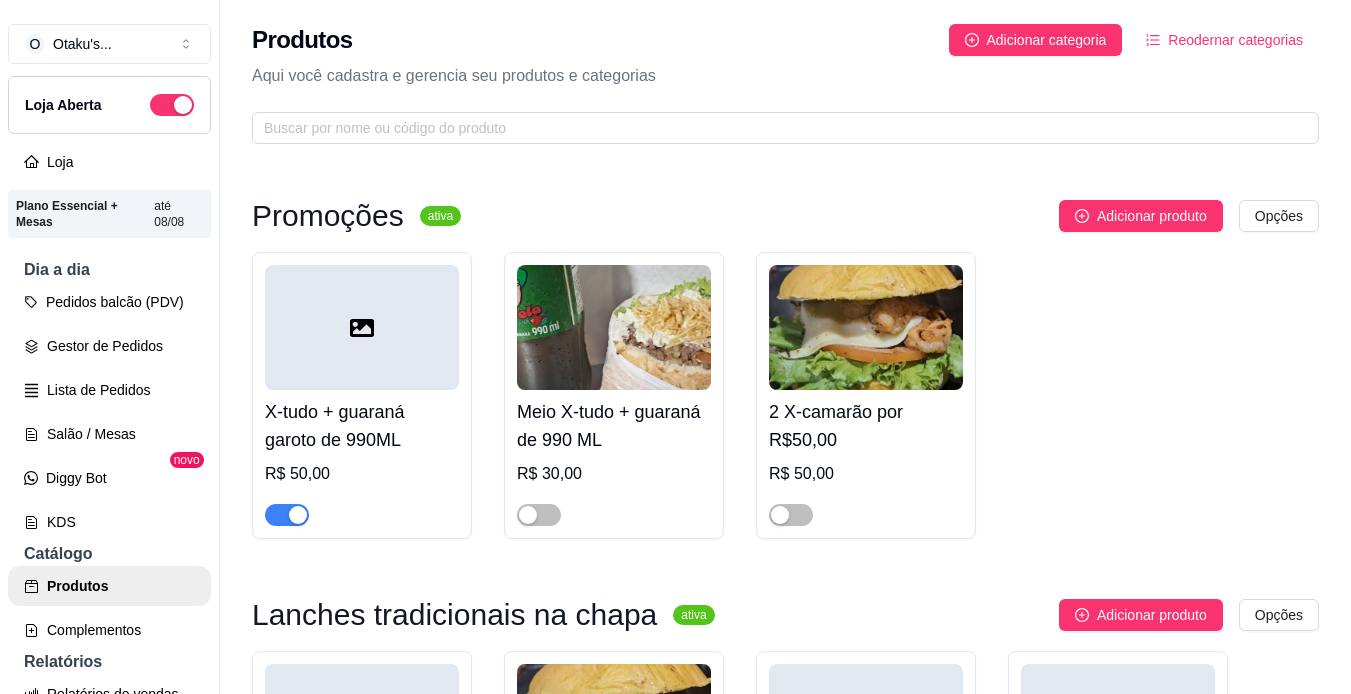 click at bounding box center [287, 515] 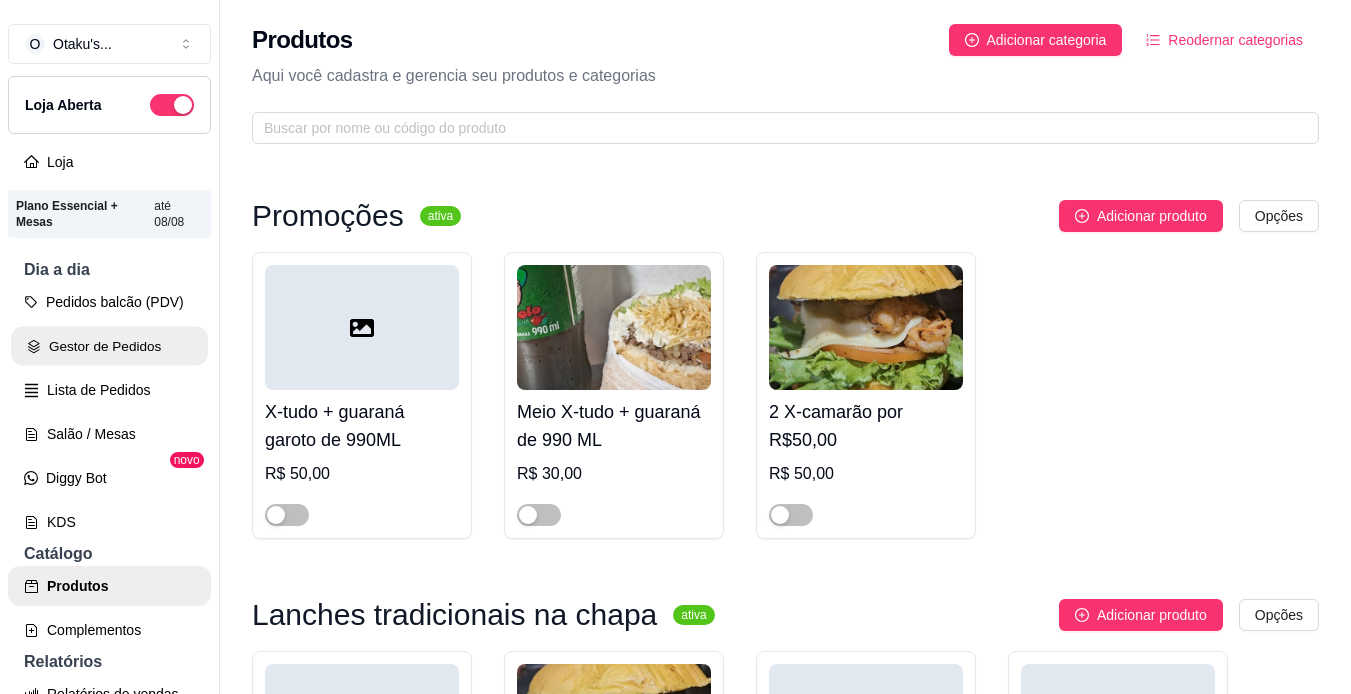 click on "Gestor de Pedidos" at bounding box center [109, 346] 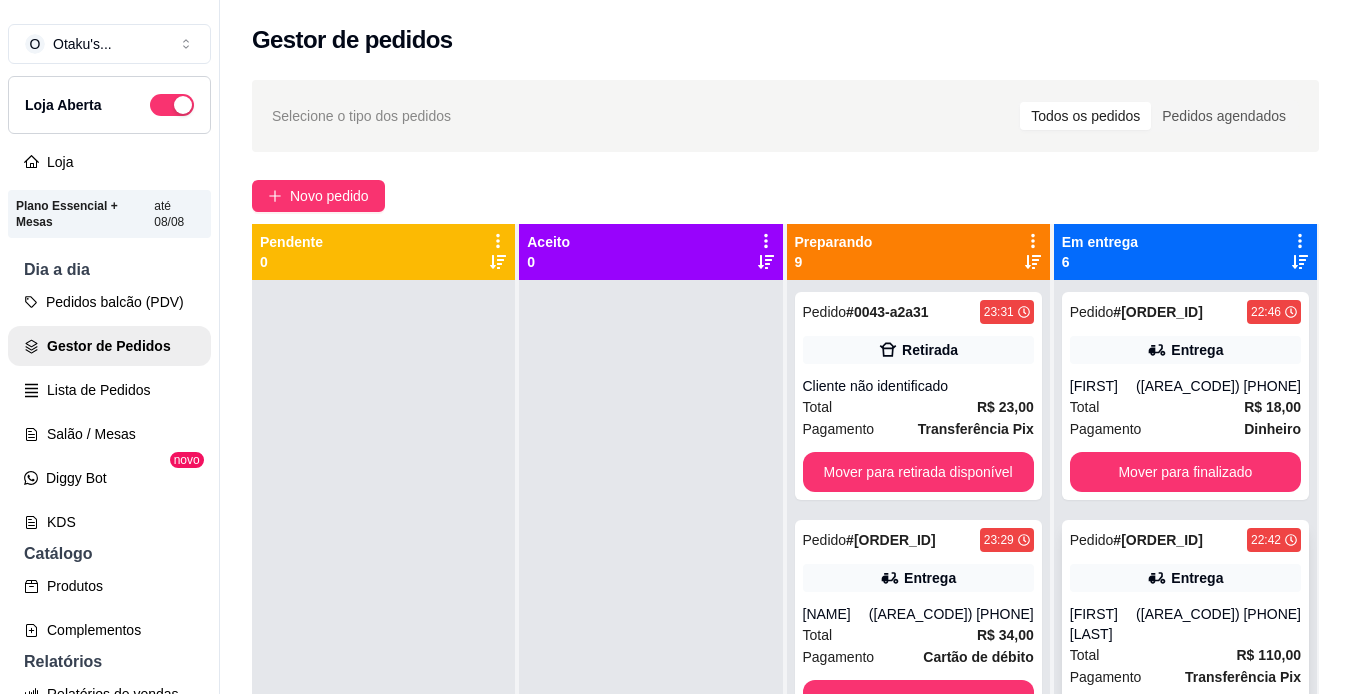 scroll, scrollTop: 694, scrollLeft: 0, axis: vertical 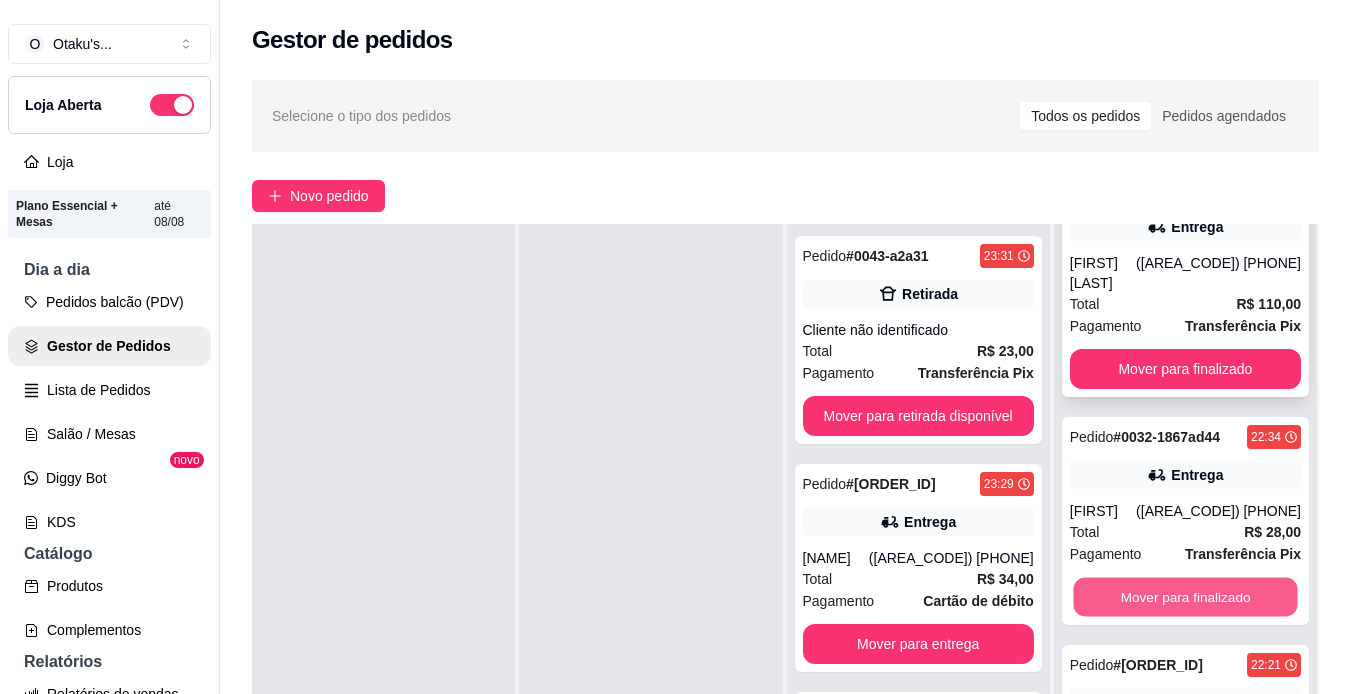 click on "Mover para finalizado" at bounding box center (1185, 597) 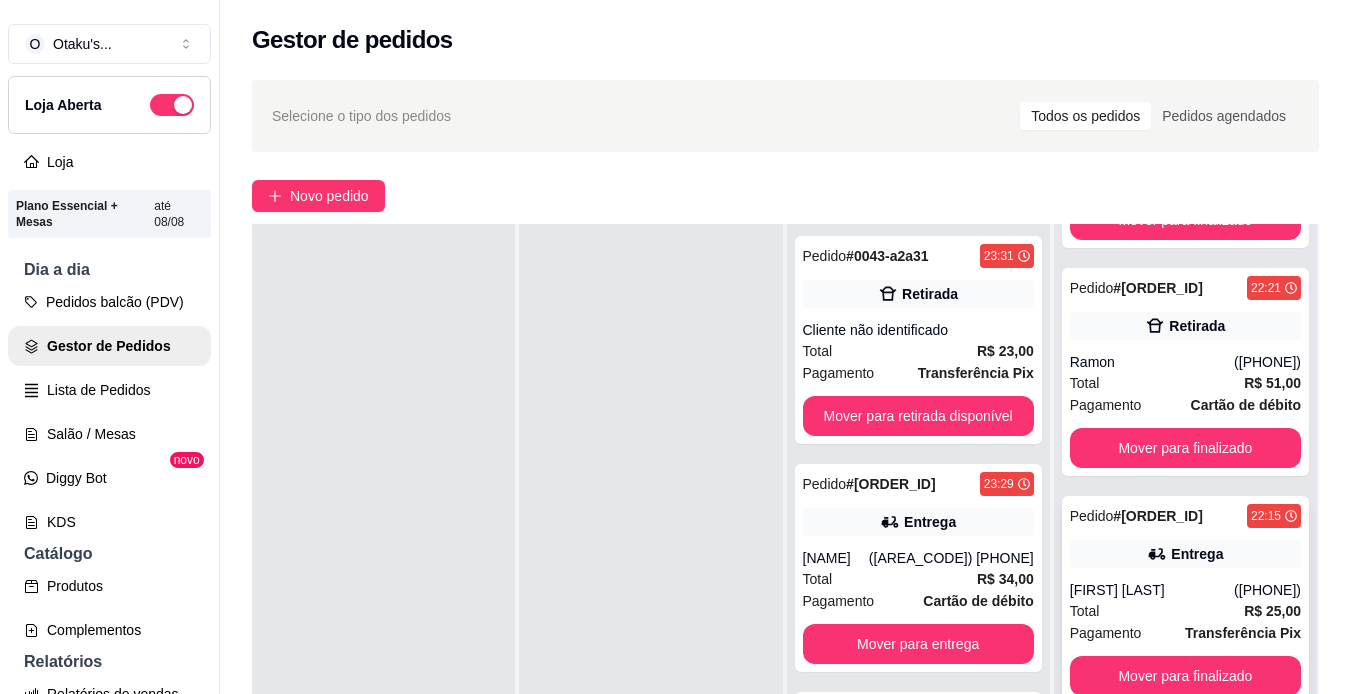scroll, scrollTop: 445, scrollLeft: 0, axis: vertical 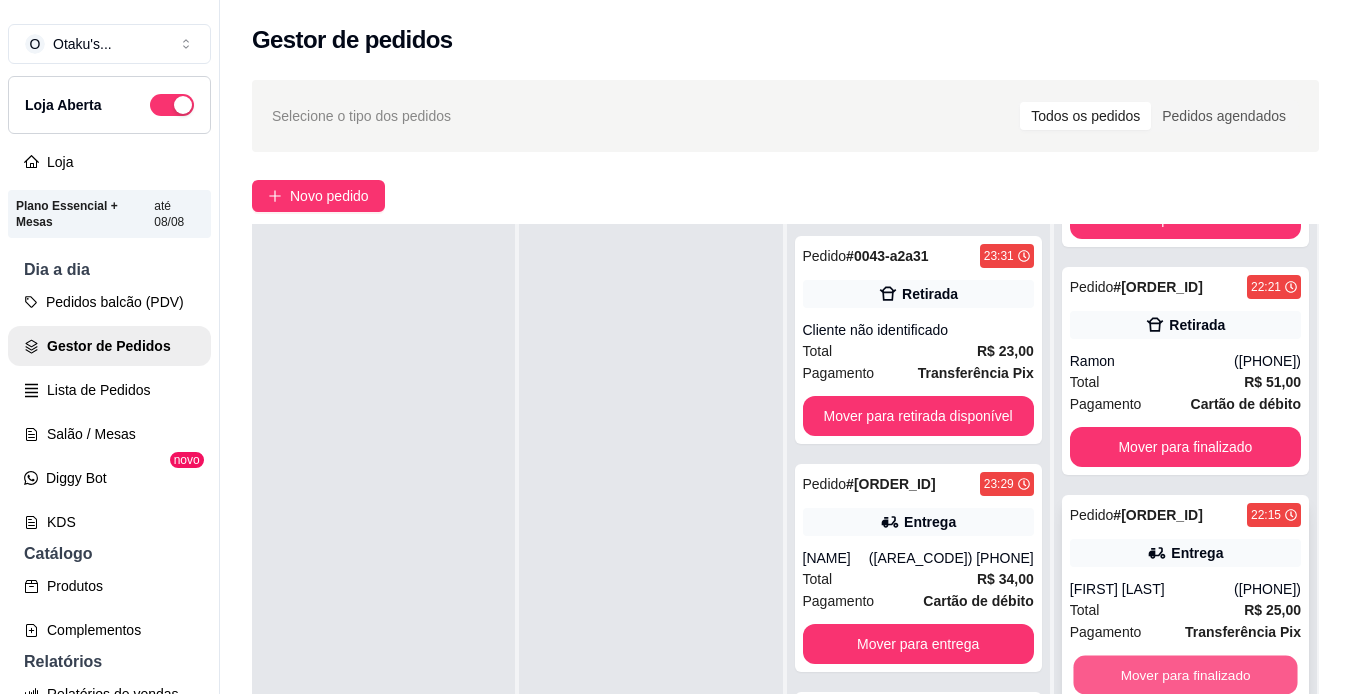 click on "Mover para finalizado" at bounding box center (1185, 675) 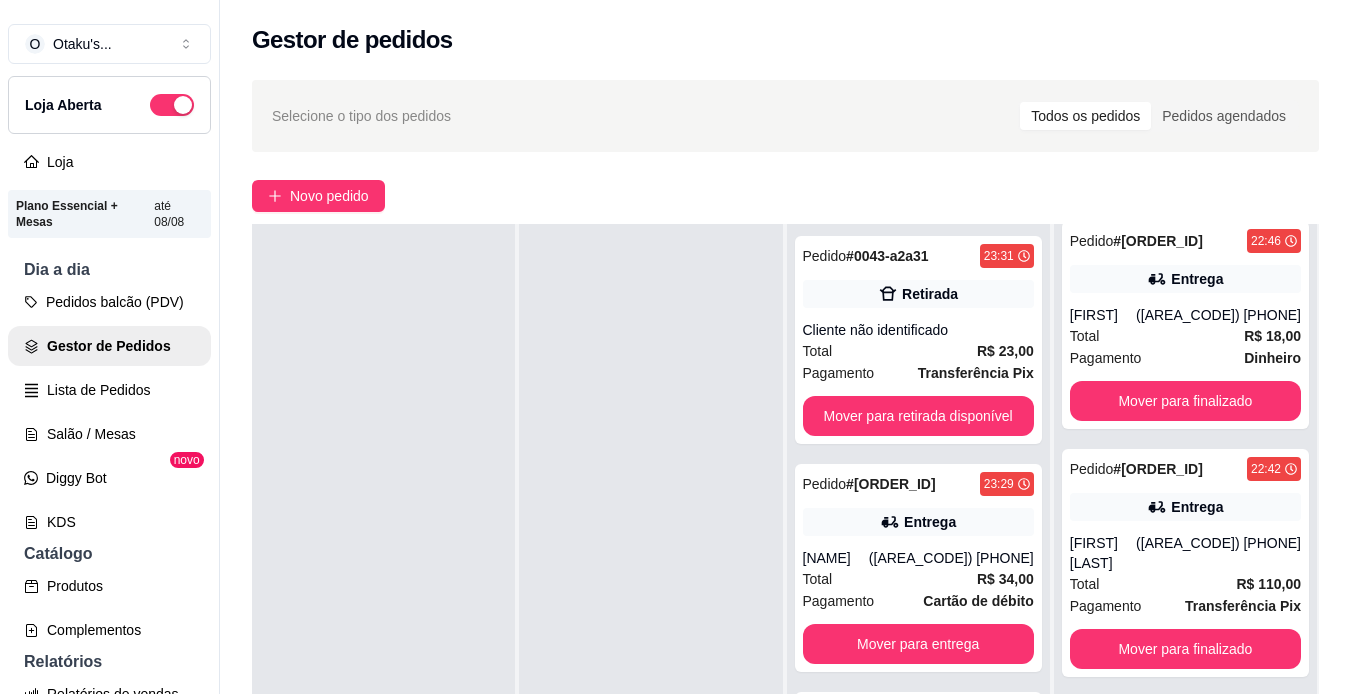 scroll, scrollTop: 0, scrollLeft: 0, axis: both 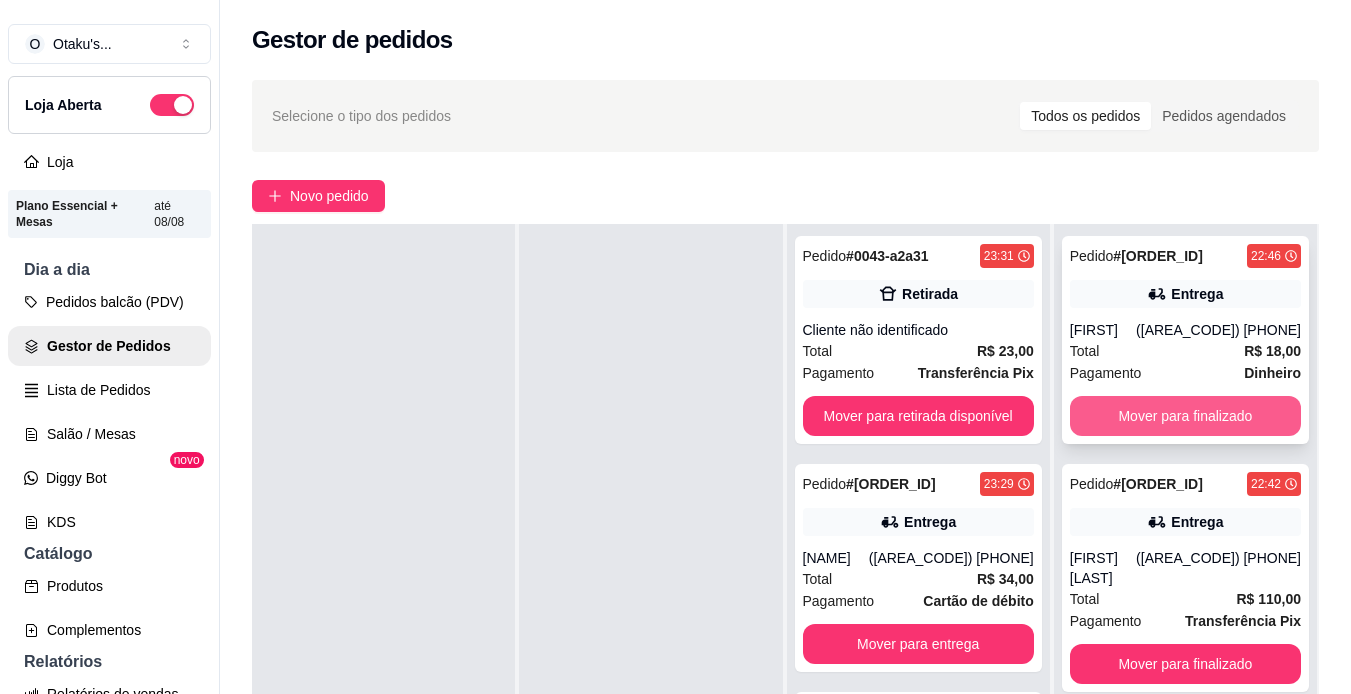click on "Mover para finalizado" at bounding box center (1185, 416) 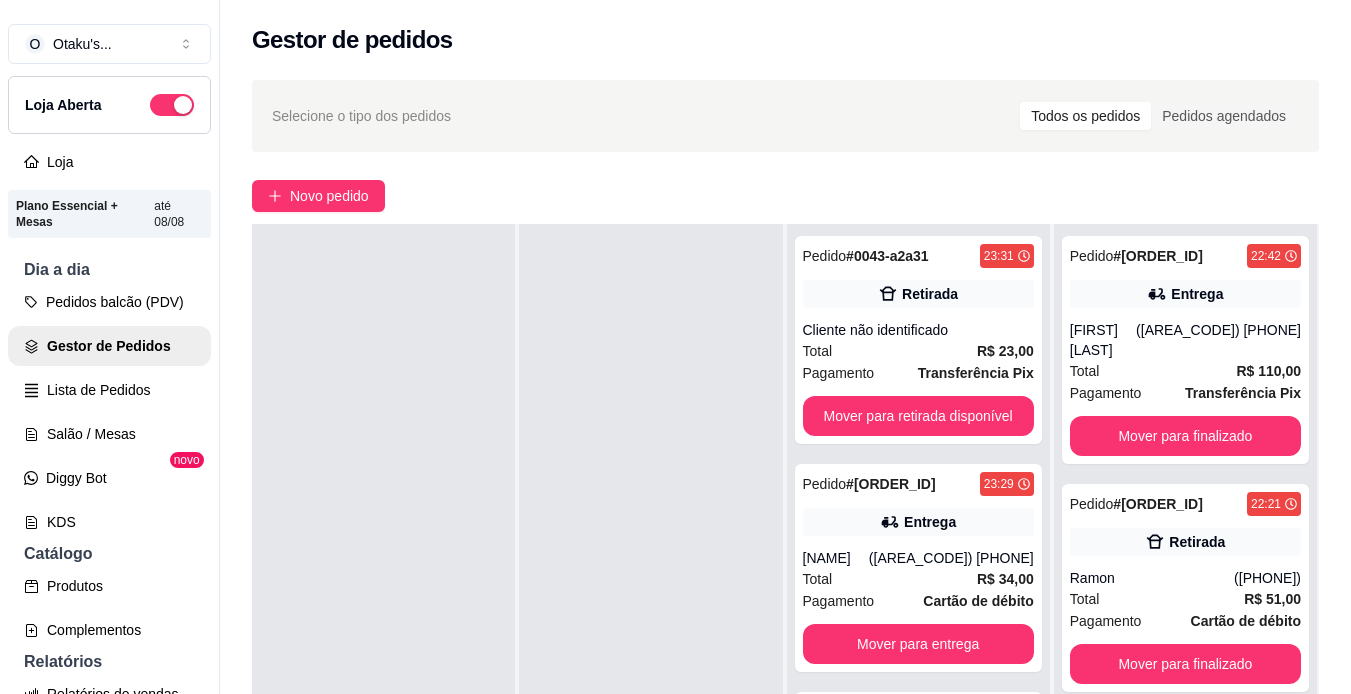 scroll, scrollTop: 0, scrollLeft: 0, axis: both 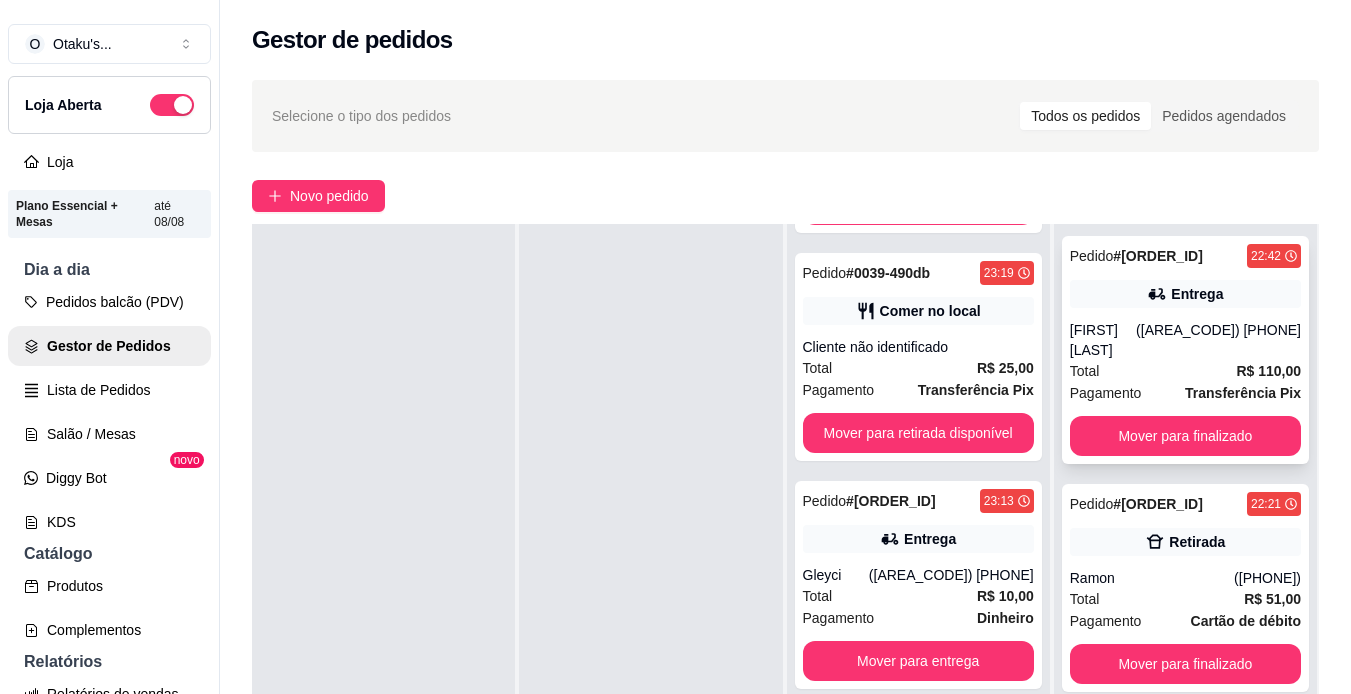 click on "[FIRST] [LAST]" at bounding box center (1103, 340) 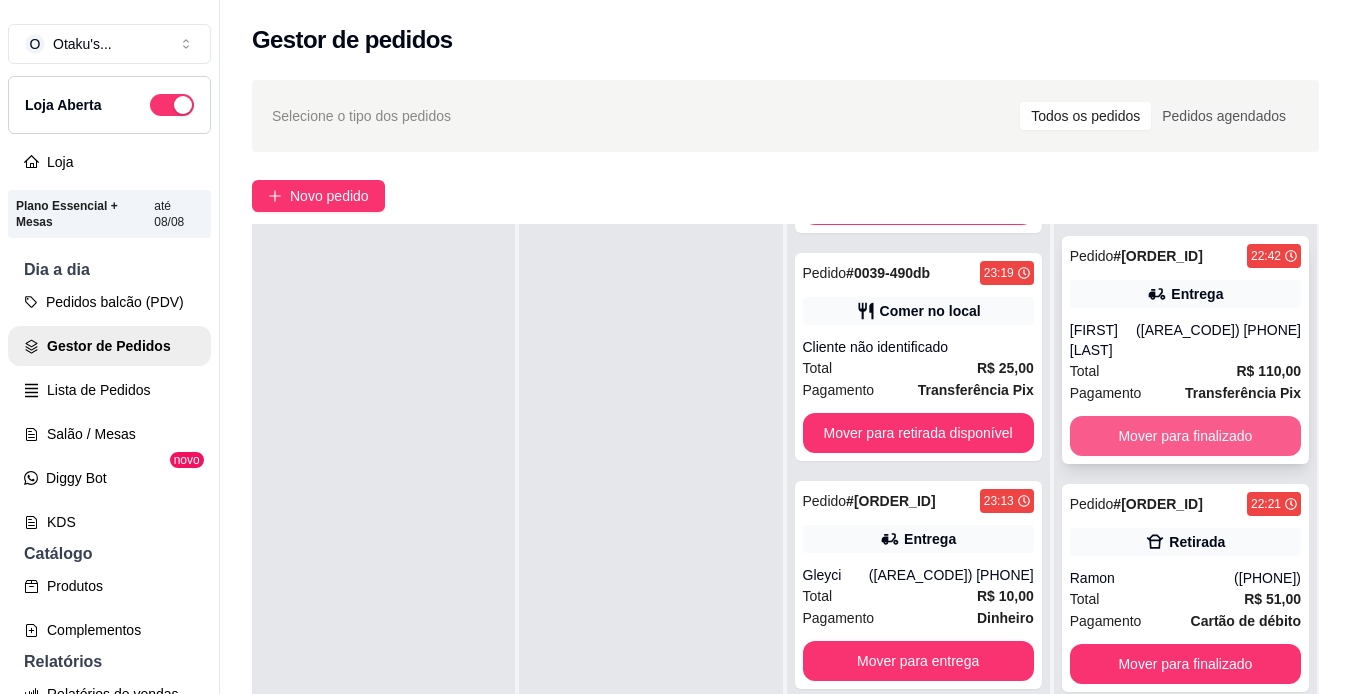 scroll, scrollTop: 0, scrollLeft: 0, axis: both 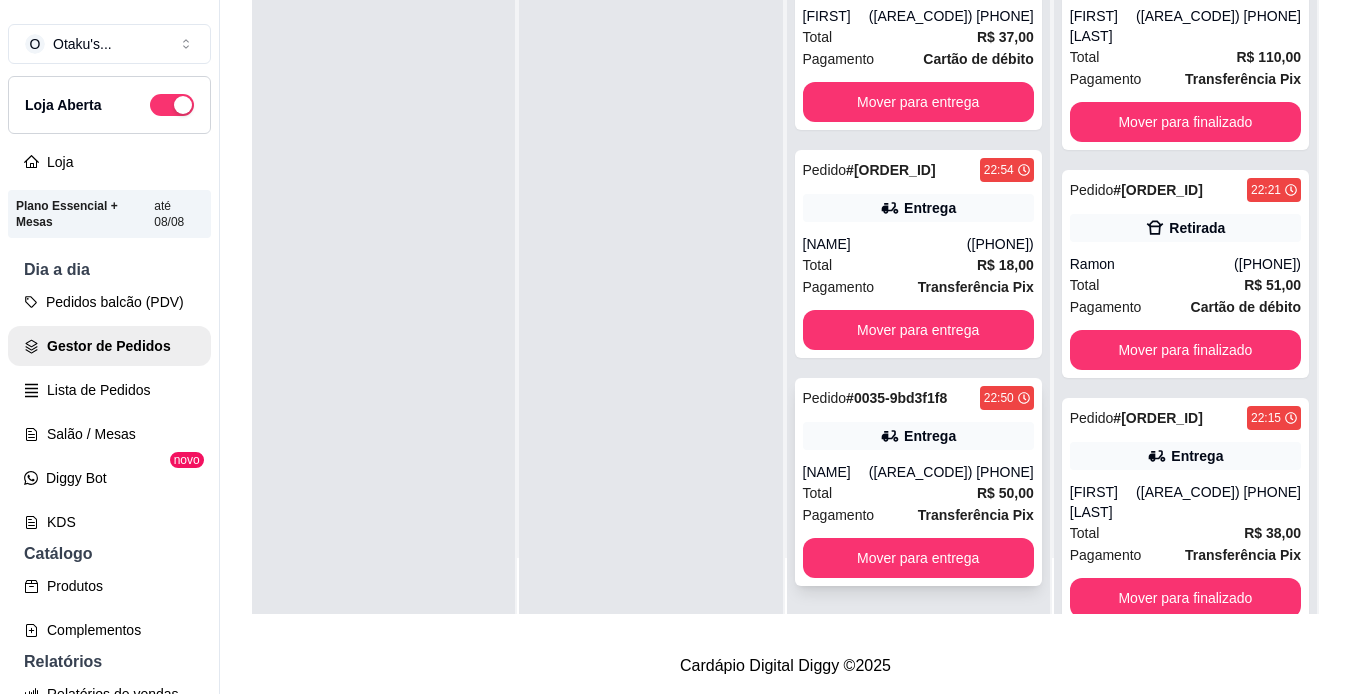 click on "Pedido # [ORDER_ID] [TIME] Entrega [NAME] ([PHONE]) Total R$ 50,00 Pagamento Transferência Pix Mover para entrega" at bounding box center (918, 482) 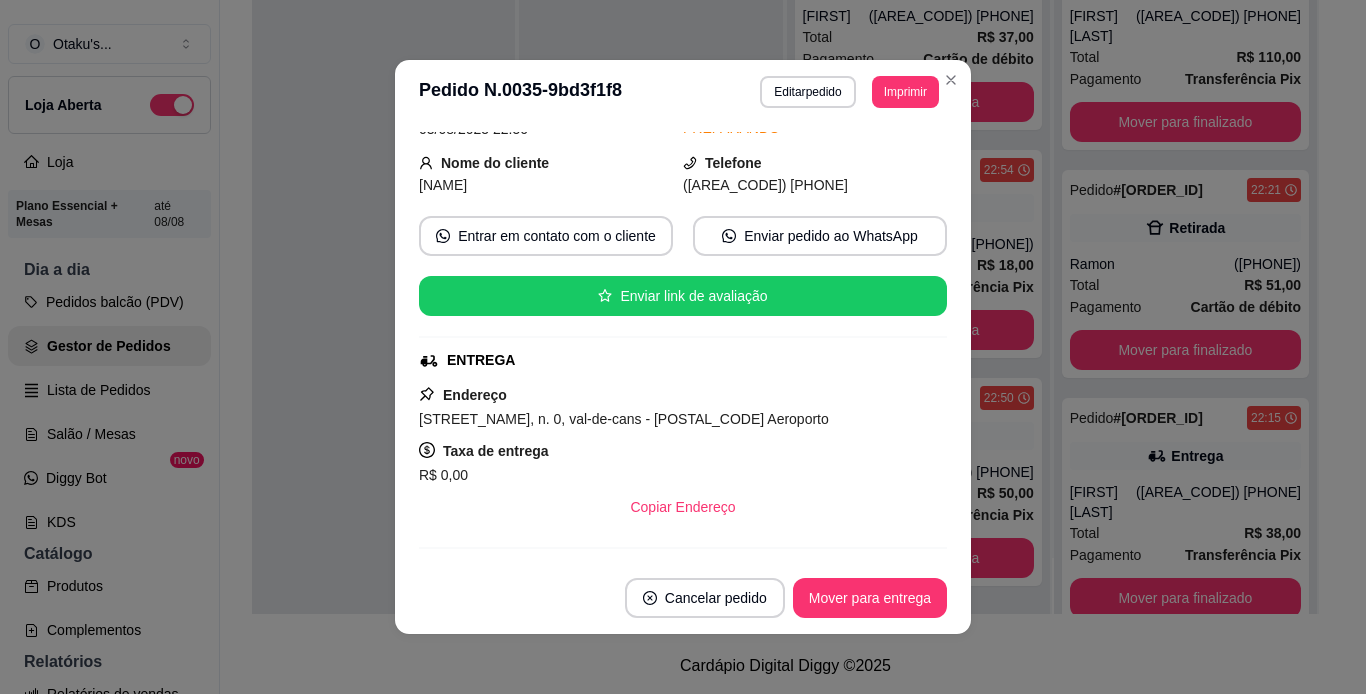 scroll, scrollTop: 103, scrollLeft: 0, axis: vertical 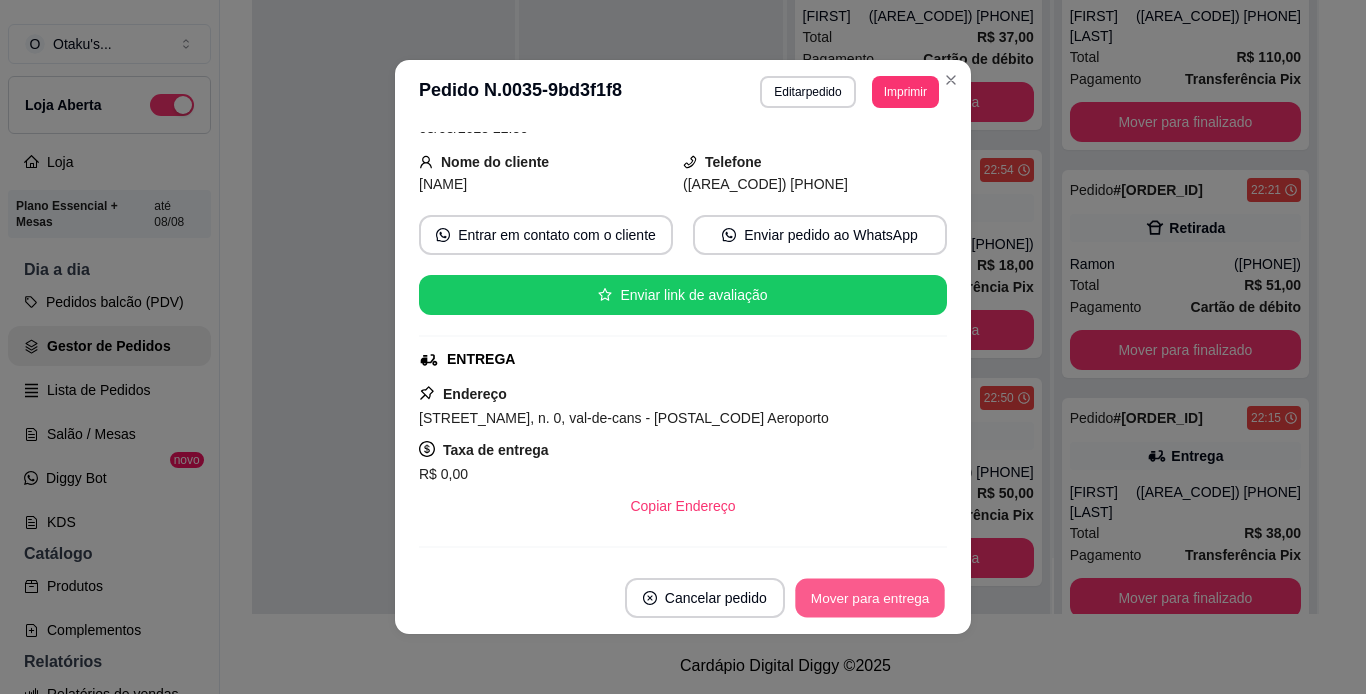 click on "Mover para entrega" at bounding box center (870, 598) 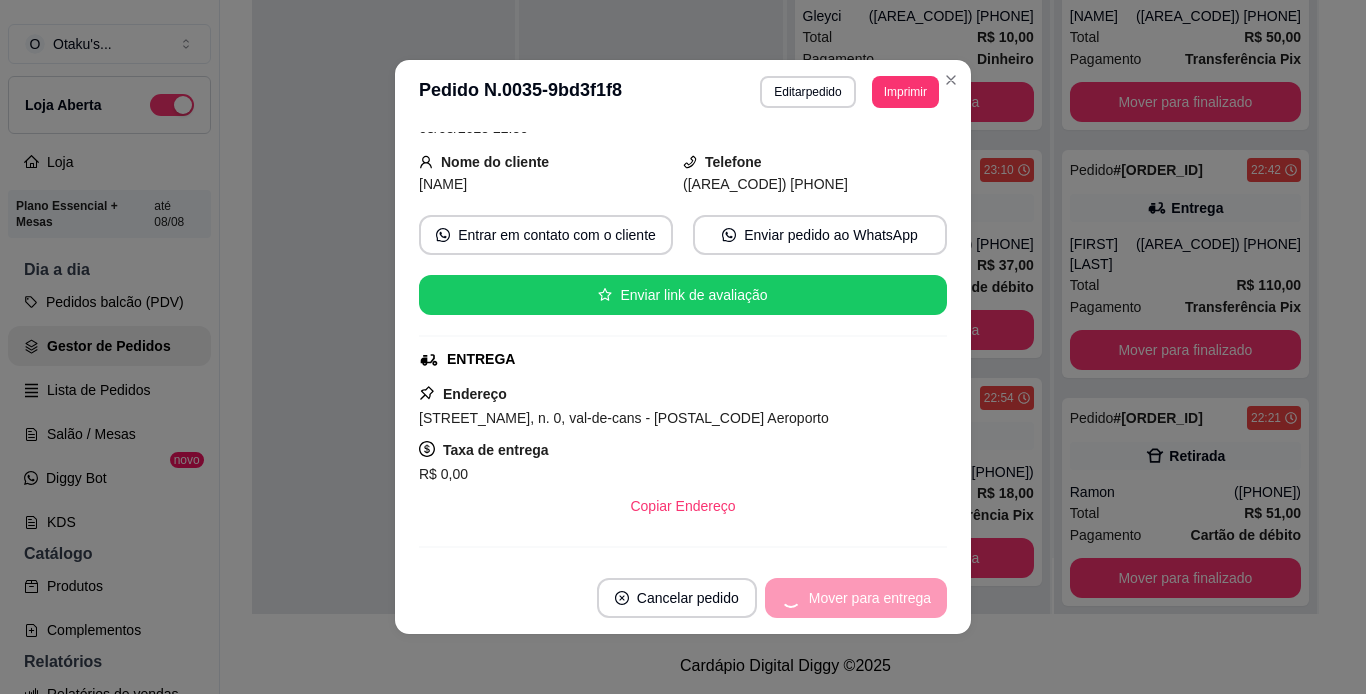 scroll, scrollTop: 1150, scrollLeft: 0, axis: vertical 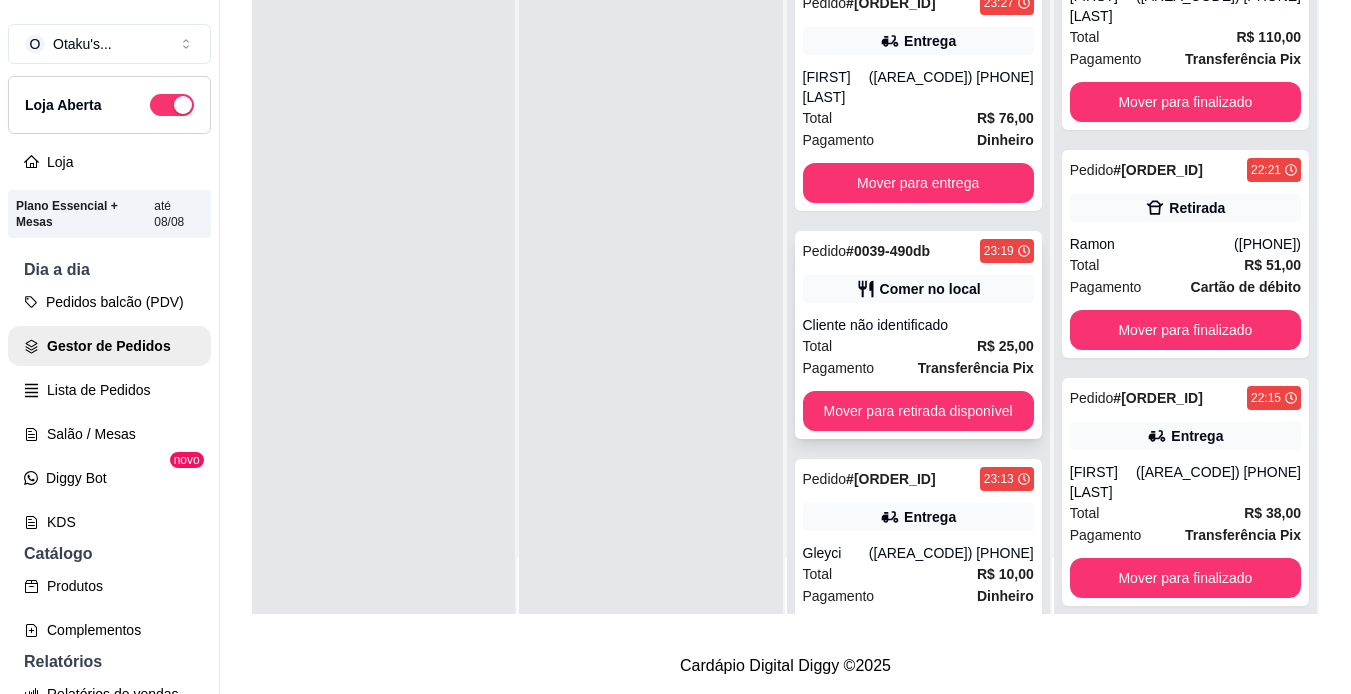 click on "Total R$ 25,00" at bounding box center [918, 346] 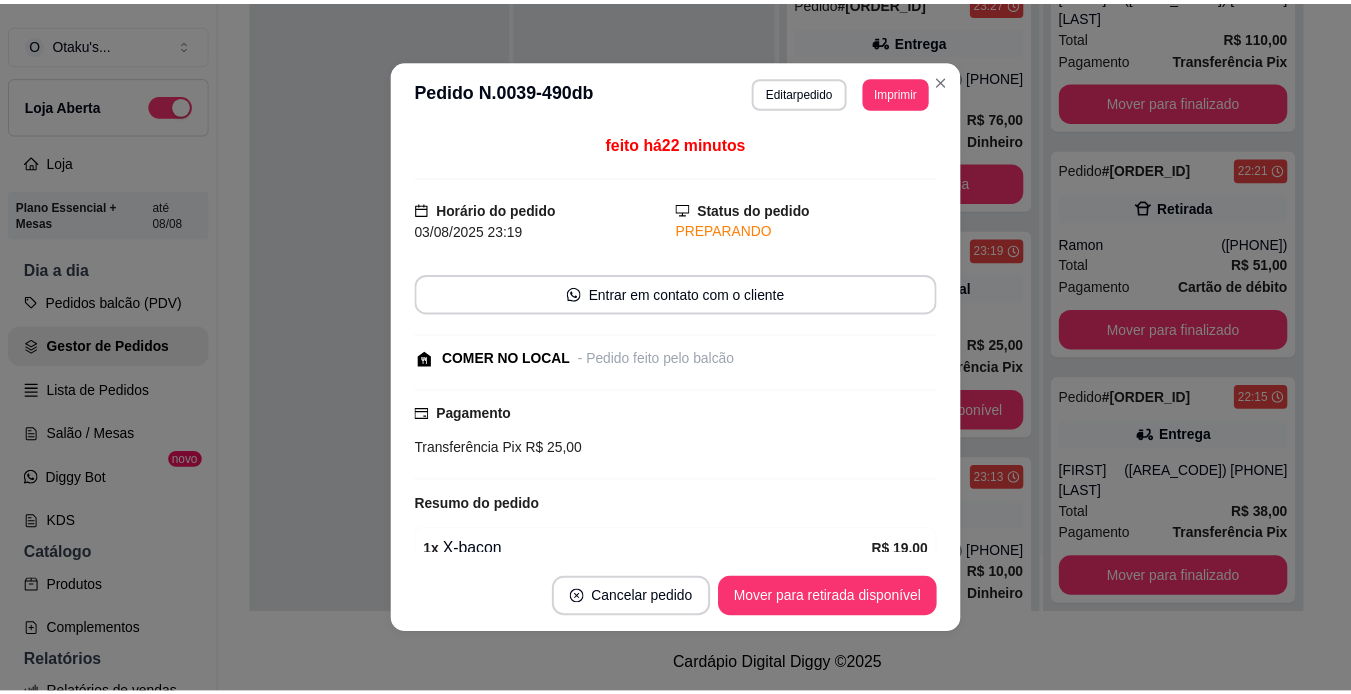 scroll, scrollTop: 157, scrollLeft: 0, axis: vertical 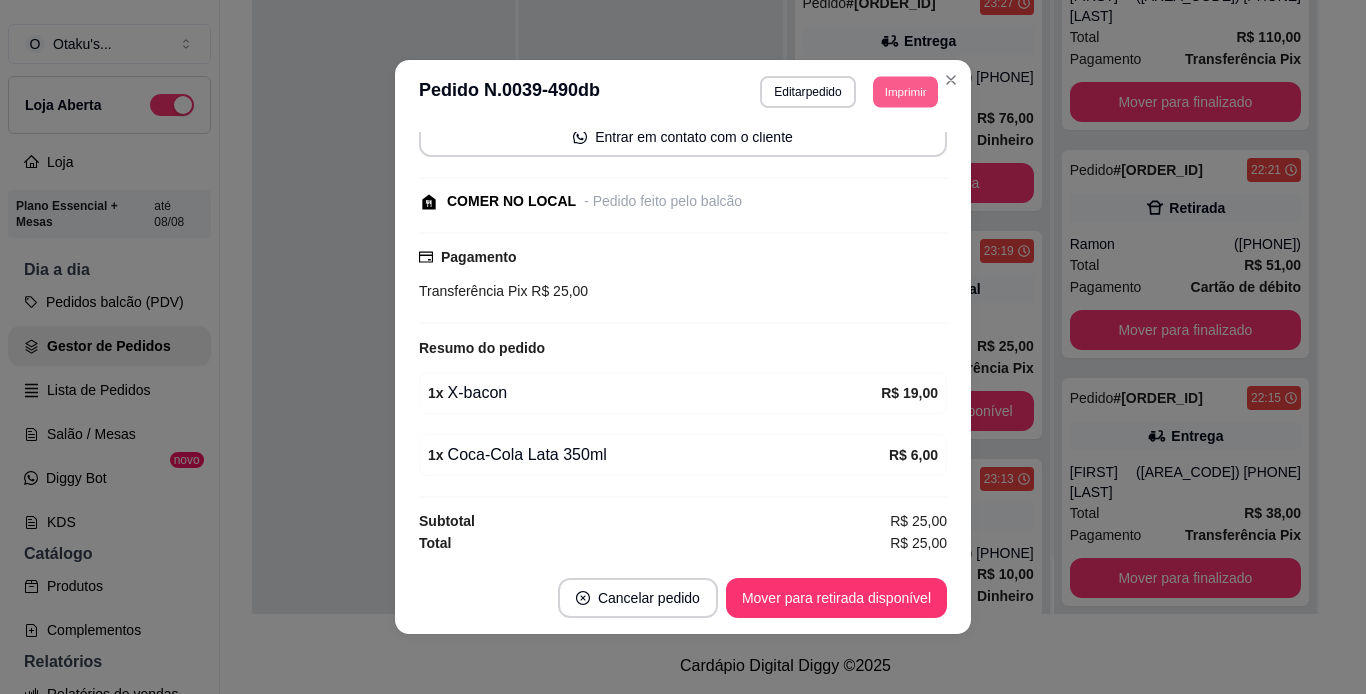 click on "Imprimir" at bounding box center [905, 91] 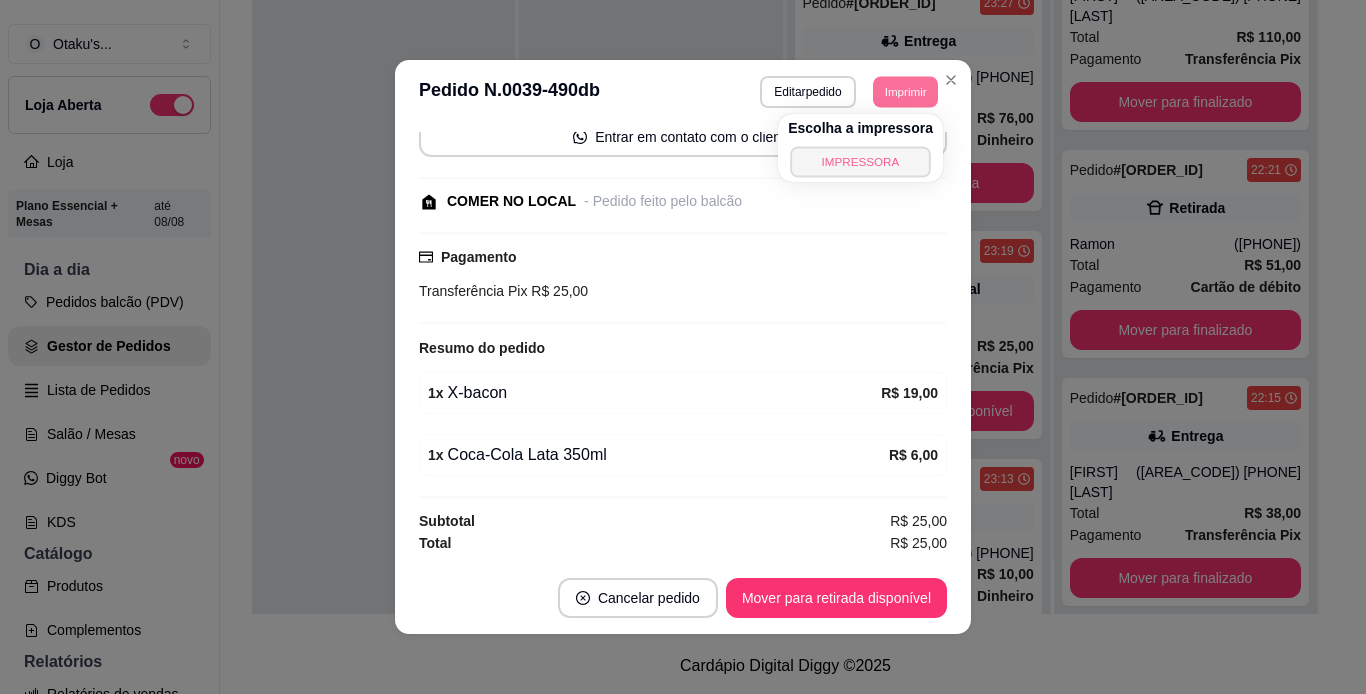 click on "IMPRESSORA" at bounding box center (860, 161) 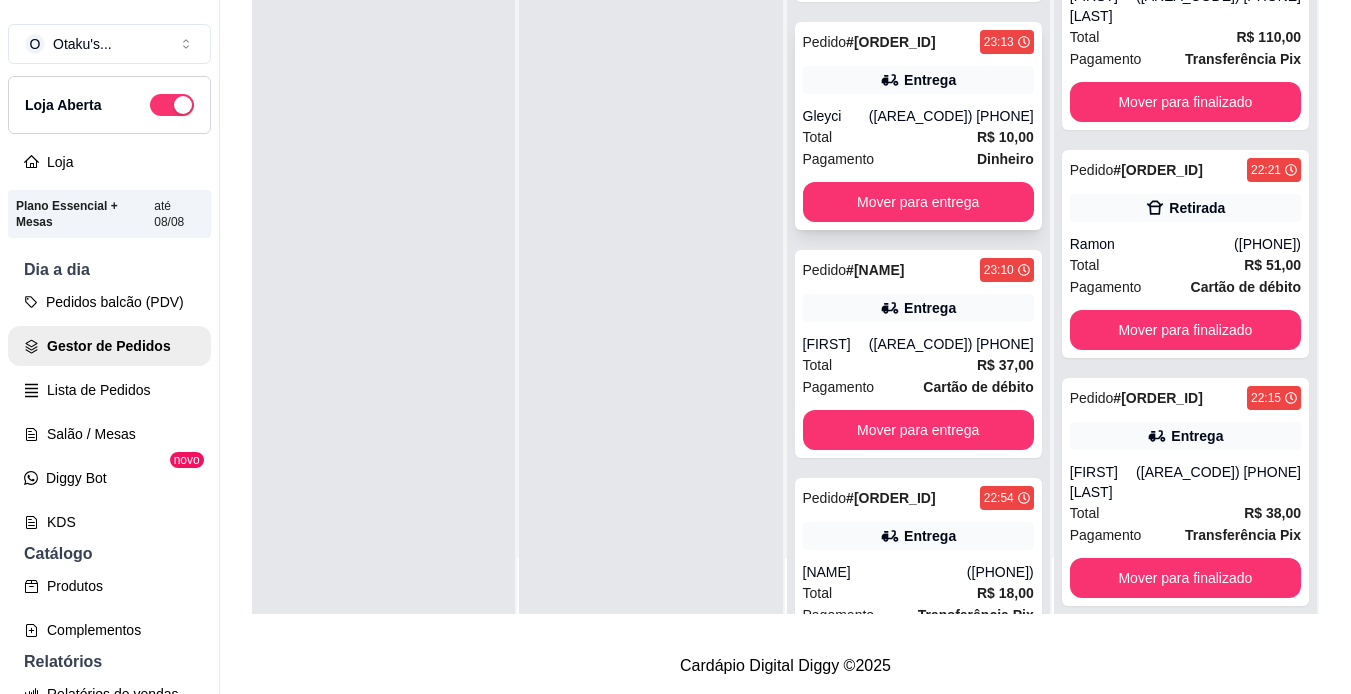 scroll, scrollTop: 1150, scrollLeft: 0, axis: vertical 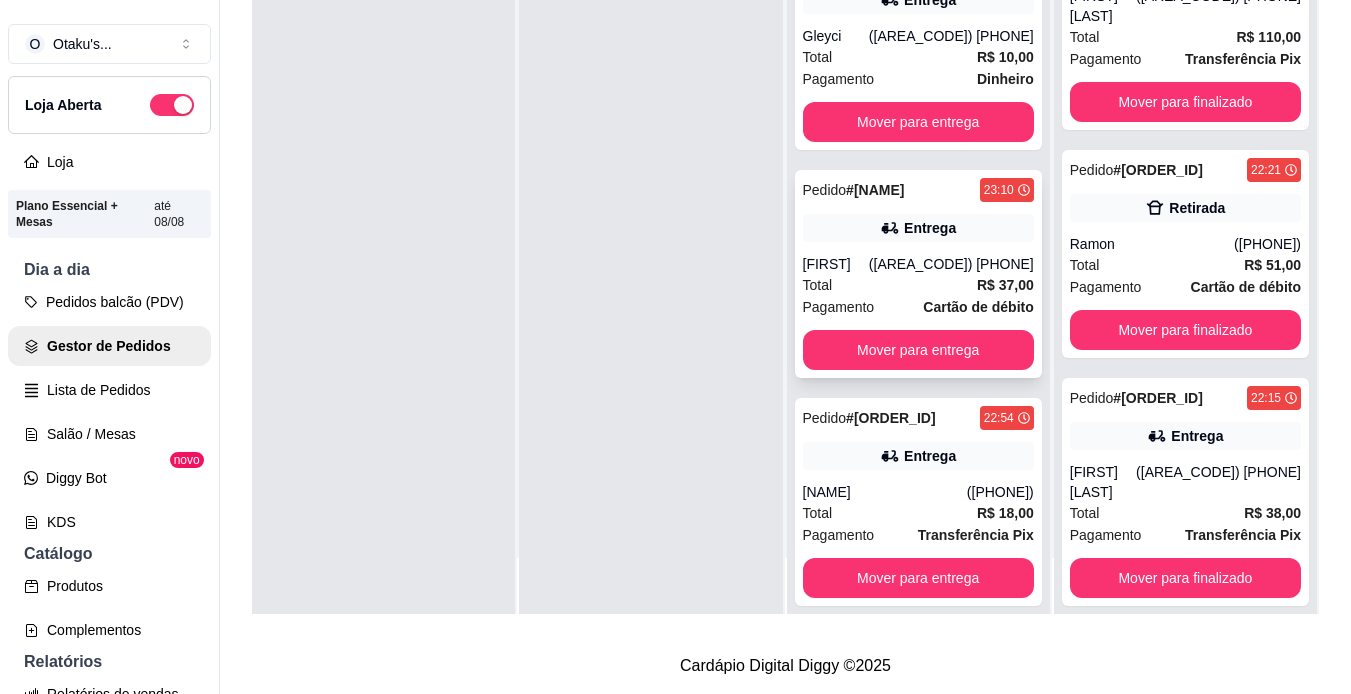 click on "Pedido # [ORDER_ID] [TIME] Entrega [NAME] ([PHONE]) Total R$ 37,00 Pagamento Cartão de débito Mover para entrega" at bounding box center [918, 274] 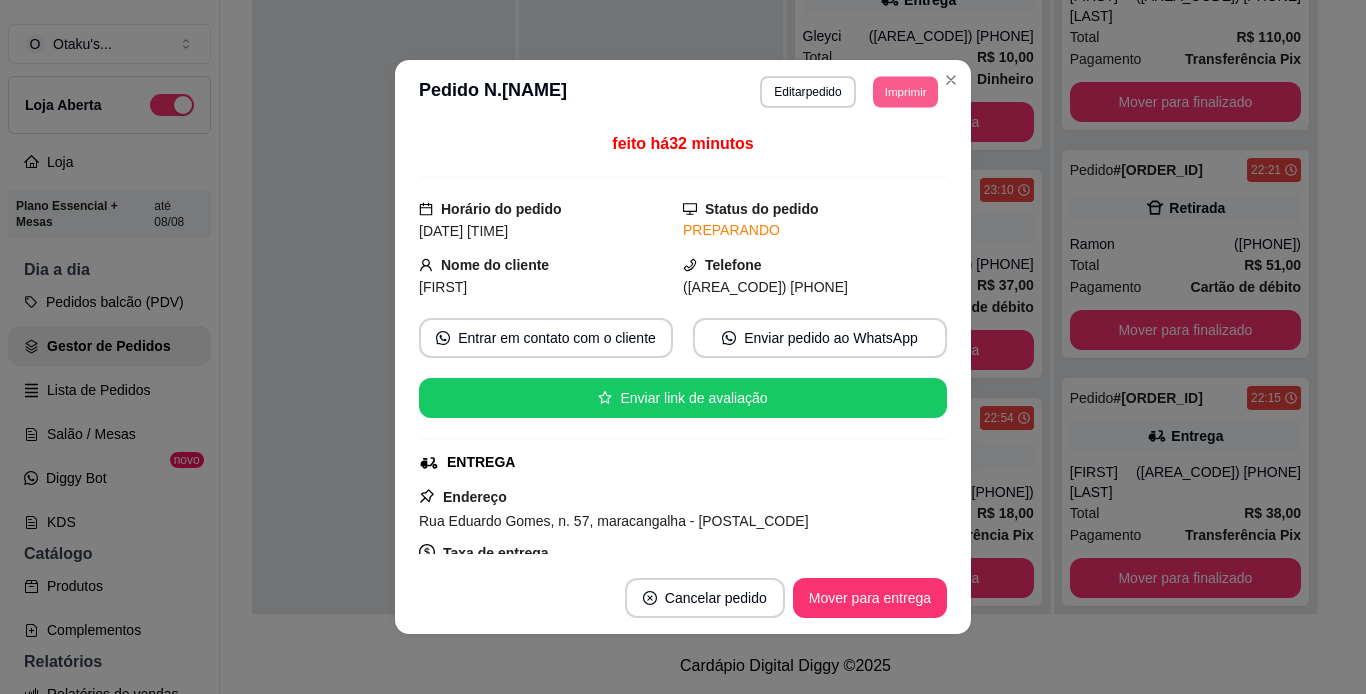 click on "Imprimir" at bounding box center (905, 91) 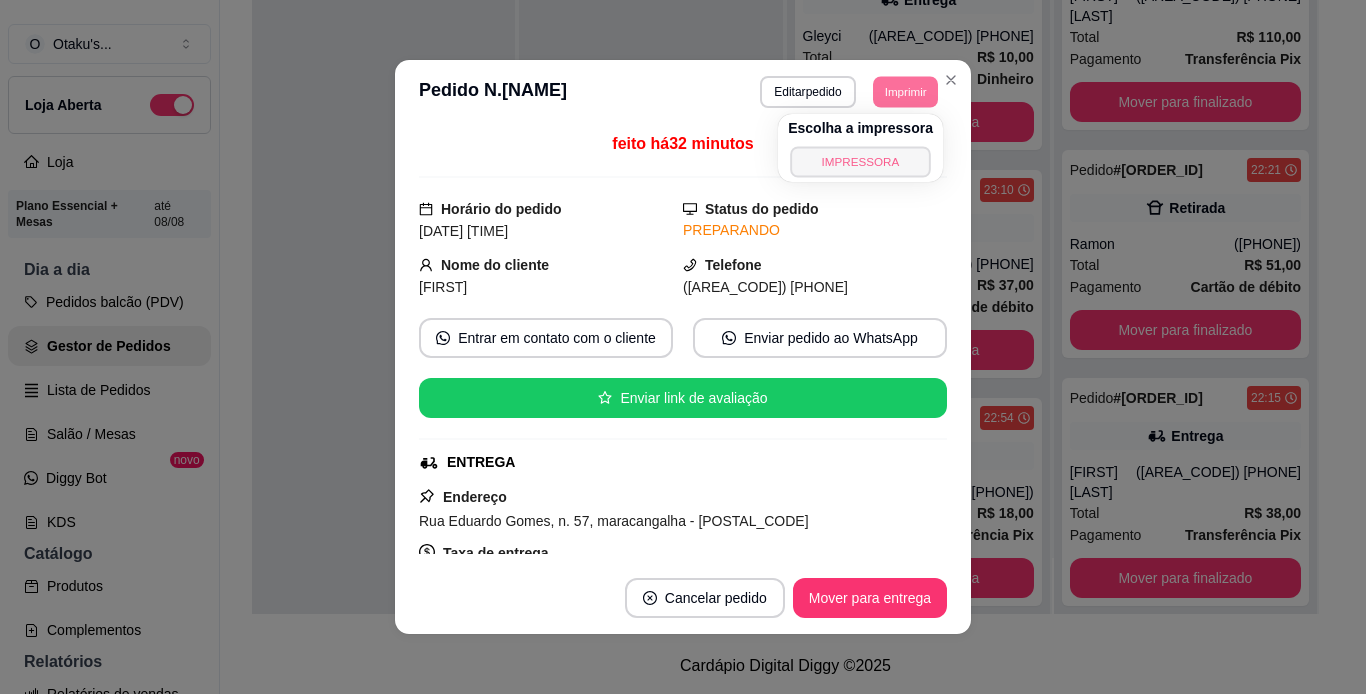 click on "IMPRESSORA" at bounding box center [860, 161] 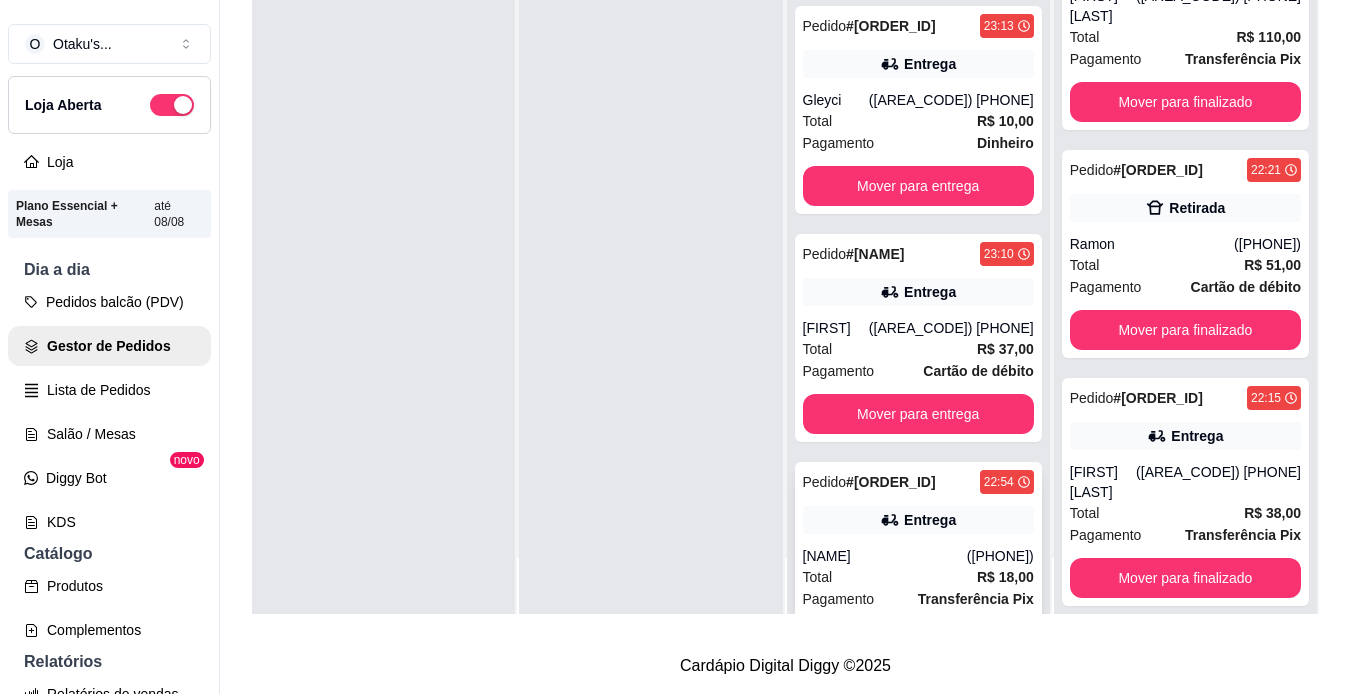 scroll, scrollTop: 1150, scrollLeft: 0, axis: vertical 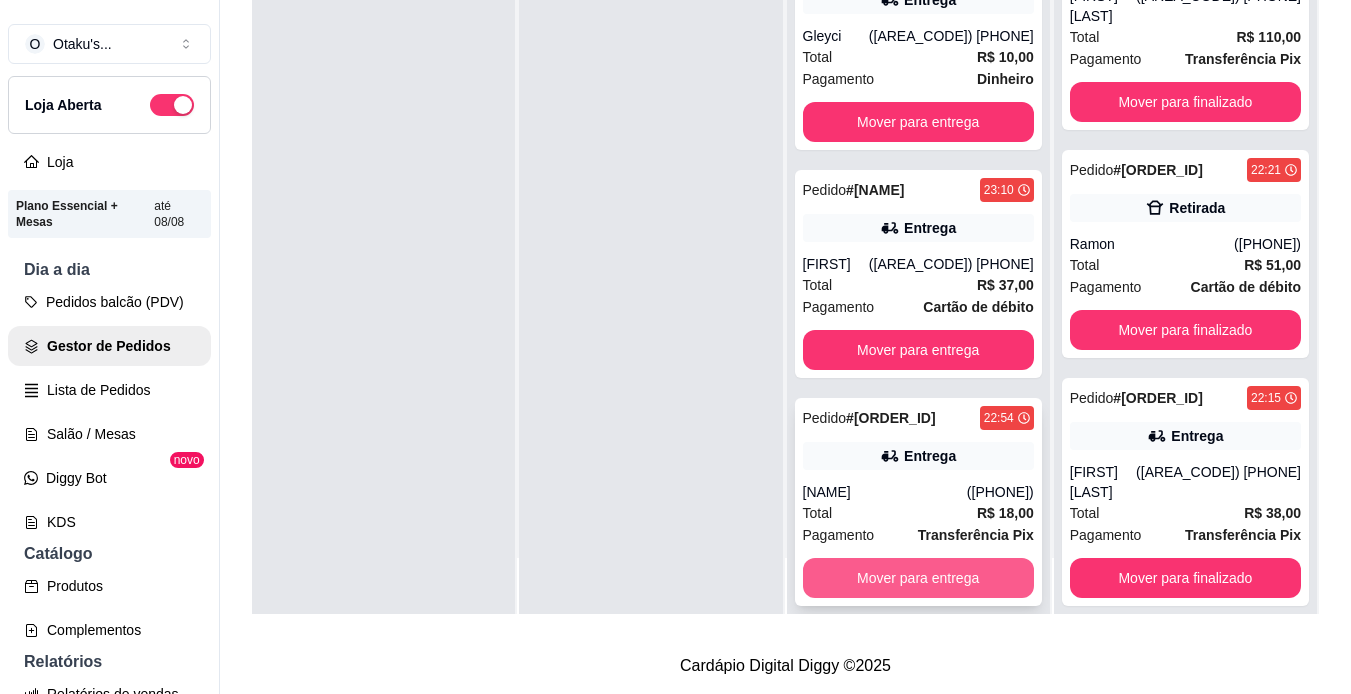 click on "Mover para entrega" at bounding box center [918, 578] 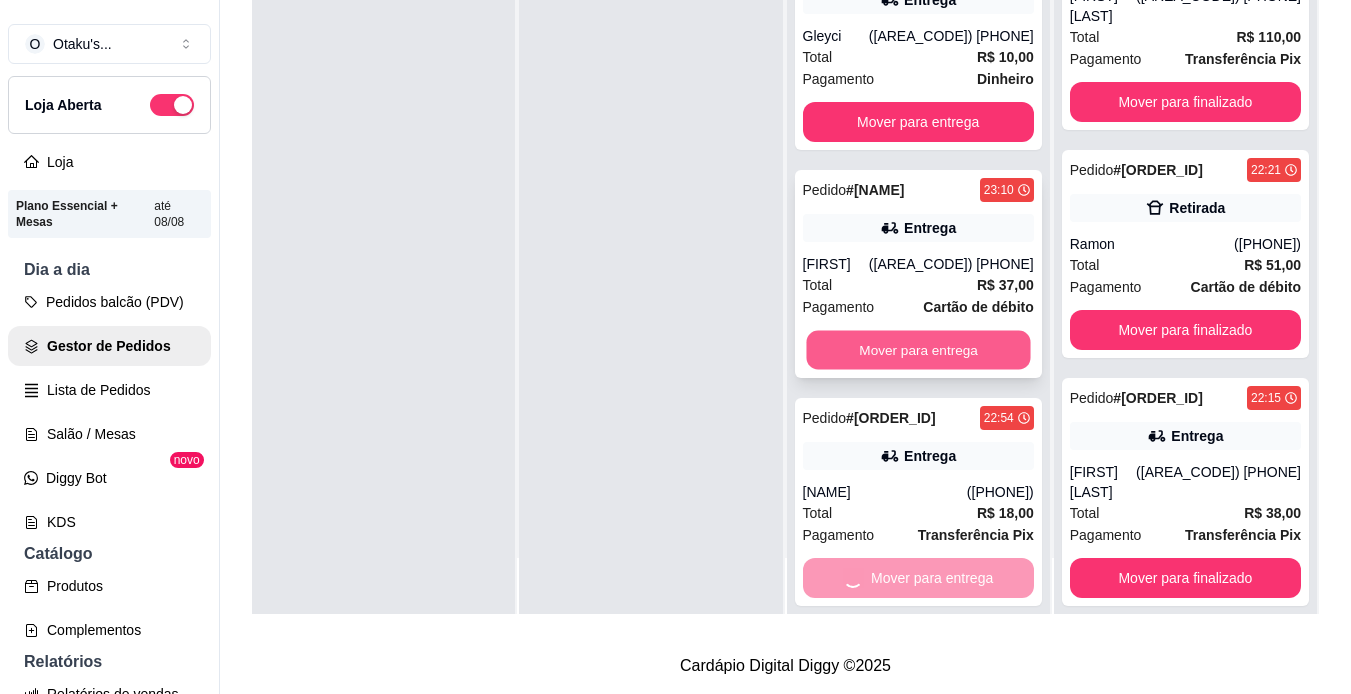 click on "Mover para entrega" at bounding box center (918, 350) 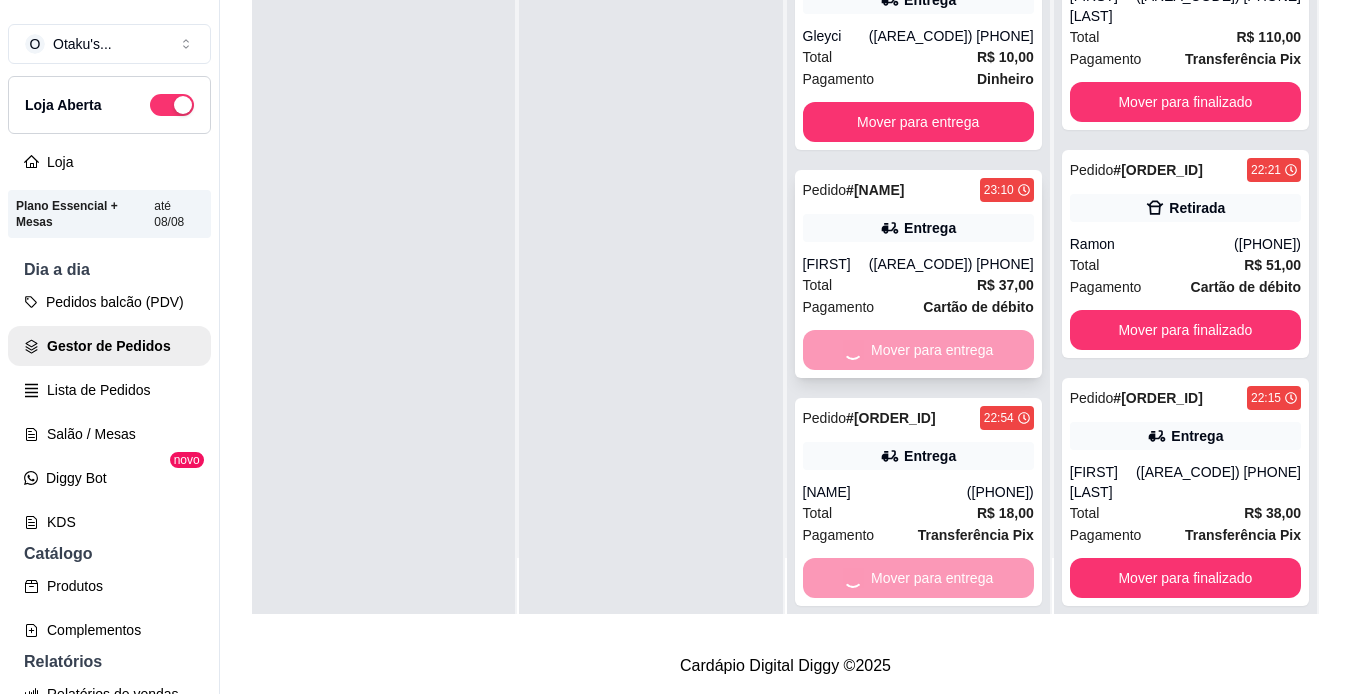 scroll, scrollTop: 694, scrollLeft: 0, axis: vertical 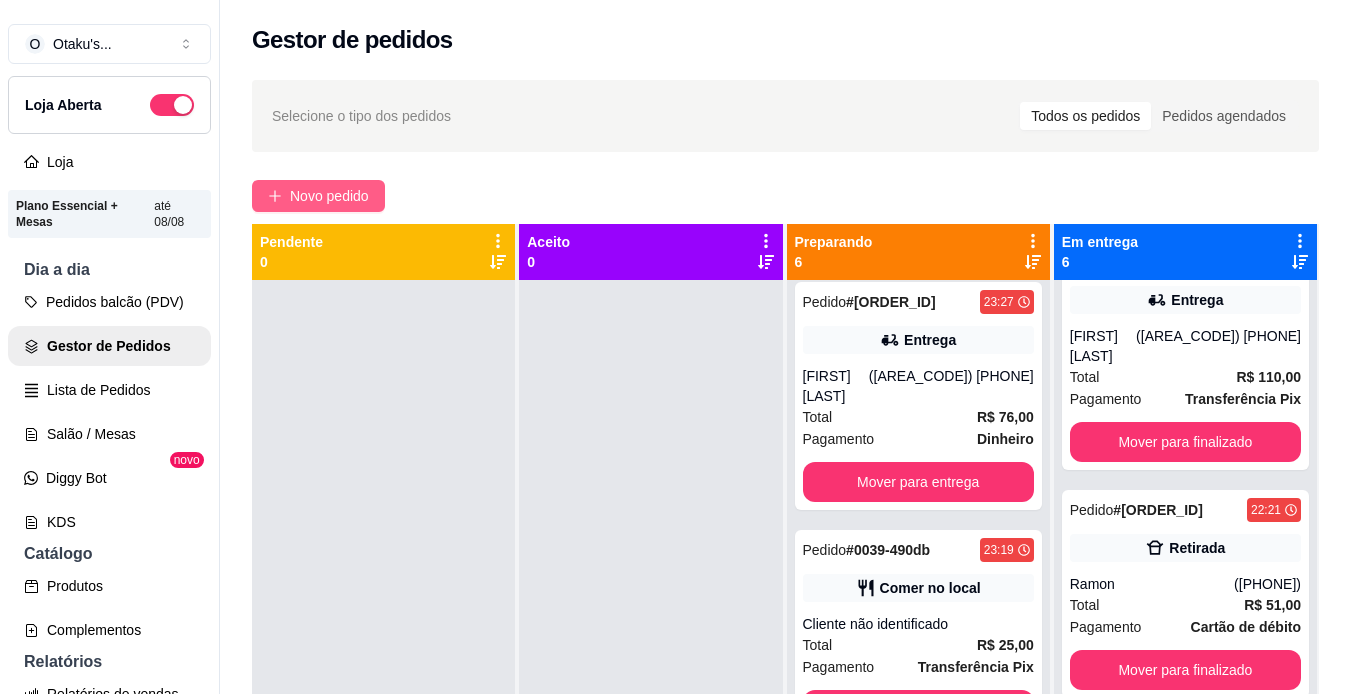 click on "Novo pedido" at bounding box center [329, 196] 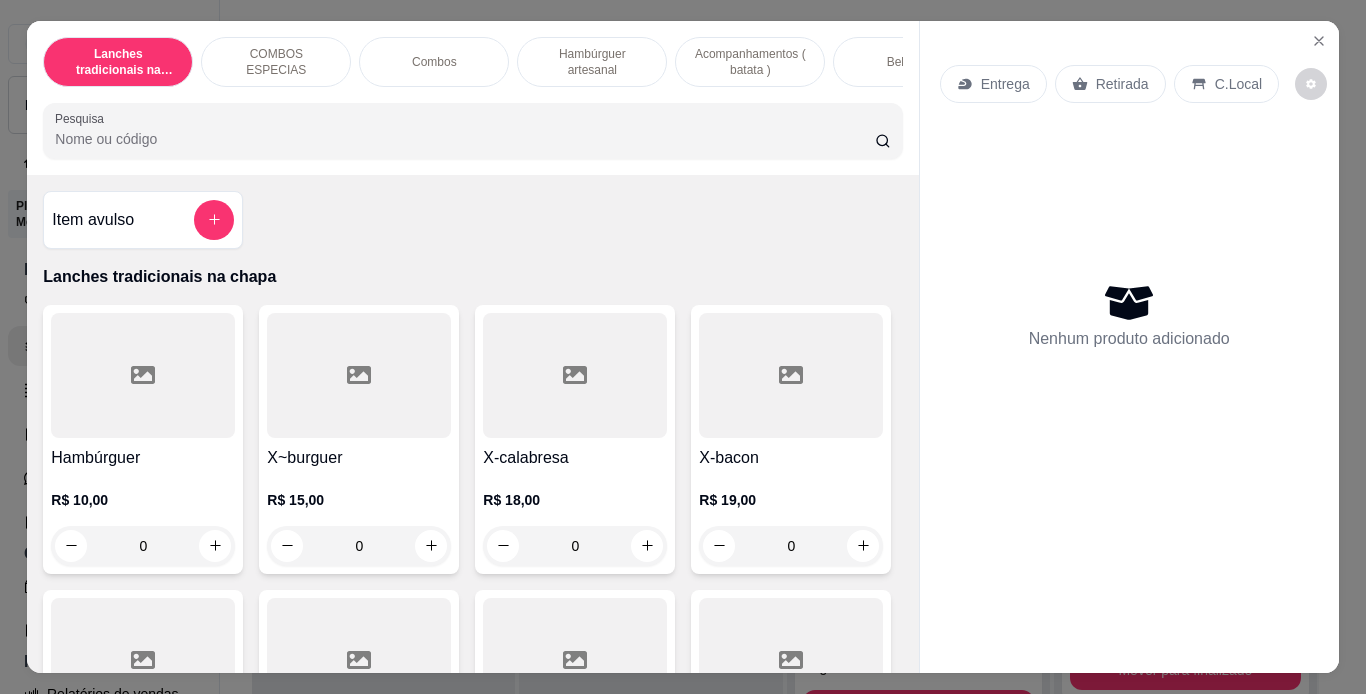 click on "Hambúrguer artesanal" at bounding box center [592, 62] 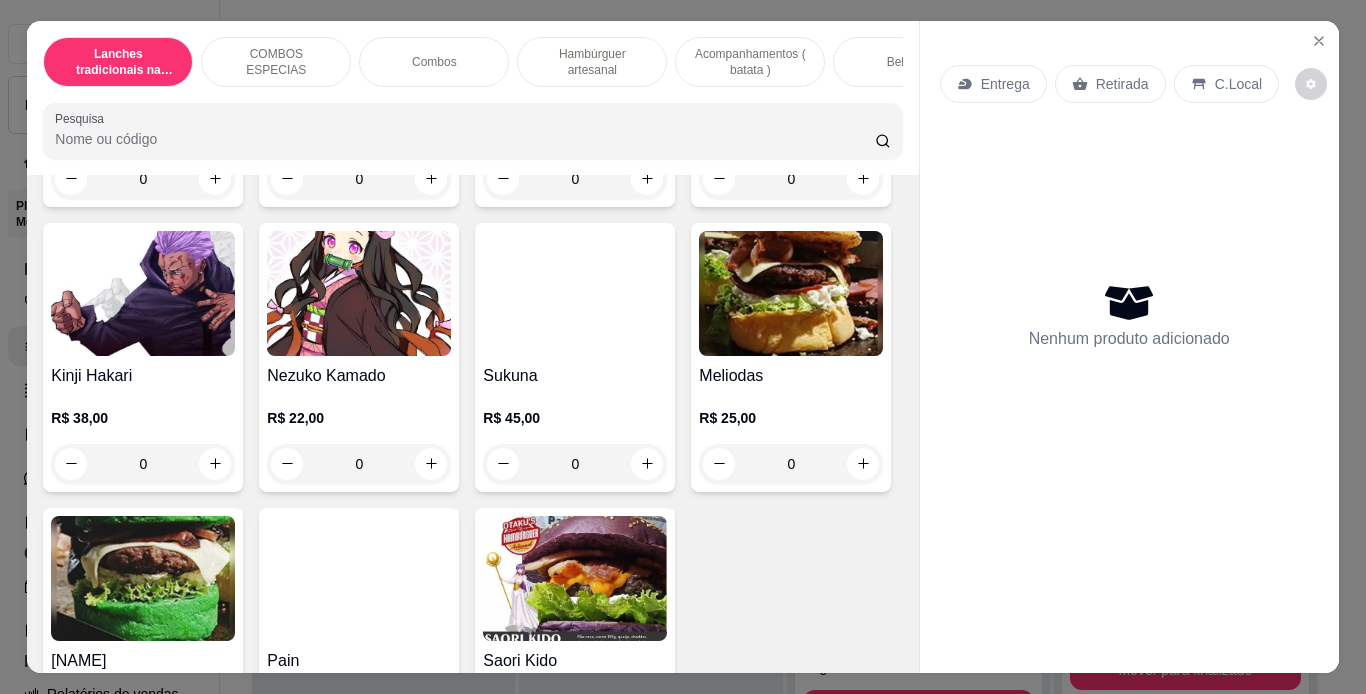 scroll, scrollTop: 51, scrollLeft: 0, axis: vertical 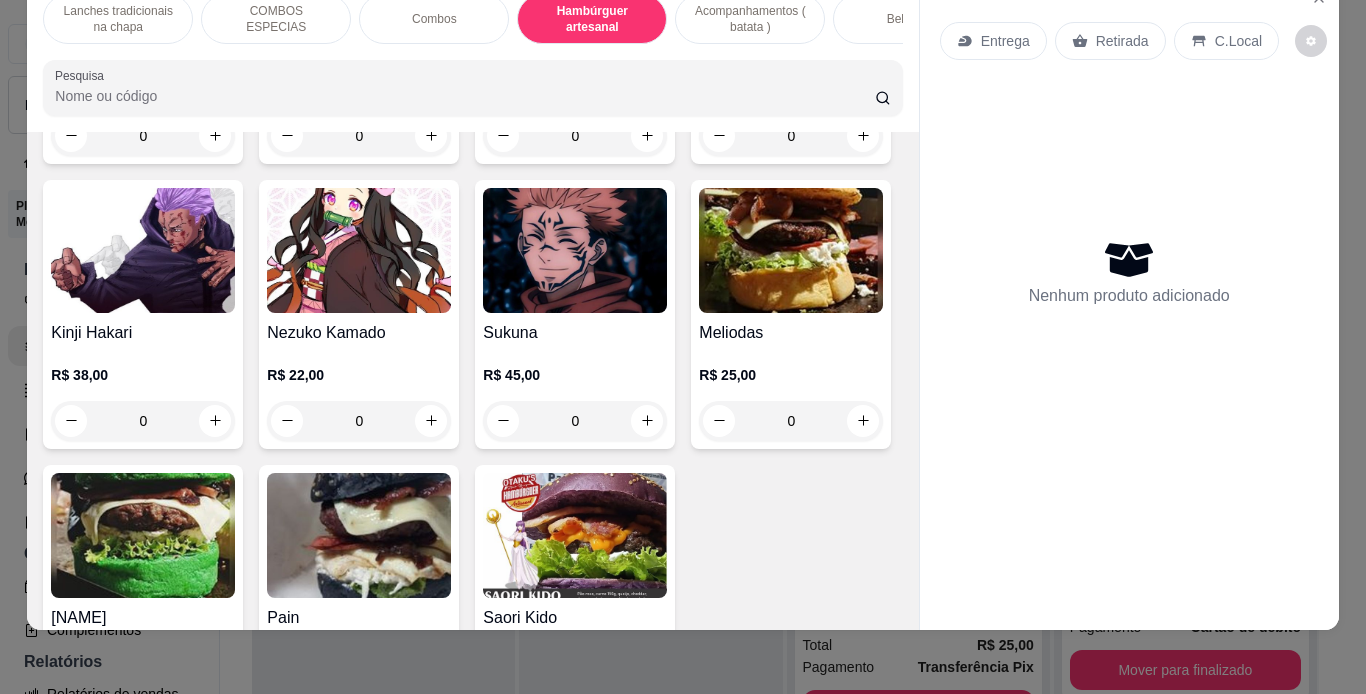 click on "R$ 23,00 0" at bounding box center (575, 118) 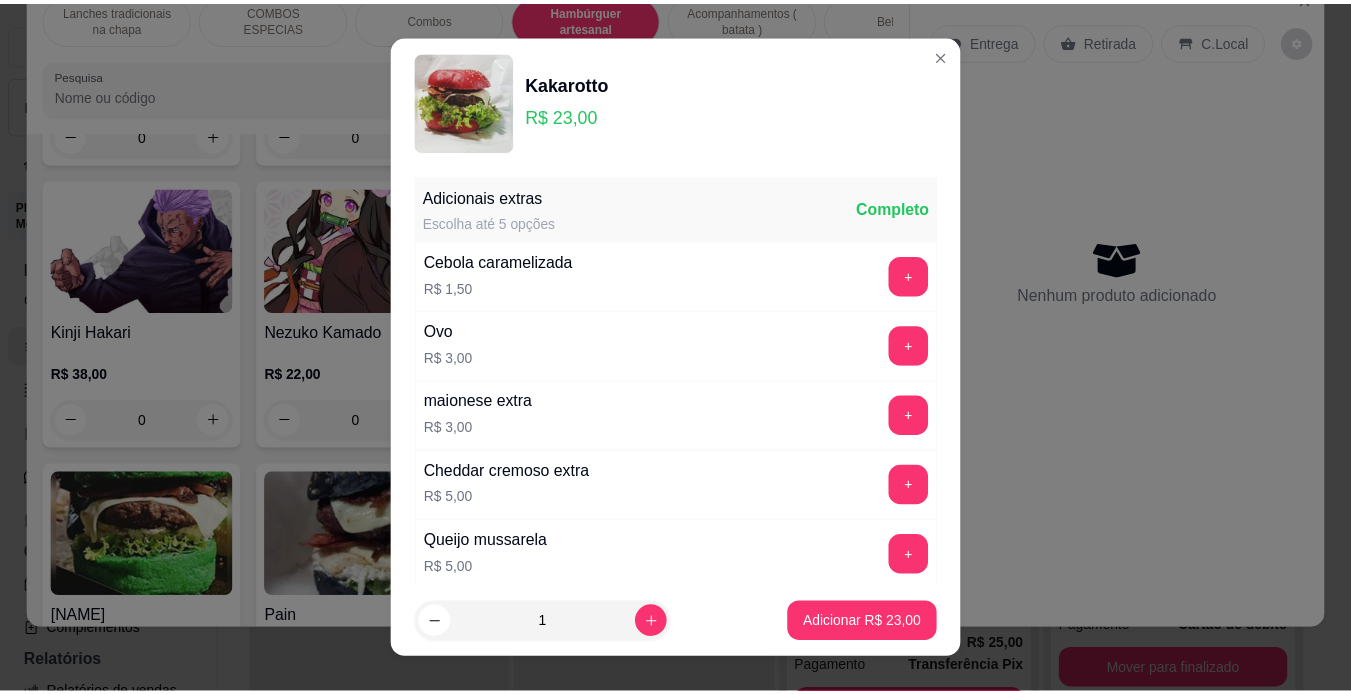 scroll, scrollTop: 707, scrollLeft: 0, axis: vertical 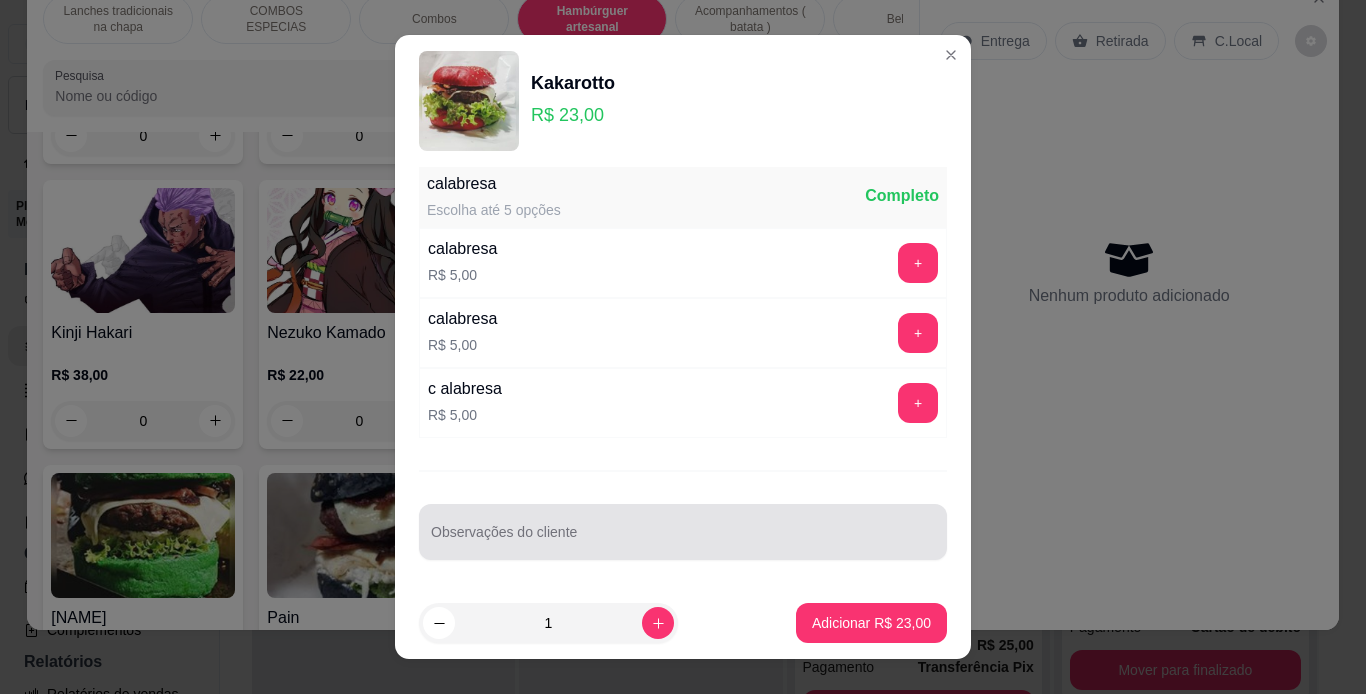 click at bounding box center (683, 532) 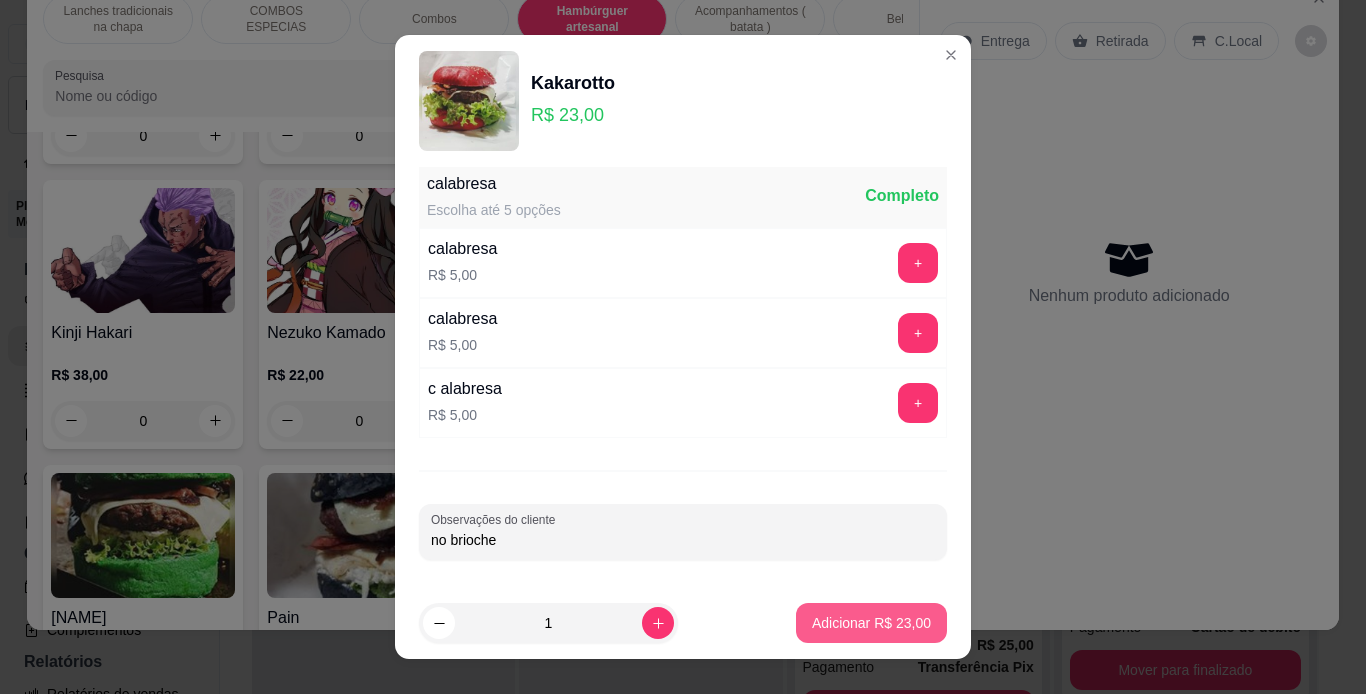 type on "no brioche" 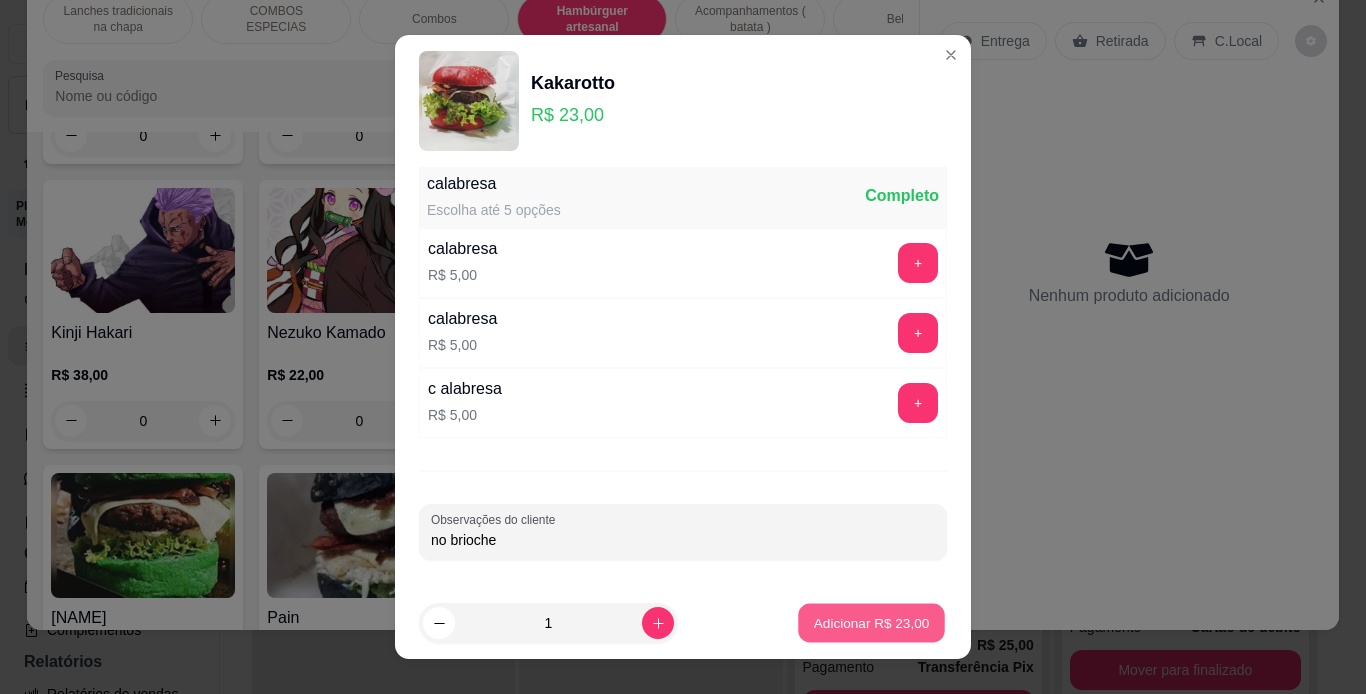 click on "Adicionar   R$ 23,00" at bounding box center (872, 623) 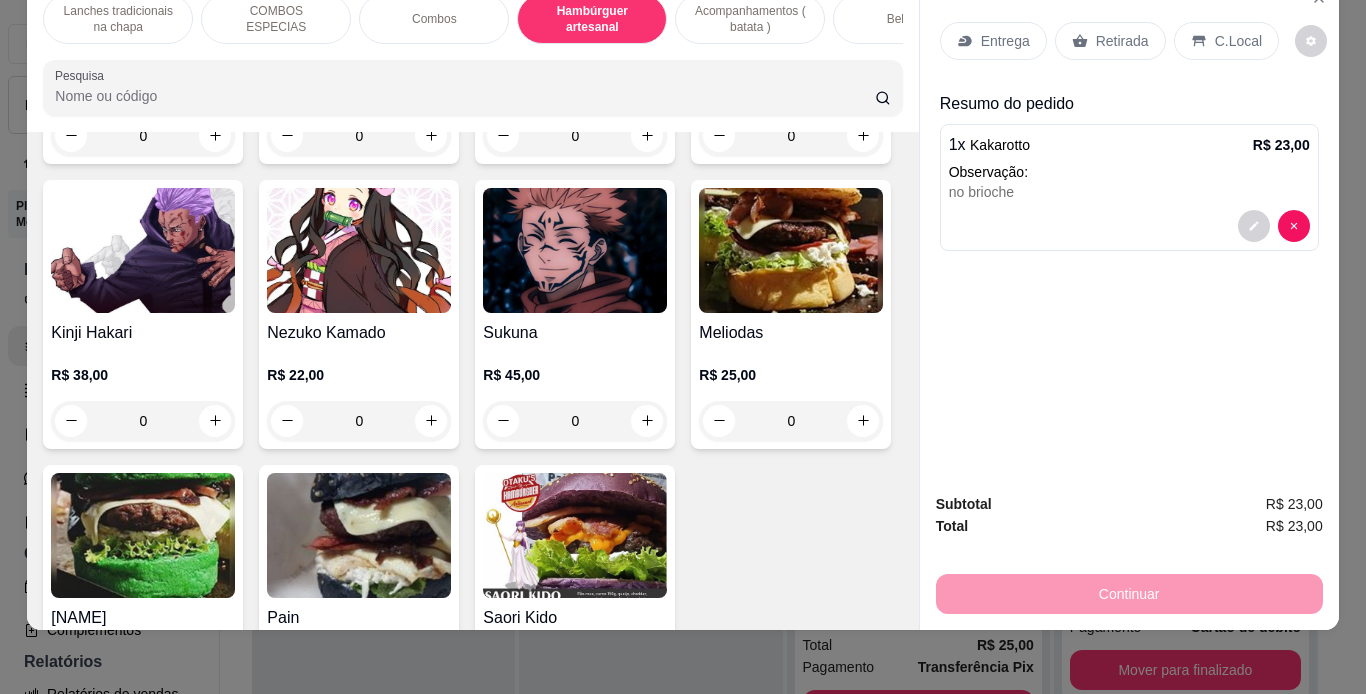 click on "Retirada" at bounding box center (1122, 41) 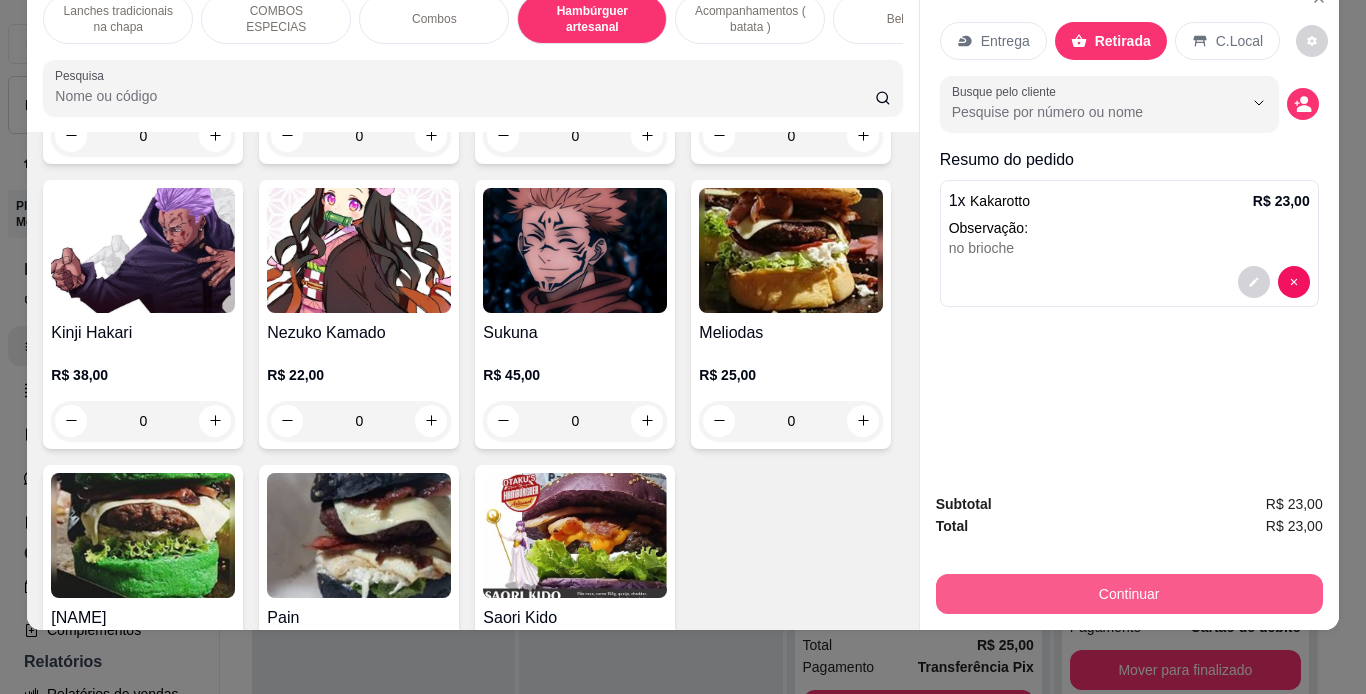 click on "Continuar" at bounding box center (1129, 594) 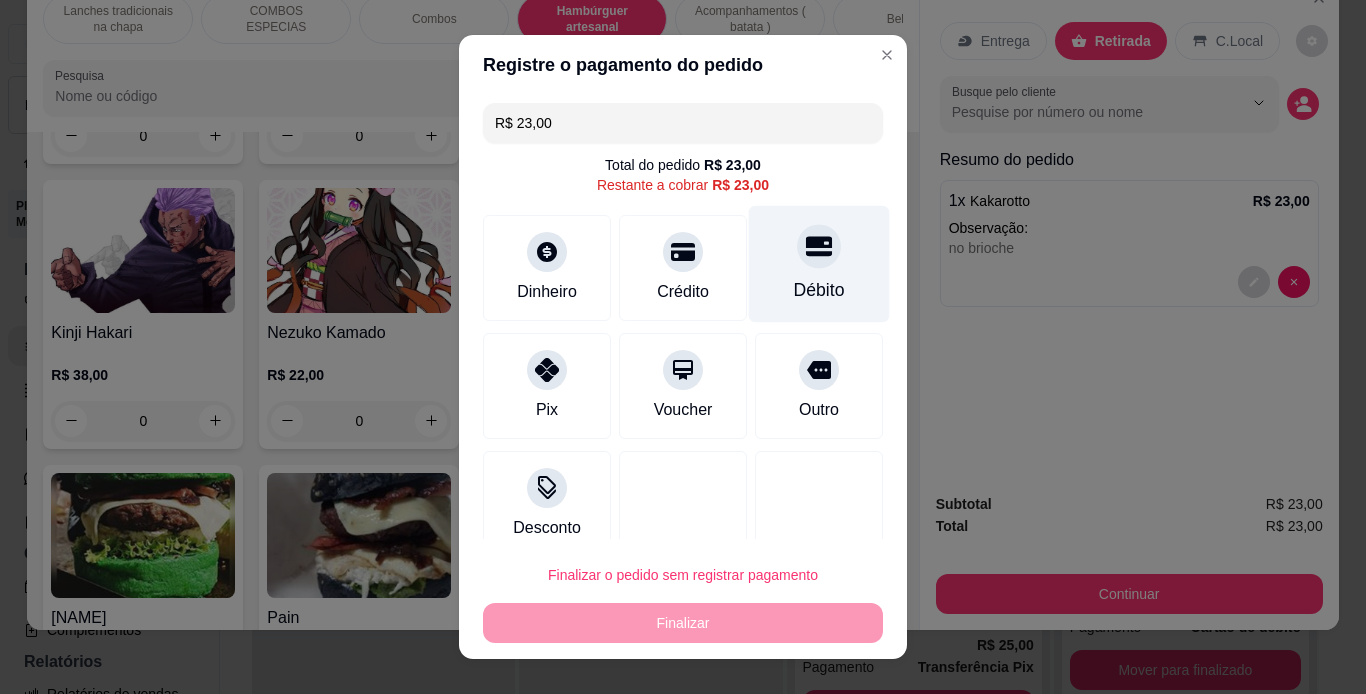 click at bounding box center (819, 246) 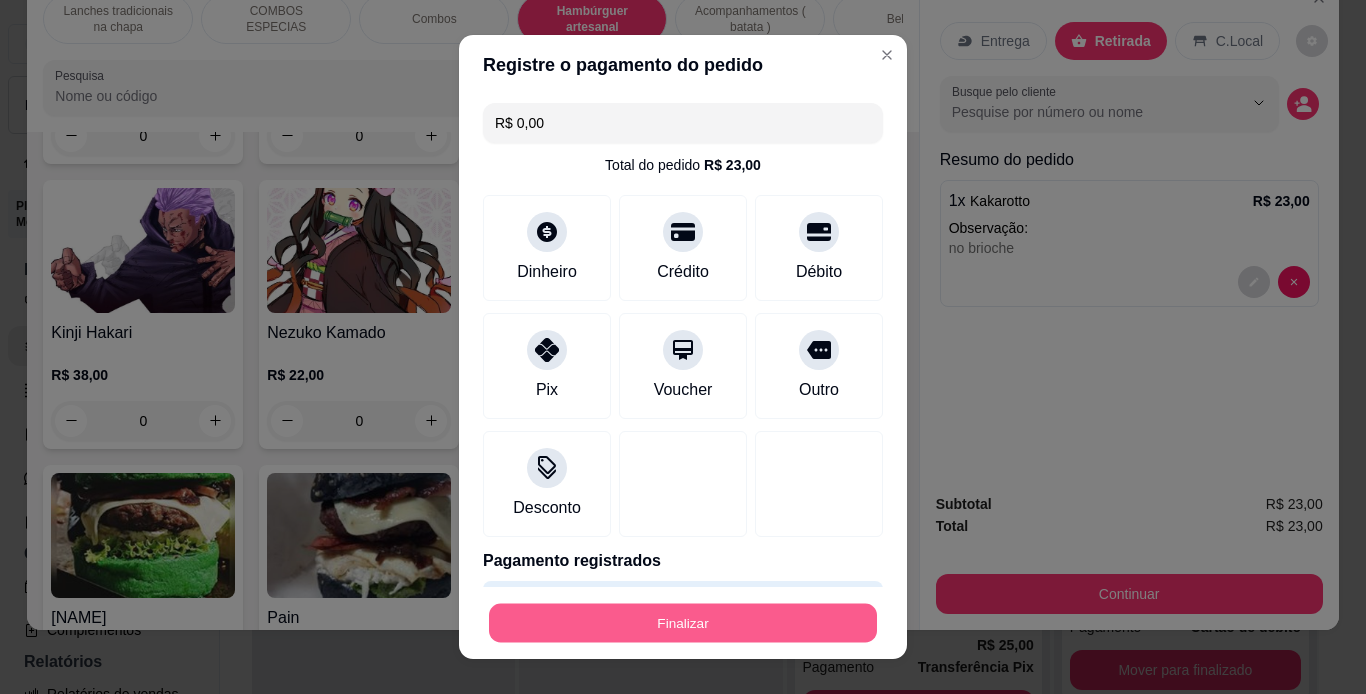 click on "Finalizar" at bounding box center [683, 623] 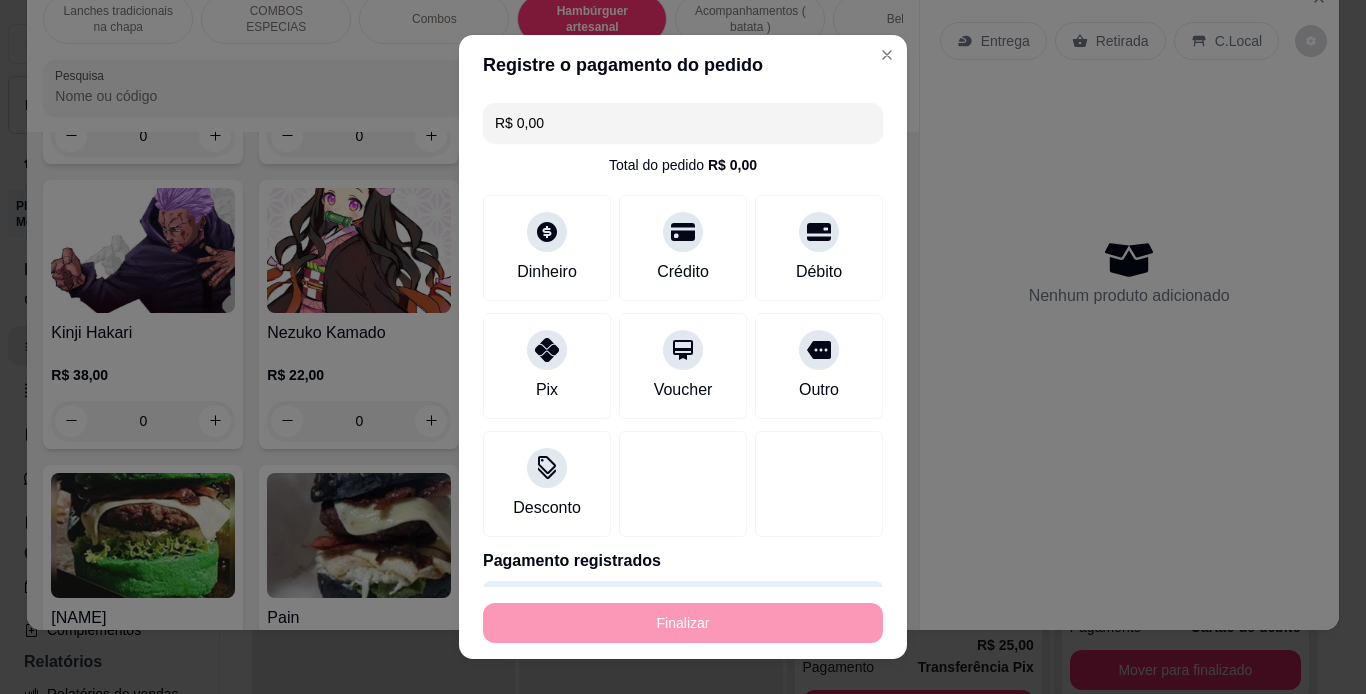 type on "-R$ 23,00" 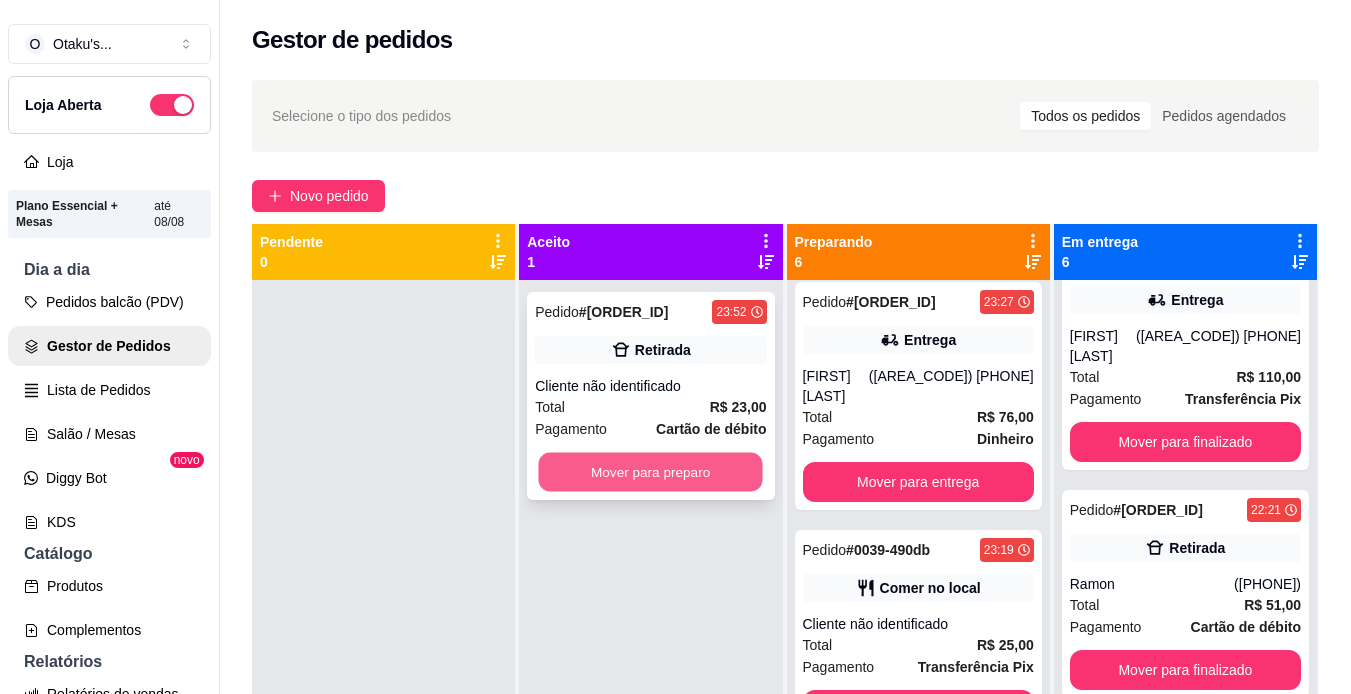 click on "Mover para preparo" at bounding box center (651, 472) 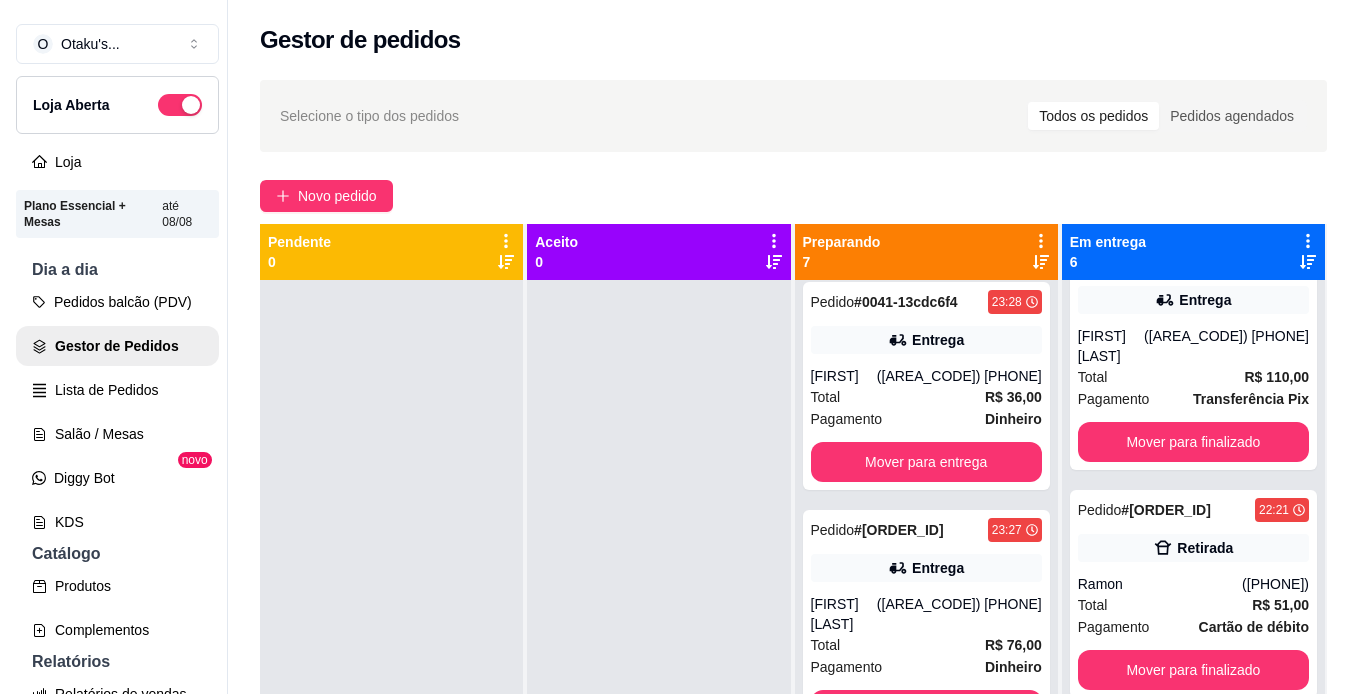 scroll, scrollTop: 922, scrollLeft: 0, axis: vertical 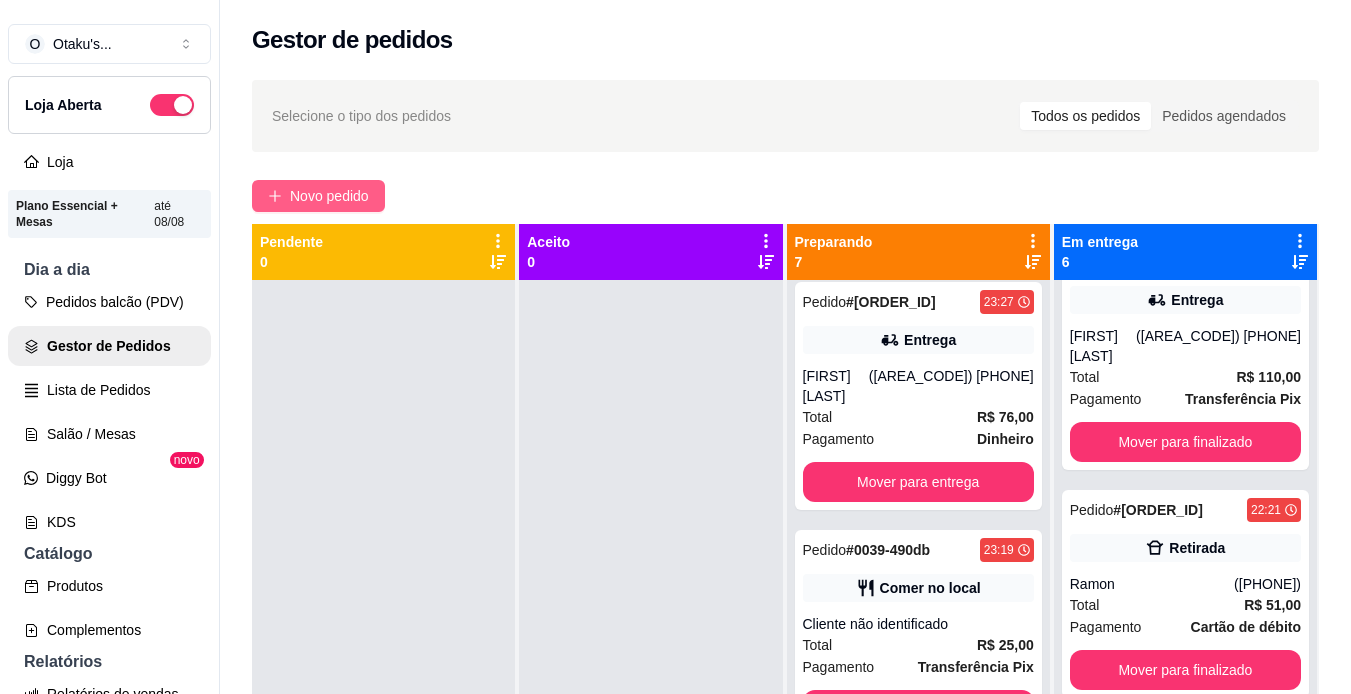 click on "Novo pedido" at bounding box center [329, 196] 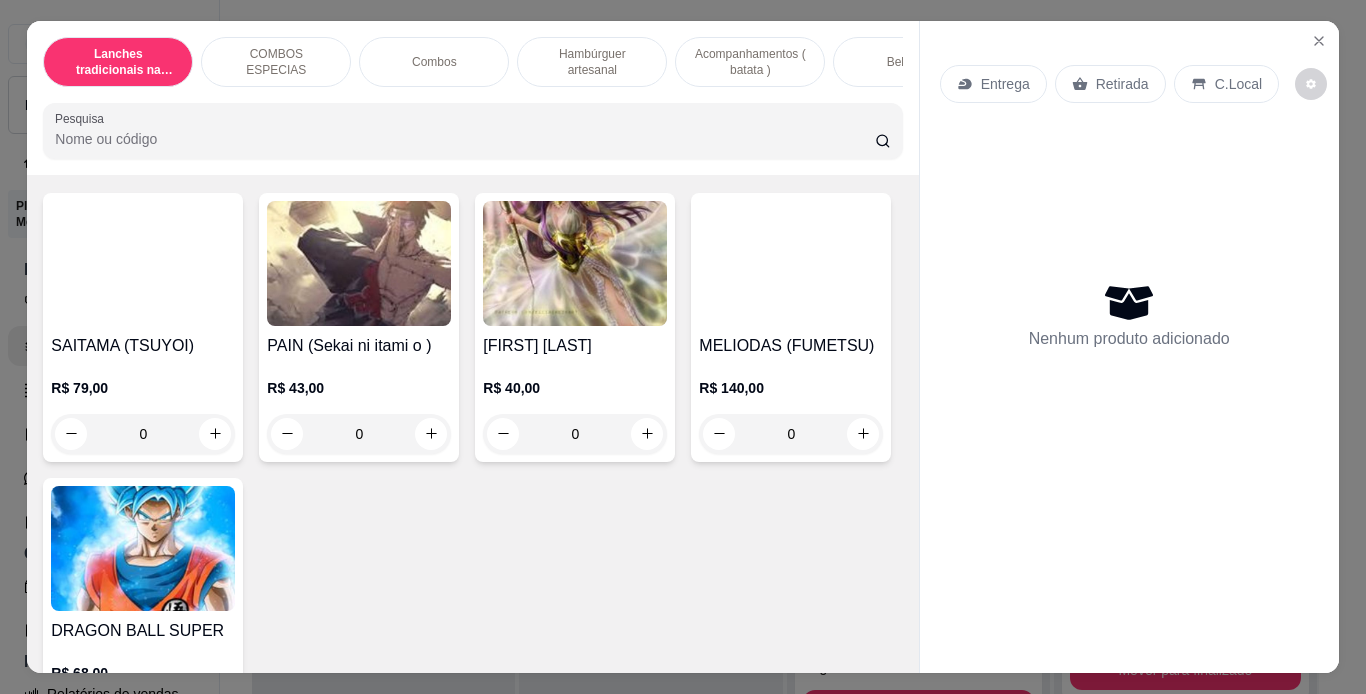 scroll, scrollTop: 1577, scrollLeft: 0, axis: vertical 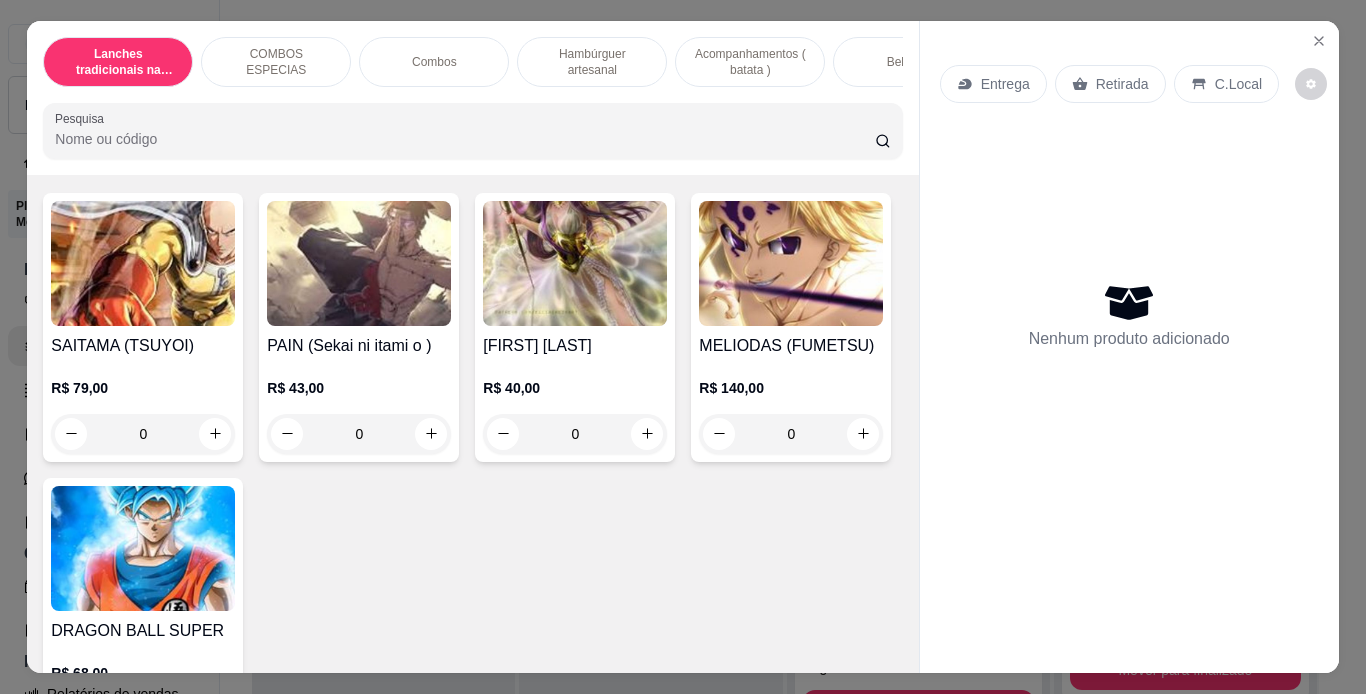 click on "0" at bounding box center (143, 109) 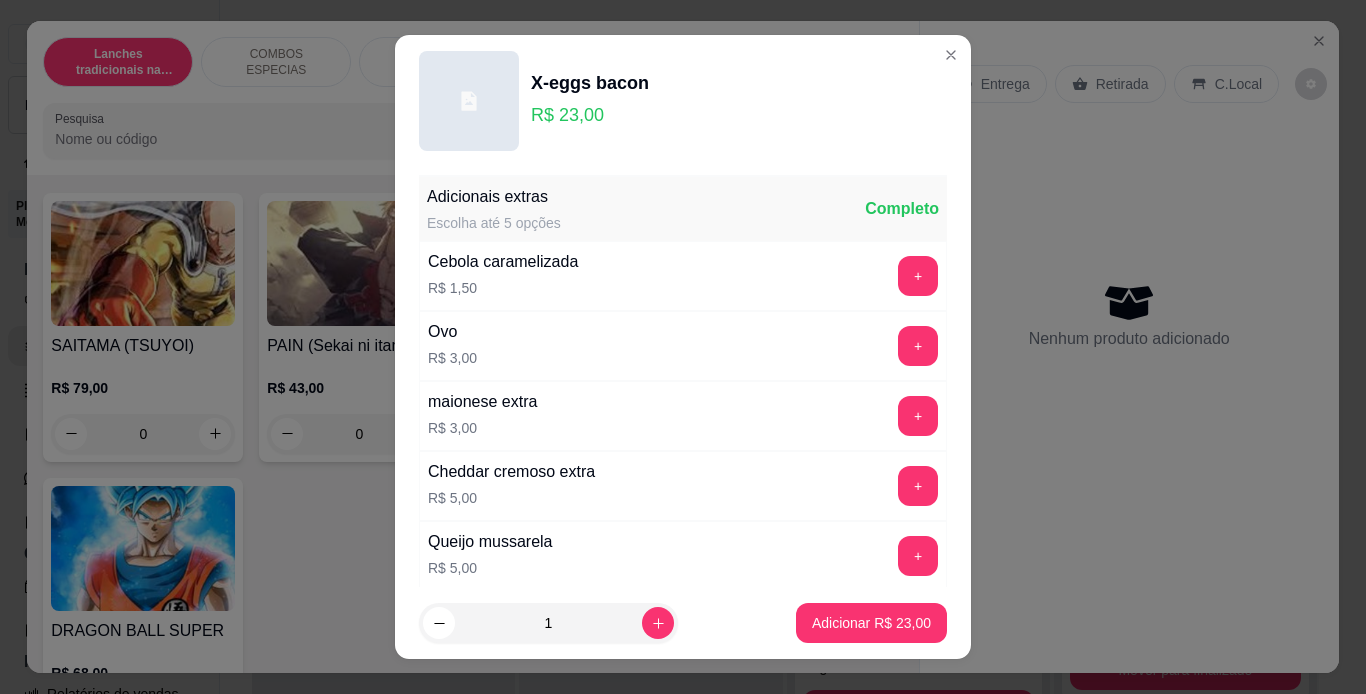 click on "maionese extra" at bounding box center [482, 402] 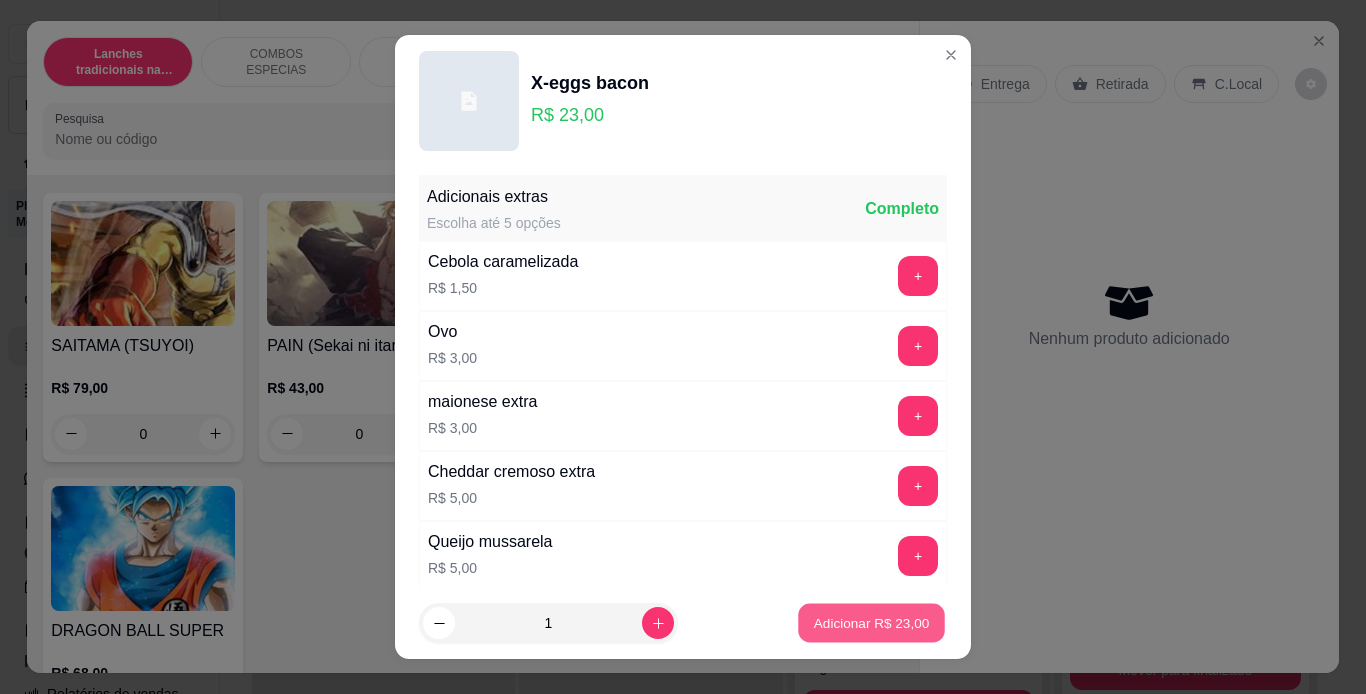 click on "Adicionar   R$ 23,00" at bounding box center [871, 623] 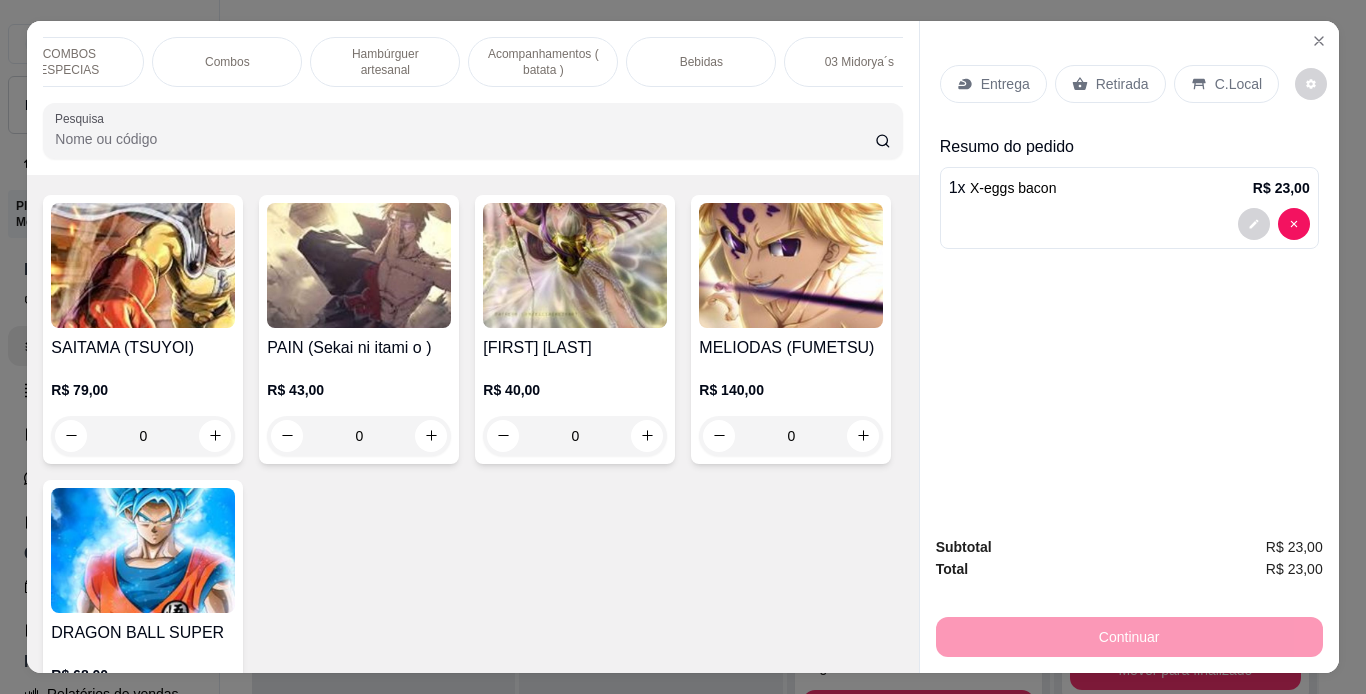 scroll, scrollTop: 0, scrollLeft: 211, axis: horizontal 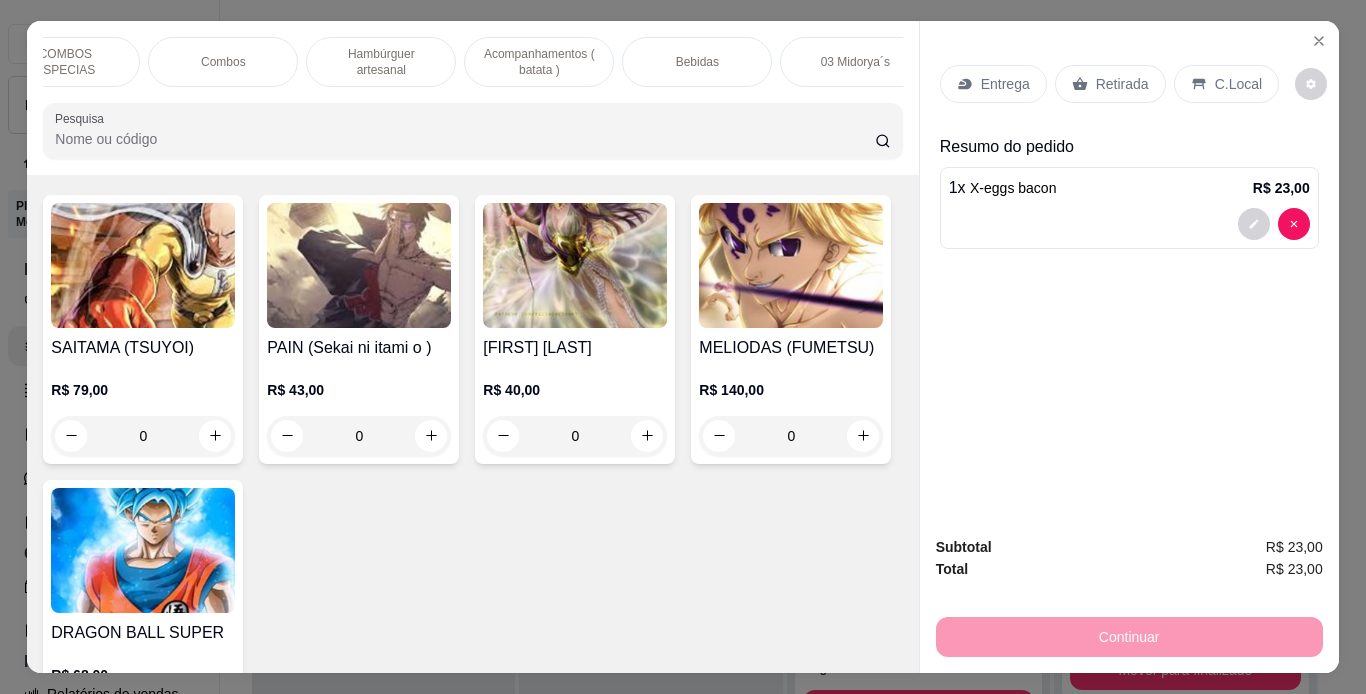 click on "Bebidas" at bounding box center (697, 62) 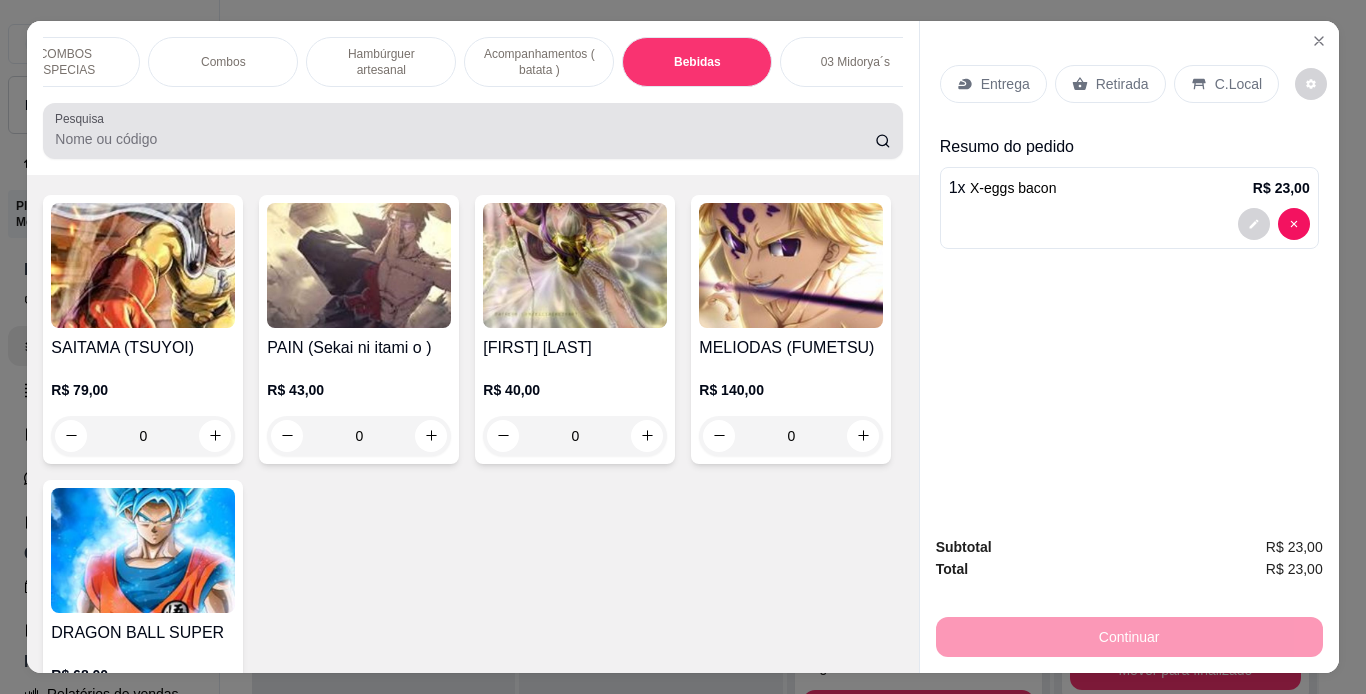 scroll, scrollTop: 5510, scrollLeft: 0, axis: vertical 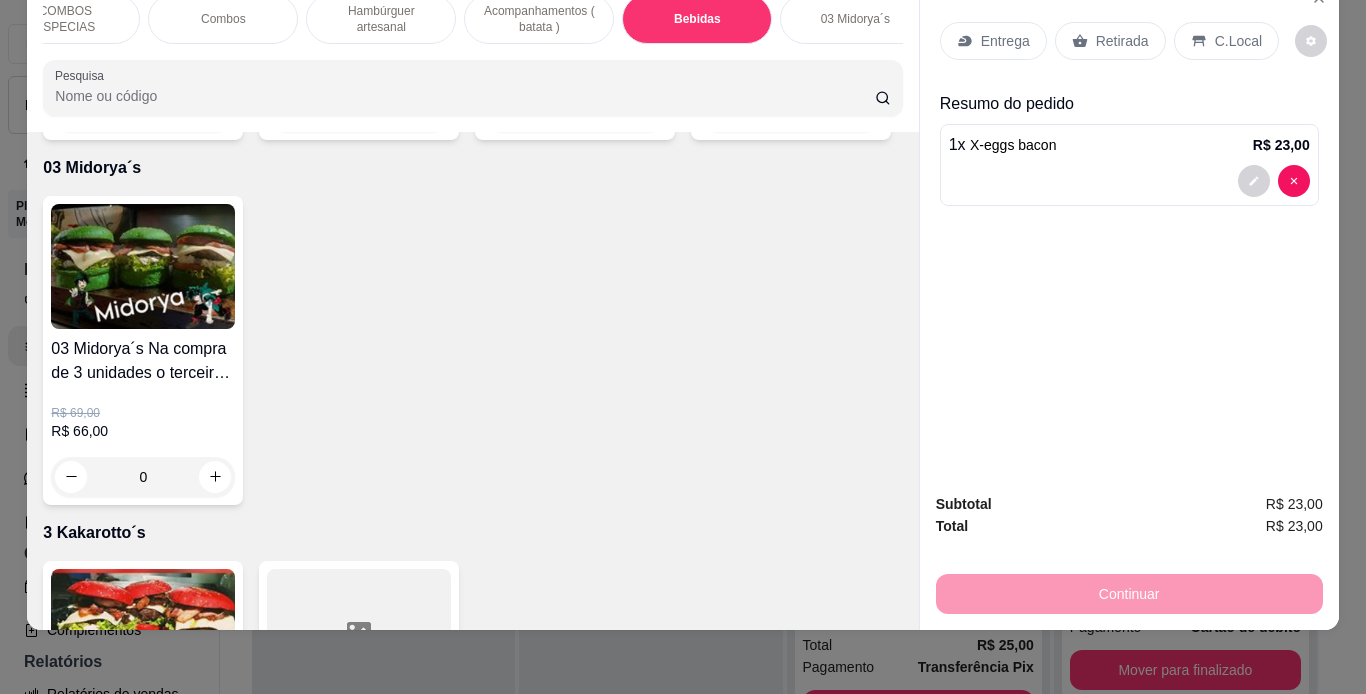 click at bounding box center (431, -459) 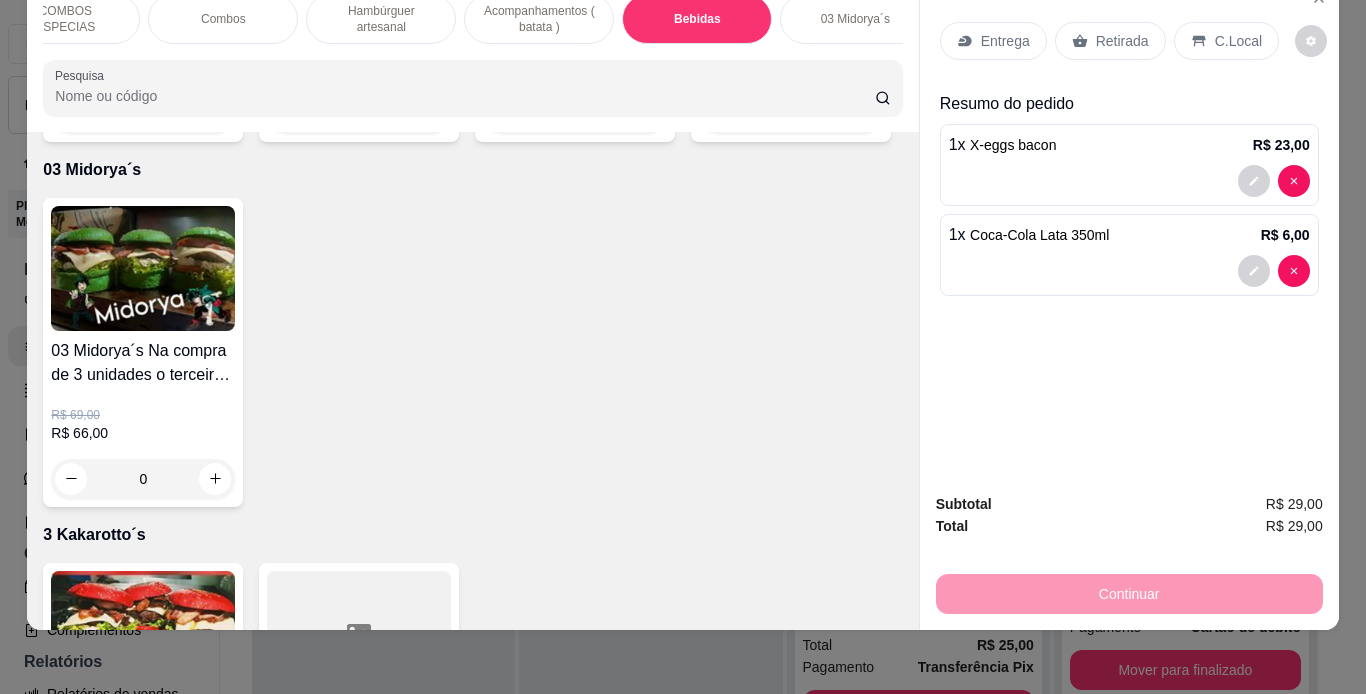 click on "Entrega" at bounding box center (1005, 41) 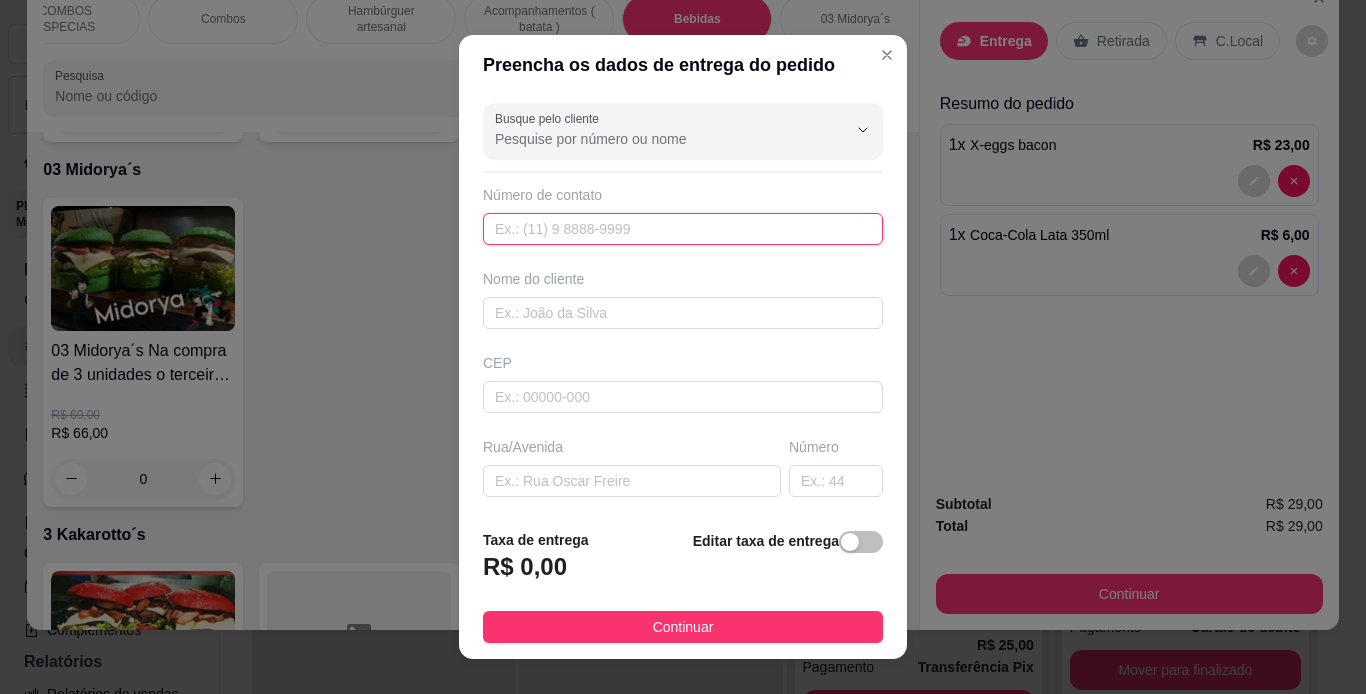 click at bounding box center [683, 229] 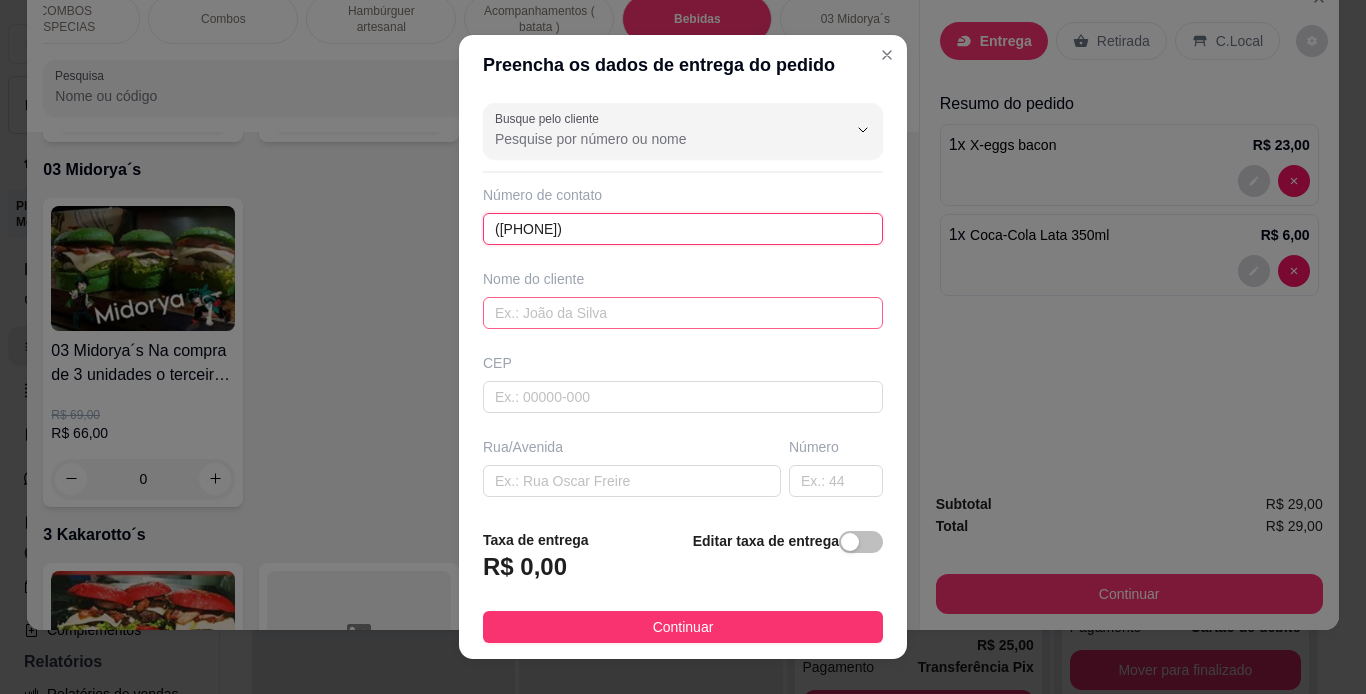 type on "([PHONE])" 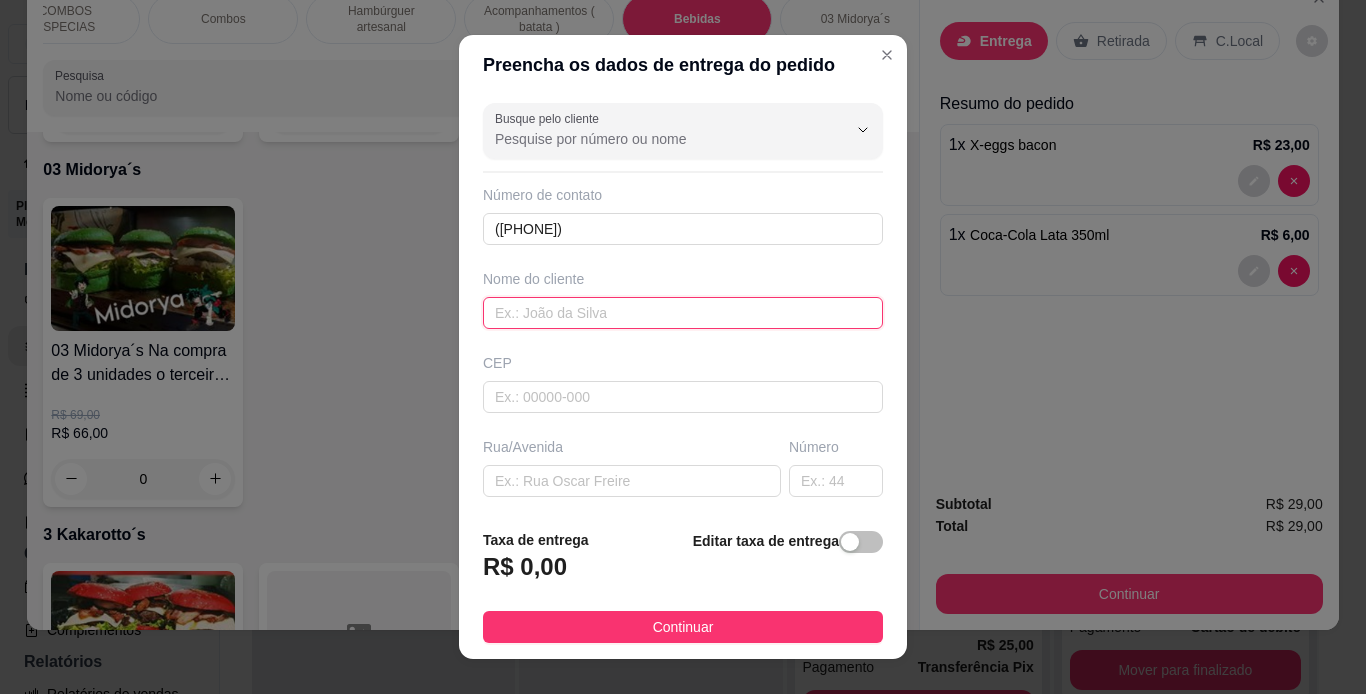click at bounding box center [683, 313] 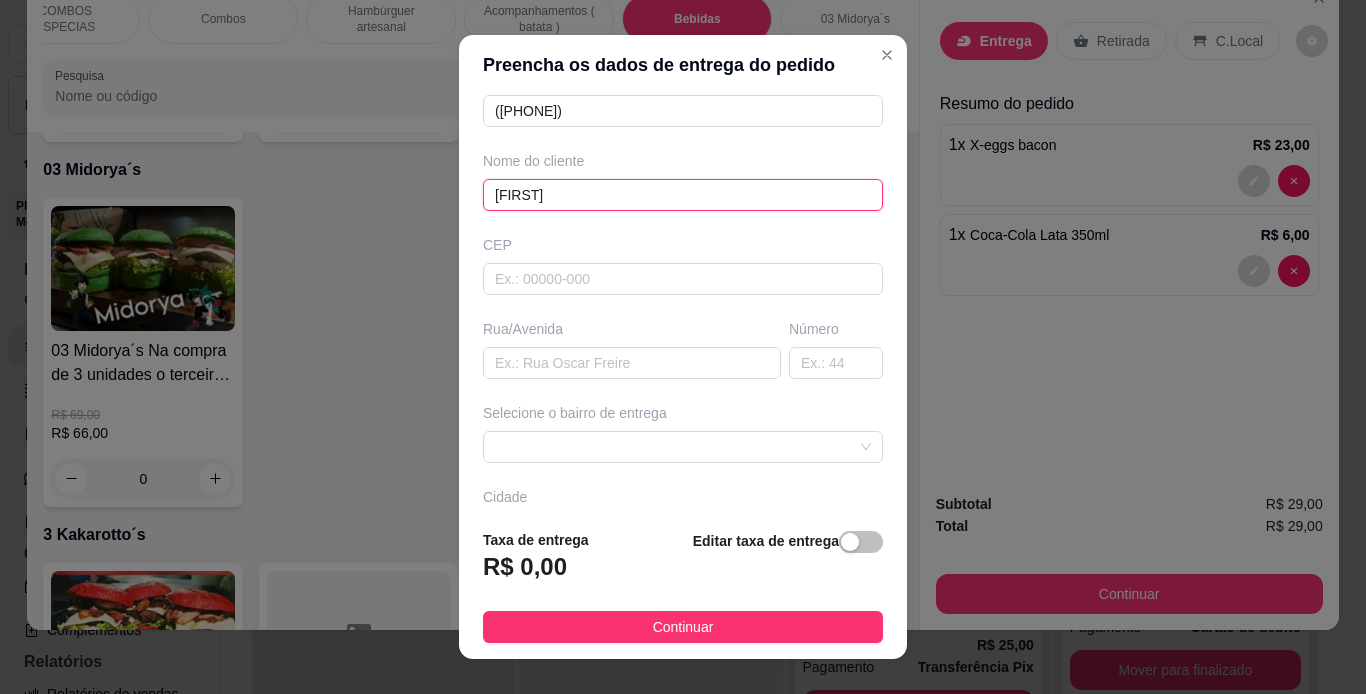 scroll, scrollTop: 119, scrollLeft: 0, axis: vertical 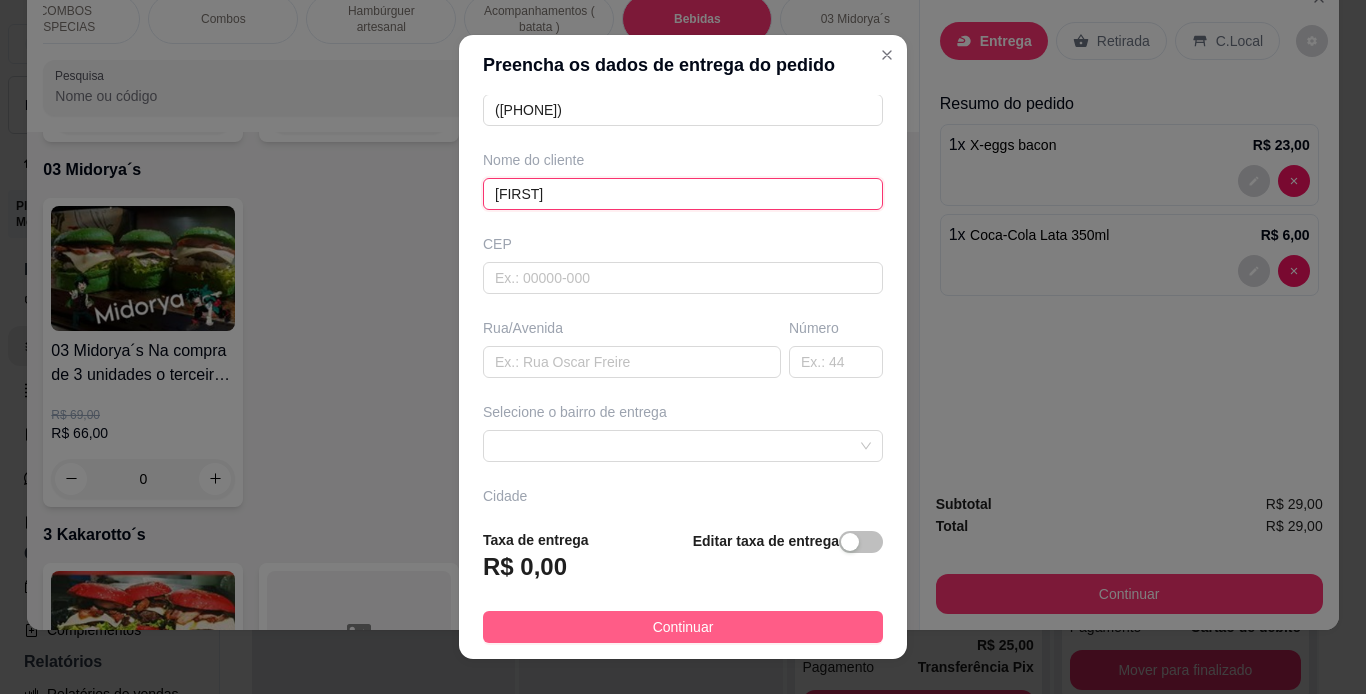 type on "[FIRST]" 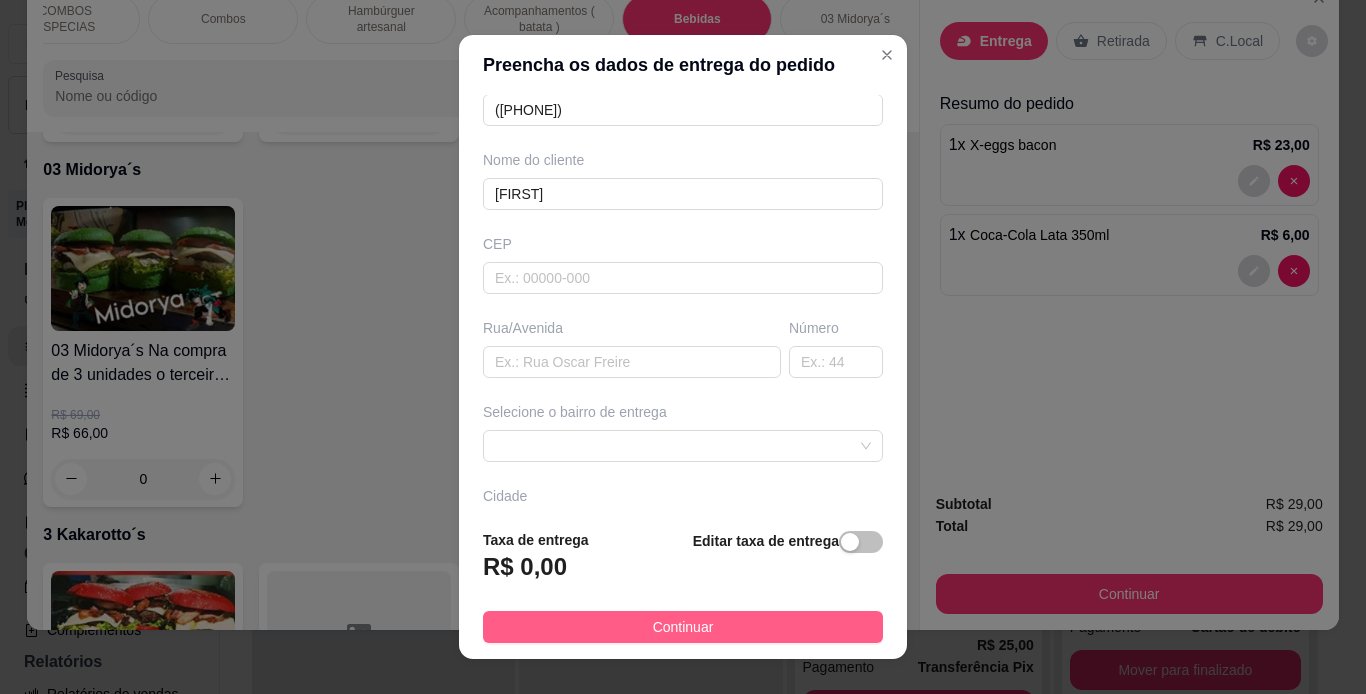 click on "Continuar" at bounding box center (683, 627) 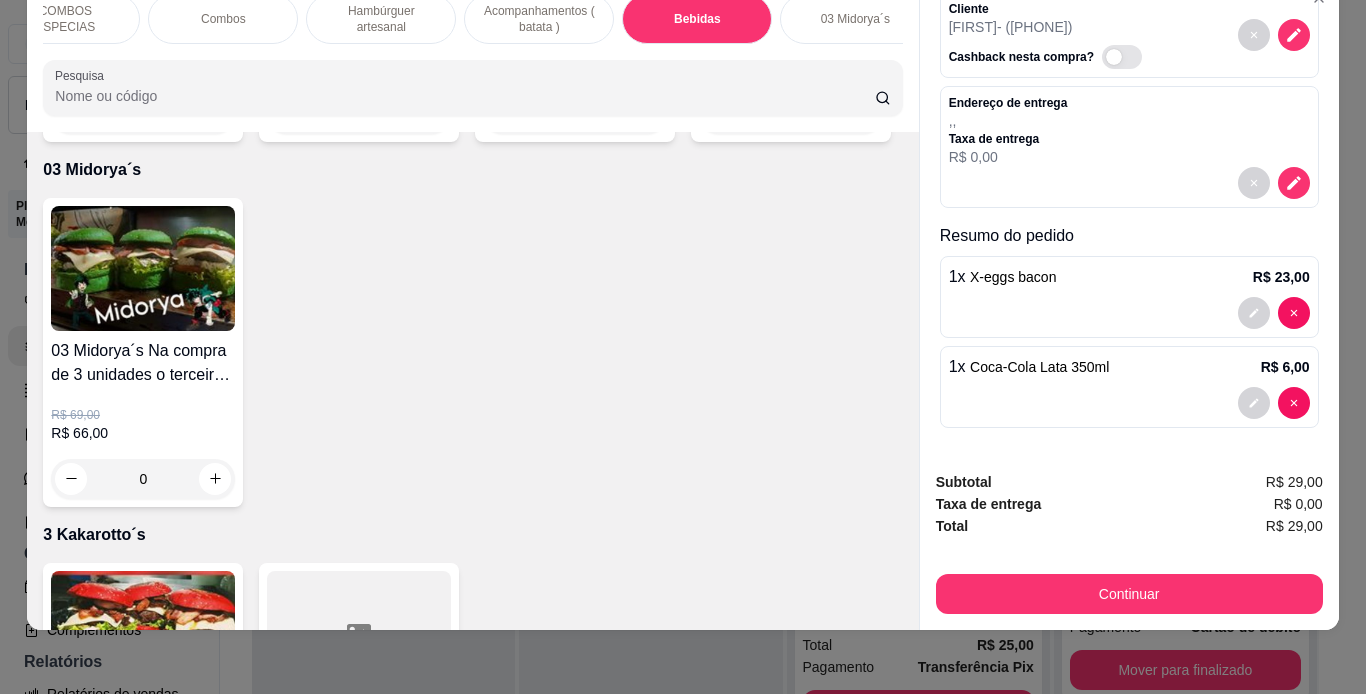 scroll, scrollTop: 84, scrollLeft: 0, axis: vertical 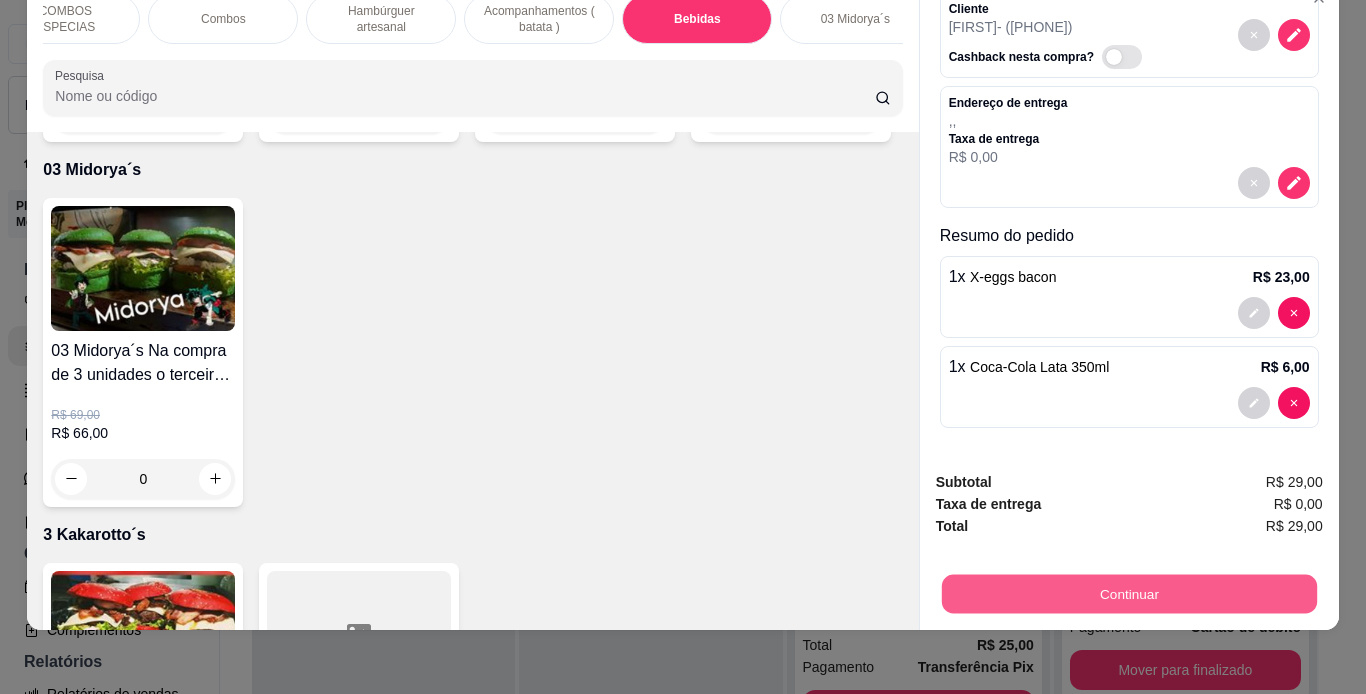 click on "Continuar" at bounding box center [1128, 594] 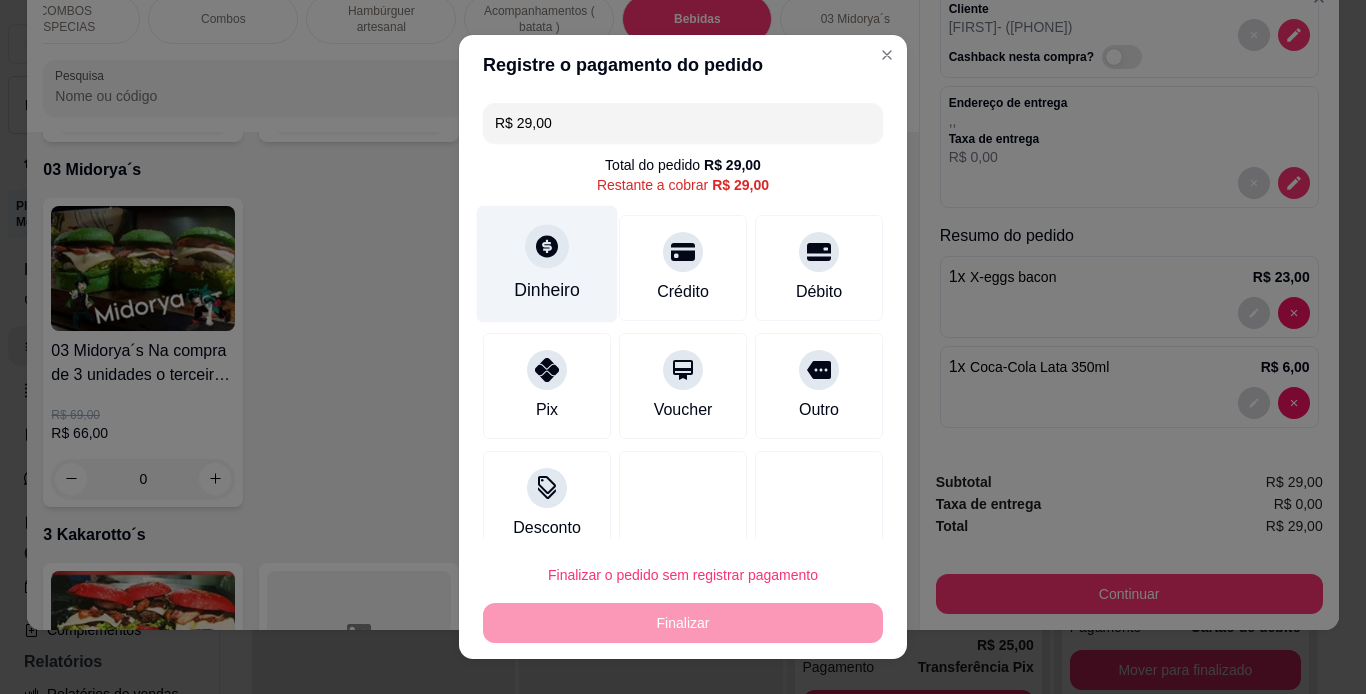 click on "Dinheiro" at bounding box center [547, 290] 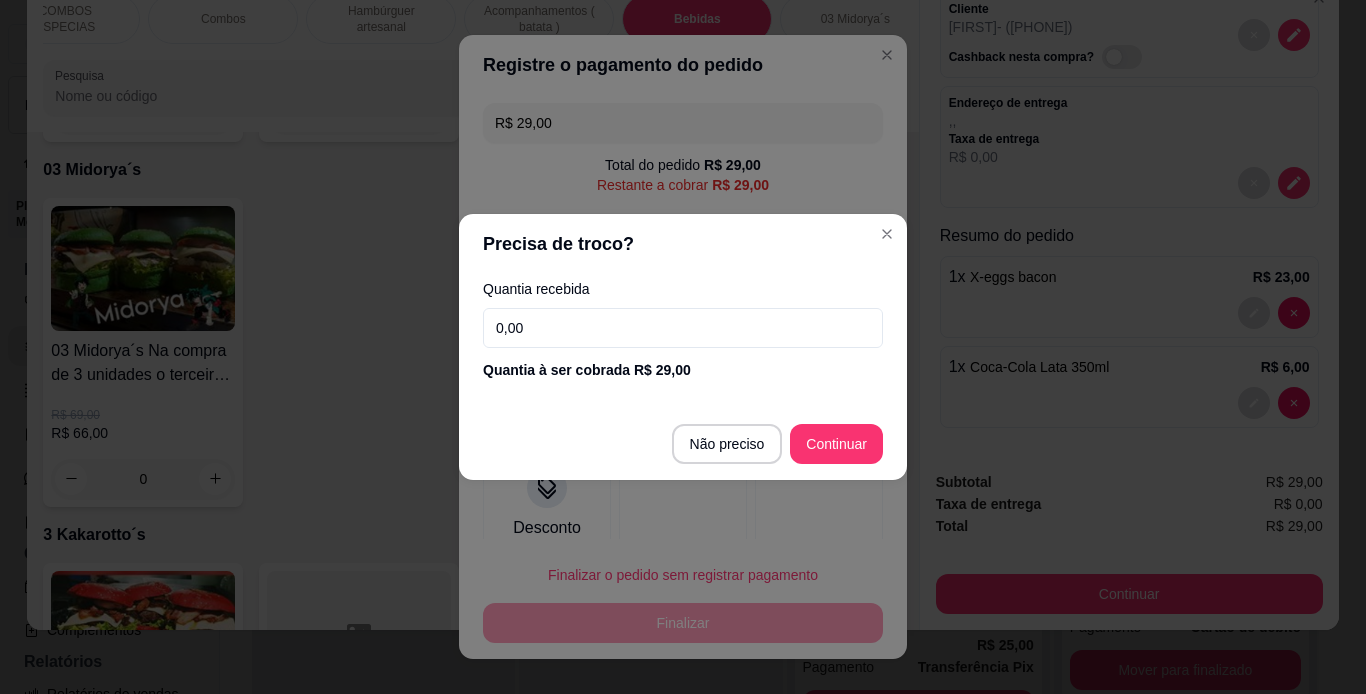 click on "0,00" at bounding box center (683, 328) 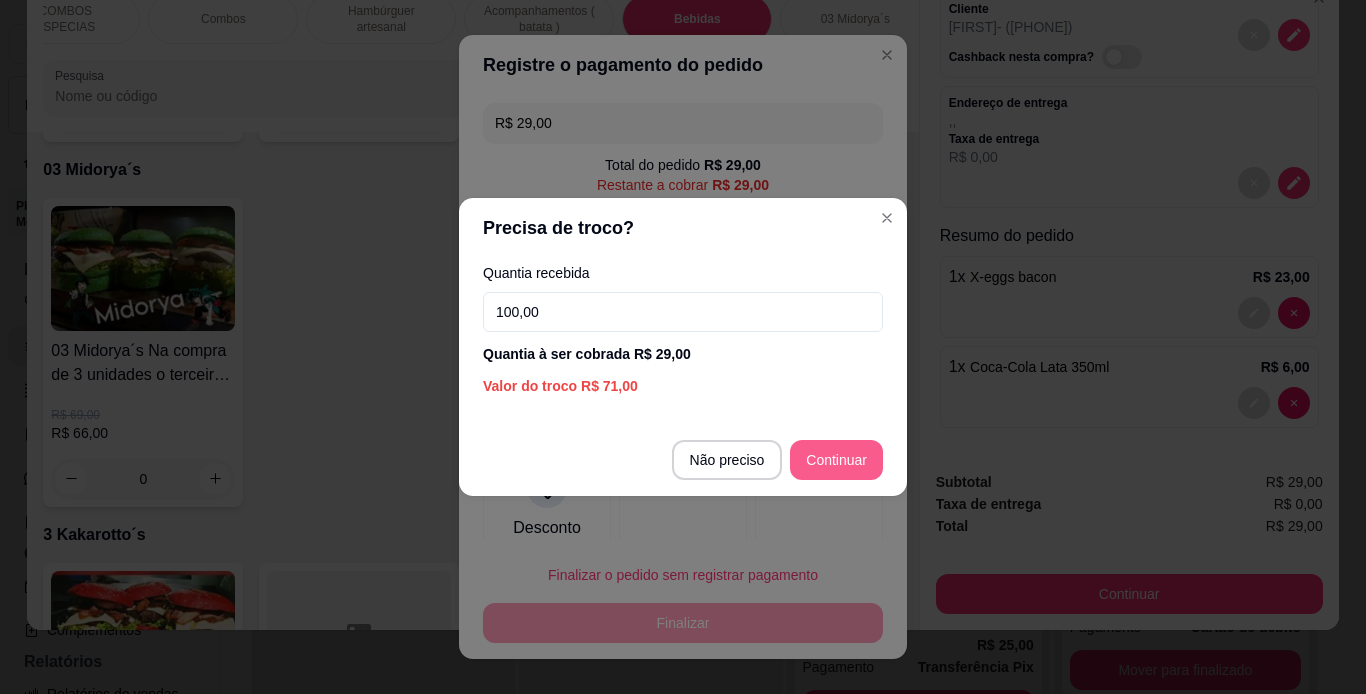 type on "100,00" 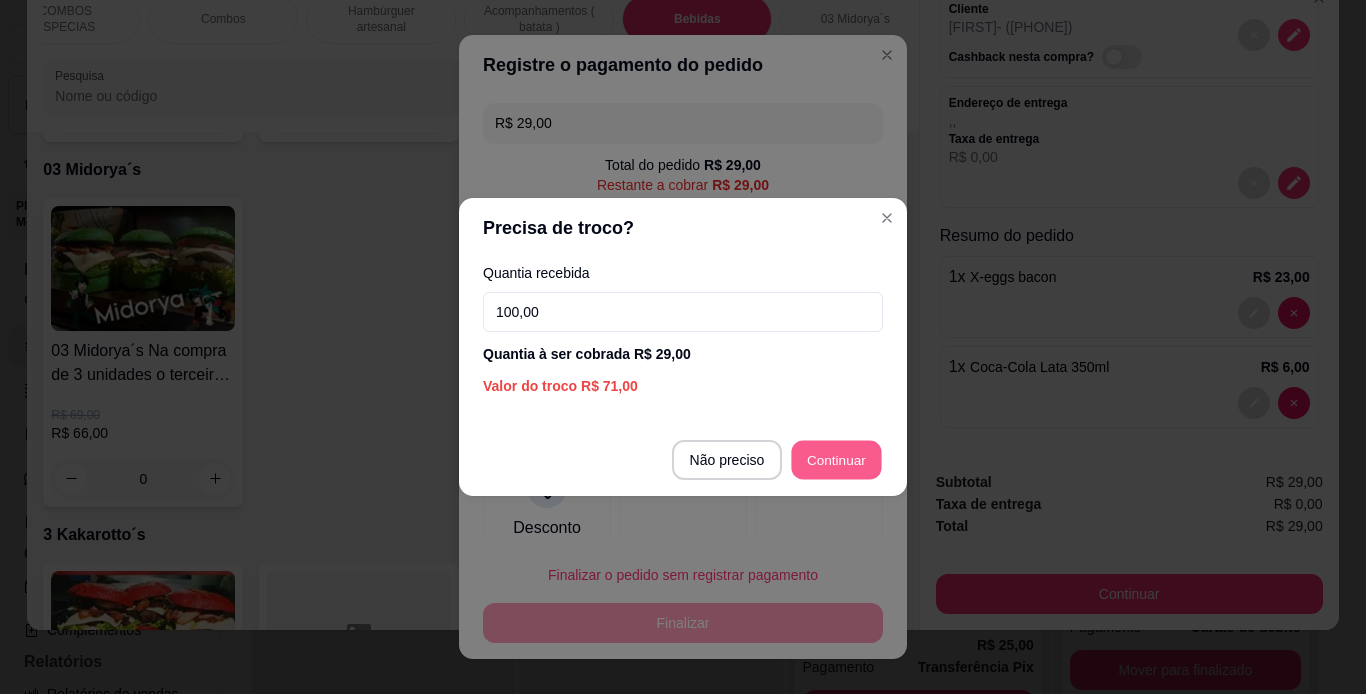 type on "R$ 0,00" 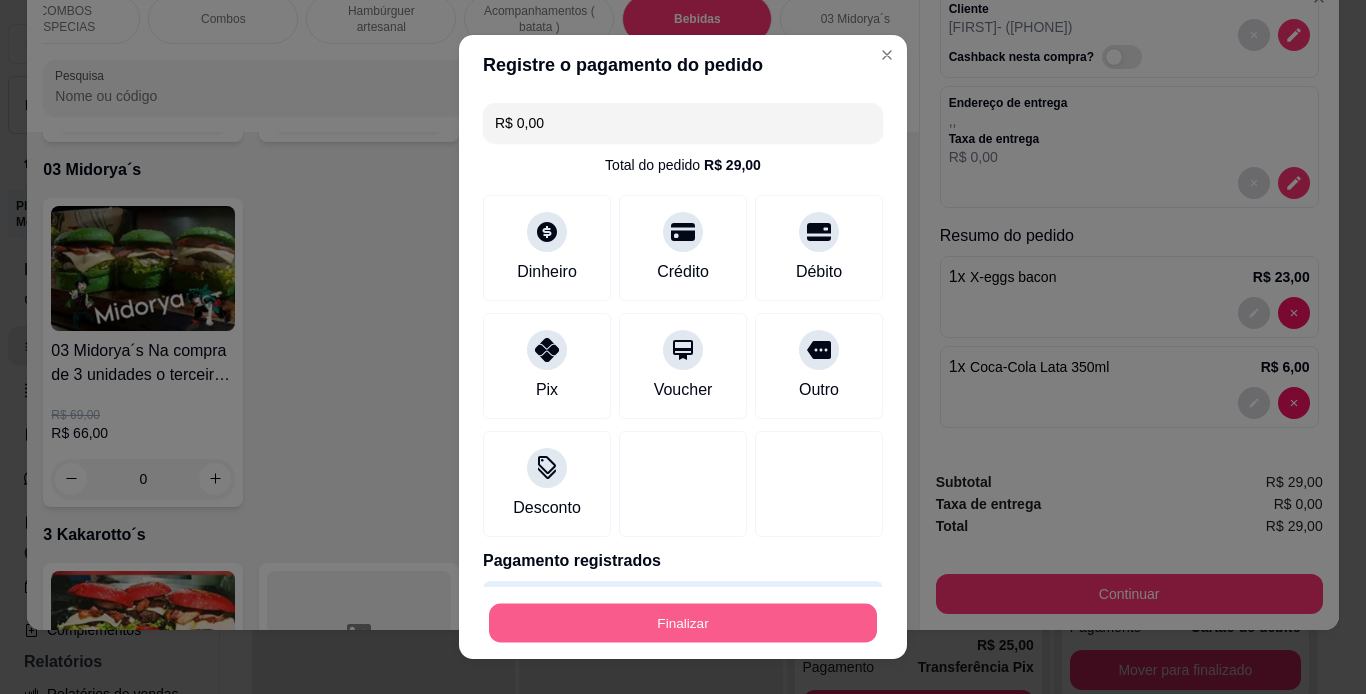 click on "Finalizar" at bounding box center (683, 623) 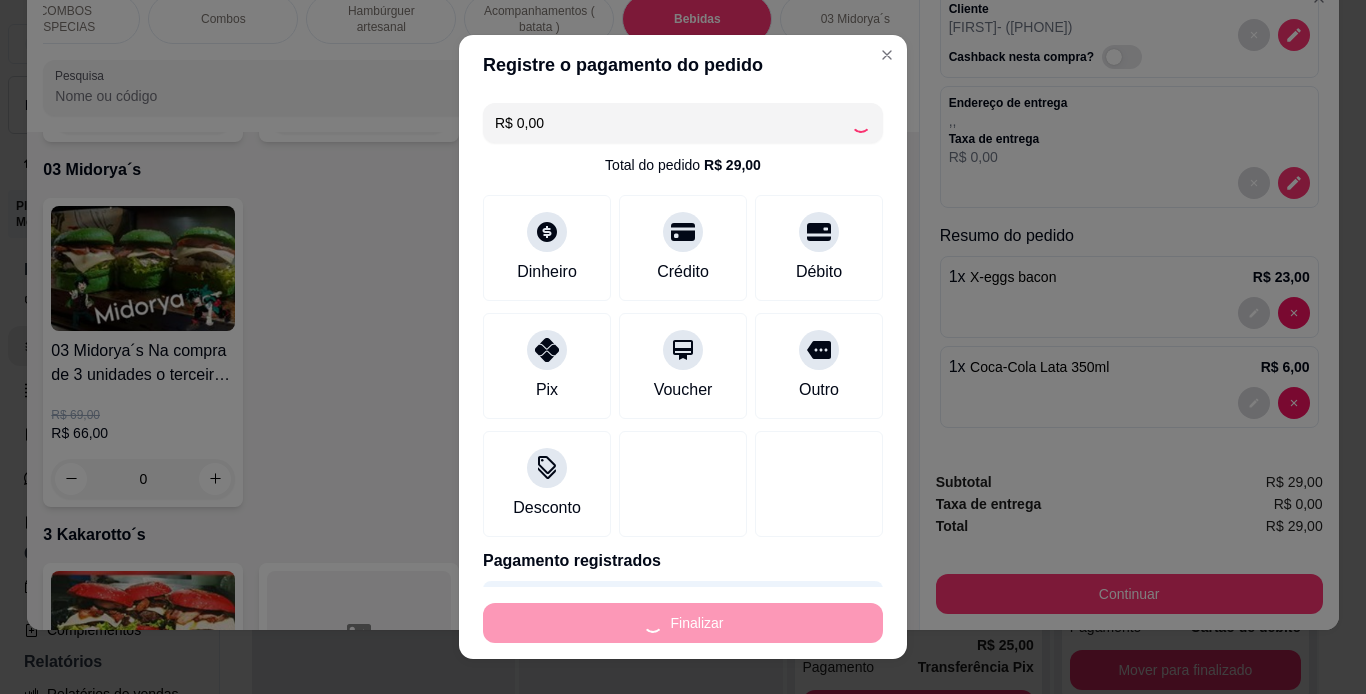 type on "0" 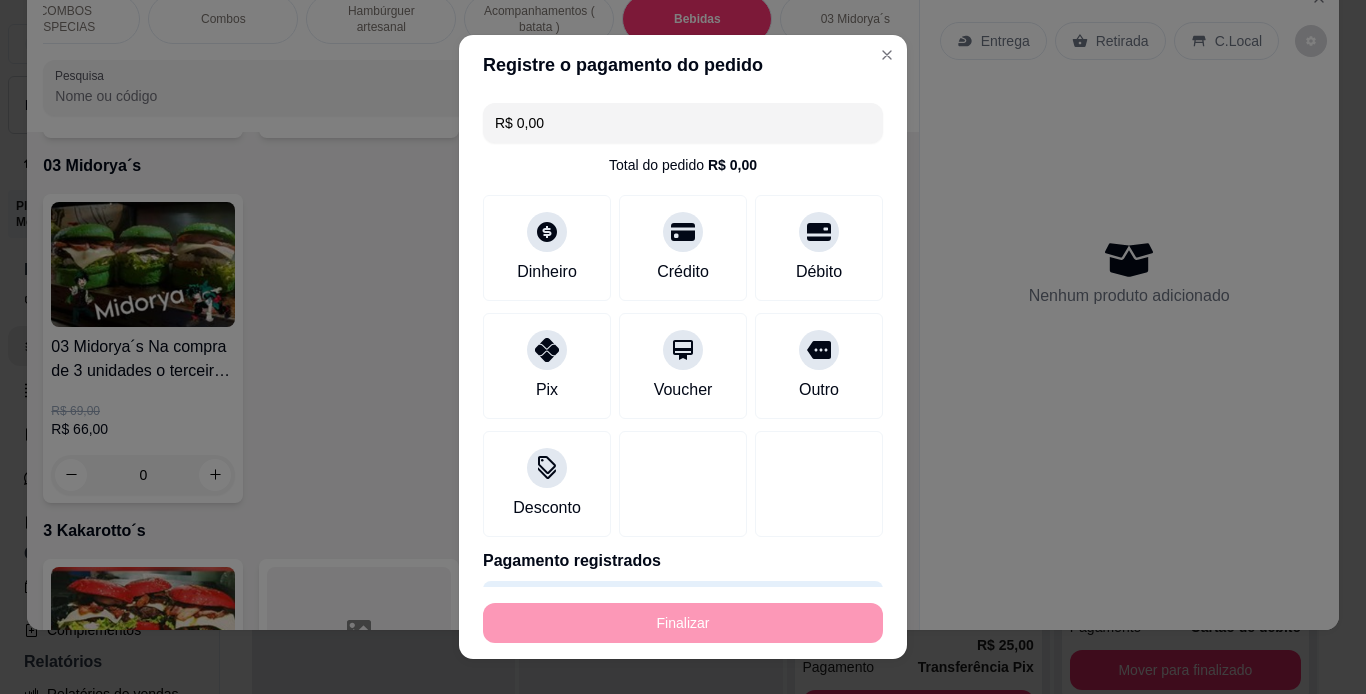 type on "-R$ 29,00" 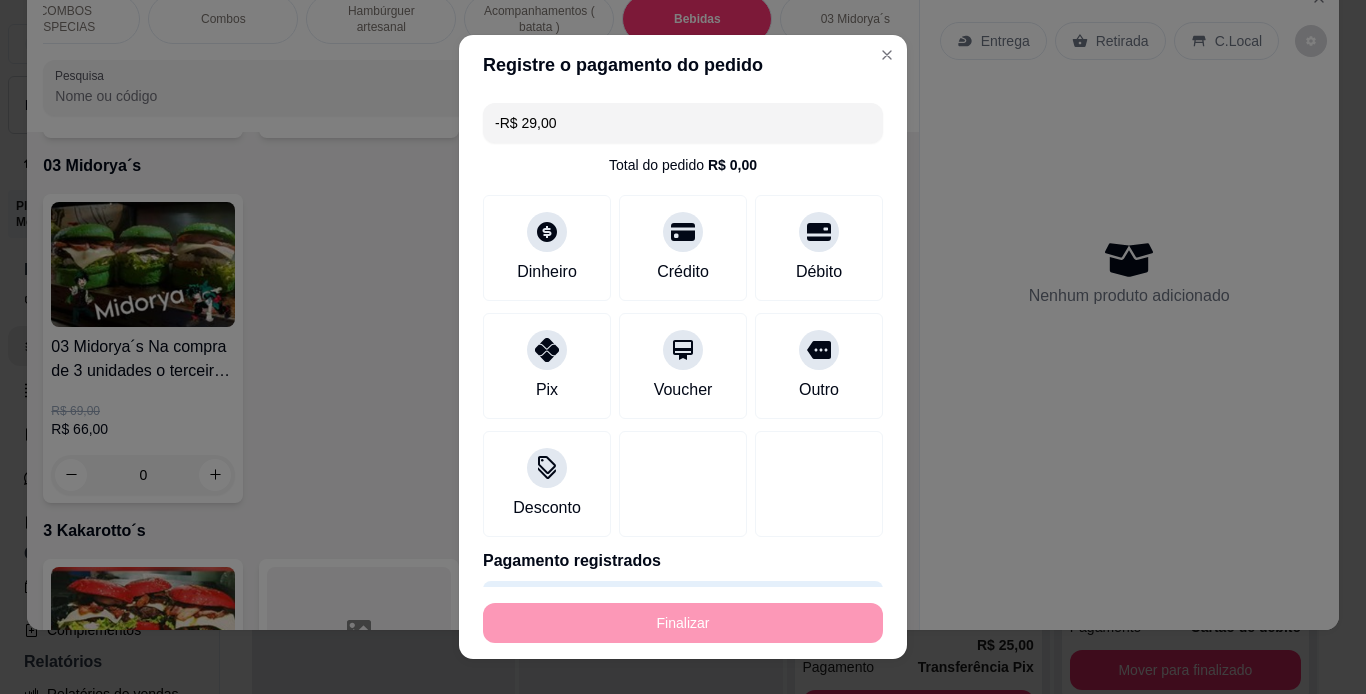 scroll, scrollTop: 0, scrollLeft: 0, axis: both 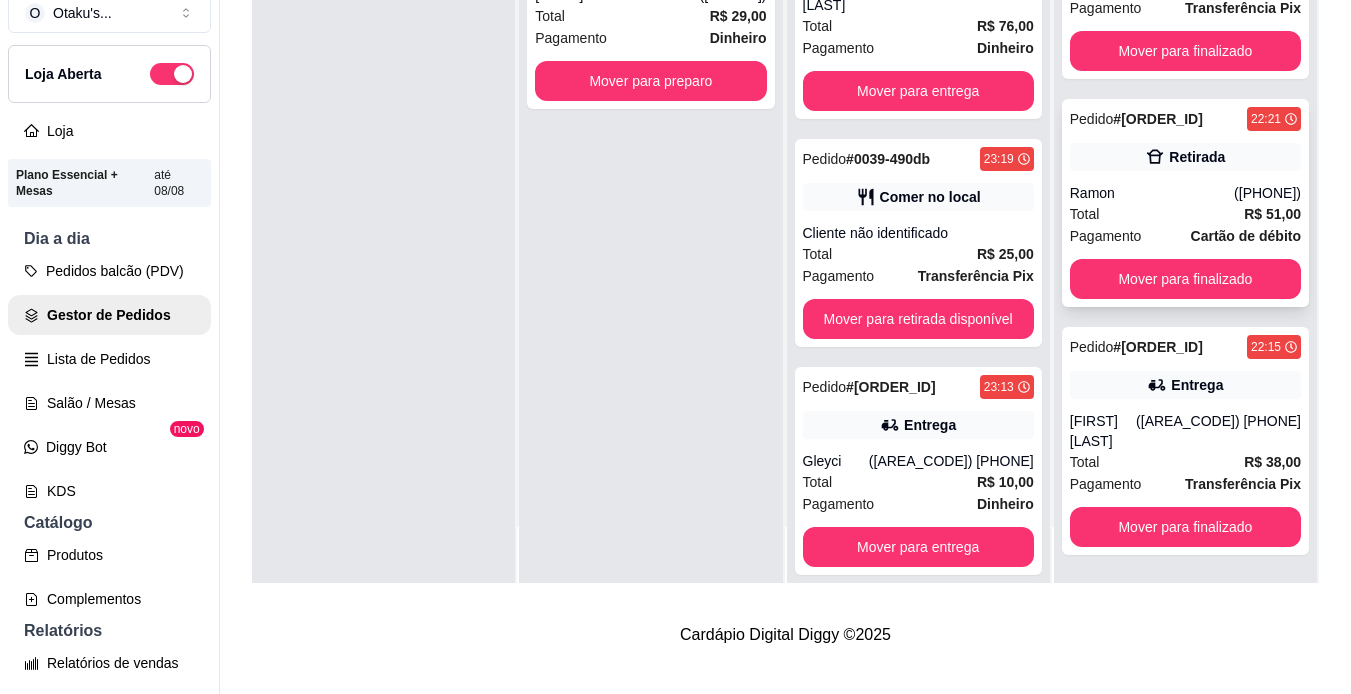 click on "Pedido  # [ORDER_ID] 22:21 Retirada [FIRST] ([PHONE]) Total R$ 51,00 Pagamento Cartão de débito Mover para finalizado" at bounding box center [1185, 203] 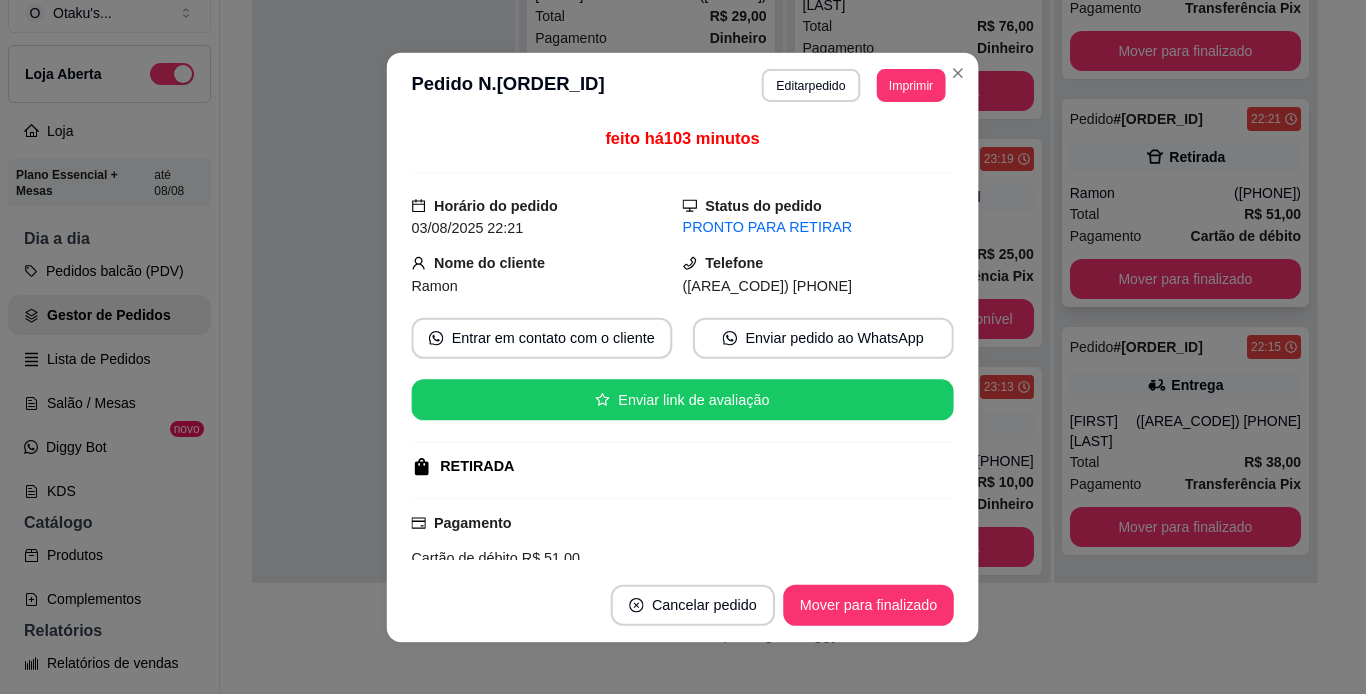 scroll, scrollTop: 414, scrollLeft: 0, axis: vertical 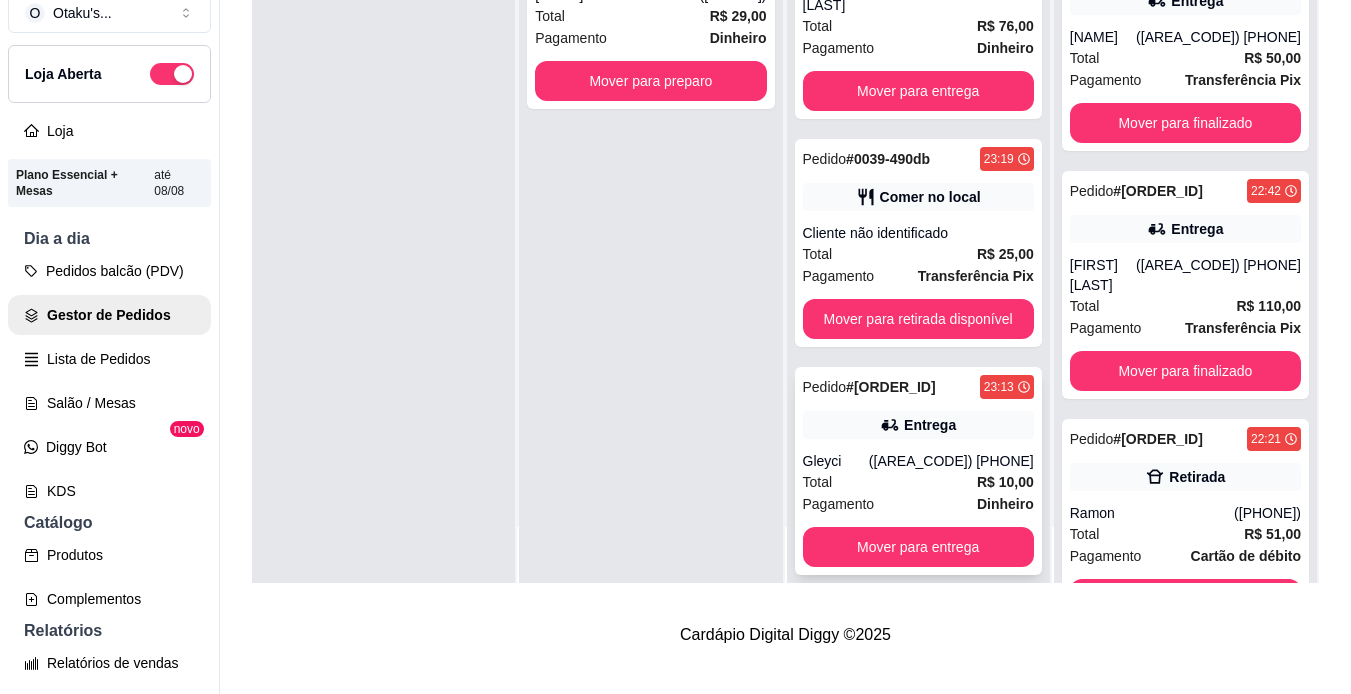 click on "Gleyci" at bounding box center (836, 461) 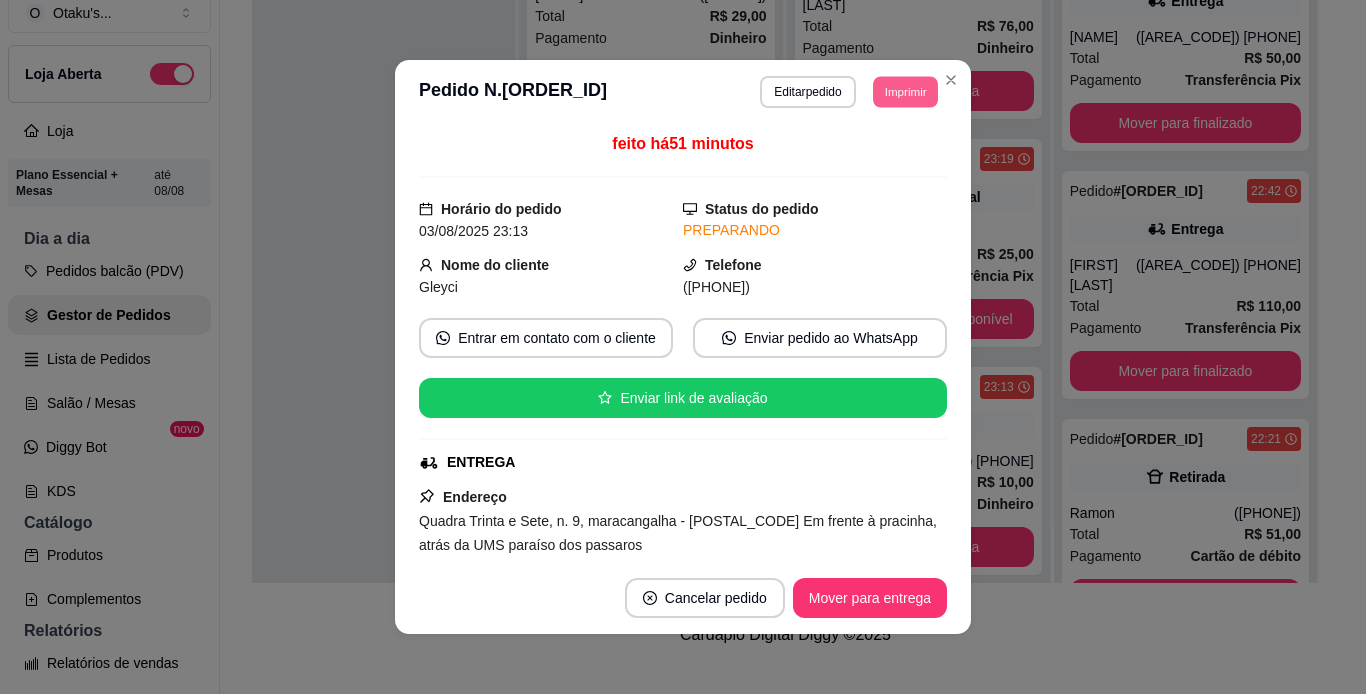 click on "Imprimir" at bounding box center [905, 91] 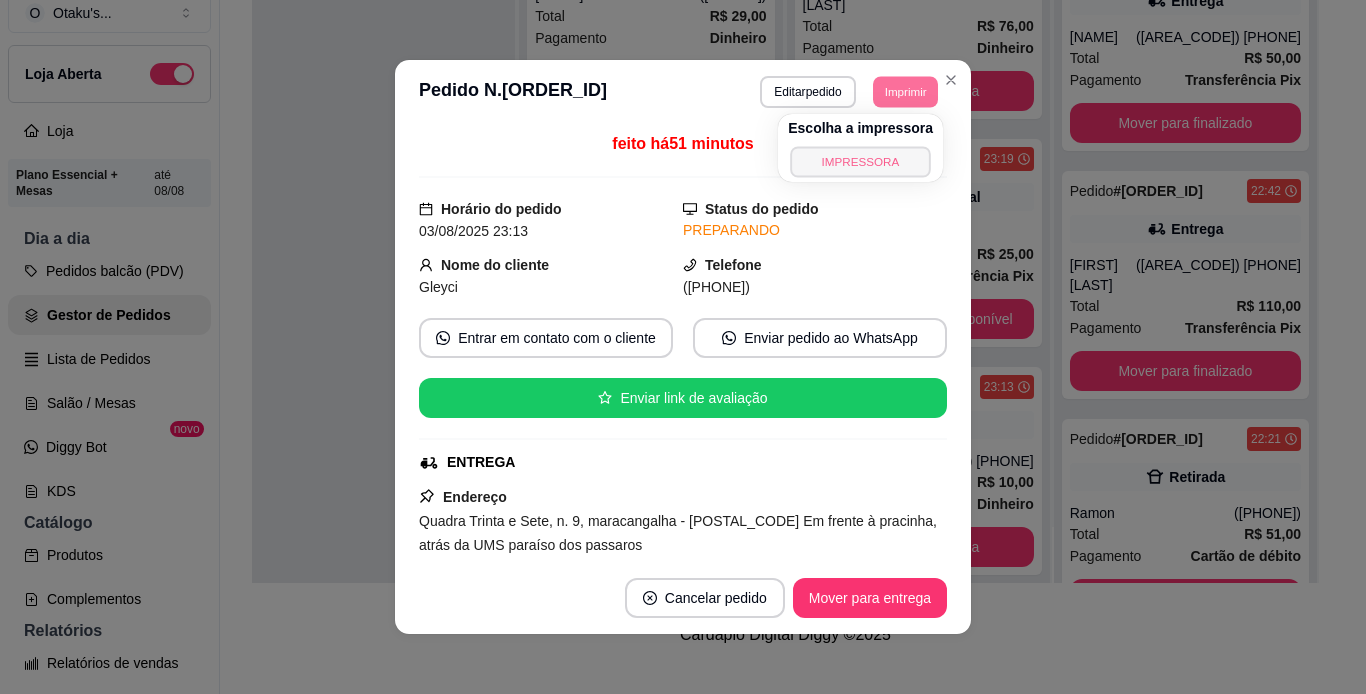 click on "IMPRESSORA" at bounding box center [860, 161] 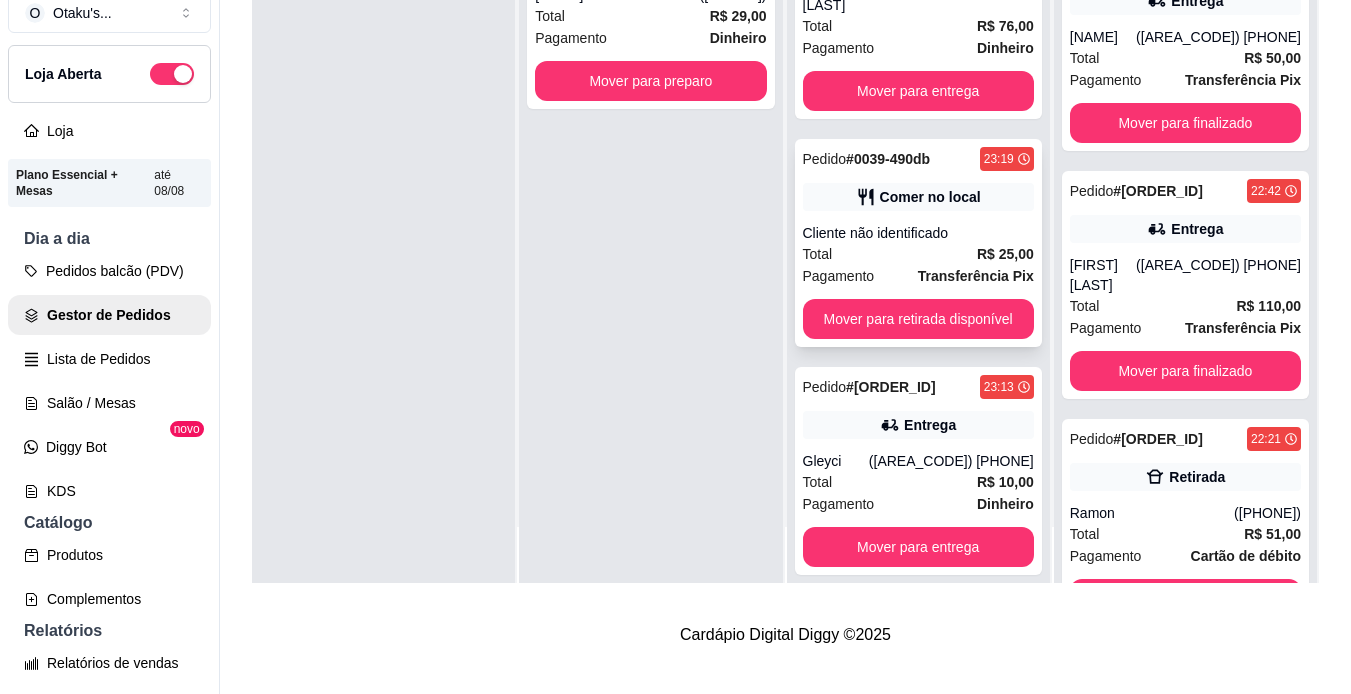 click on "Cliente não identificado" at bounding box center [918, 233] 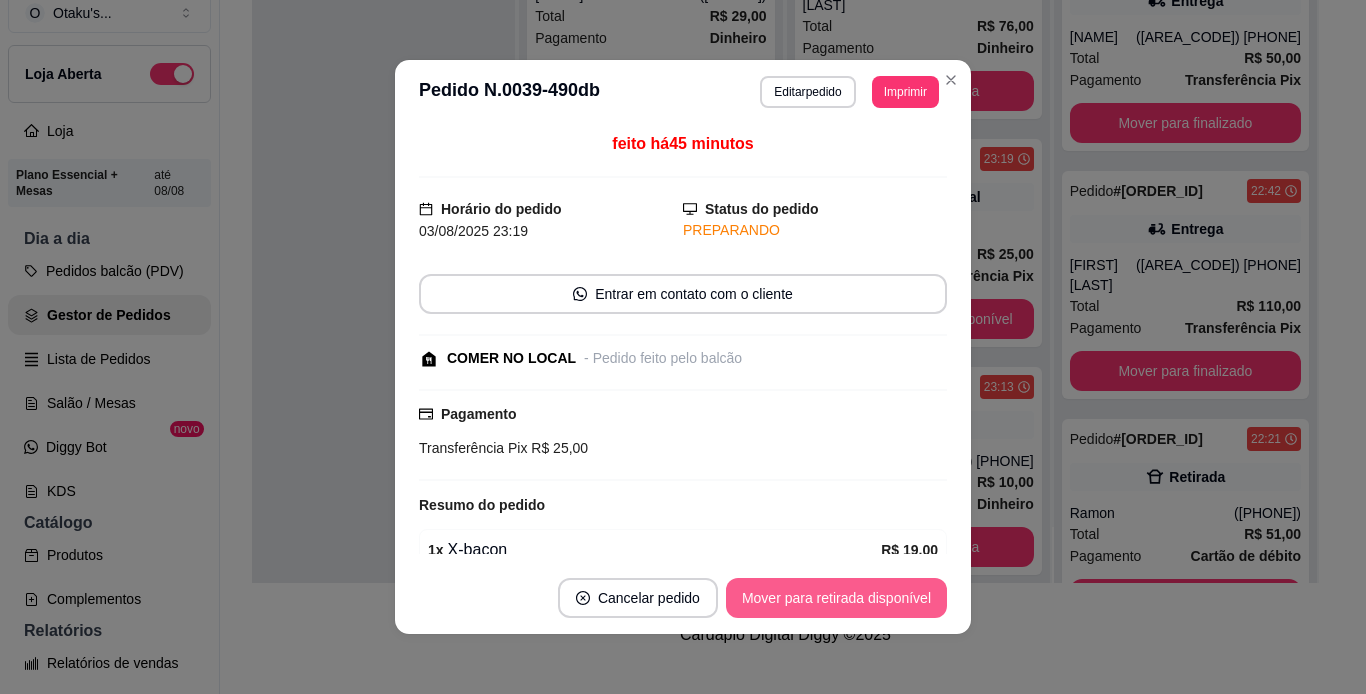 click on "Mover para retirada disponível" at bounding box center (836, 598) 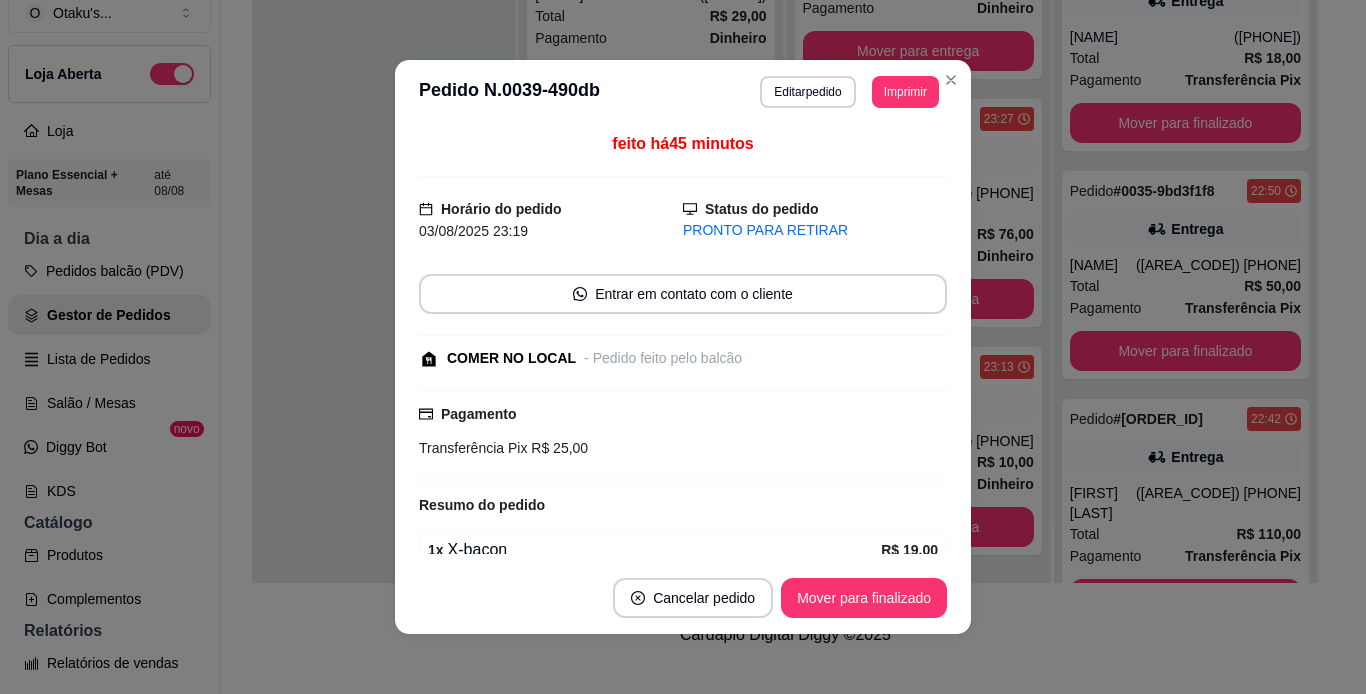 scroll, scrollTop: 694, scrollLeft: 0, axis: vertical 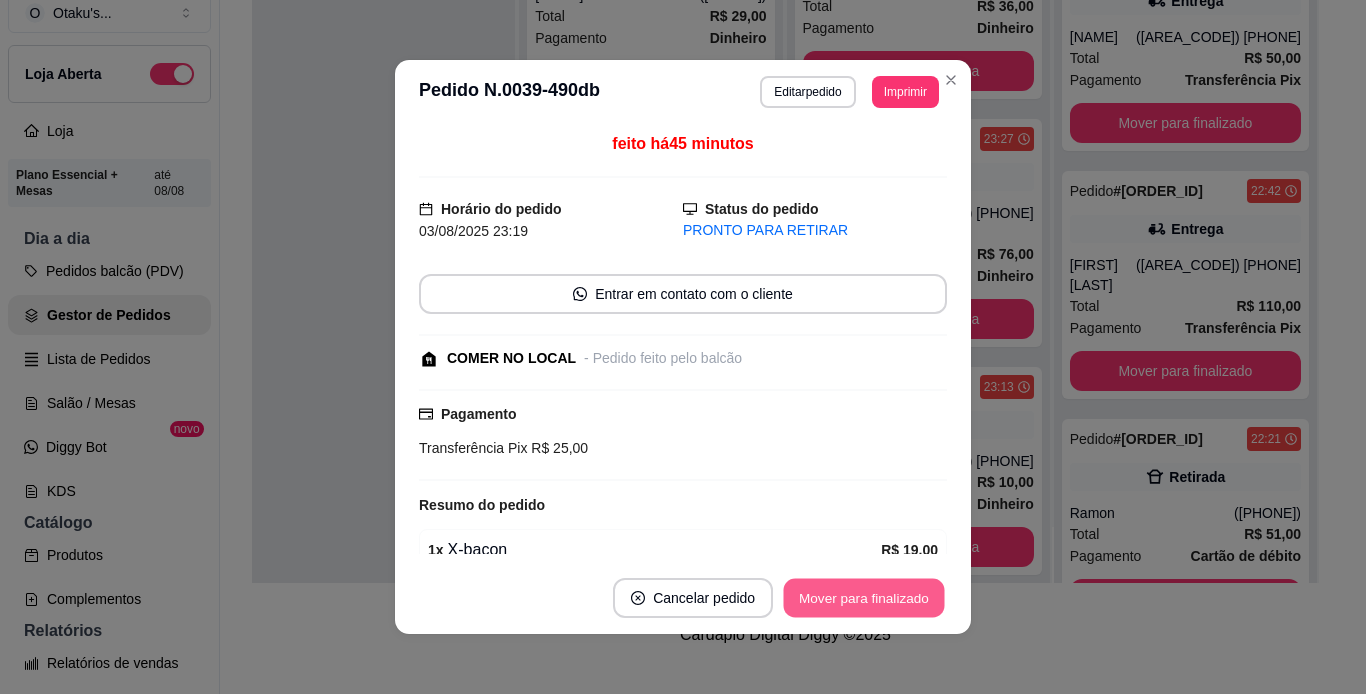 click on "Mover para finalizado" at bounding box center [864, 598] 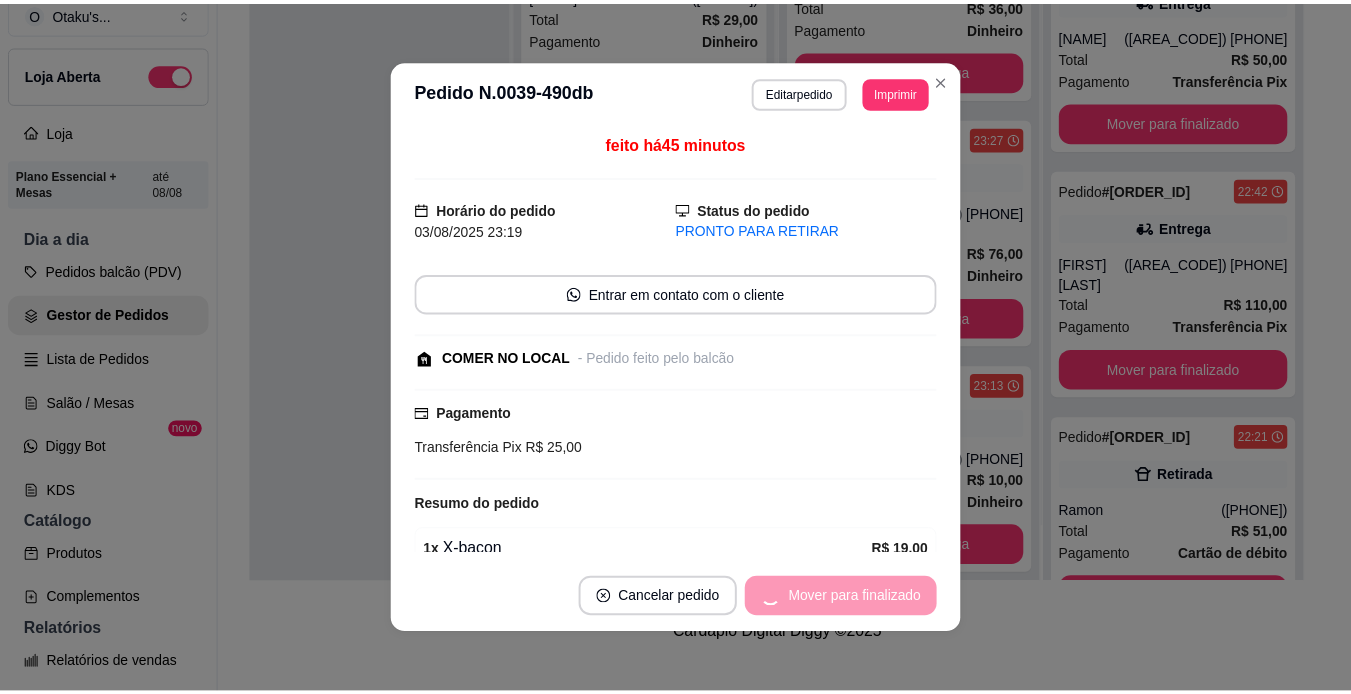 scroll, scrollTop: 414, scrollLeft: 0, axis: vertical 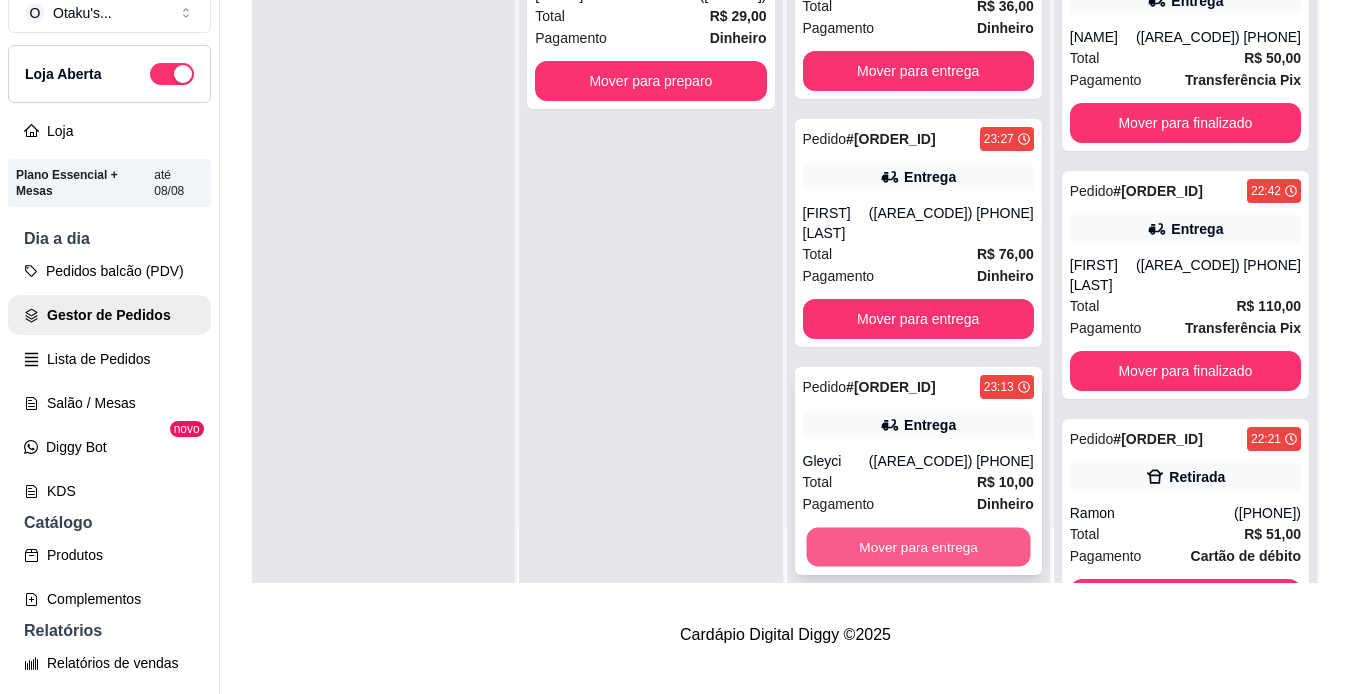 click on "Mover para entrega" at bounding box center [918, 547] 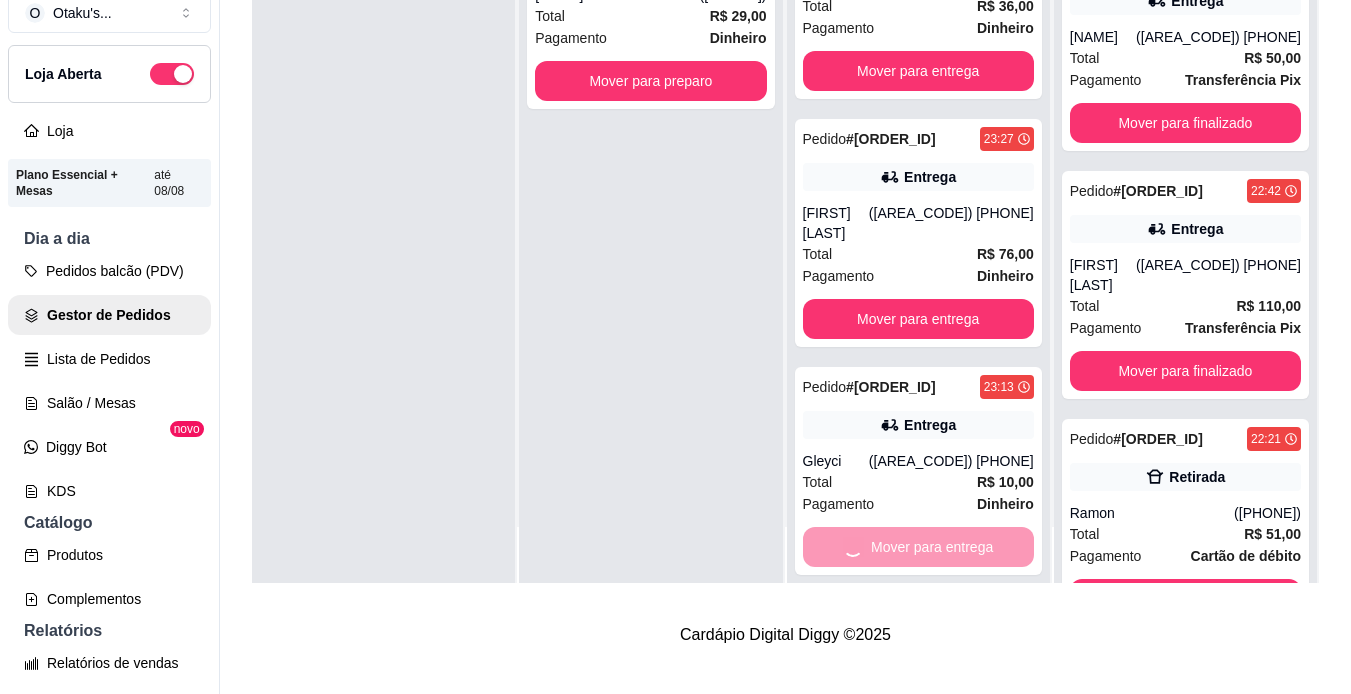scroll, scrollTop: 466, scrollLeft: 0, axis: vertical 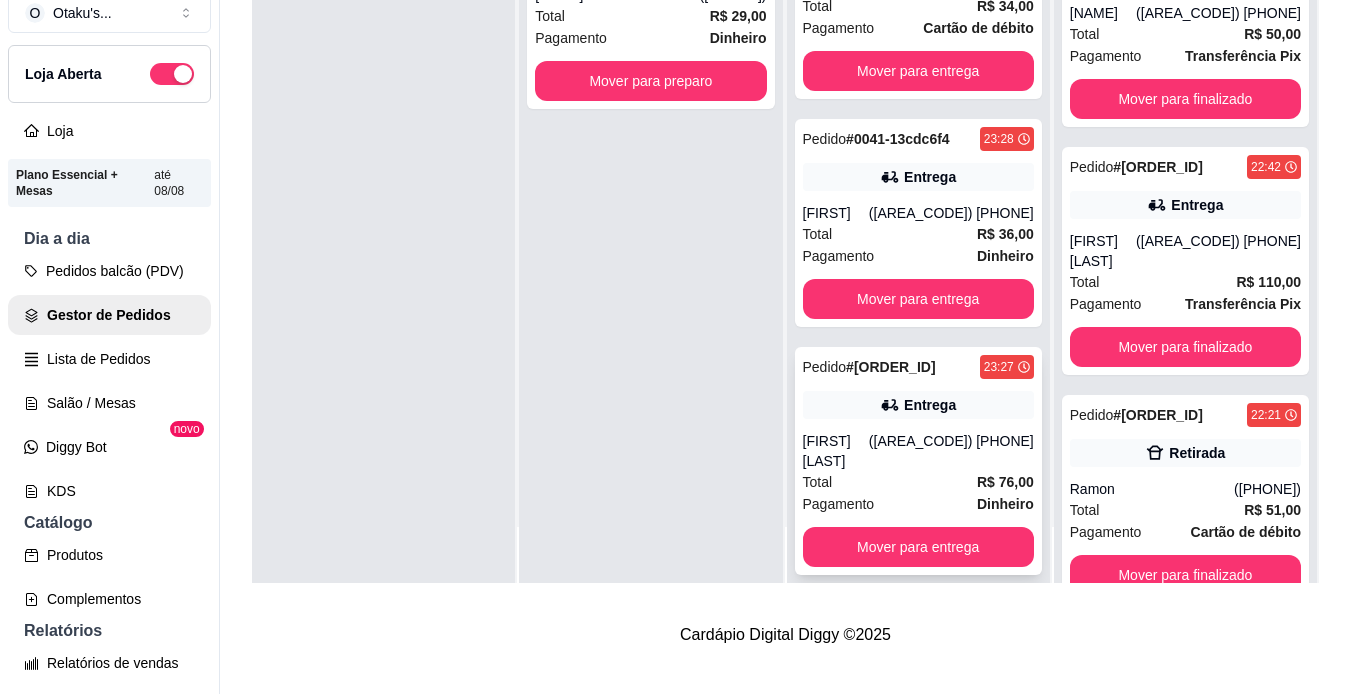 click on "[FIRST] [LAST]" at bounding box center (836, 451) 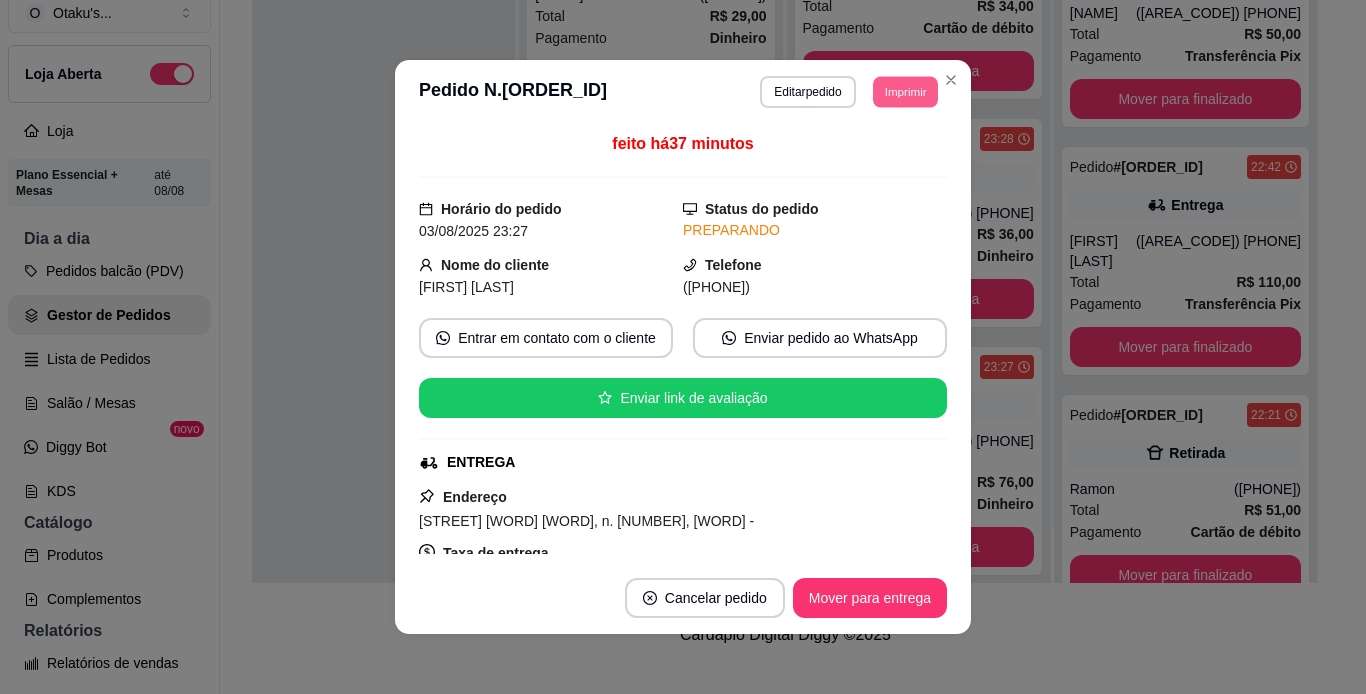 click on "Imprimir" at bounding box center (905, 91) 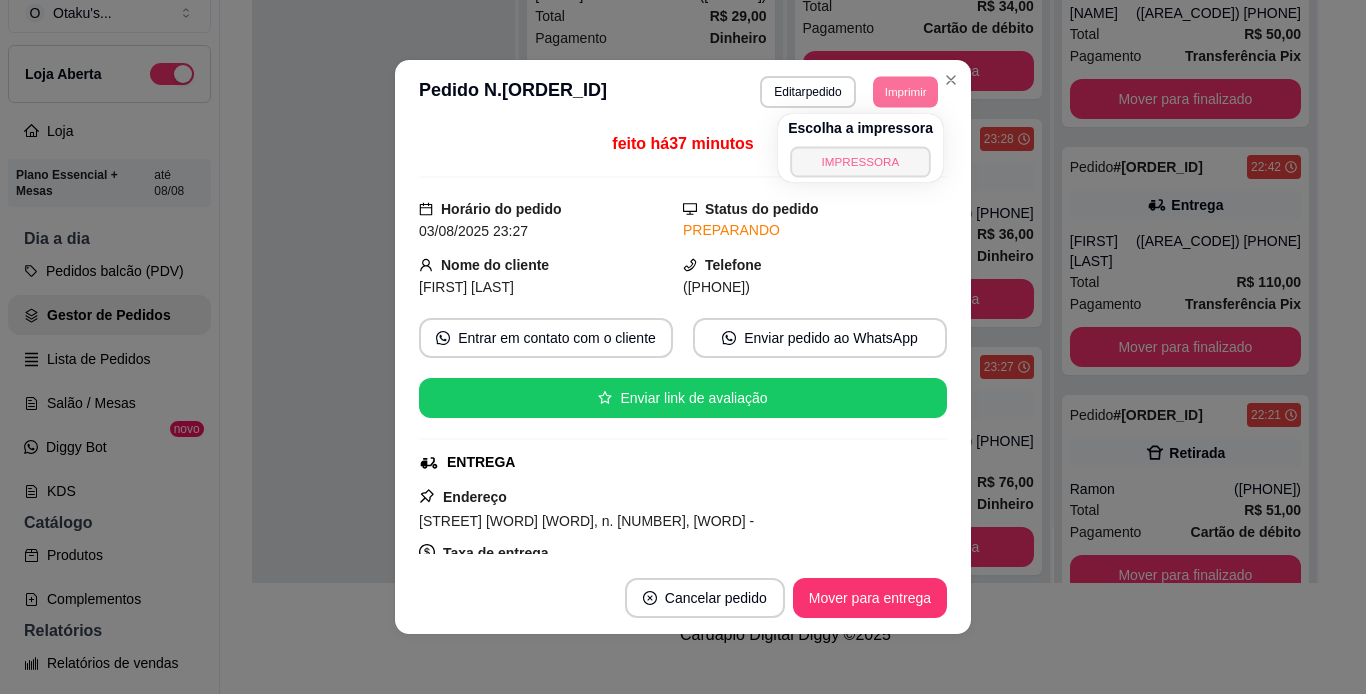 click on "IMPRESSORA" at bounding box center (860, 161) 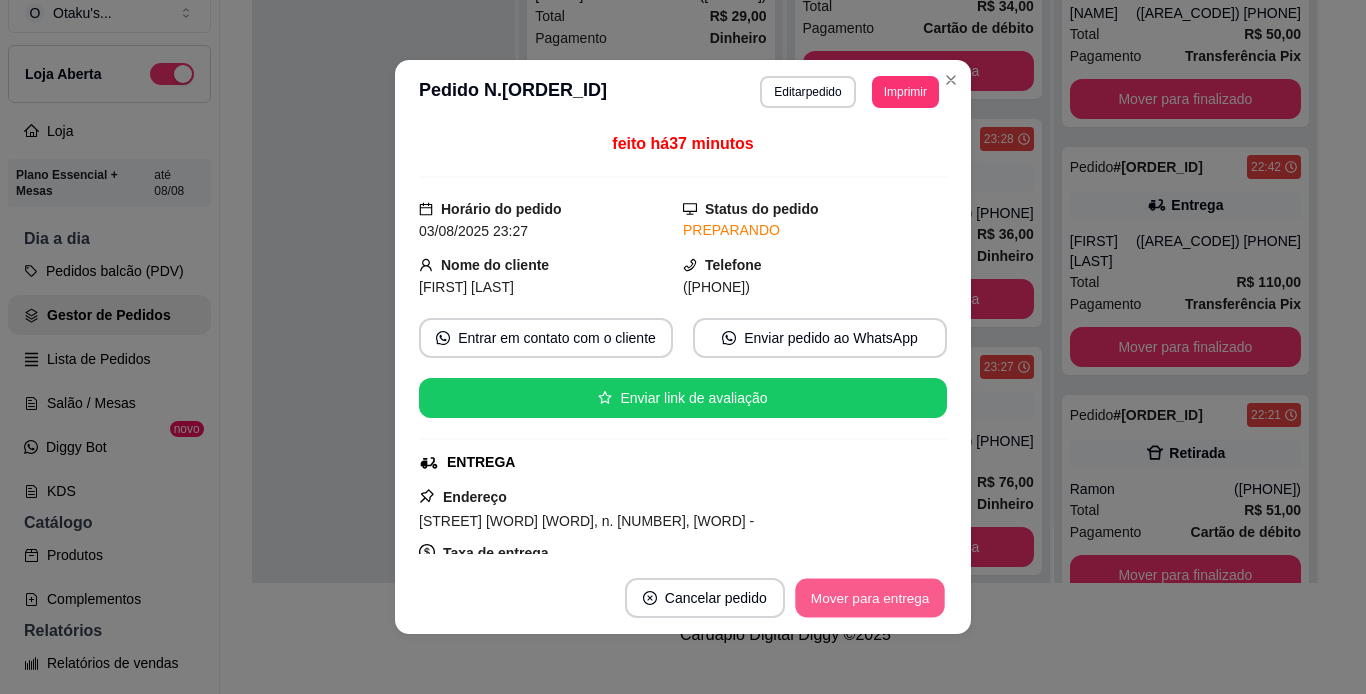 click on "Mover para entrega" at bounding box center (870, 598) 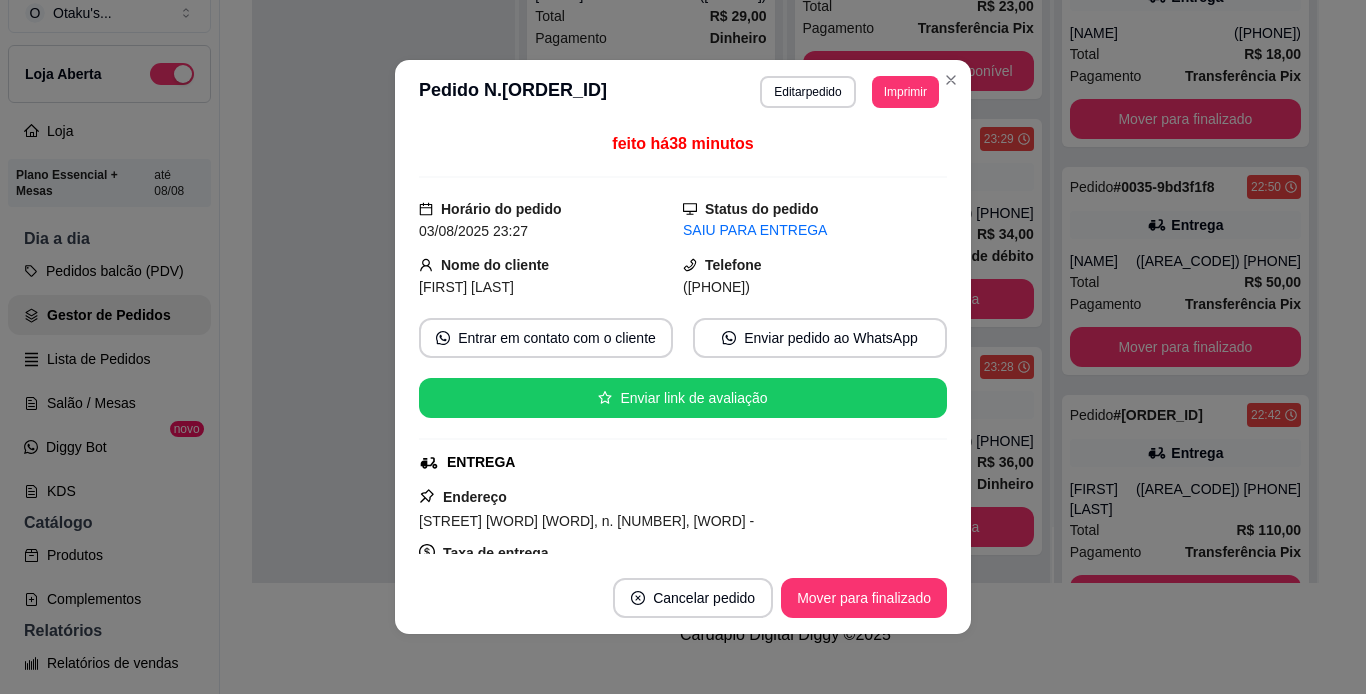 scroll, scrollTop: 238, scrollLeft: 0, axis: vertical 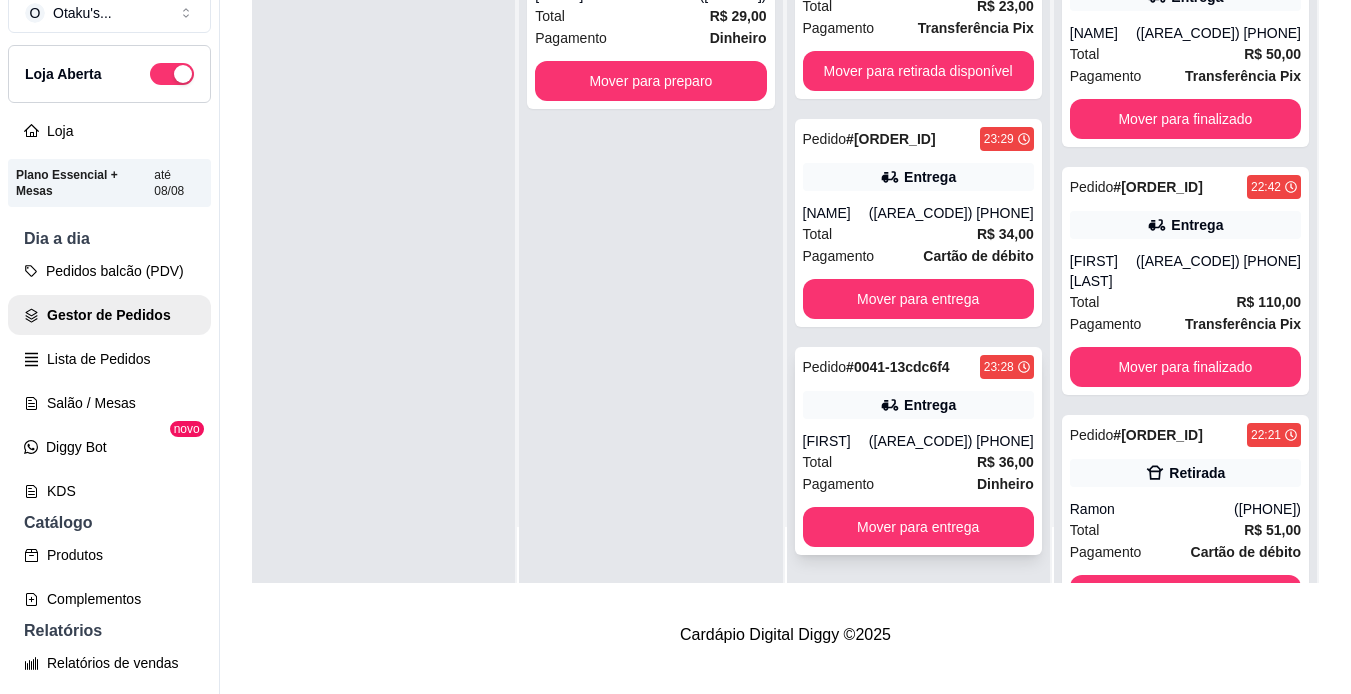 click on "Total R$ 36,00" at bounding box center [918, 462] 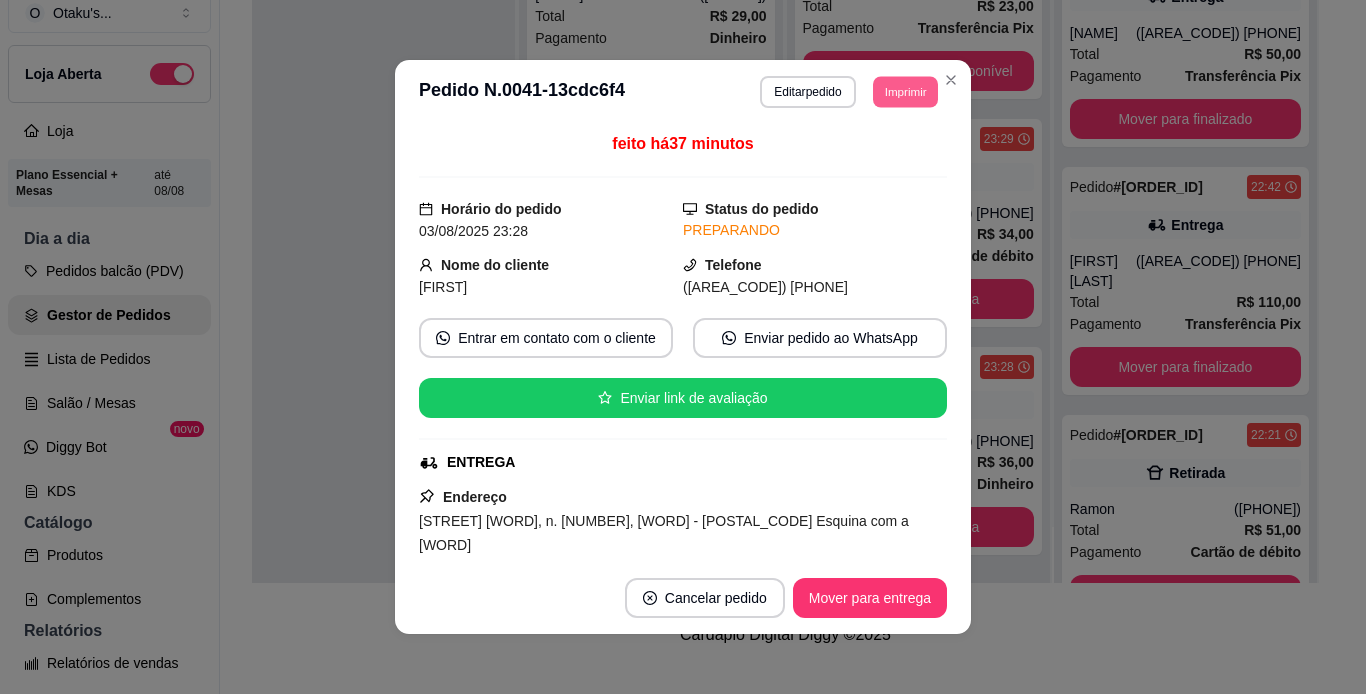 click on "Imprimir" at bounding box center (905, 91) 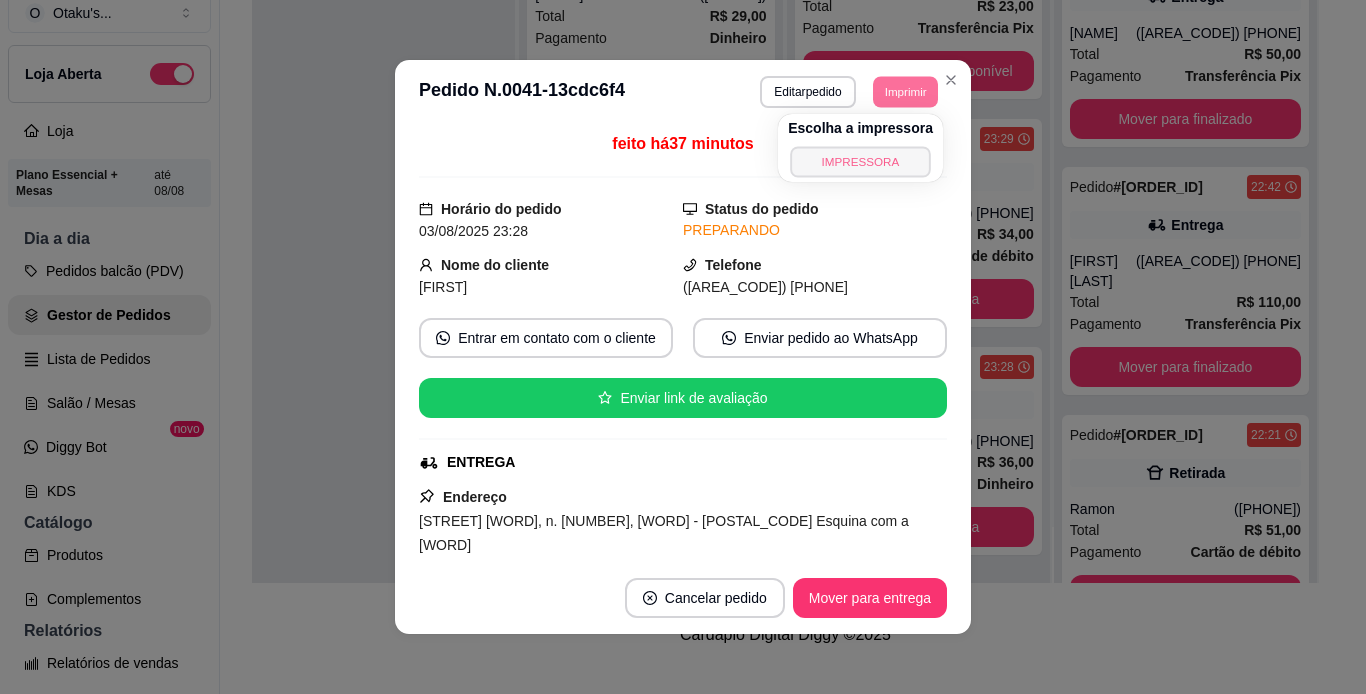 click on "IMPRESSORA" at bounding box center [860, 161] 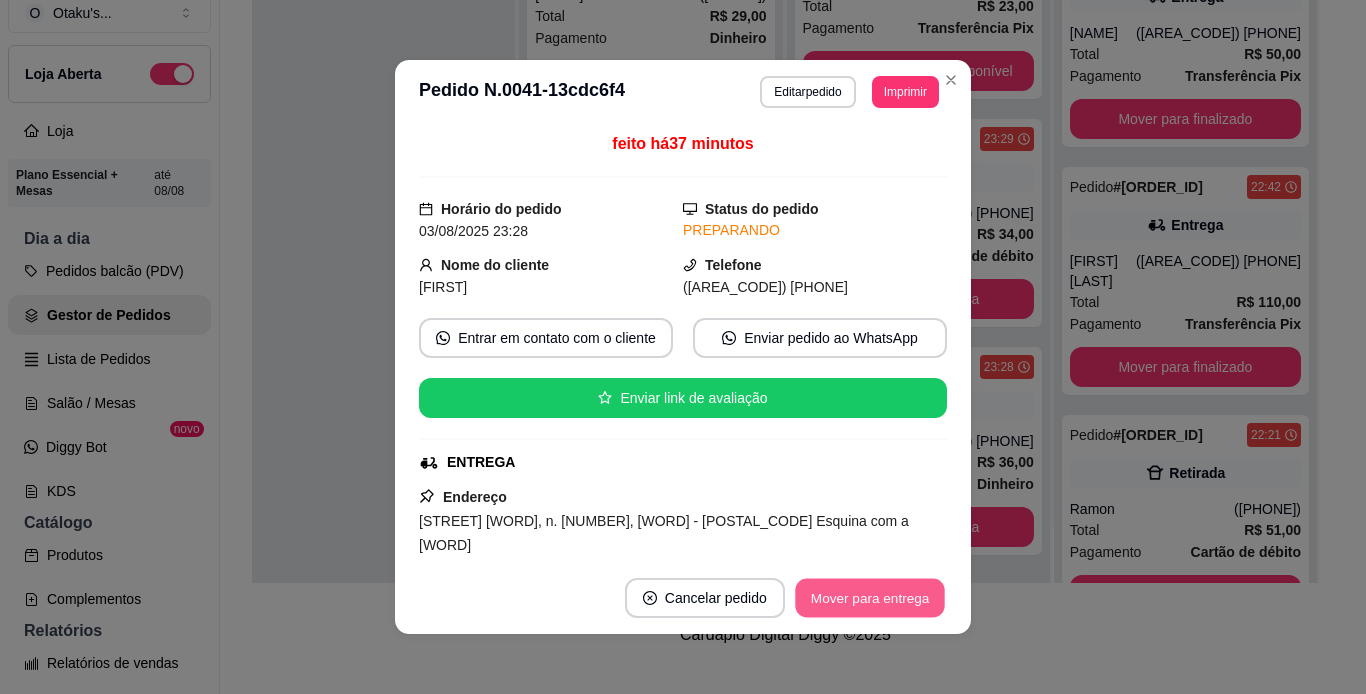 click on "Mover para entrega" at bounding box center [870, 598] 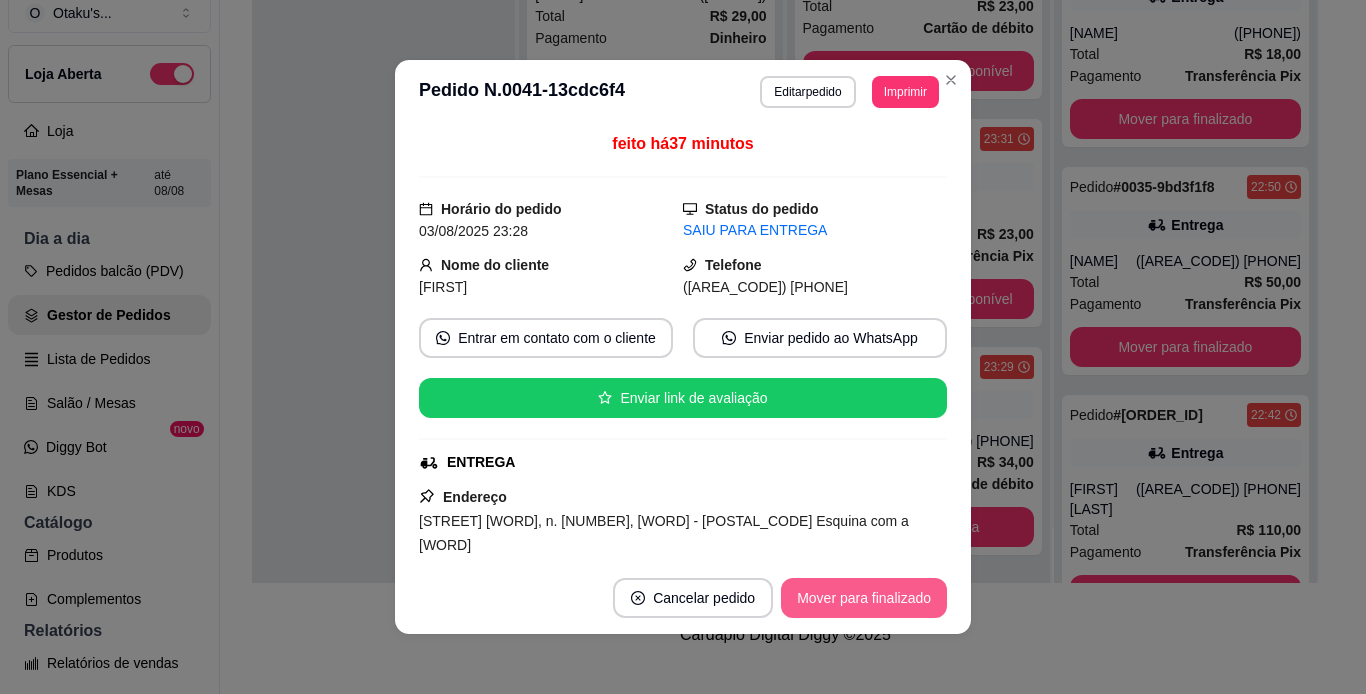 scroll, scrollTop: 10, scrollLeft: 0, axis: vertical 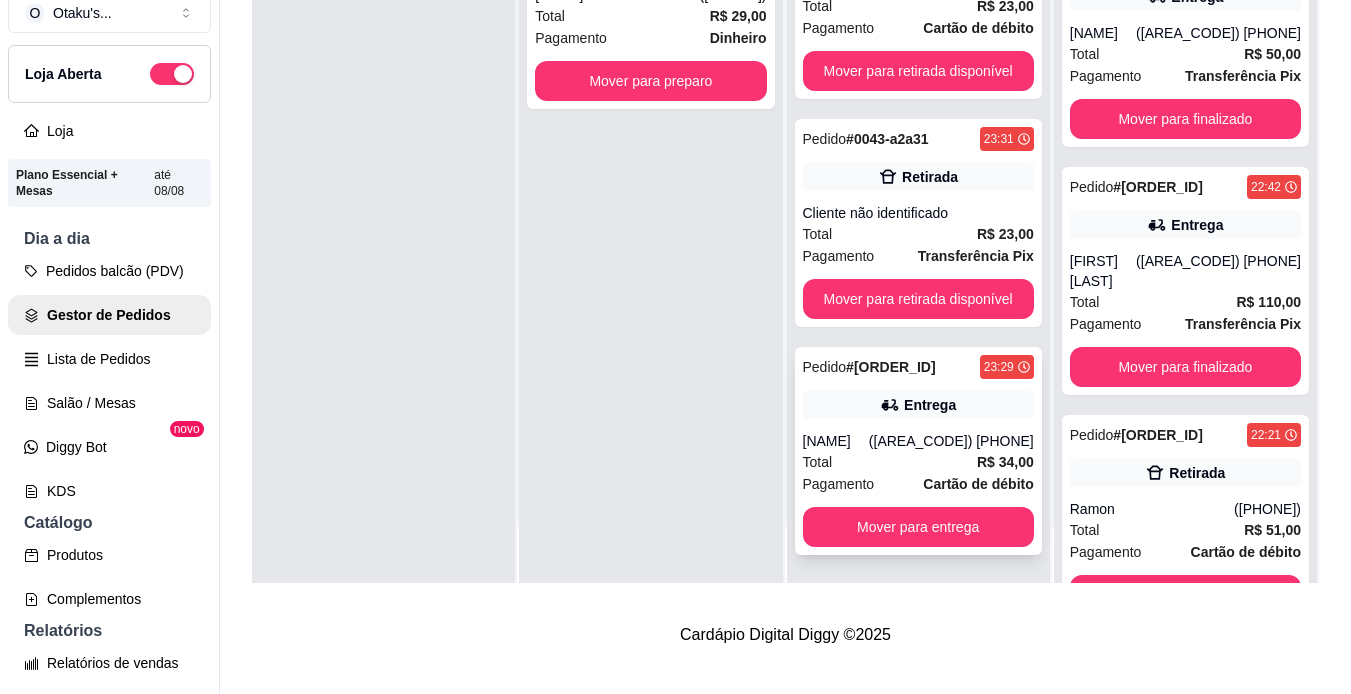 click on "Pagamento Cartão de débito" at bounding box center (918, 484) 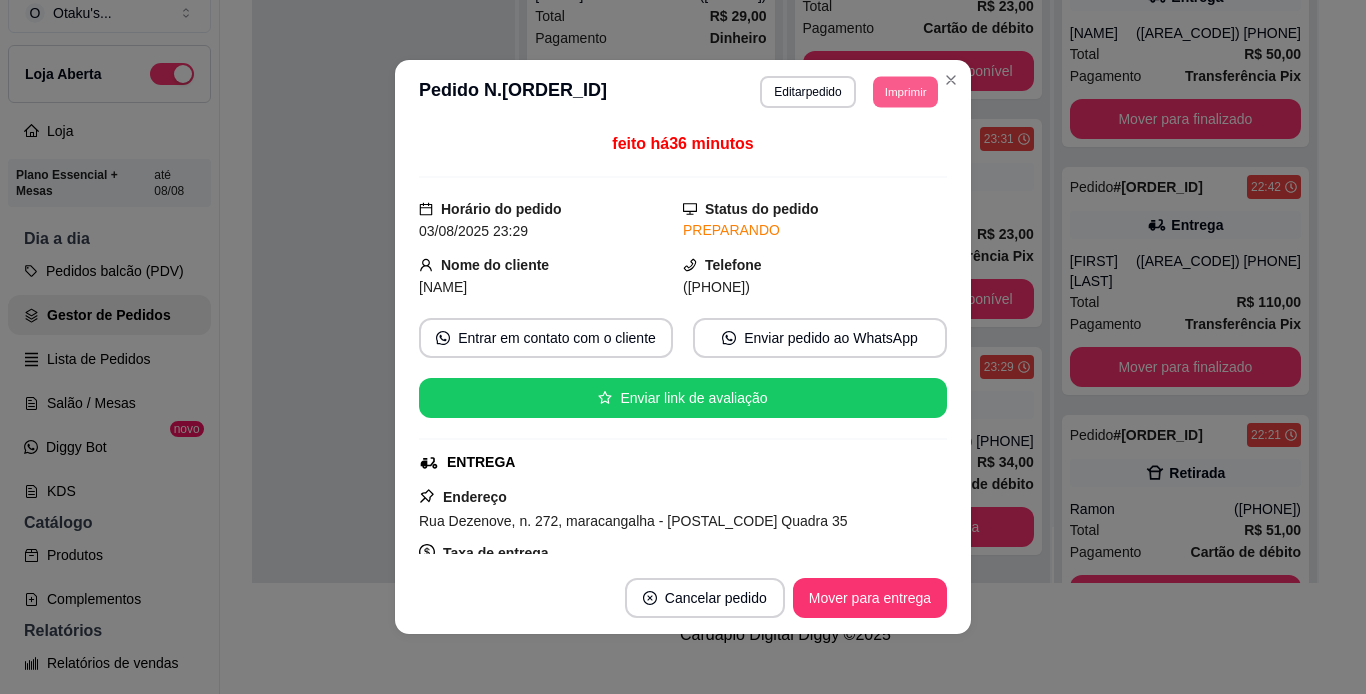 click on "Imprimir" at bounding box center [905, 91] 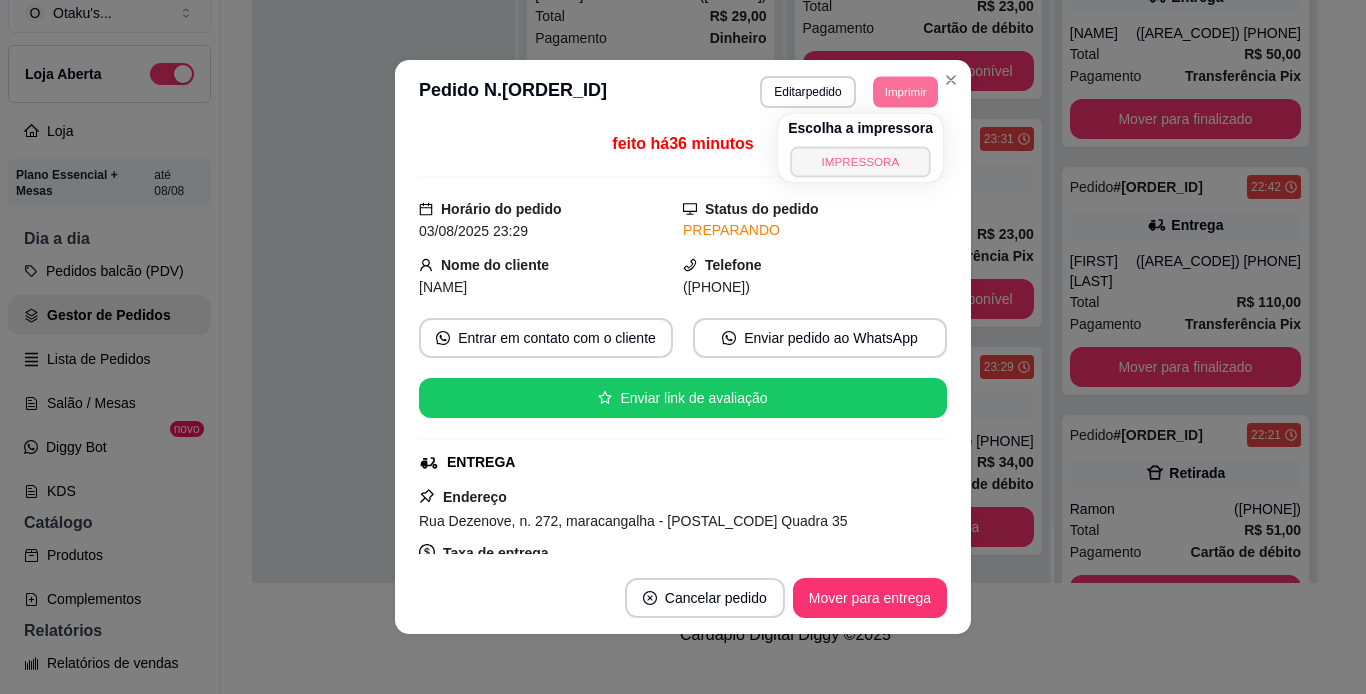 click on "IMPRESSORA" at bounding box center [860, 161] 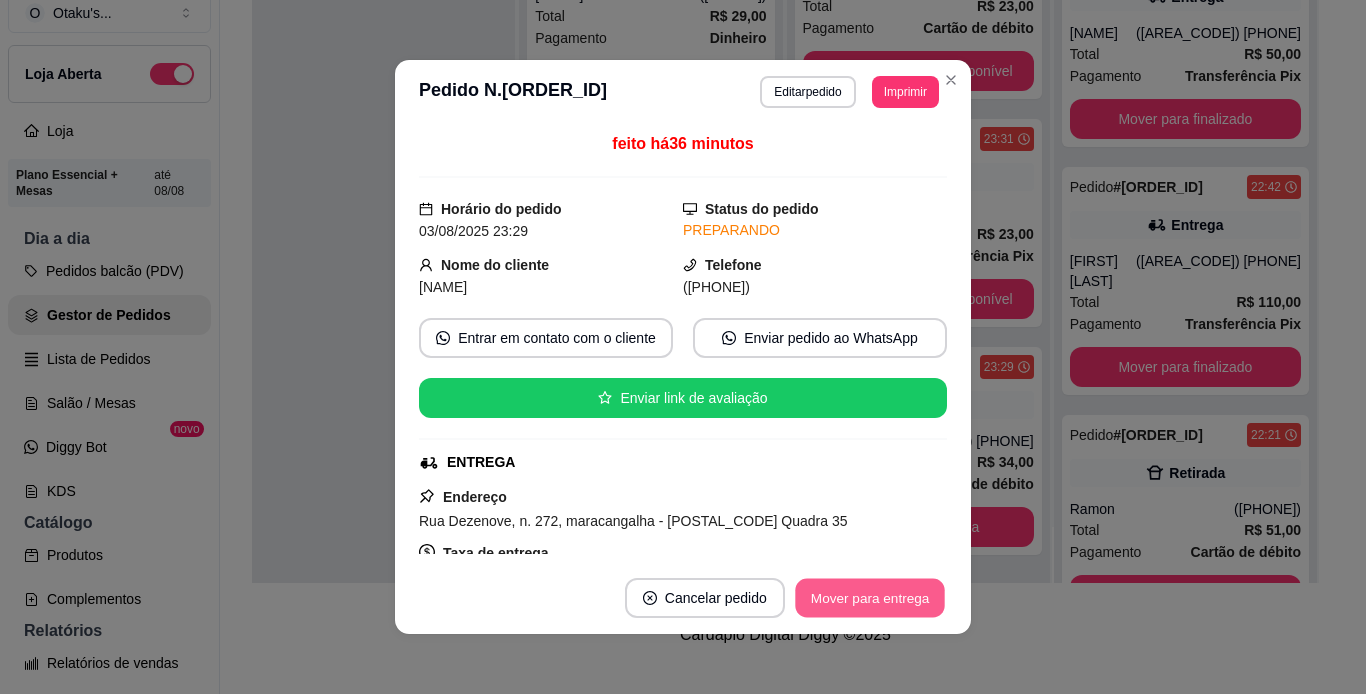 click on "Mover para entrega" at bounding box center [870, 598] 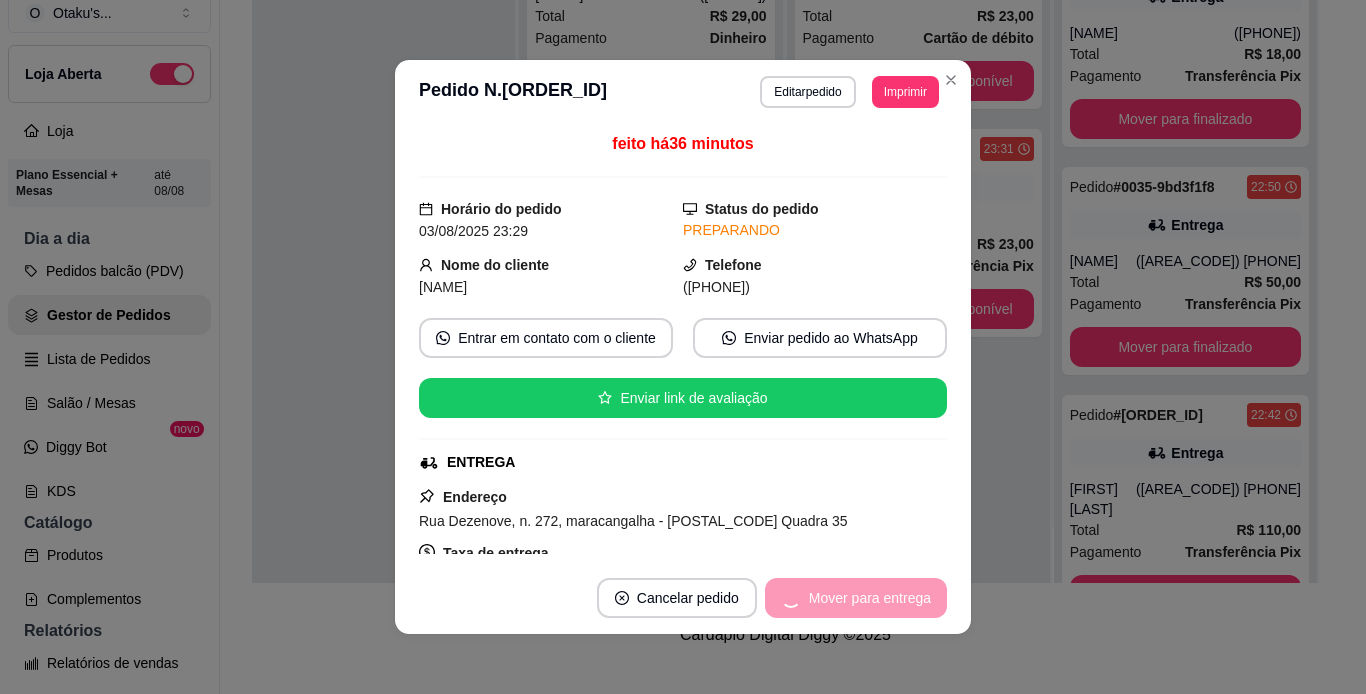 scroll, scrollTop: 0, scrollLeft: 0, axis: both 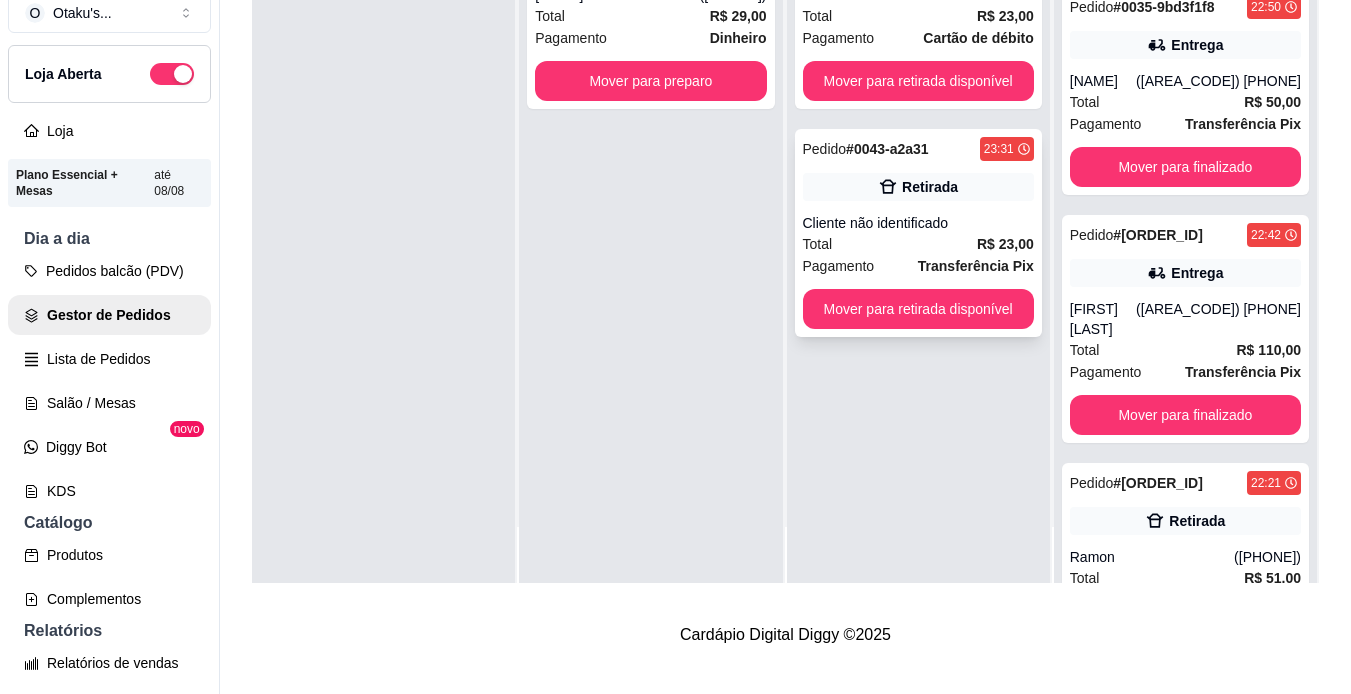 click on "Pedido # [ORDER_ID] [TIME] Retirada Cliente não identificado Total R$ 23,00 Pagamento Transferência Pix Mover para retirada disponível" at bounding box center (918, 233) 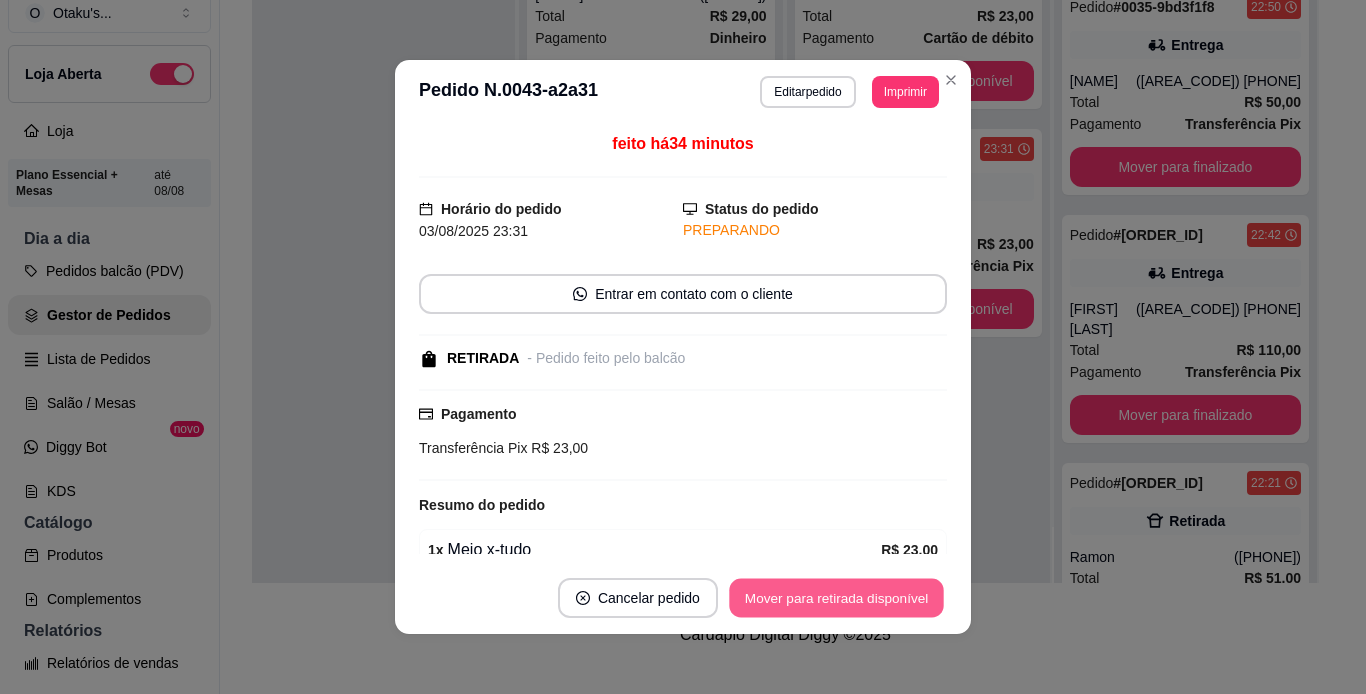 click on "Mover para retirada disponível" at bounding box center (836, 598) 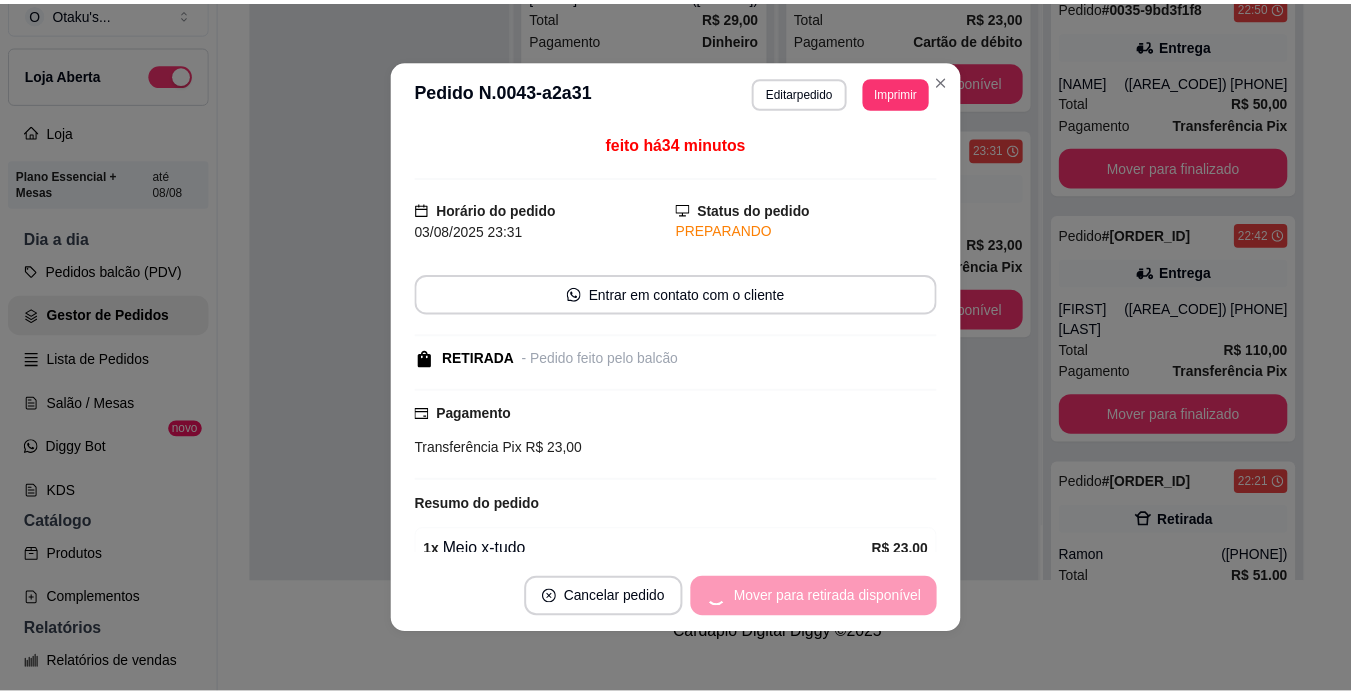 scroll, scrollTop: 1530, scrollLeft: 0, axis: vertical 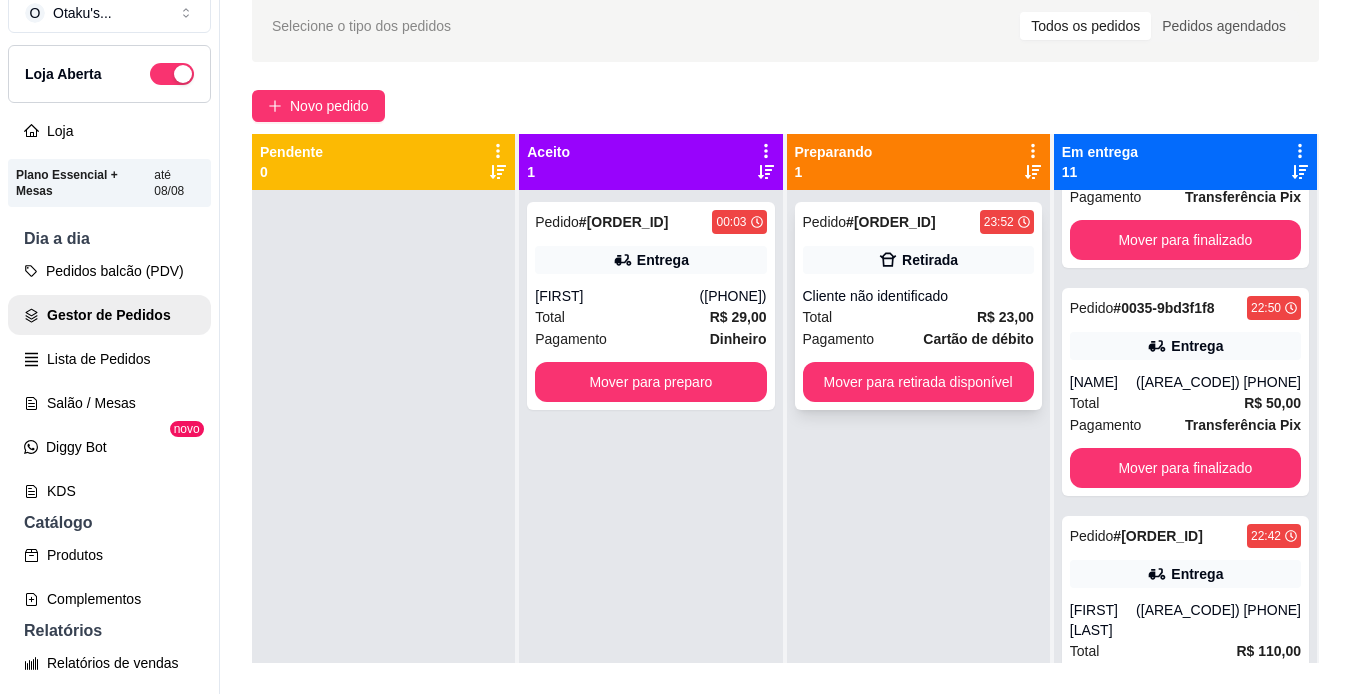 click on "Pedido  # 0044-3d4d5 23:52 Retirada Cliente não identificado Total R$ 23,00 Pagamento Cartão de débito Mover para retirada disponível" at bounding box center [918, 306] 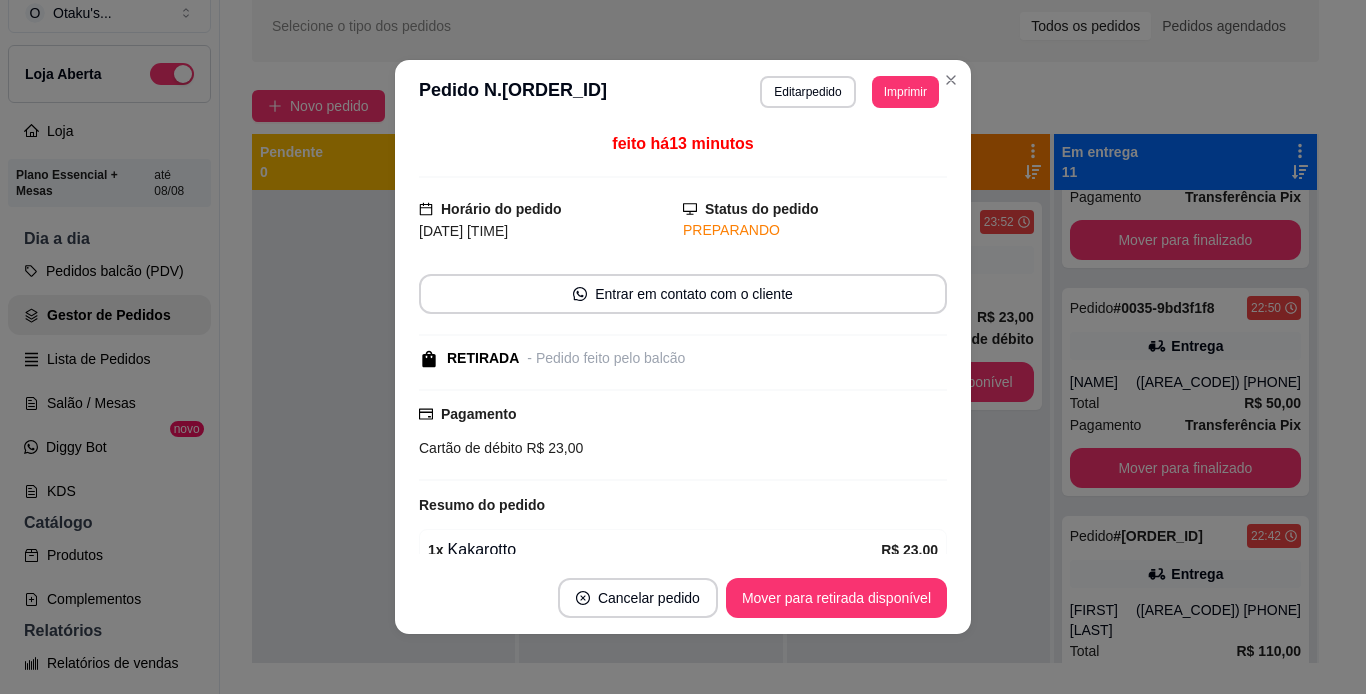 scroll, scrollTop: 147, scrollLeft: 0, axis: vertical 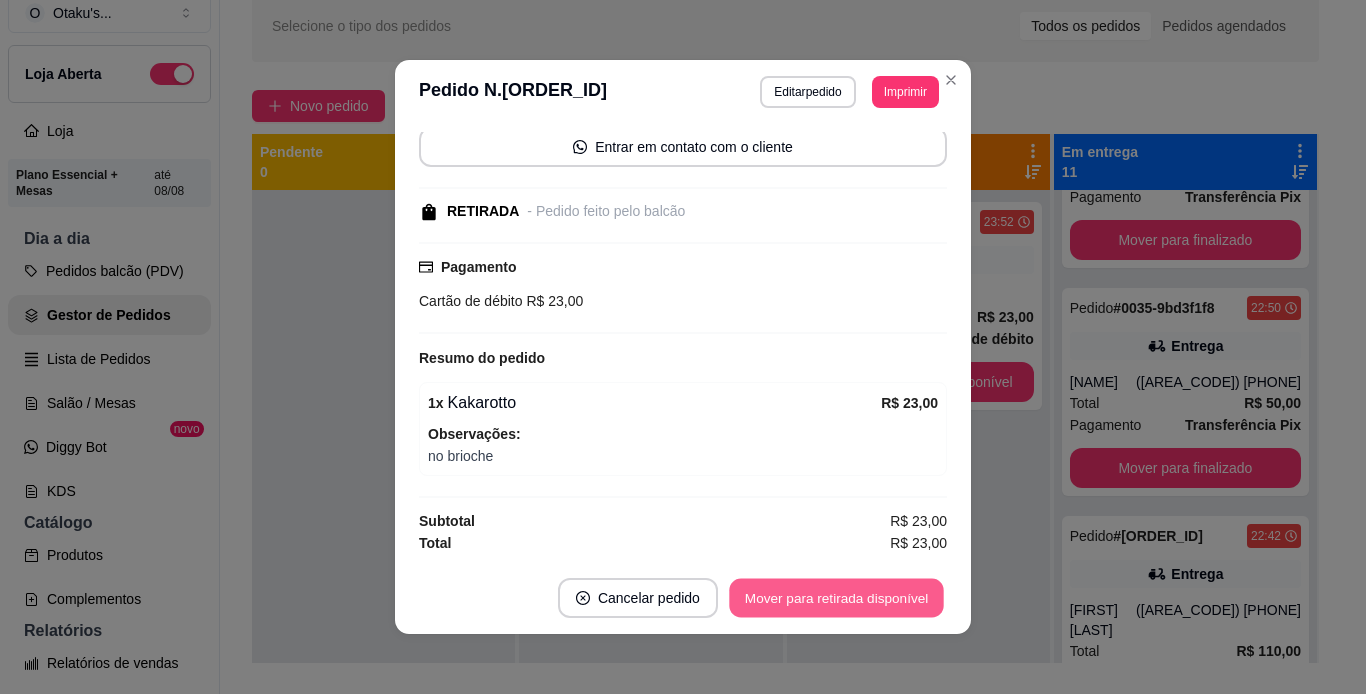 click on "Mover para retirada disponível" at bounding box center [836, 598] 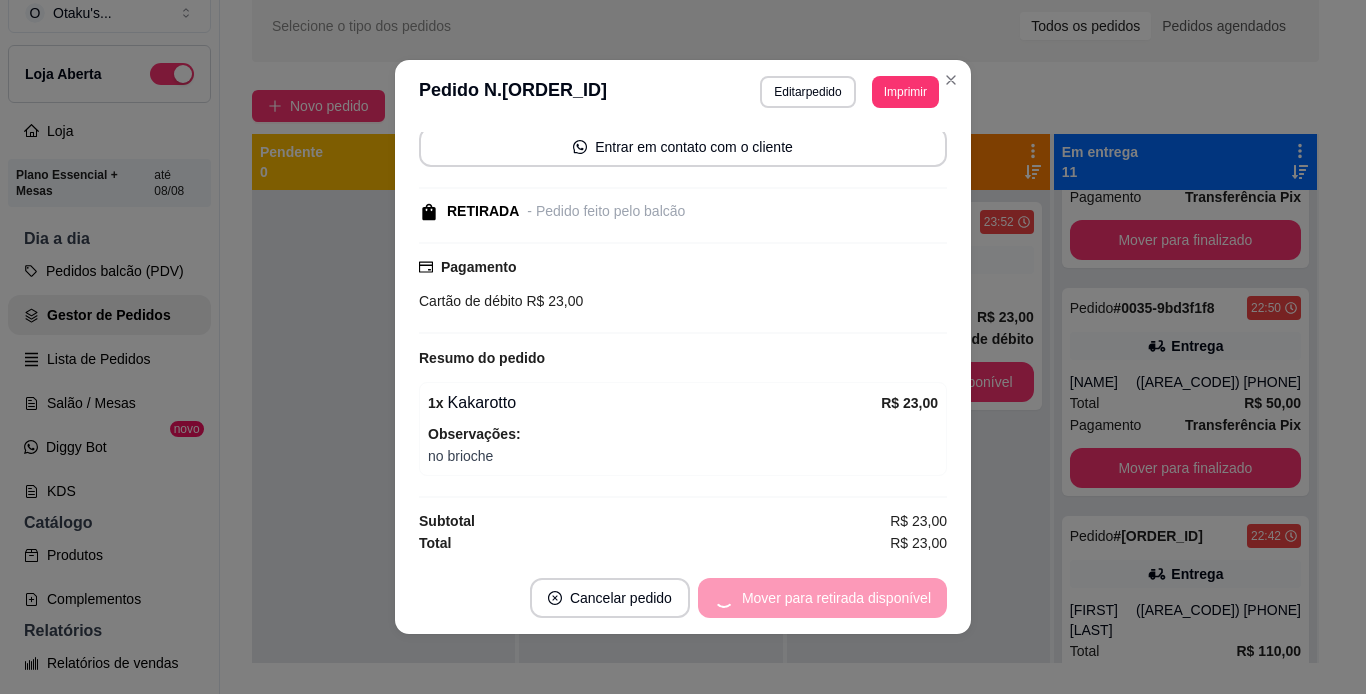 click on "Mover para retirada disponível" at bounding box center [822, 598] 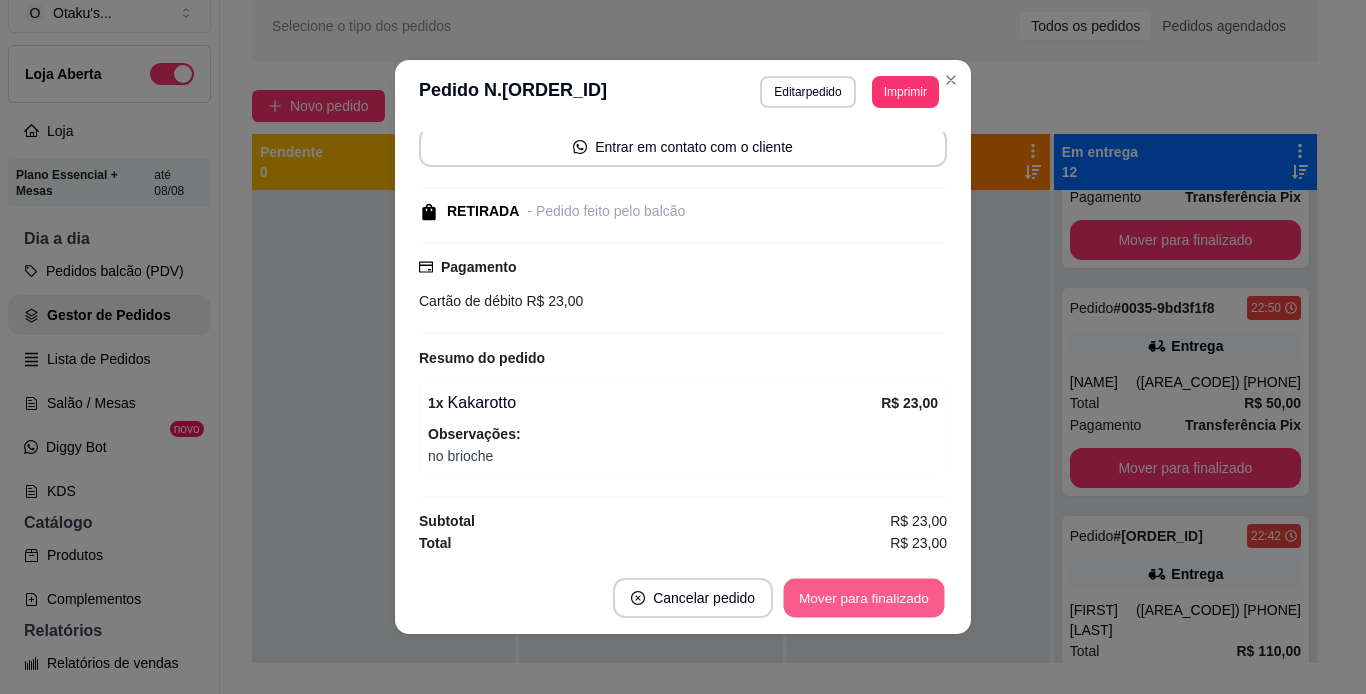 click on "Mover para finalizado" at bounding box center (864, 598) 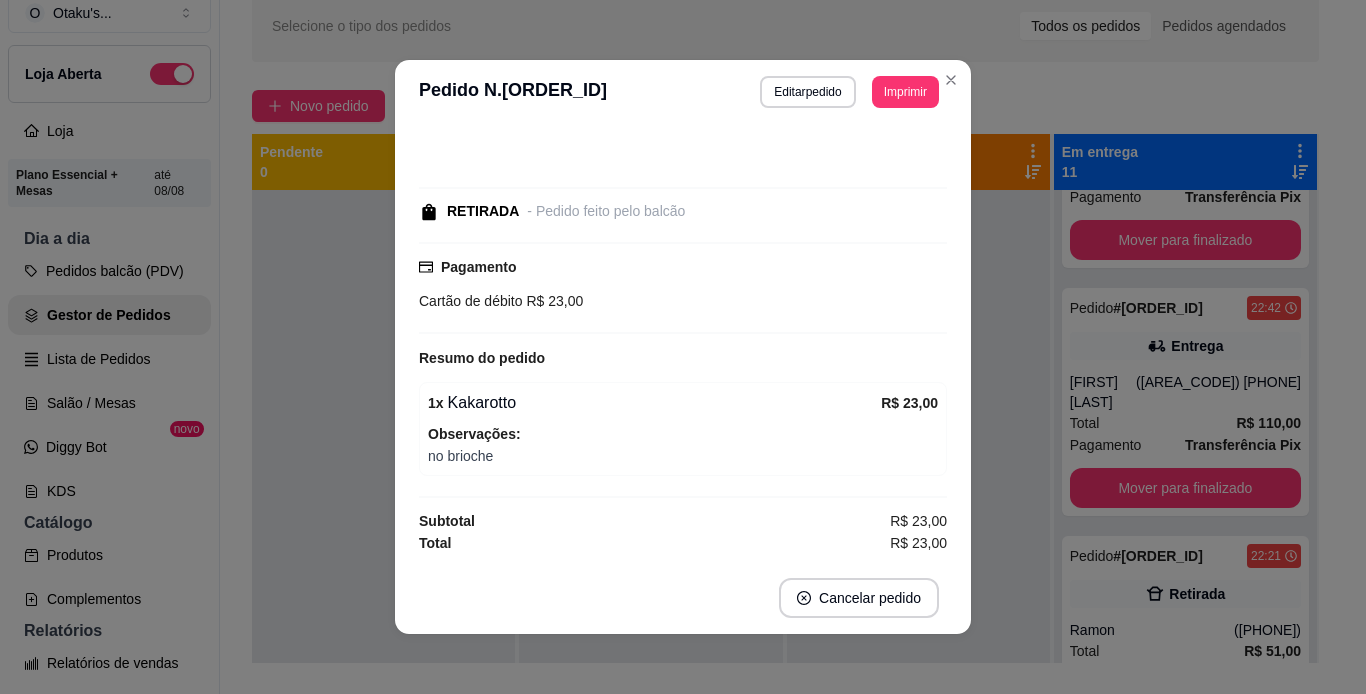 scroll, scrollTop: 1530, scrollLeft: 0, axis: vertical 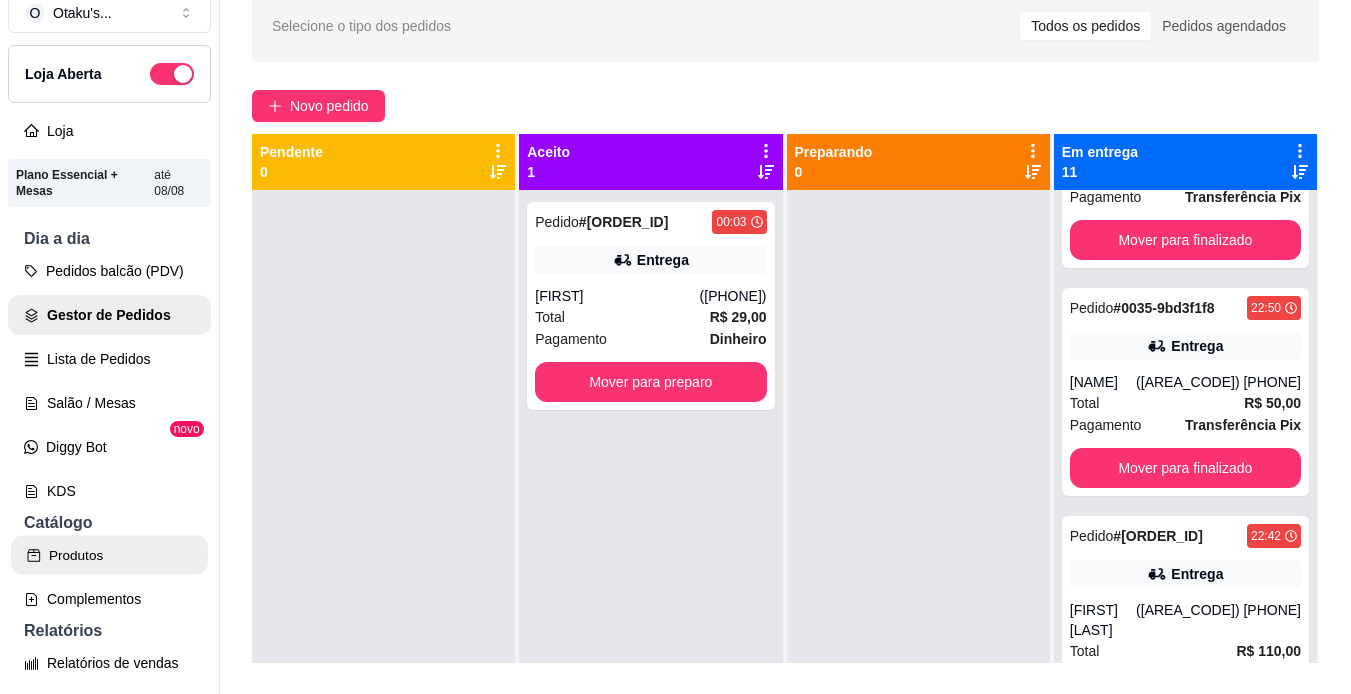 click on "Produtos" at bounding box center (109, 555) 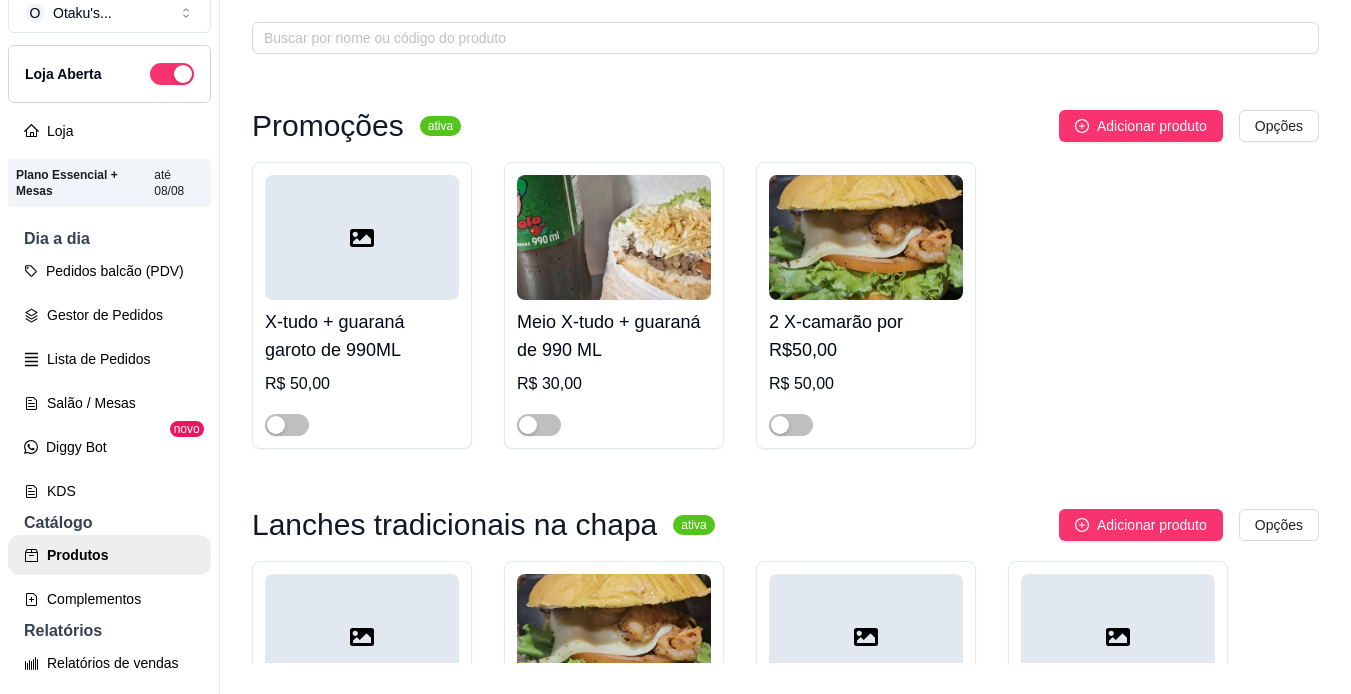 scroll, scrollTop: 0, scrollLeft: 0, axis: both 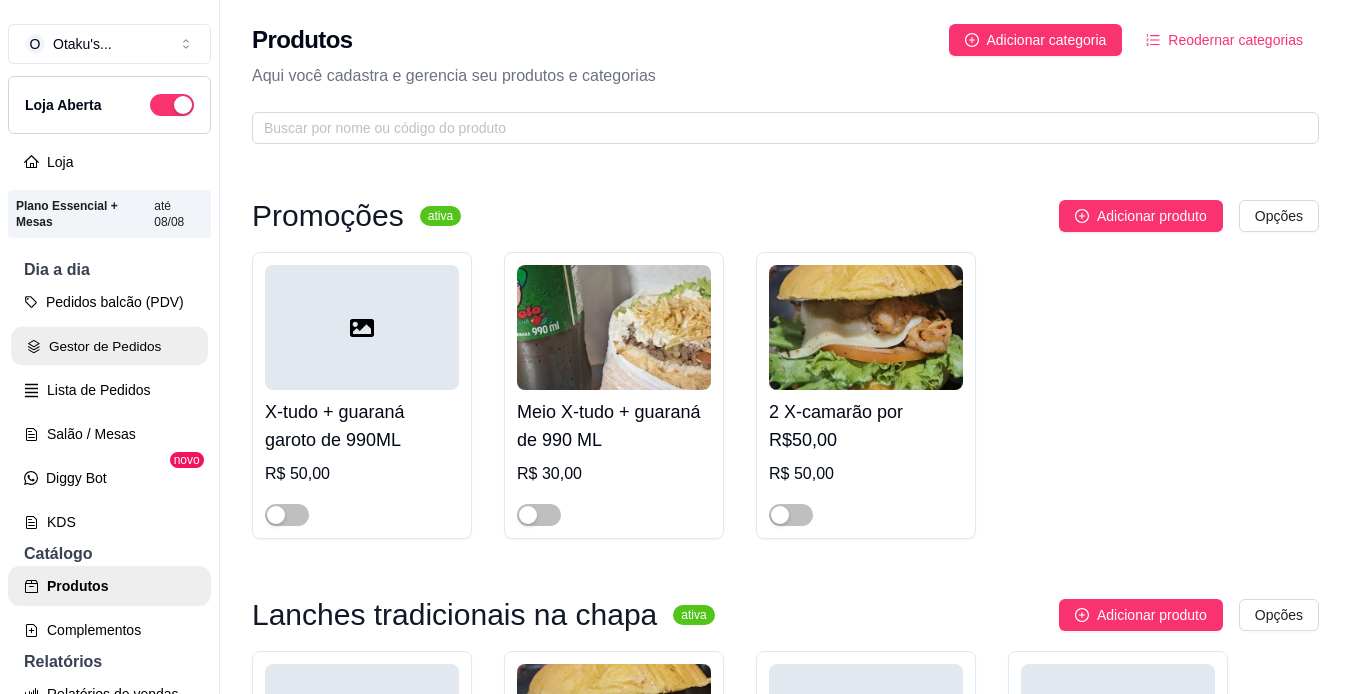 click on "Gestor de Pedidos" at bounding box center (109, 346) 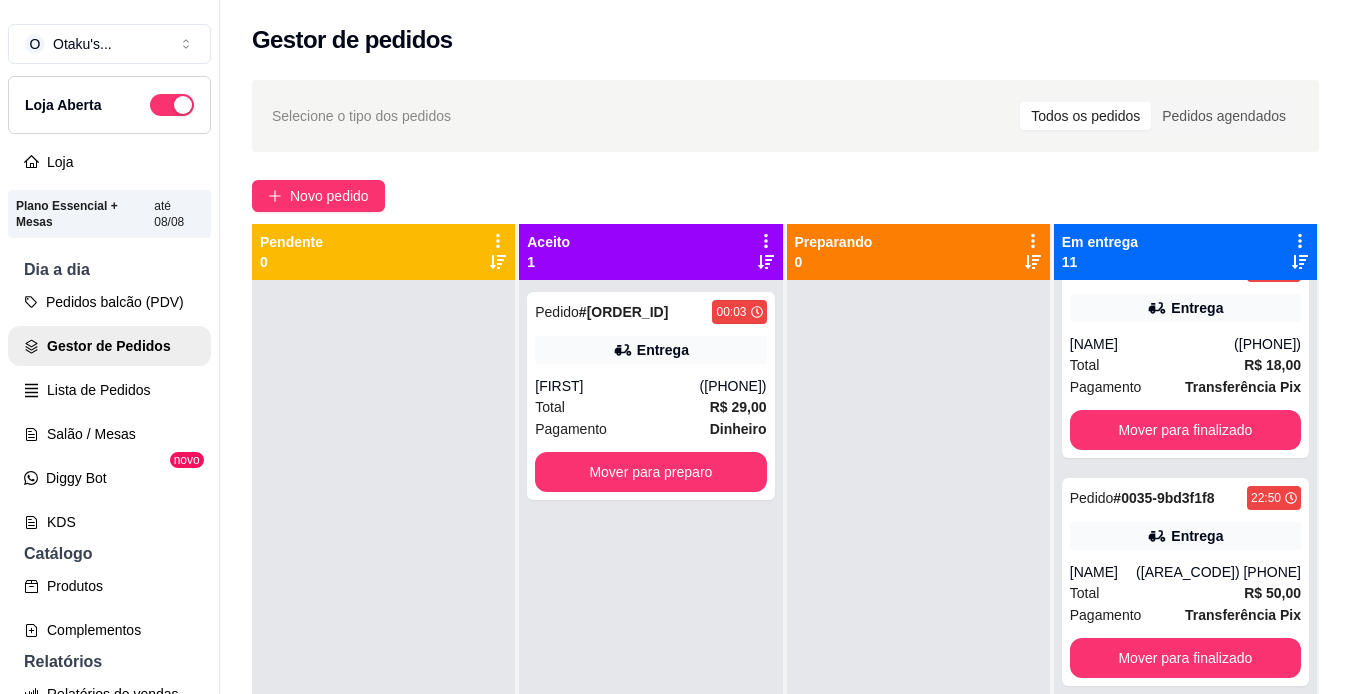 scroll, scrollTop: 1439, scrollLeft: 0, axis: vertical 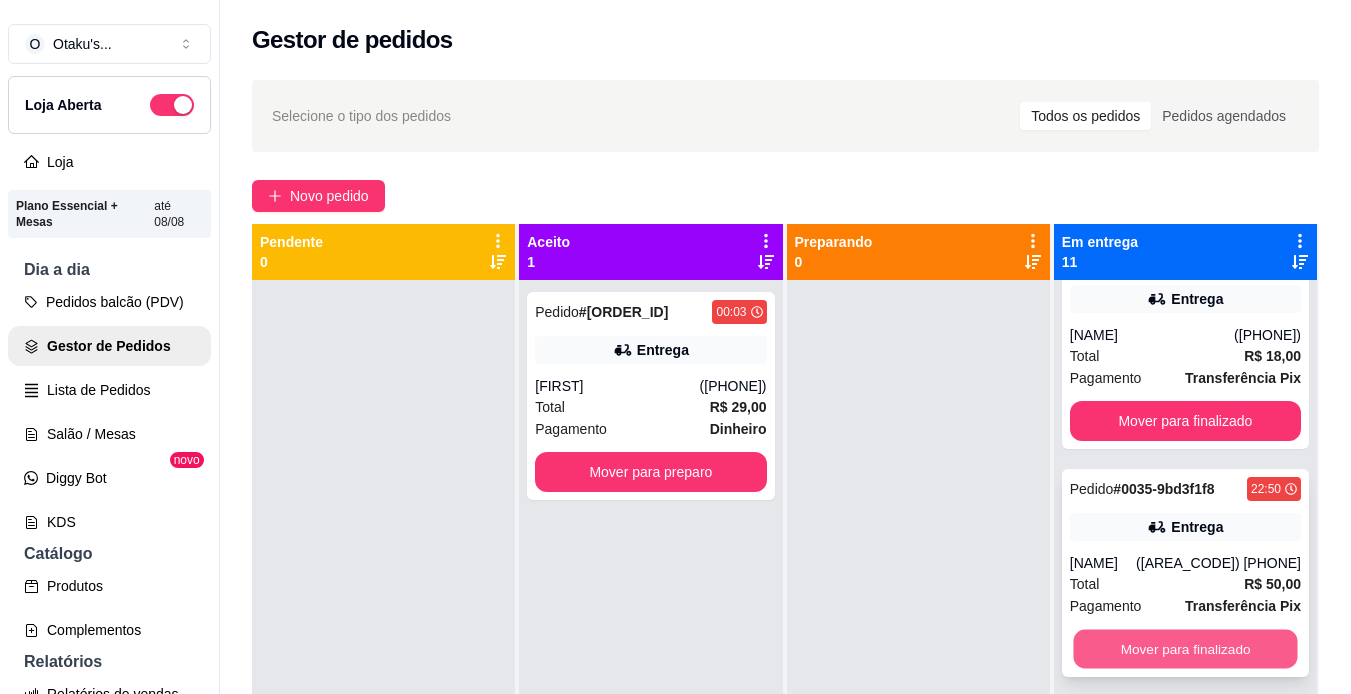 click on "Mover para finalizado" at bounding box center (1185, 649) 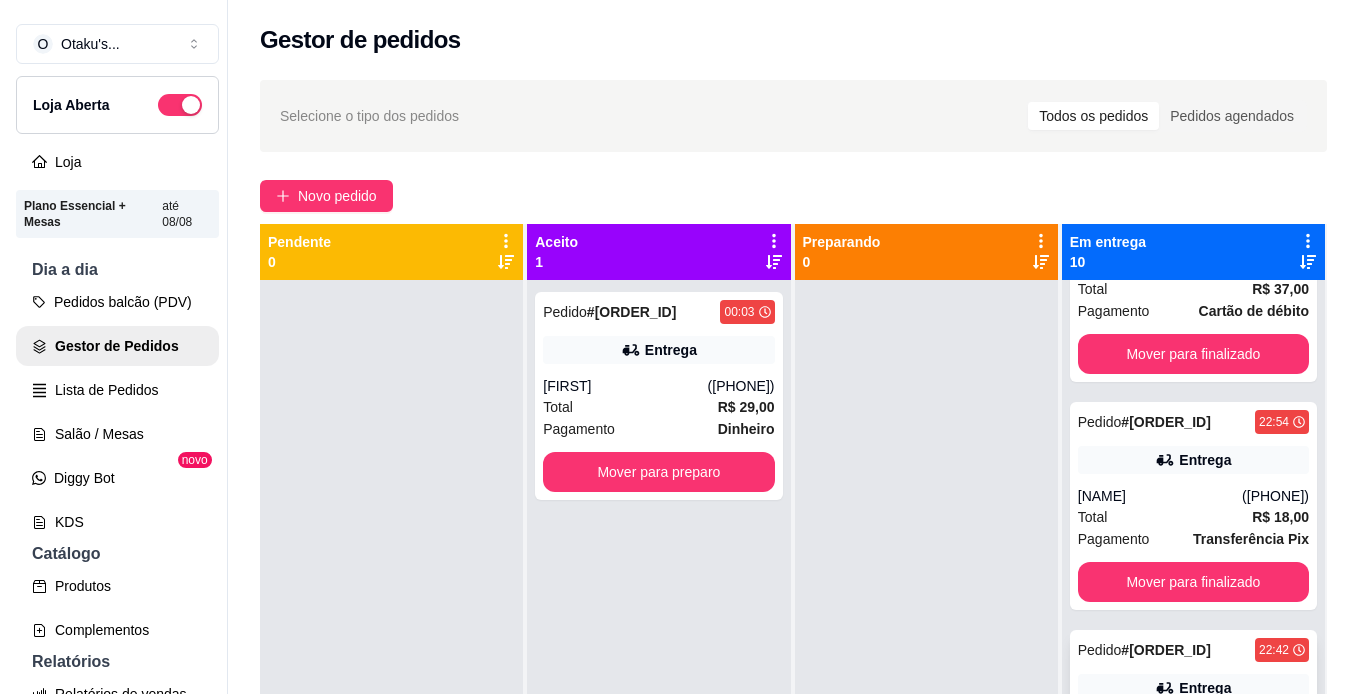scroll, scrollTop: 1255, scrollLeft: 0, axis: vertical 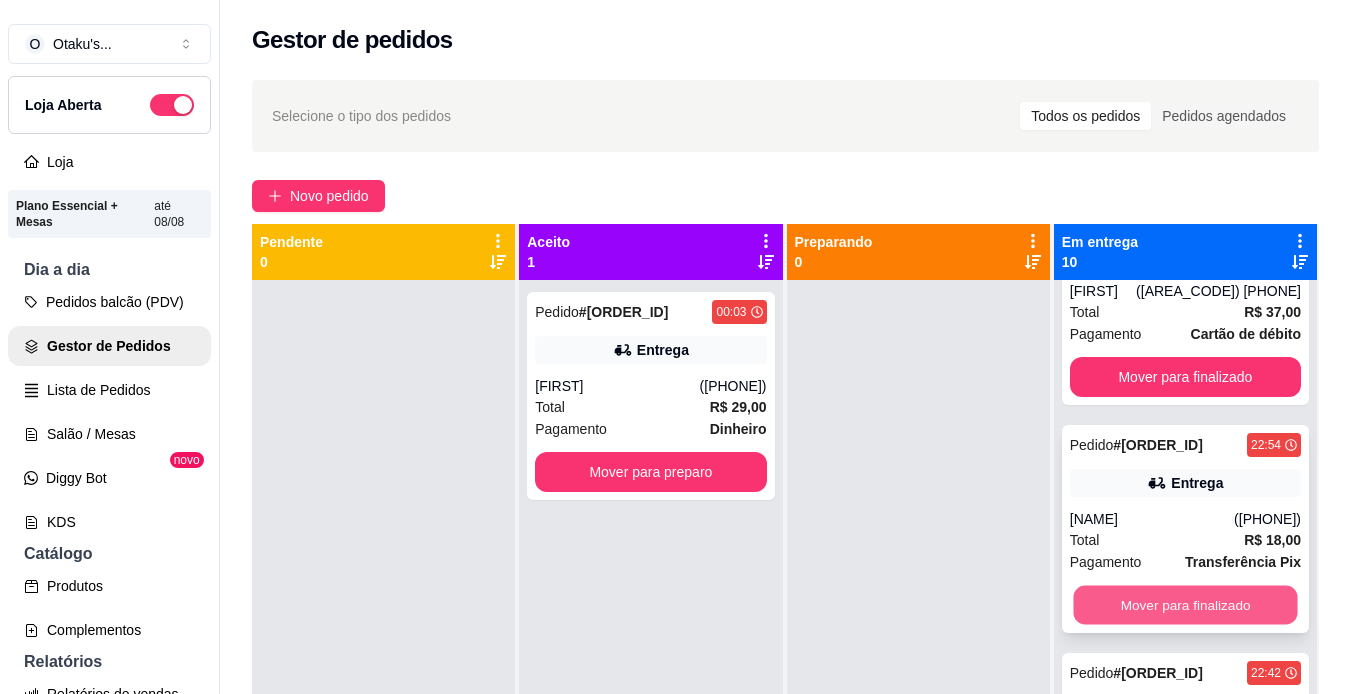 click on "Mover para finalizado" at bounding box center (1185, 605) 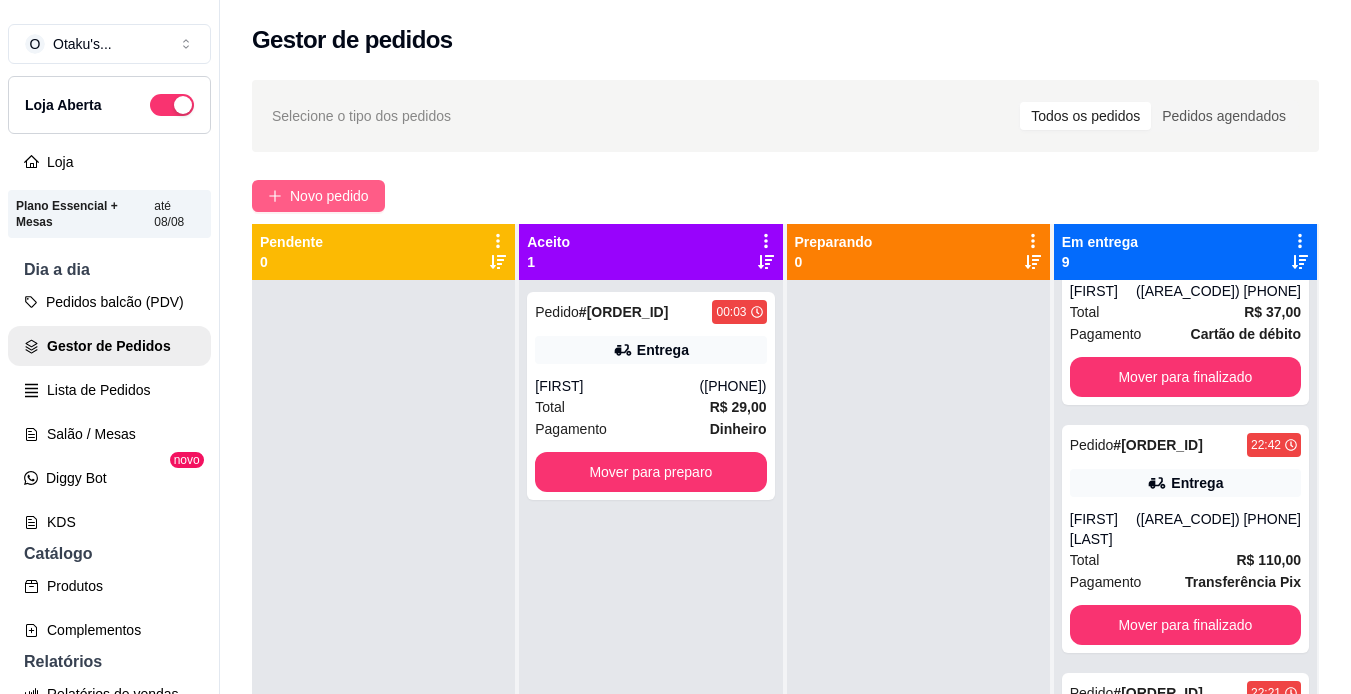 click on "Novo pedido" at bounding box center (329, 196) 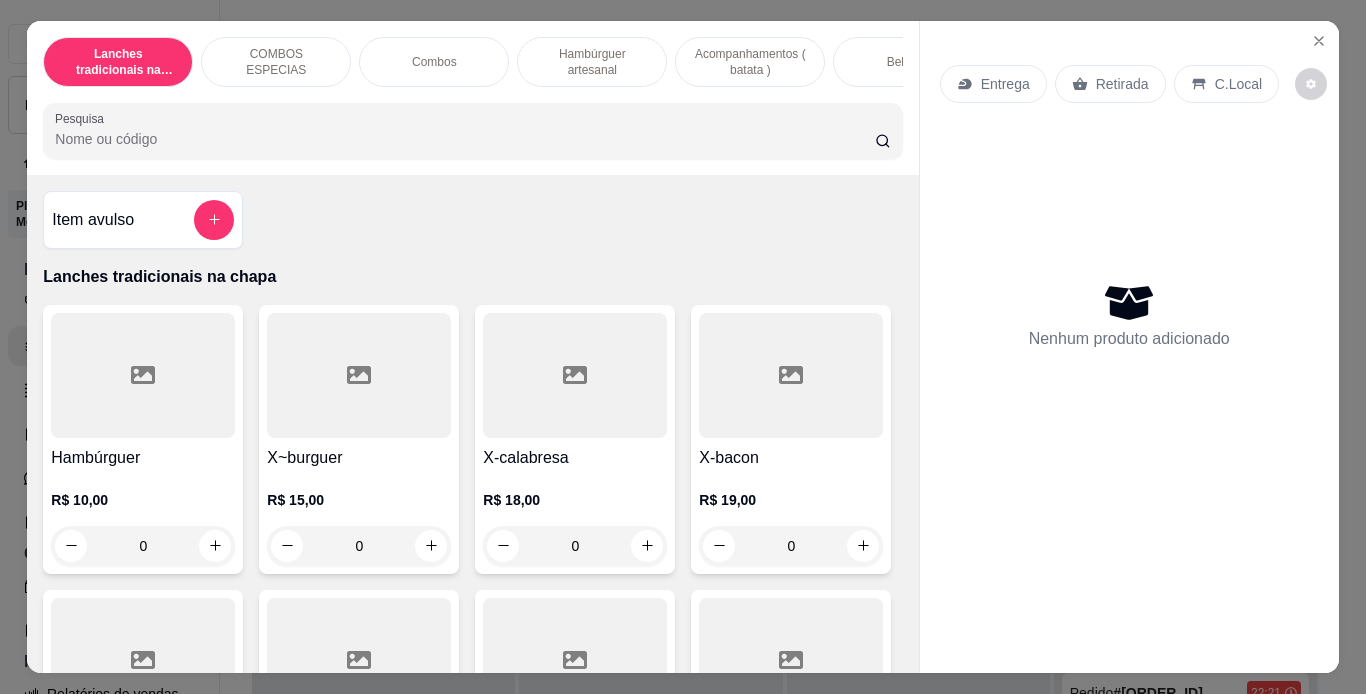 click on "Entrega" at bounding box center [1005, 84] 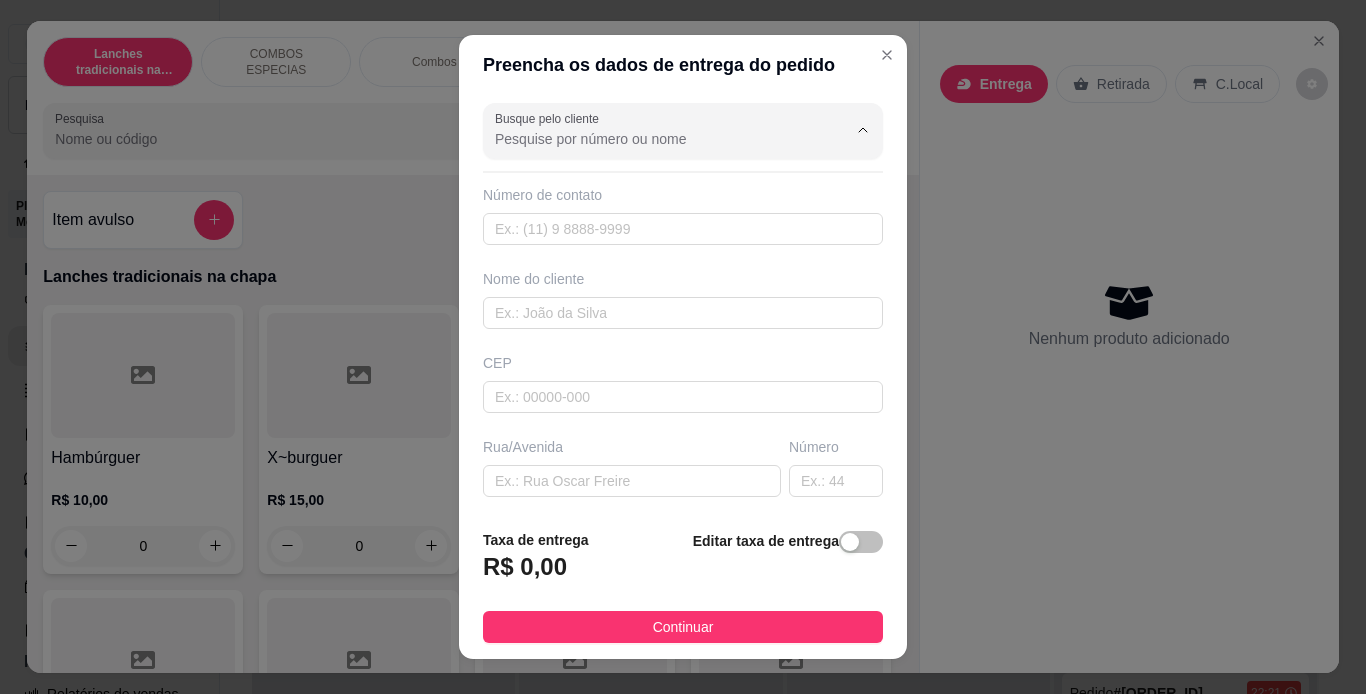click on "Busque pelo cliente" at bounding box center (655, 139) 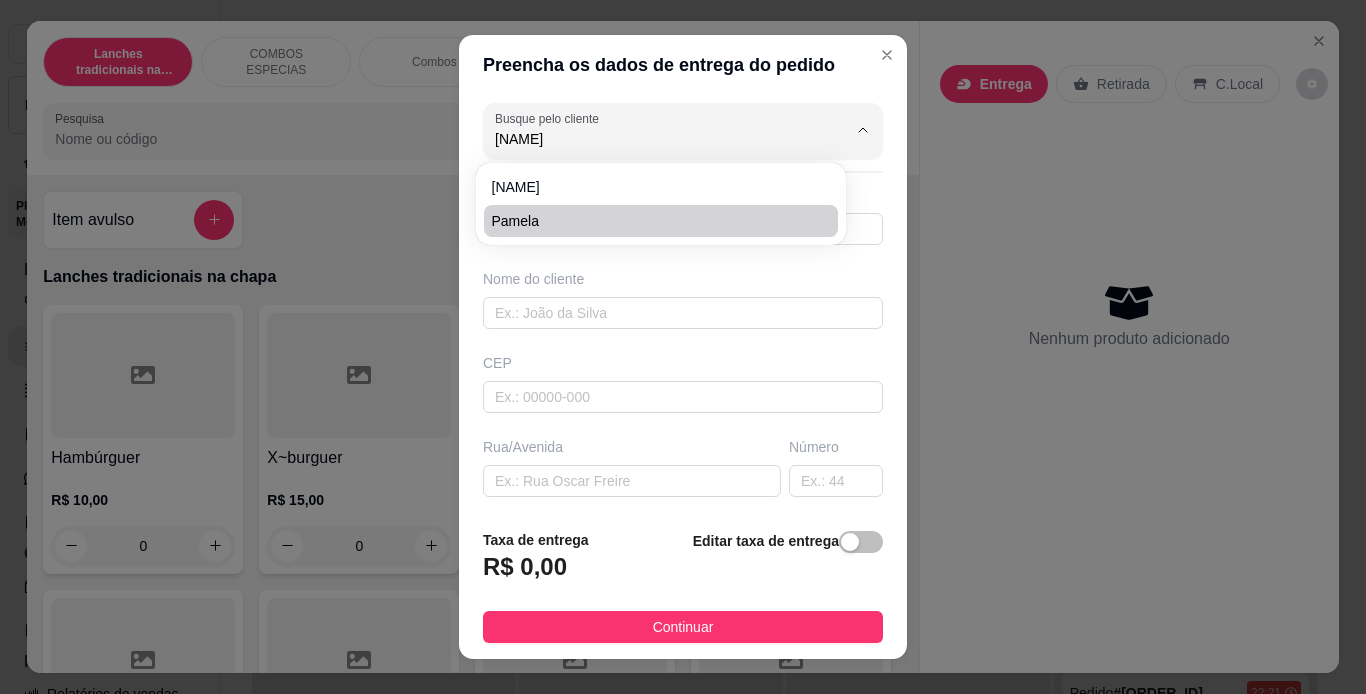 click on "Pamela" at bounding box center [651, 221] 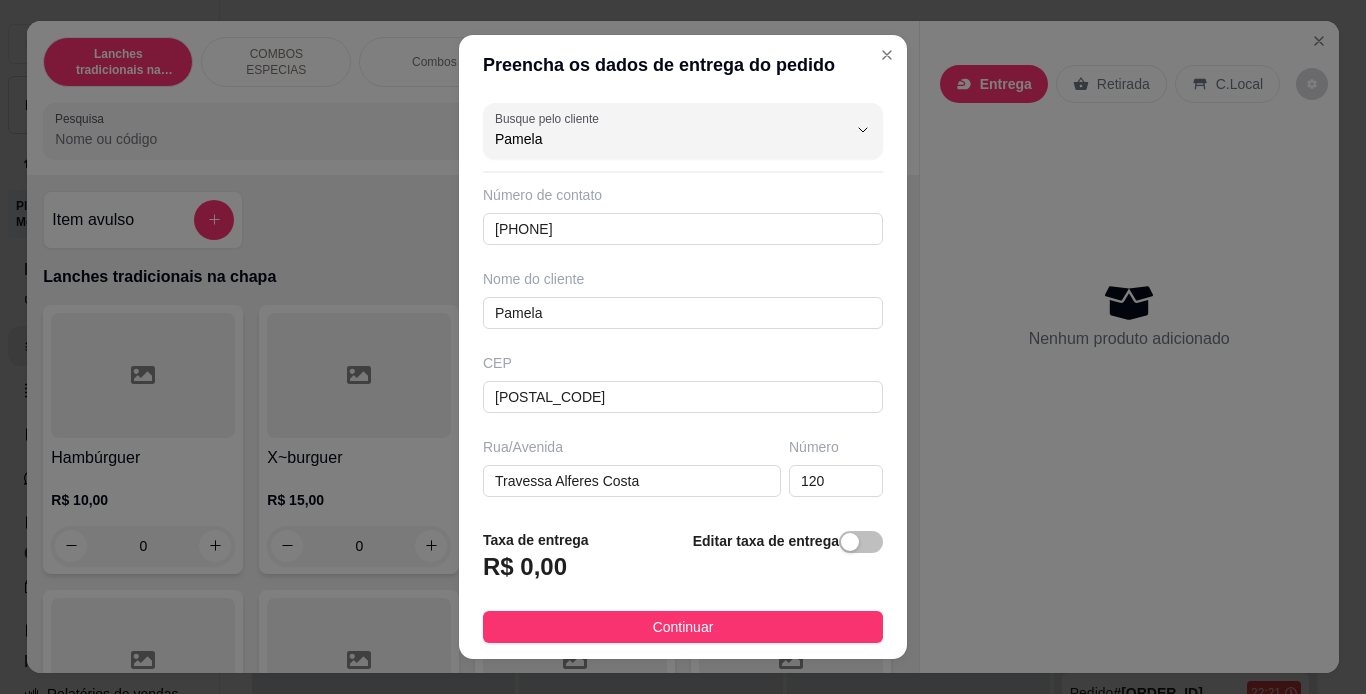 scroll, scrollTop: 255, scrollLeft: 0, axis: vertical 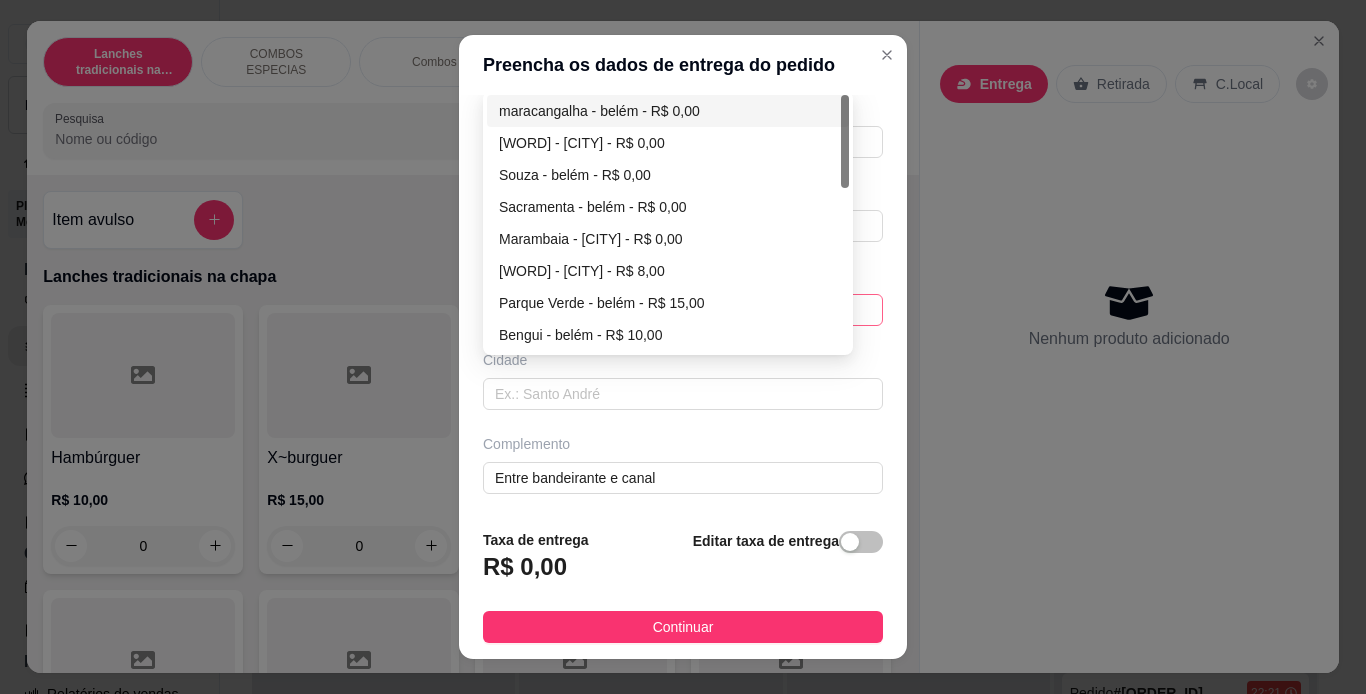click on "[ORDER_ID] [ORDER_ID] maracangalha - [CITY] -  R$ 0,00 barreiro - [CITY] -  R$ 0,00 Souza - [CITY] -  R$ 0,00 Sacramenta - [CITY] -  R$ 0,00 Marambaia - [CITY] -  R$ 0,00 mangueirão - [CITY] -  R$ 8,00 Parque Verde - [CITY]  -  R$ 15,00 Bengui - [CITY] -  R$ 10,00 Pedreira  - [CITY] -  R$ 0,00 Fátima - [CITY] -  R$ 12,00" at bounding box center (683, 310) 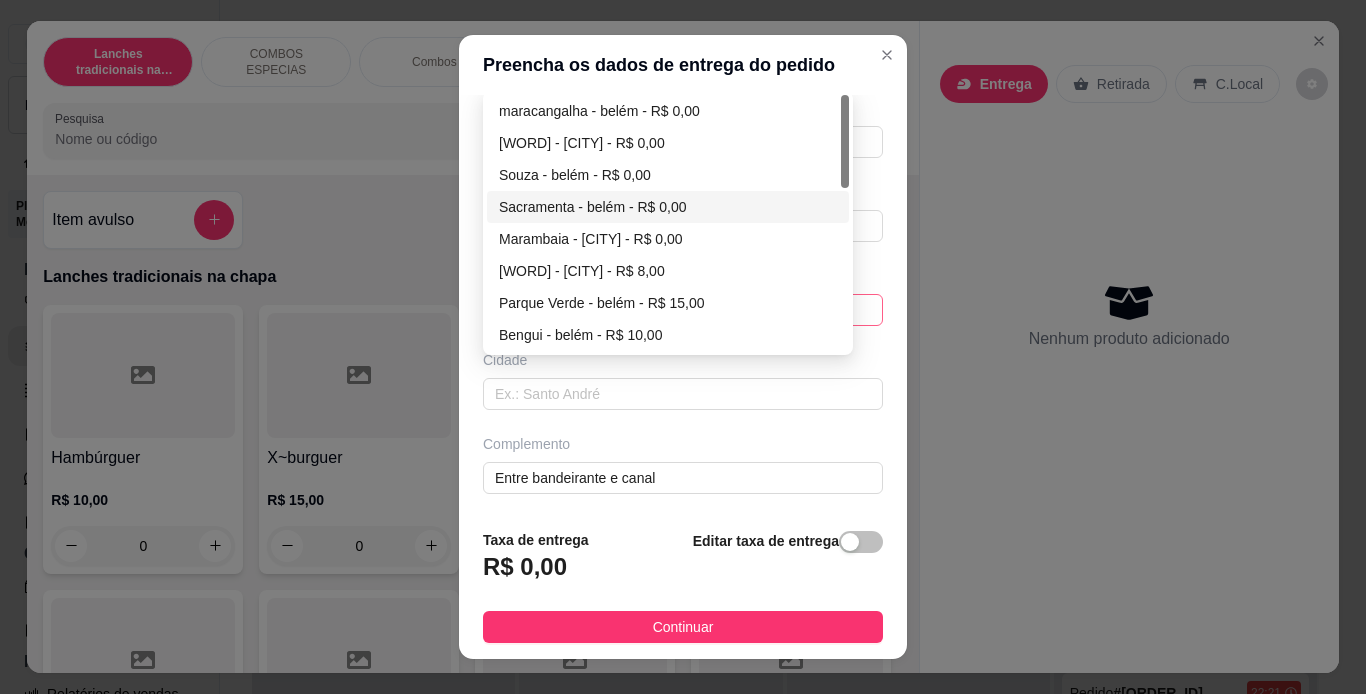 type on "Pamela" 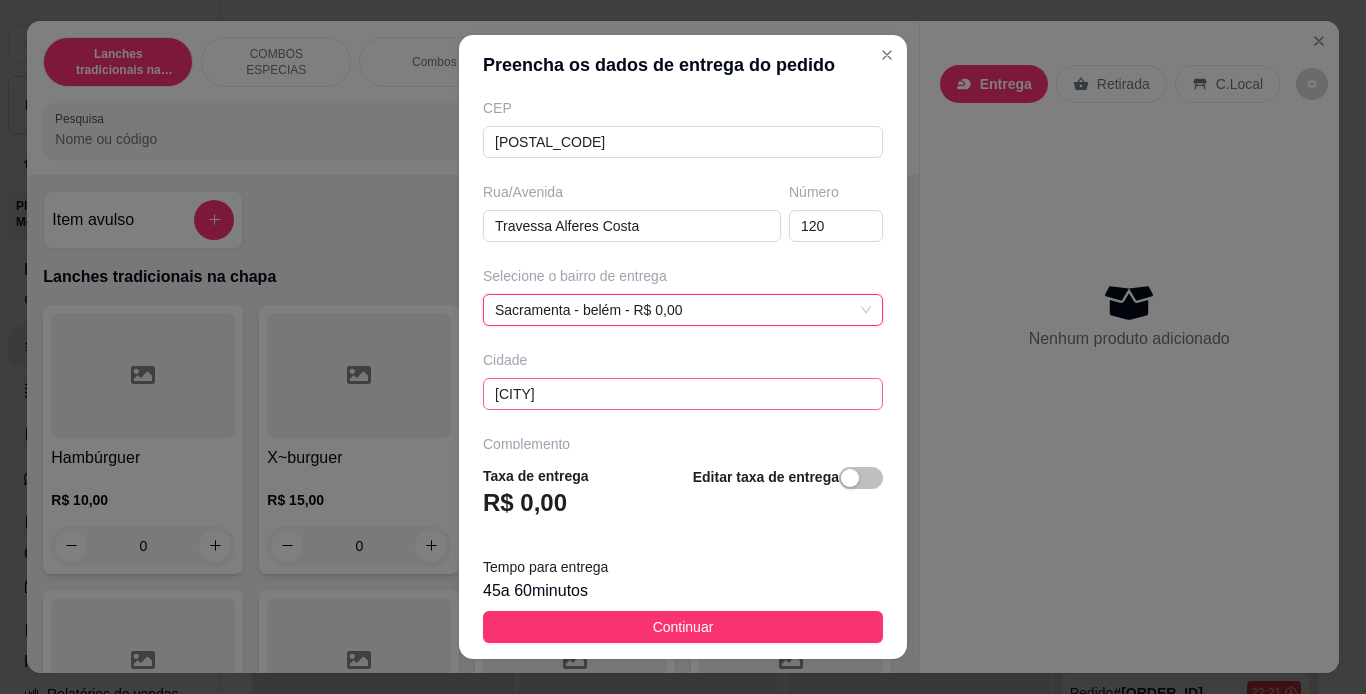 scroll, scrollTop: 319, scrollLeft: 0, axis: vertical 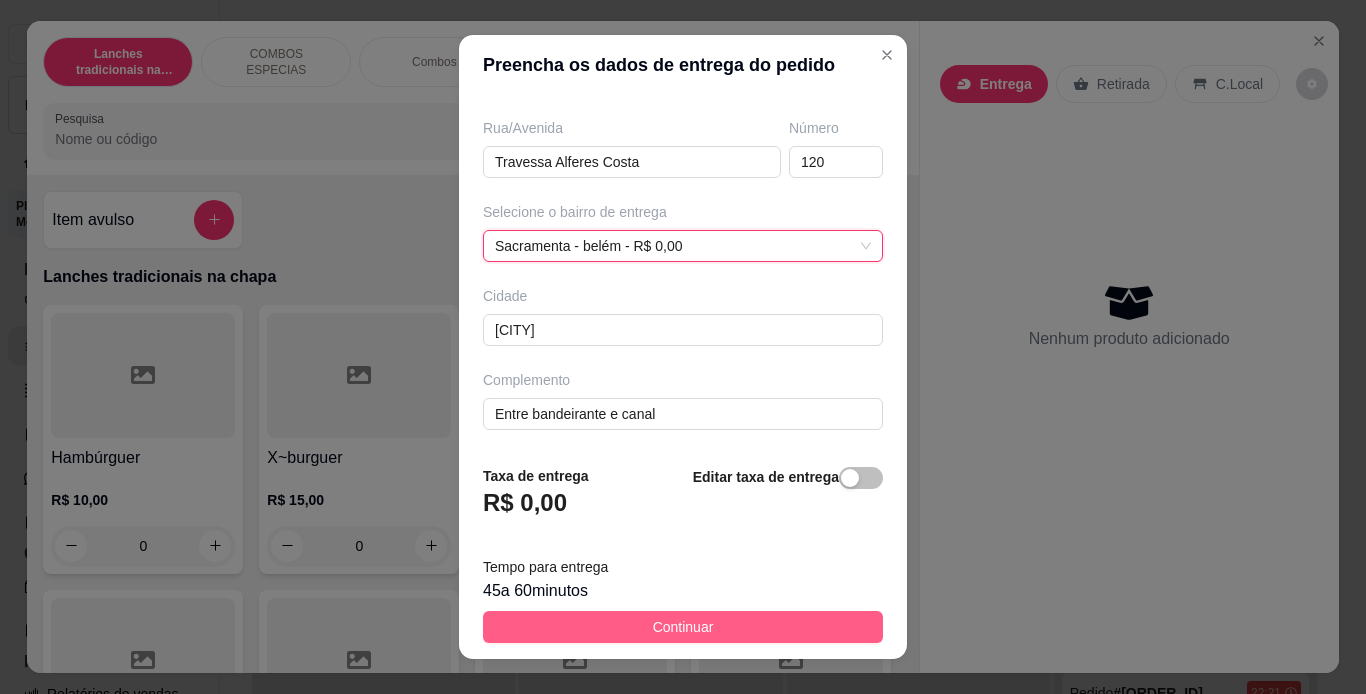 click on "Continuar" at bounding box center [683, 627] 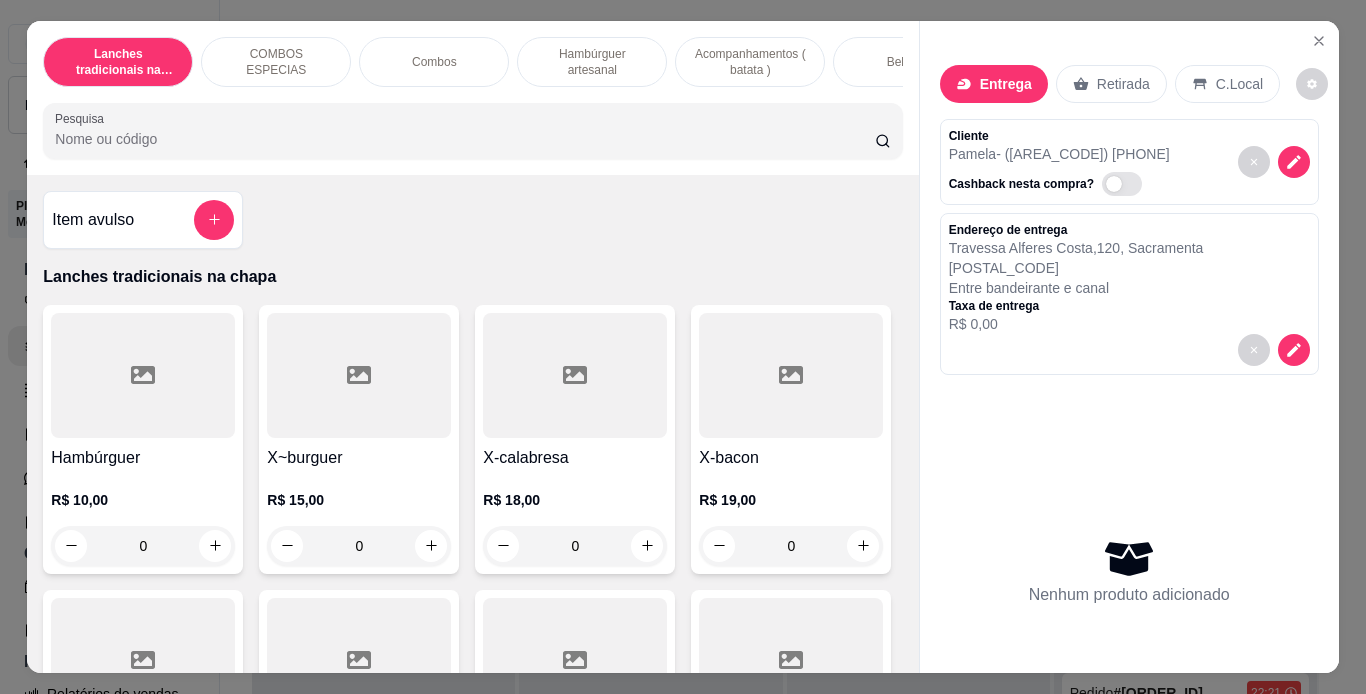 scroll, scrollTop: 145, scrollLeft: 0, axis: vertical 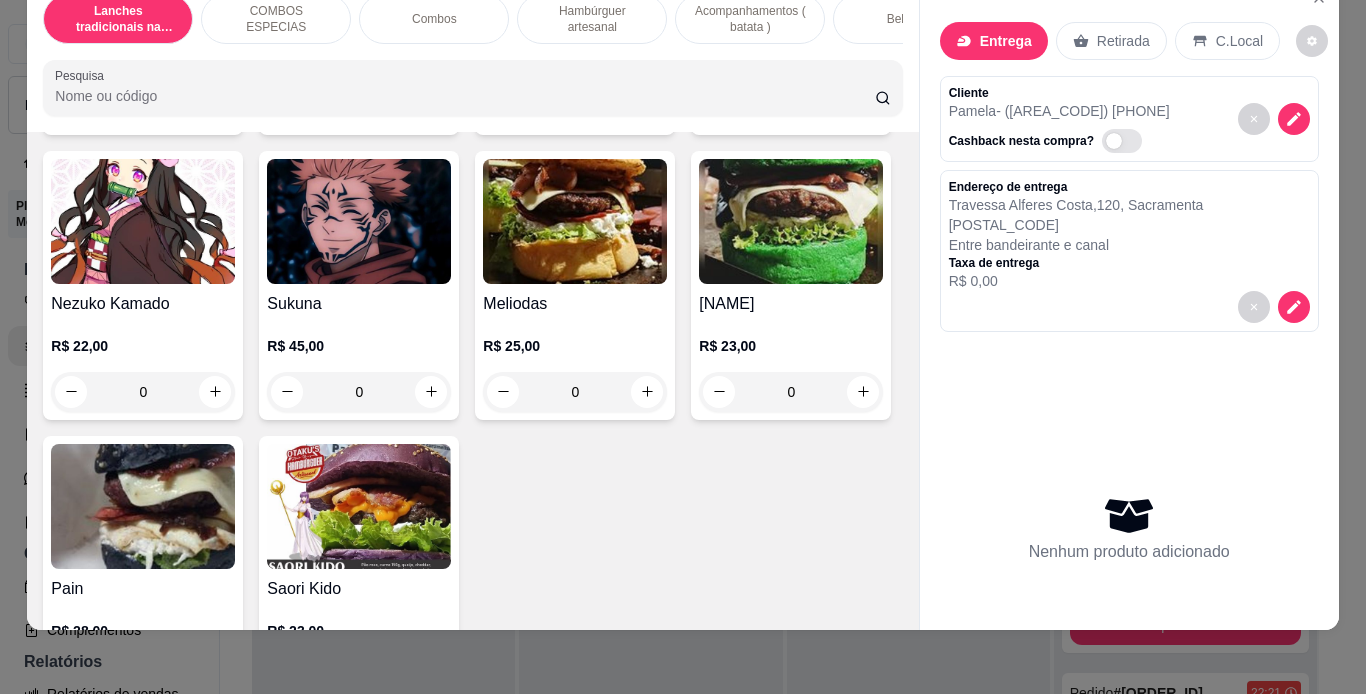 click on "0" at bounding box center (143, 107) 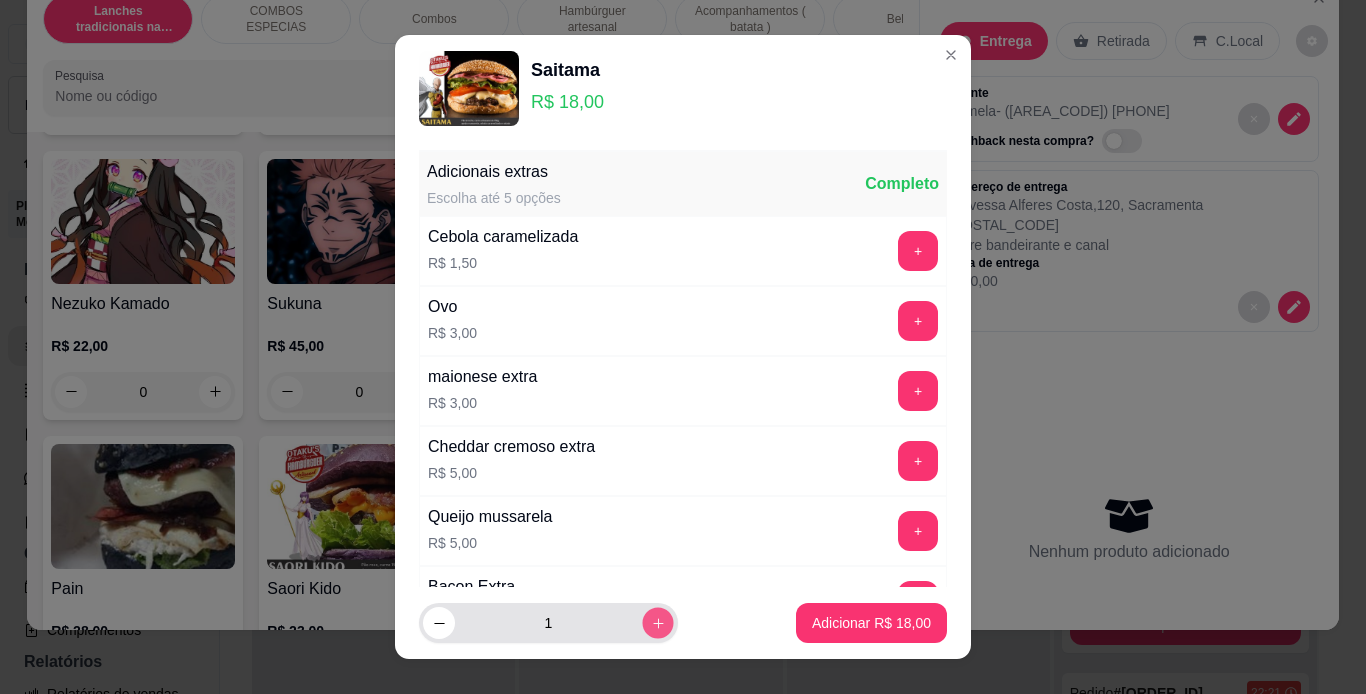click at bounding box center (657, 623) 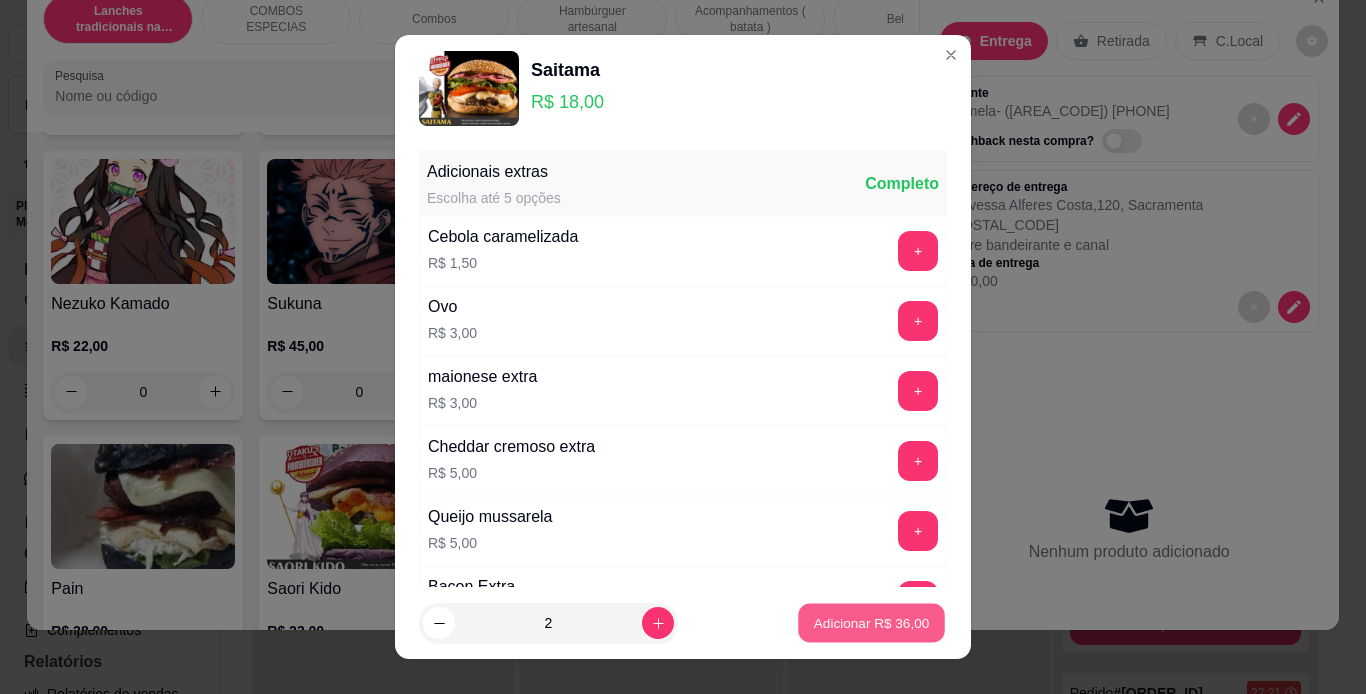 click on "Adicionar   R$ 36,00" at bounding box center [872, 623] 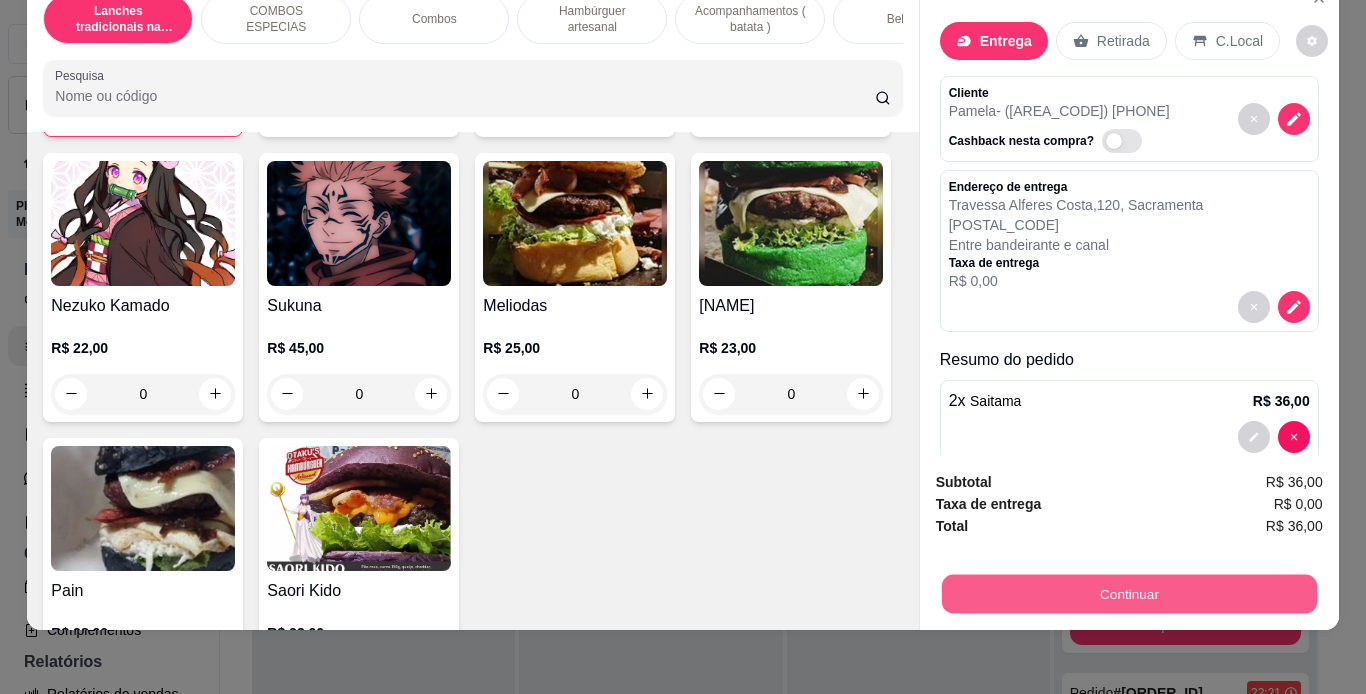 click on "Continuar" at bounding box center (1128, 594) 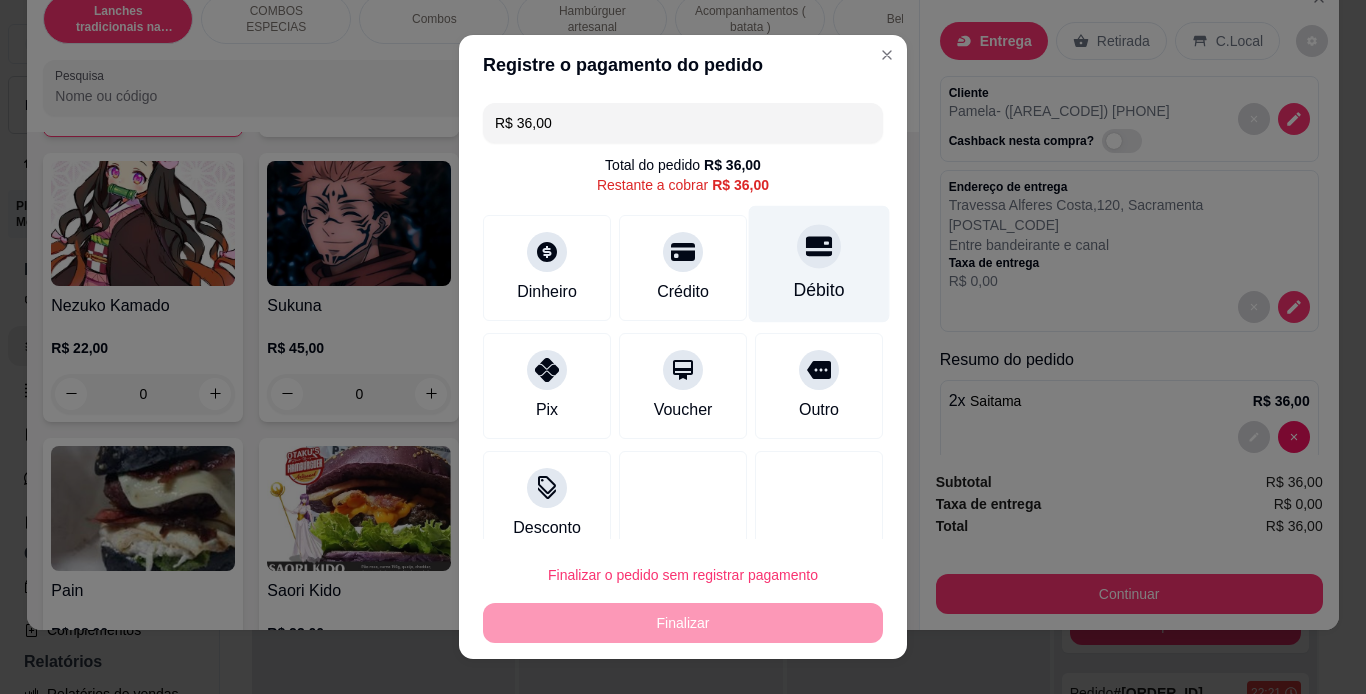 click on "Débito" at bounding box center [819, 290] 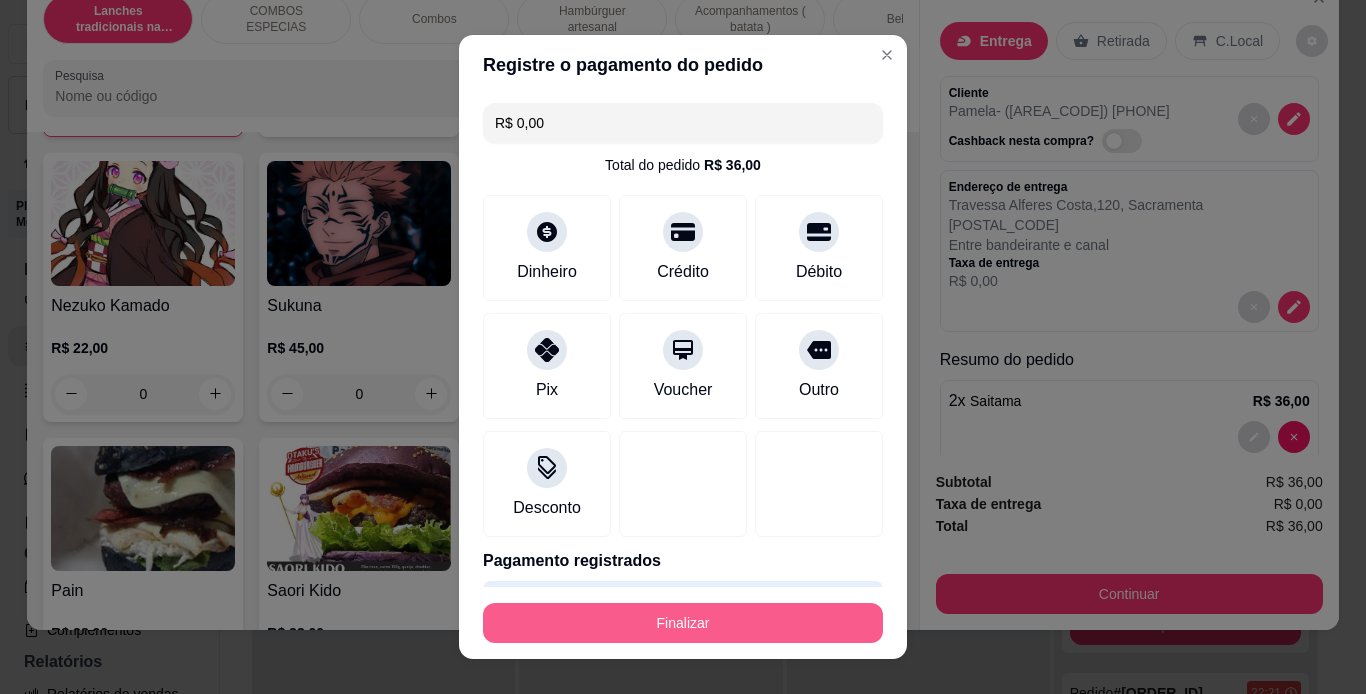 click on "Finalizar" at bounding box center (683, 623) 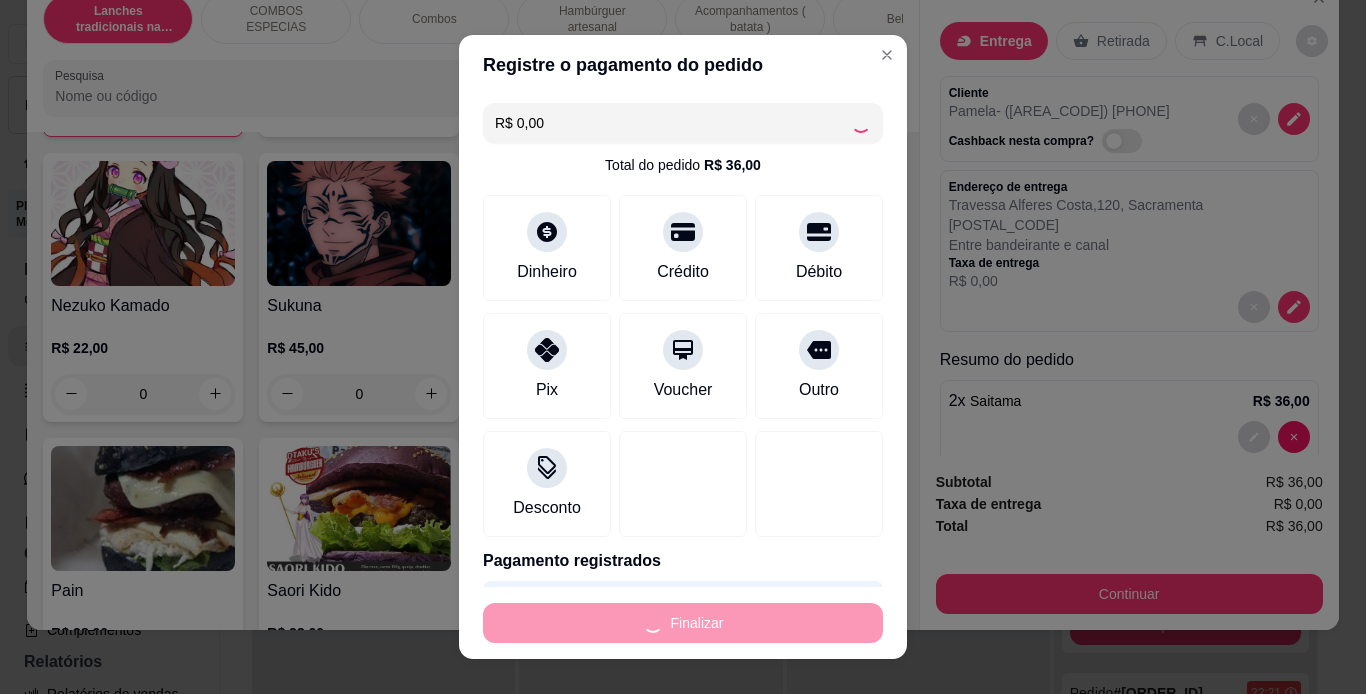 type on "0" 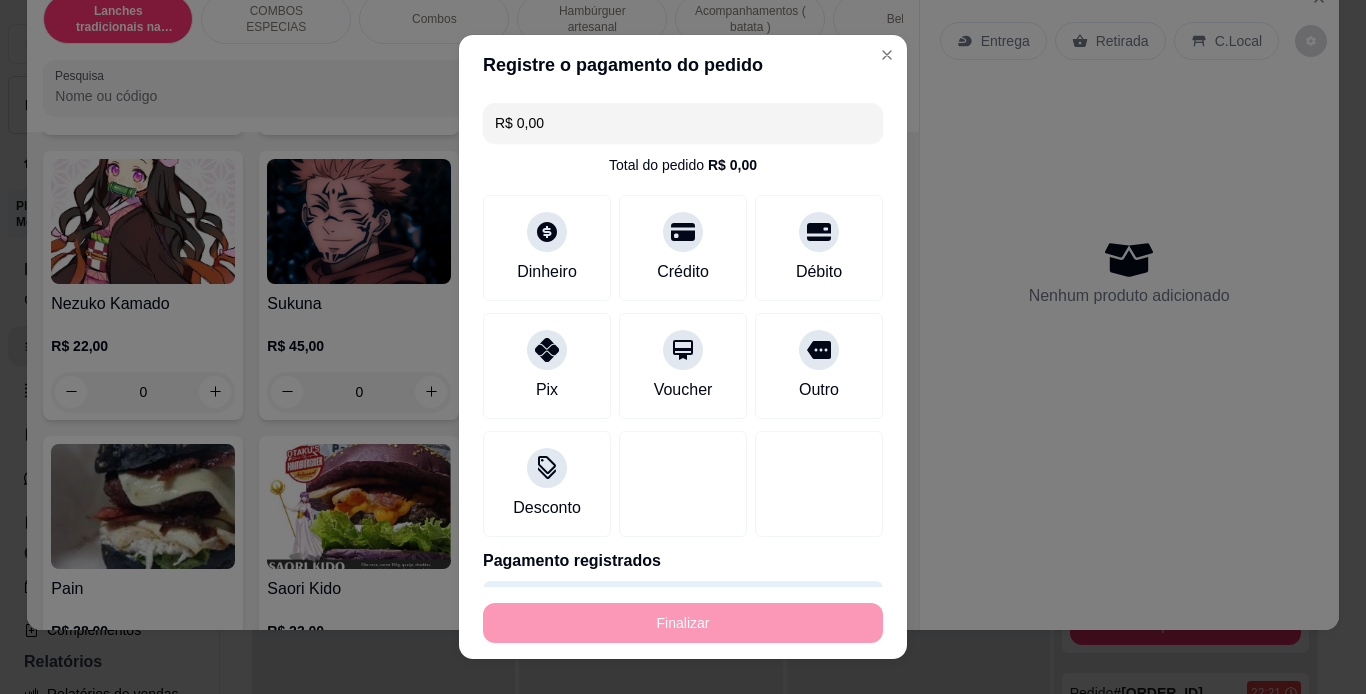 type on "-R$ 36,00" 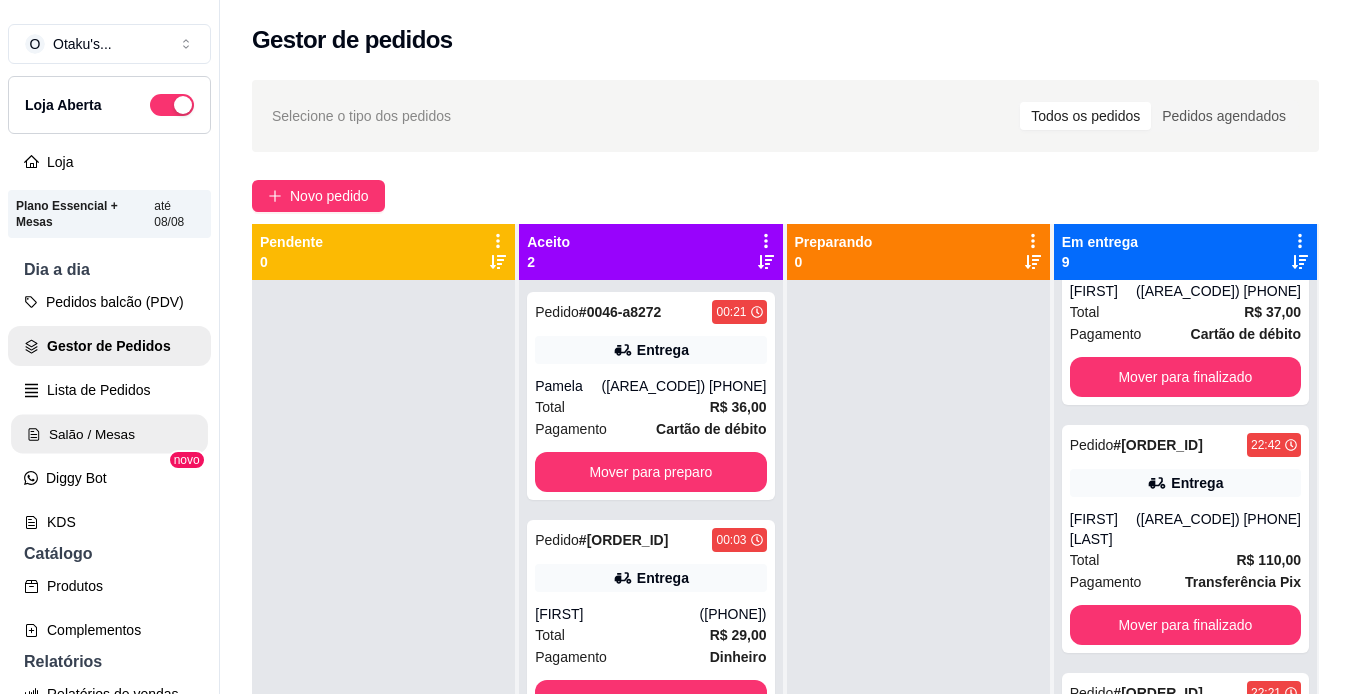 click on "Salão / Mesas" at bounding box center (109, 434) 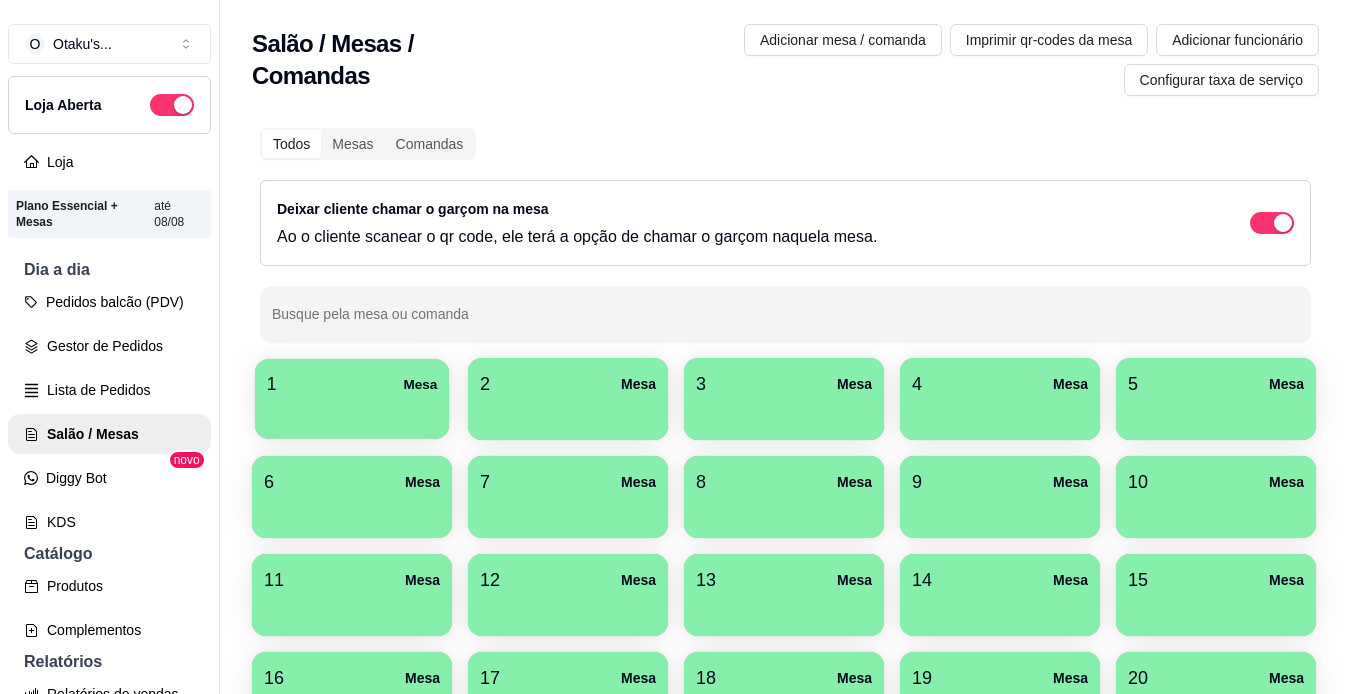 click on "1 Mesa" at bounding box center [352, 384] 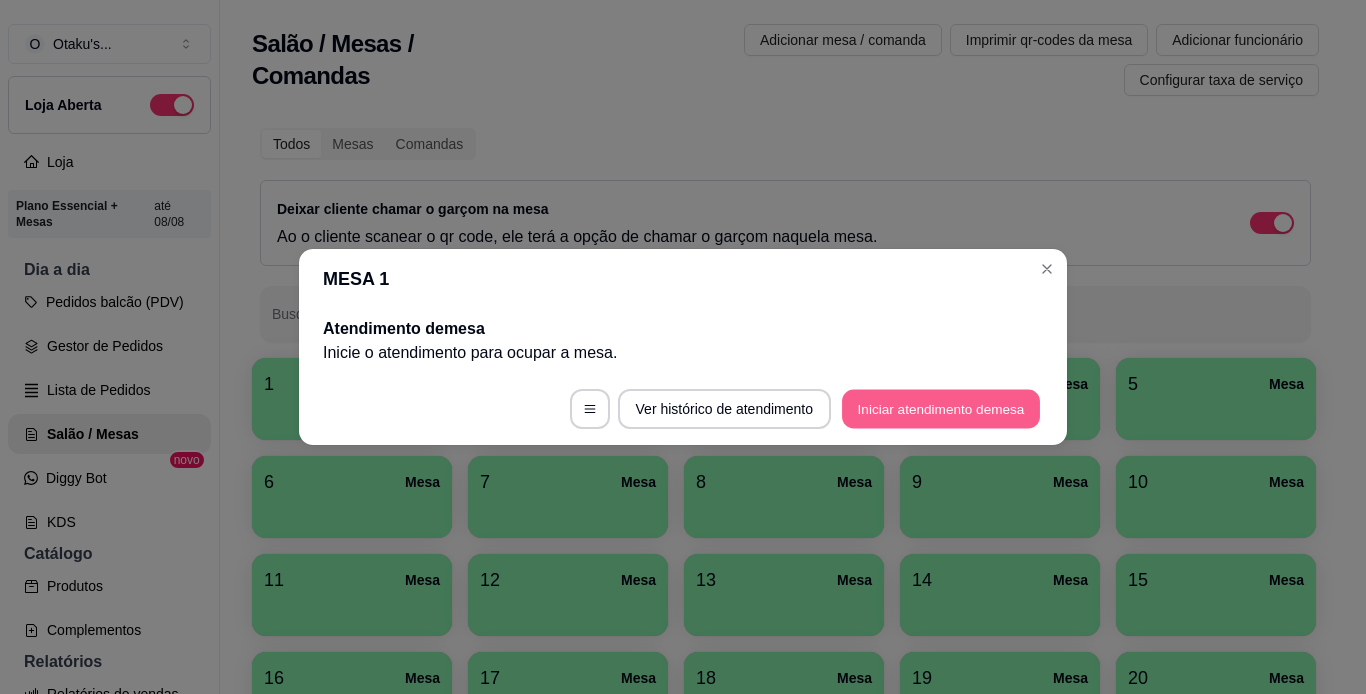 click on "Iniciar atendimento de  mesa" at bounding box center [941, 409] 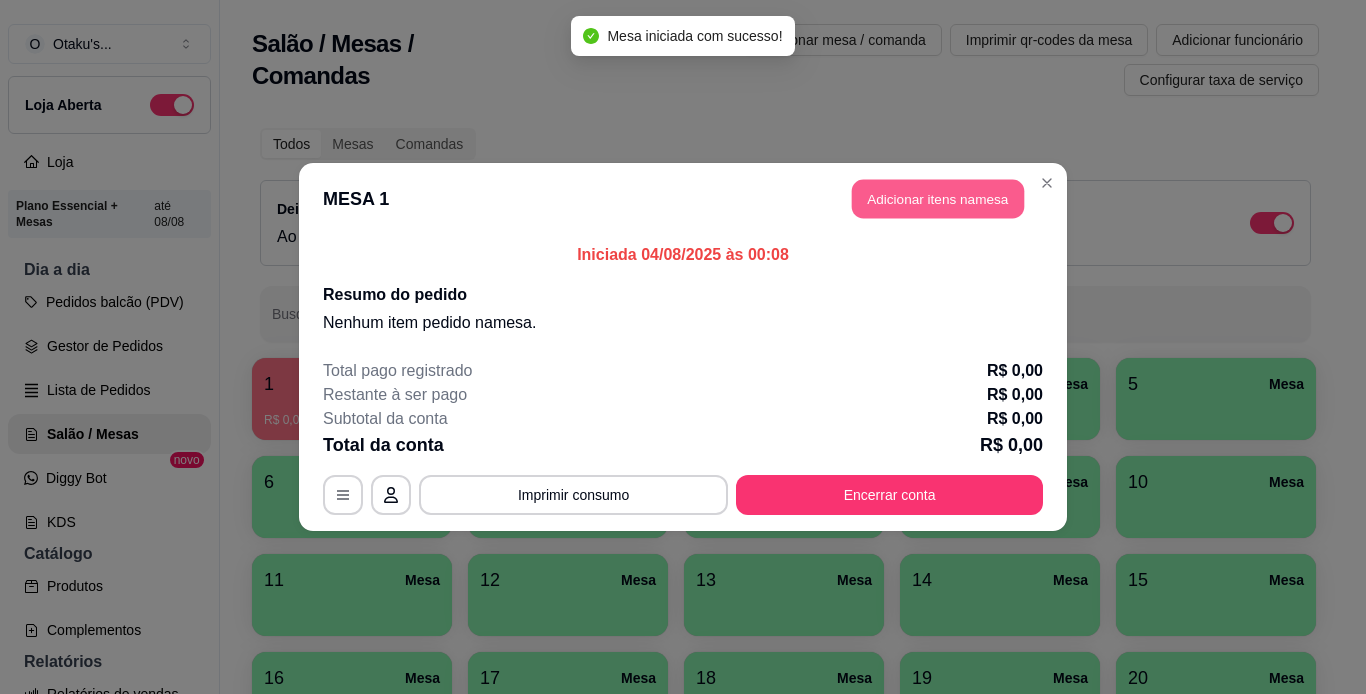 click on "Adicionar itens na  mesa" at bounding box center [938, 199] 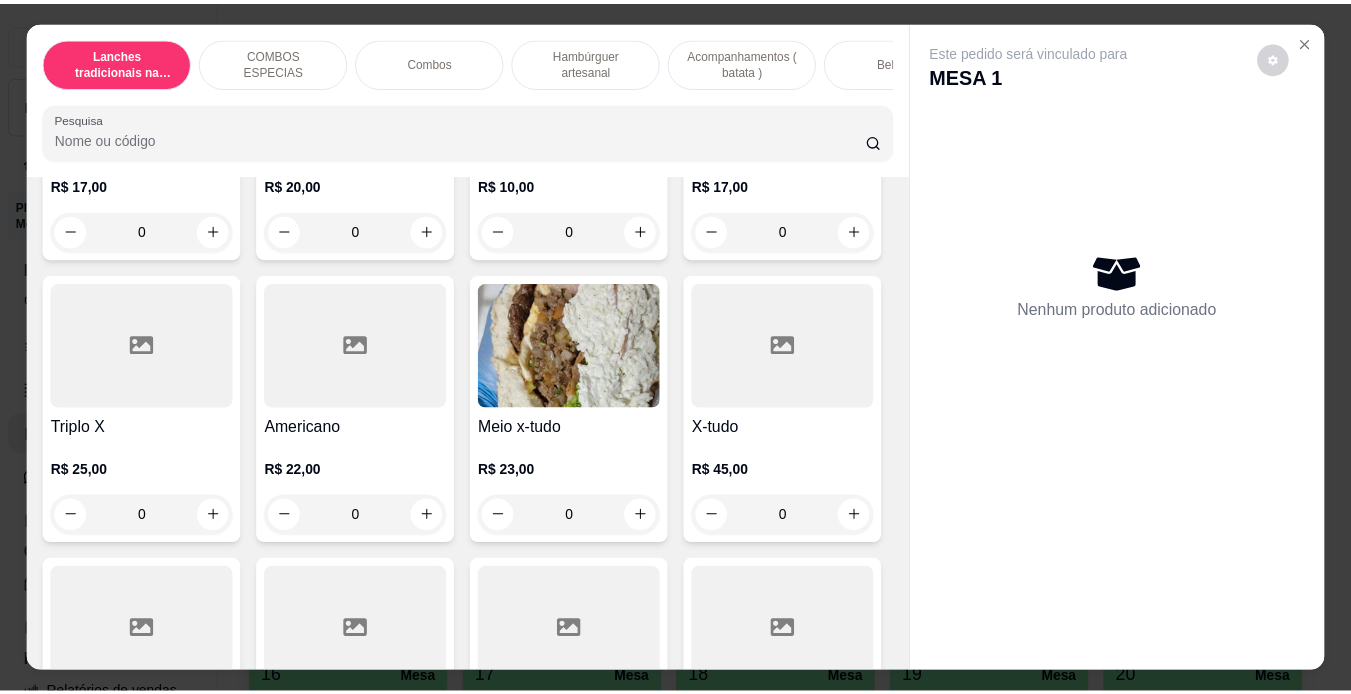 scroll, scrollTop: 986, scrollLeft: 0, axis: vertical 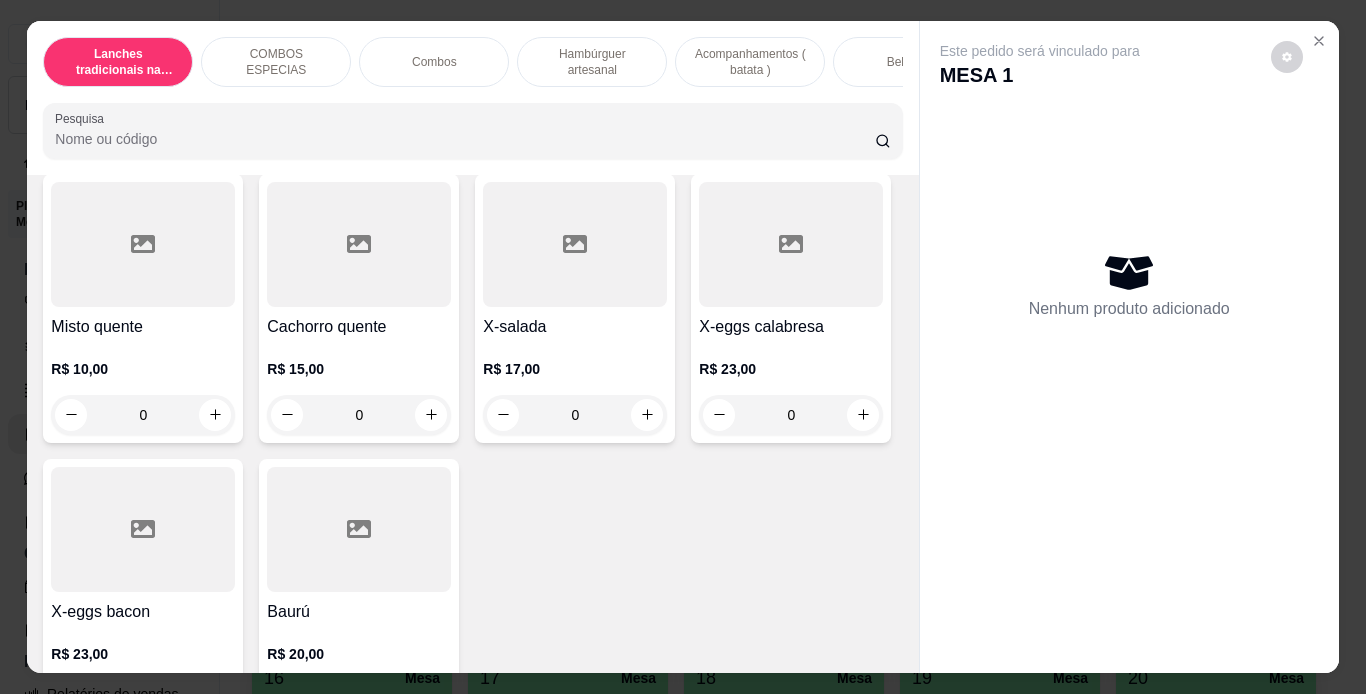 click on "0" at bounding box center [575, 130] 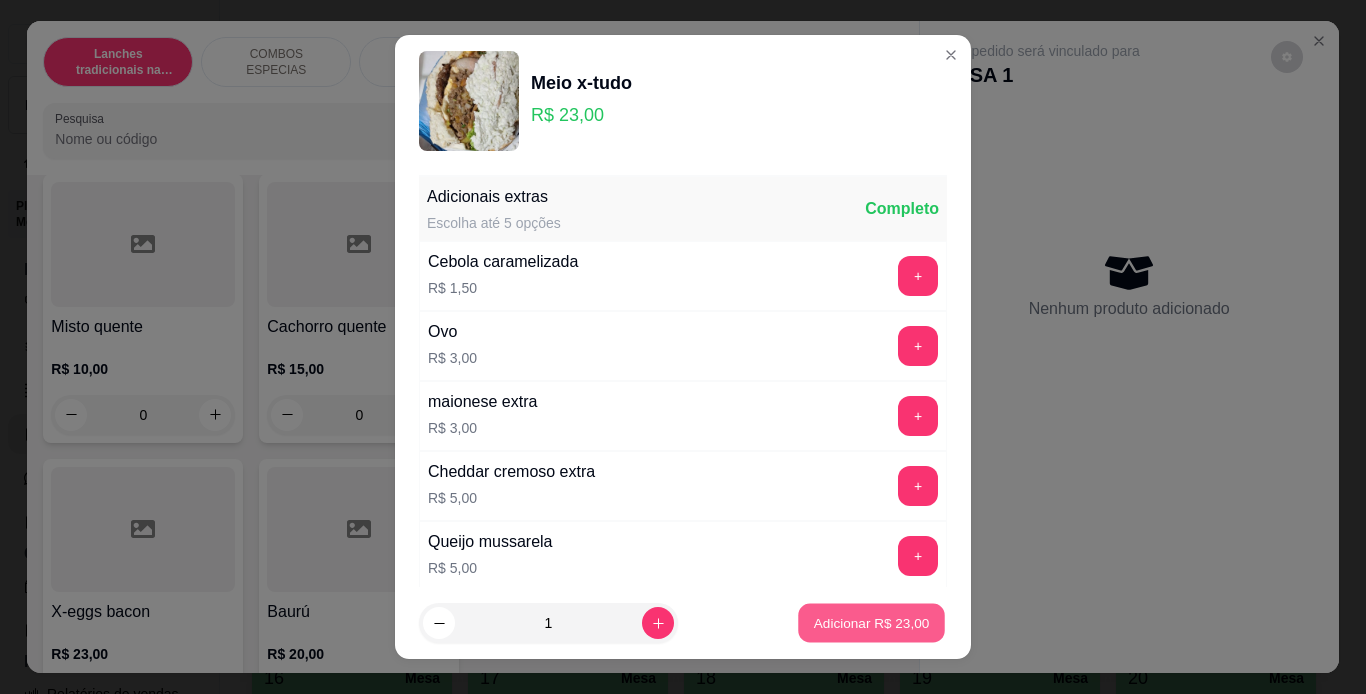 click on "Adicionar   R$ 23,00" at bounding box center (871, 623) 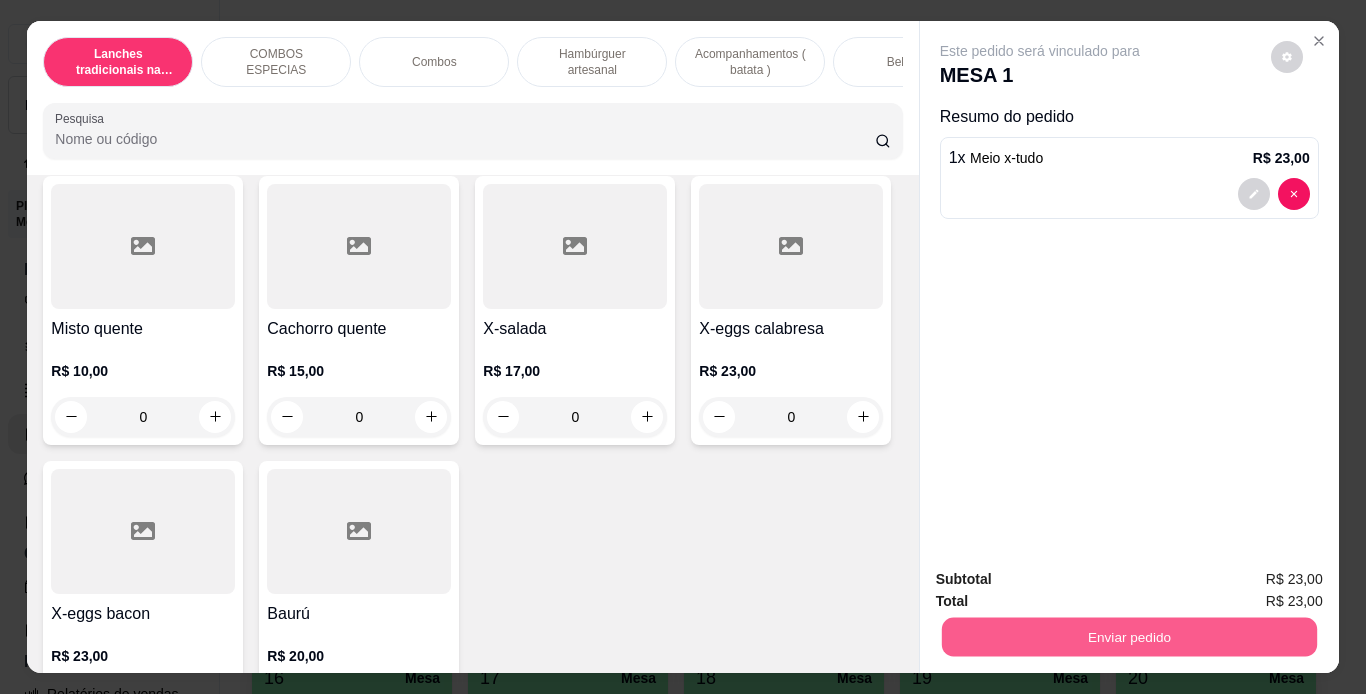 click on "Enviar pedido" at bounding box center [1128, 637] 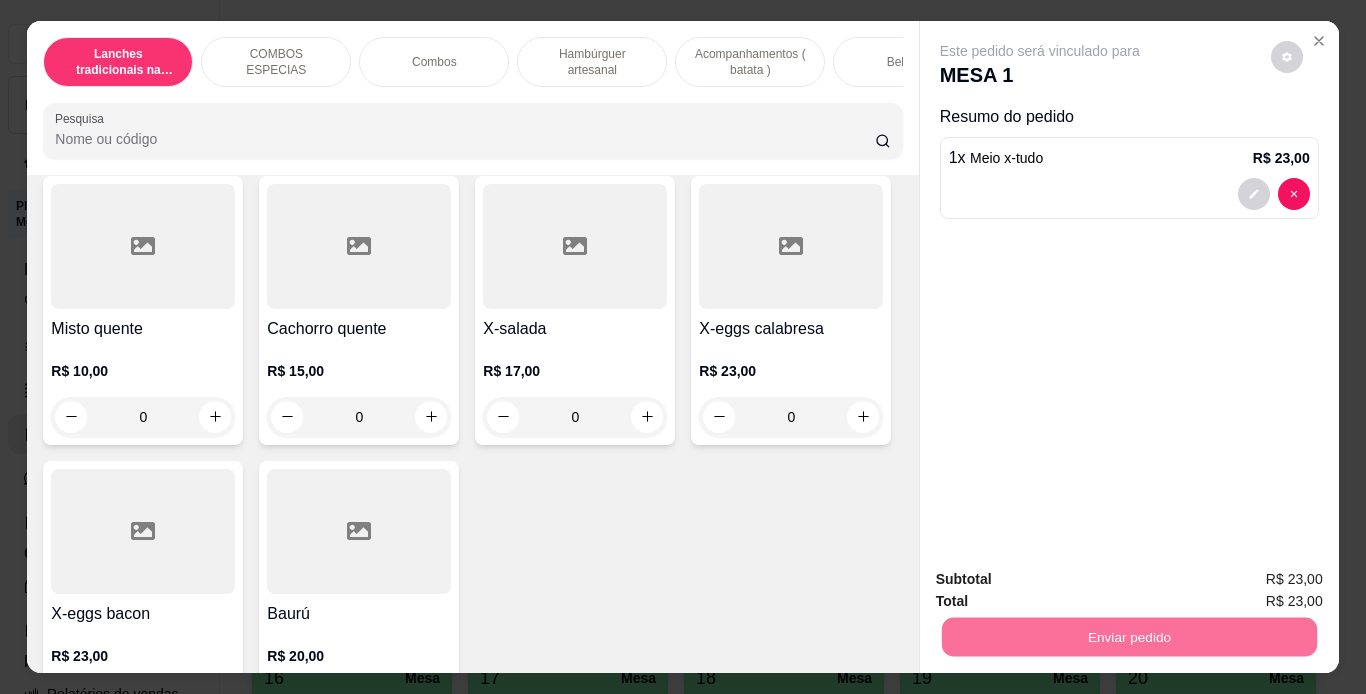 click on "Não registrar e enviar pedido" at bounding box center (1063, 580) 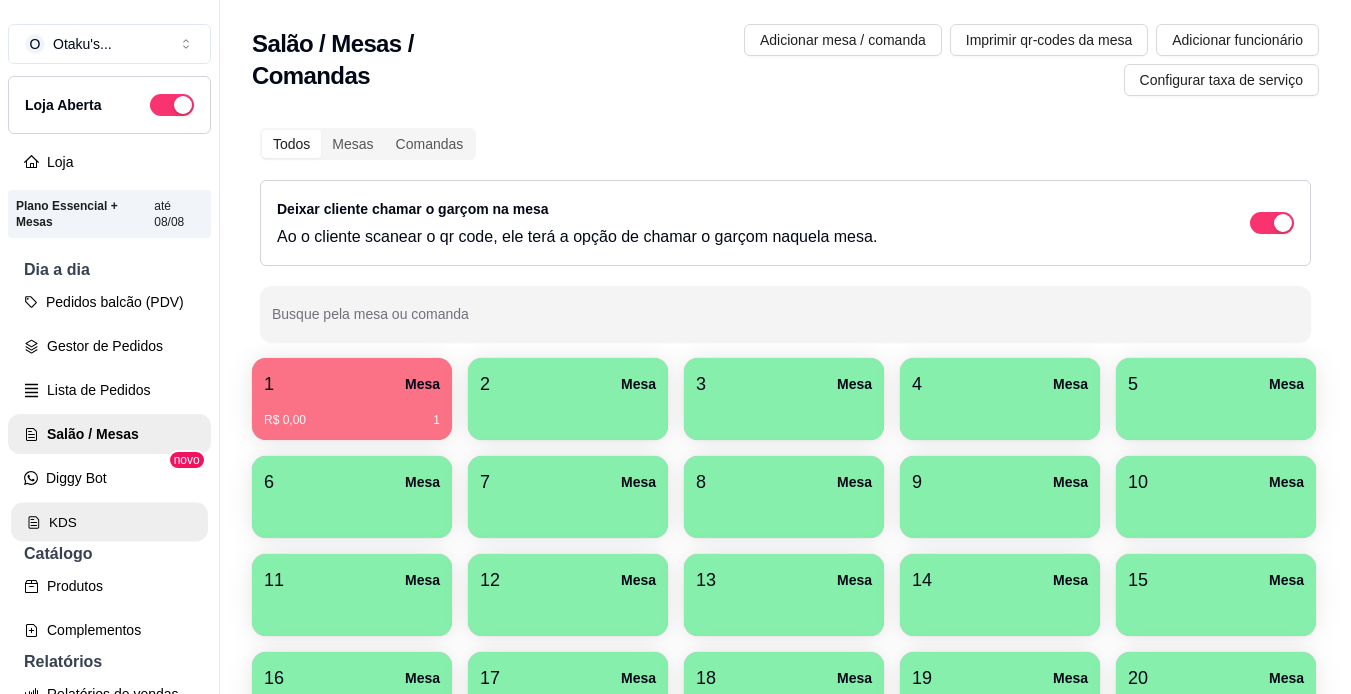click on "KDS" at bounding box center [109, 522] 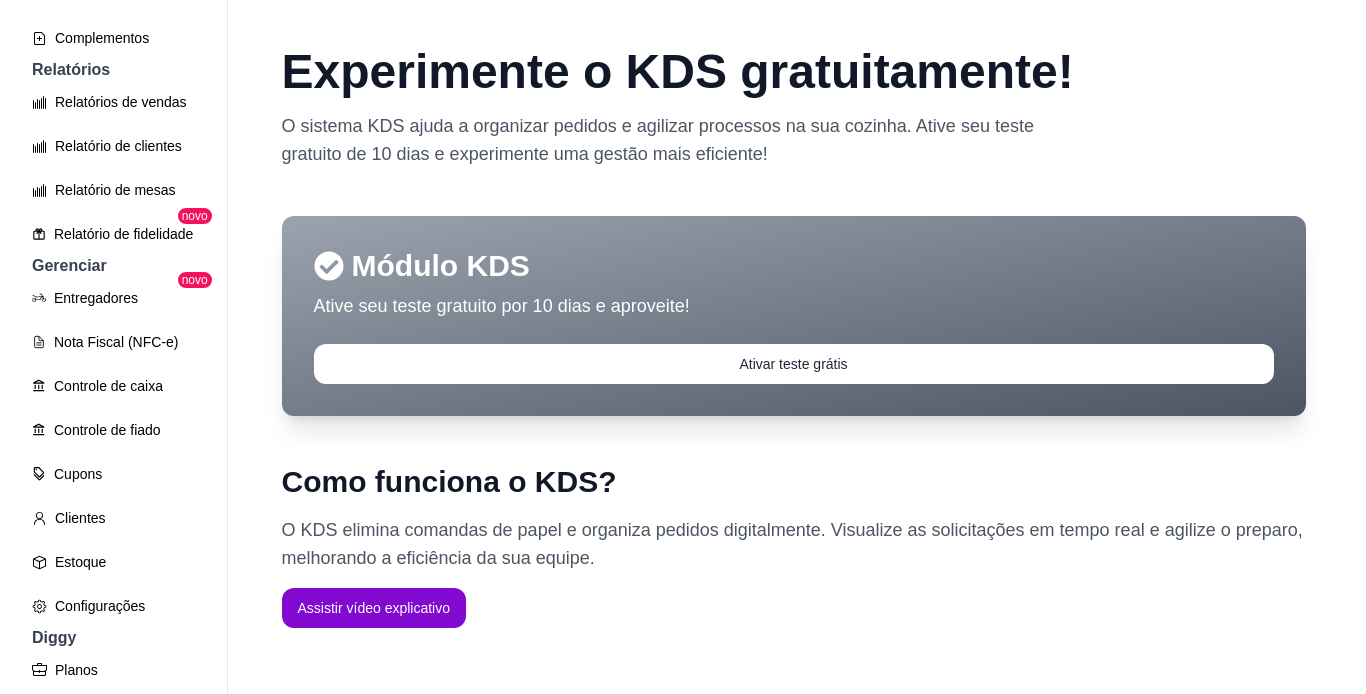 scroll, scrollTop: 736, scrollLeft: 0, axis: vertical 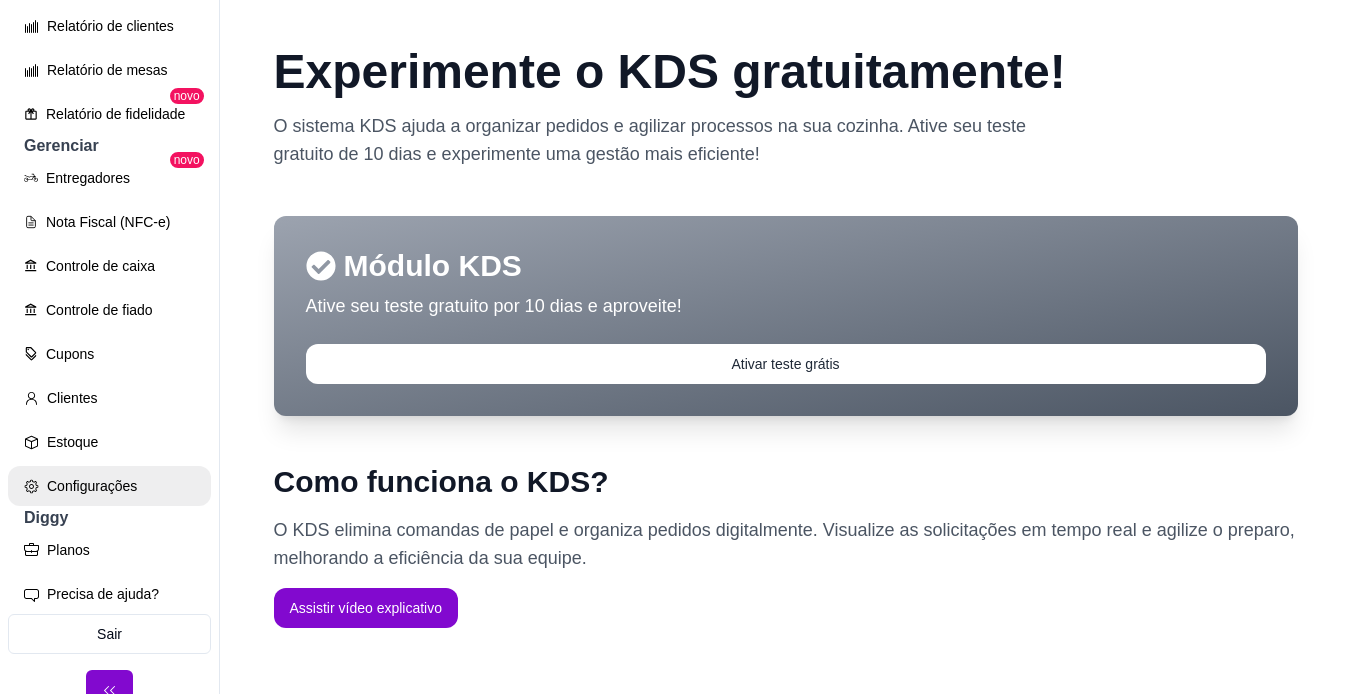 click on "Configurações" at bounding box center (109, 486) 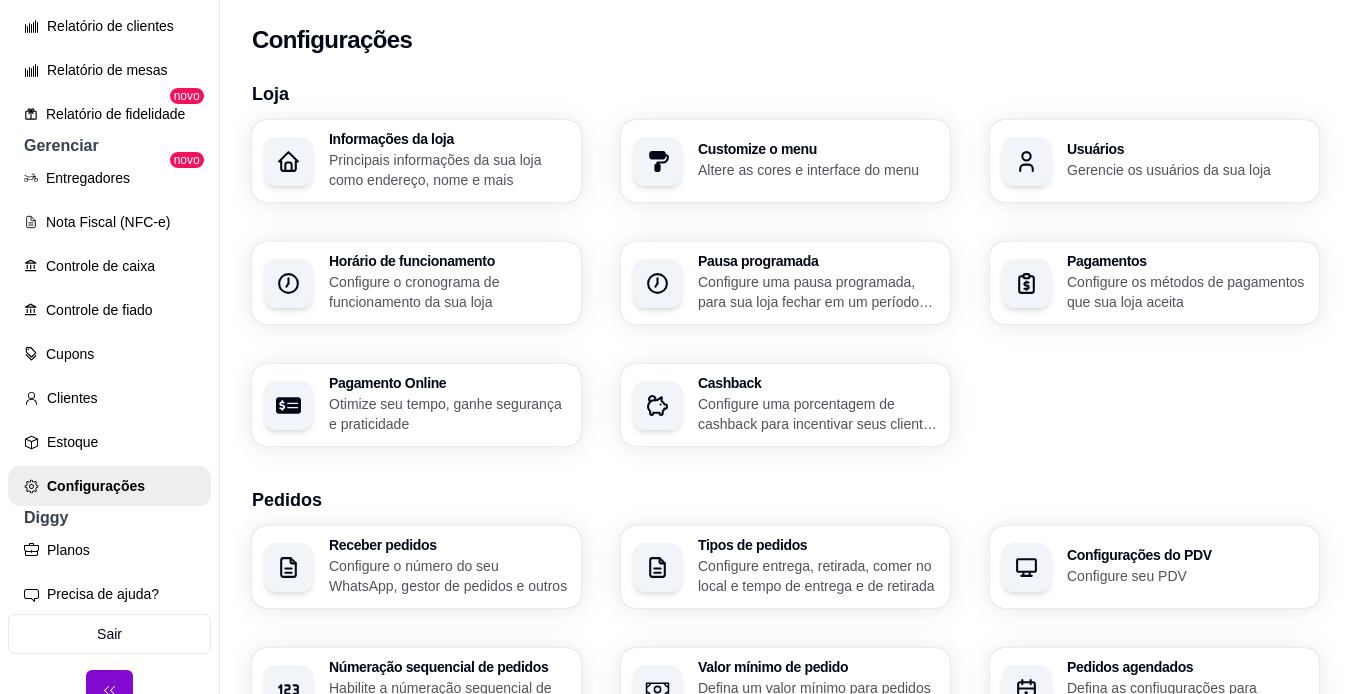 click on "Configure o cronograma de funcionamento da sua loja" at bounding box center (449, 292) 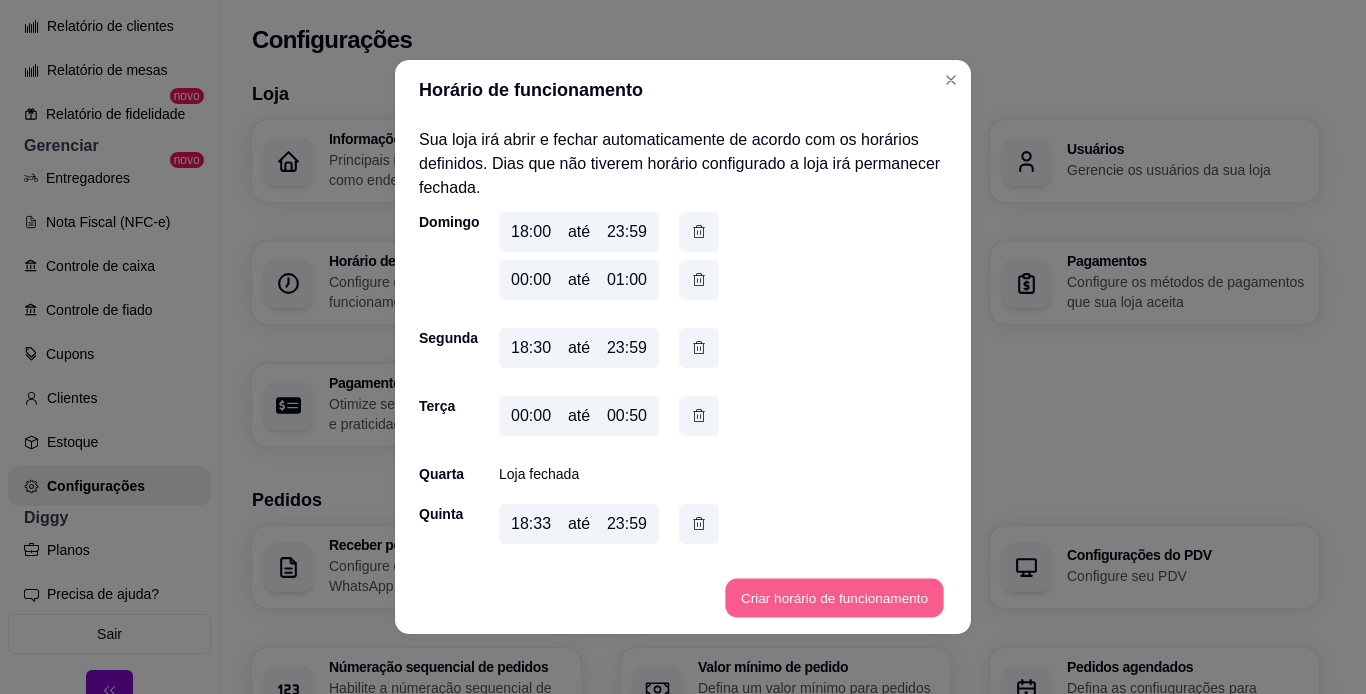 click on "Criar horário de funcionamento" at bounding box center (834, 598) 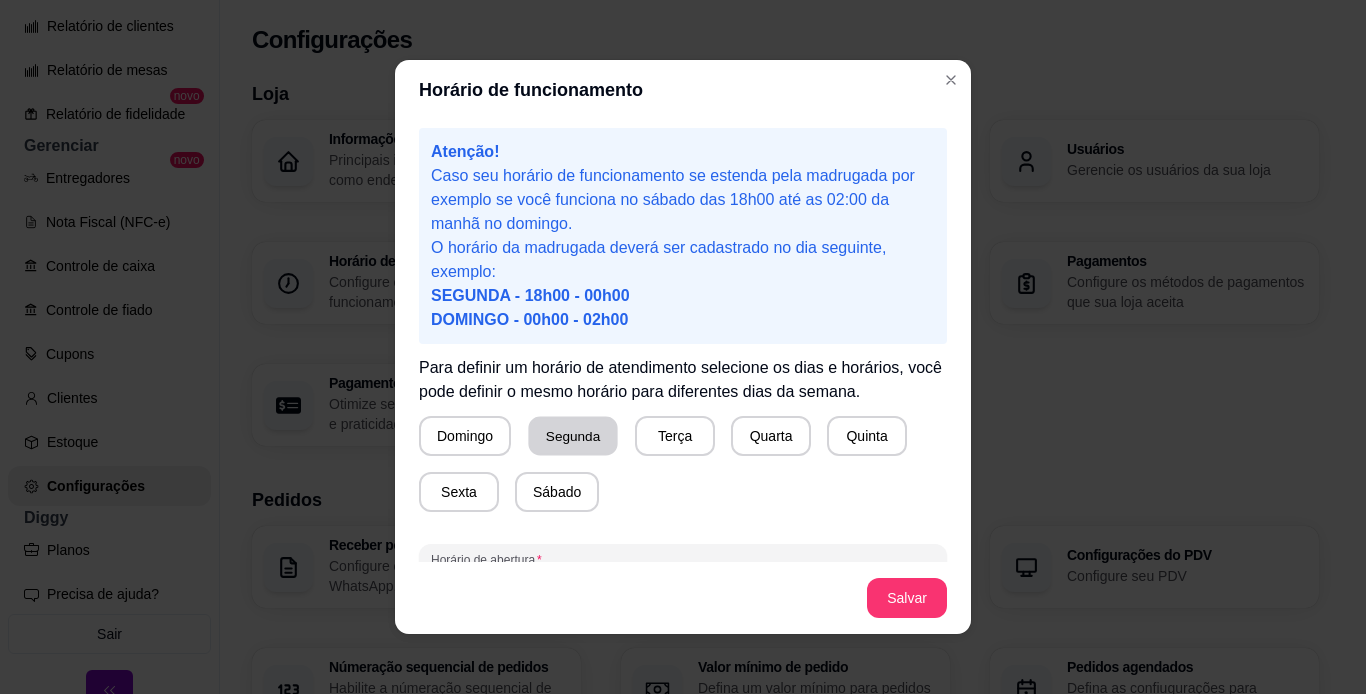 click on "Segunda" at bounding box center (572, 436) 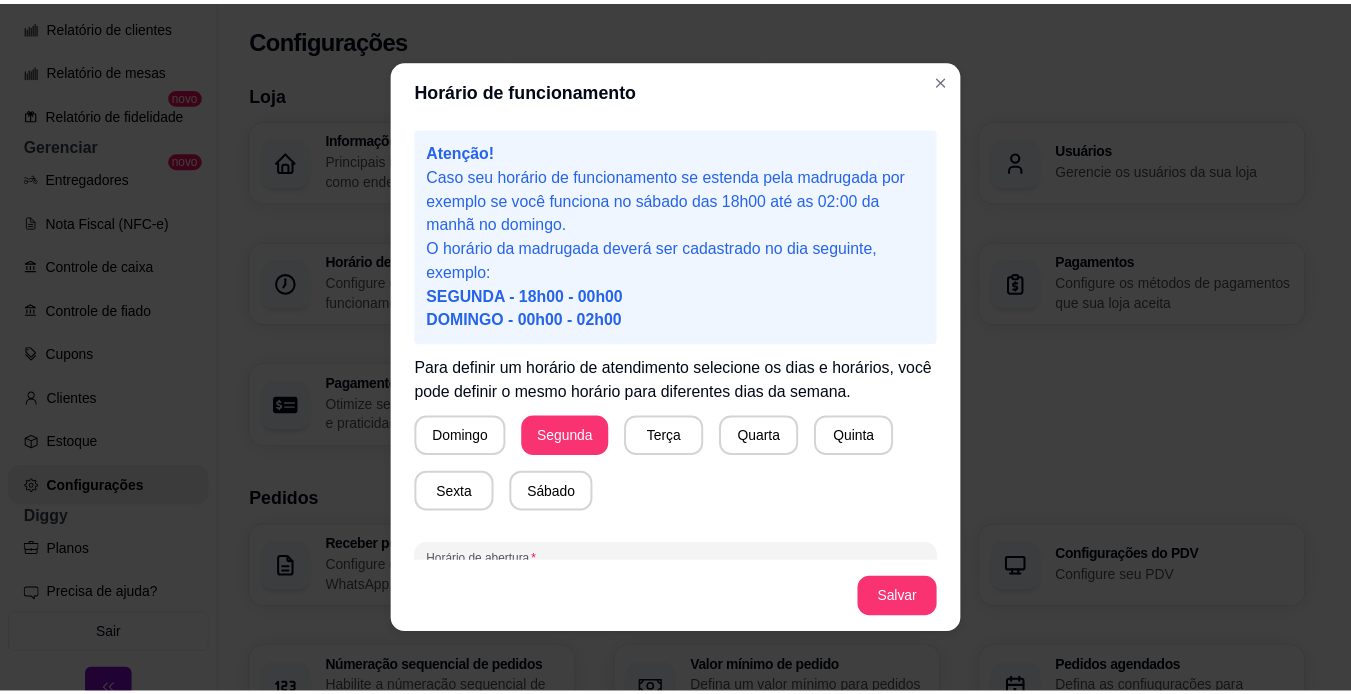 scroll, scrollTop: 134, scrollLeft: 0, axis: vertical 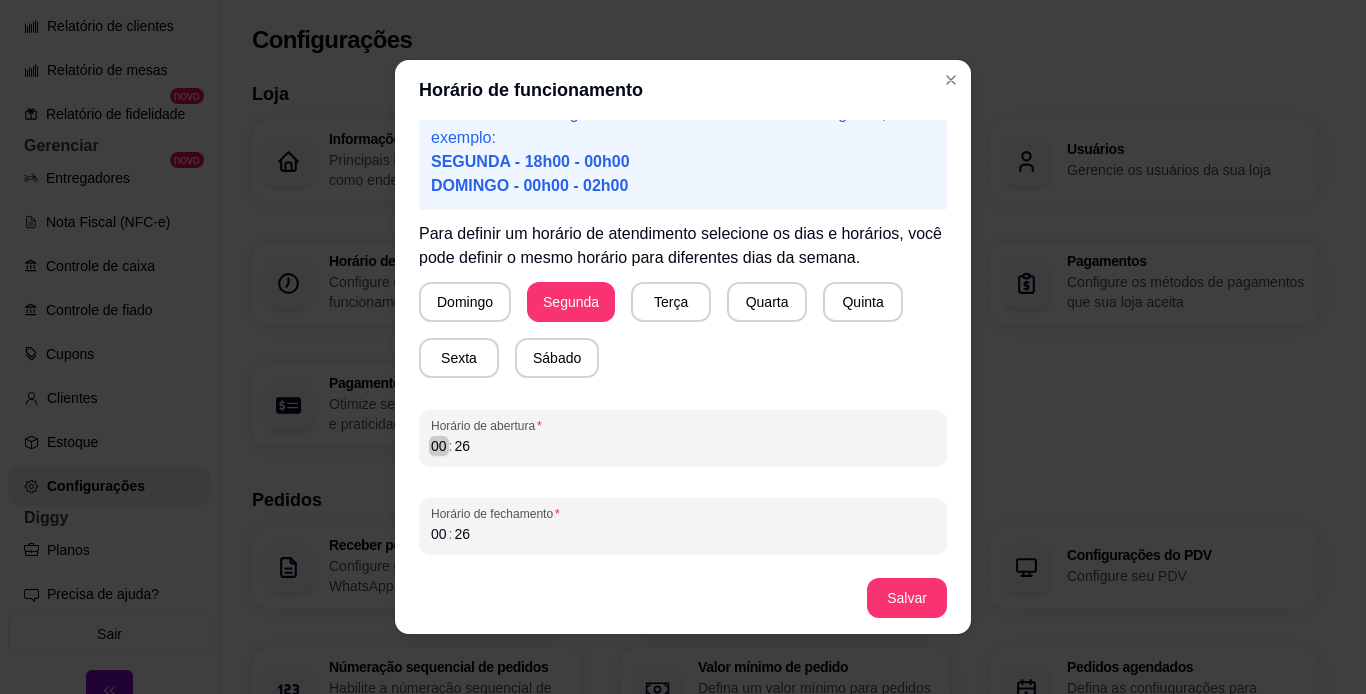 click on ":" at bounding box center [451, 446] 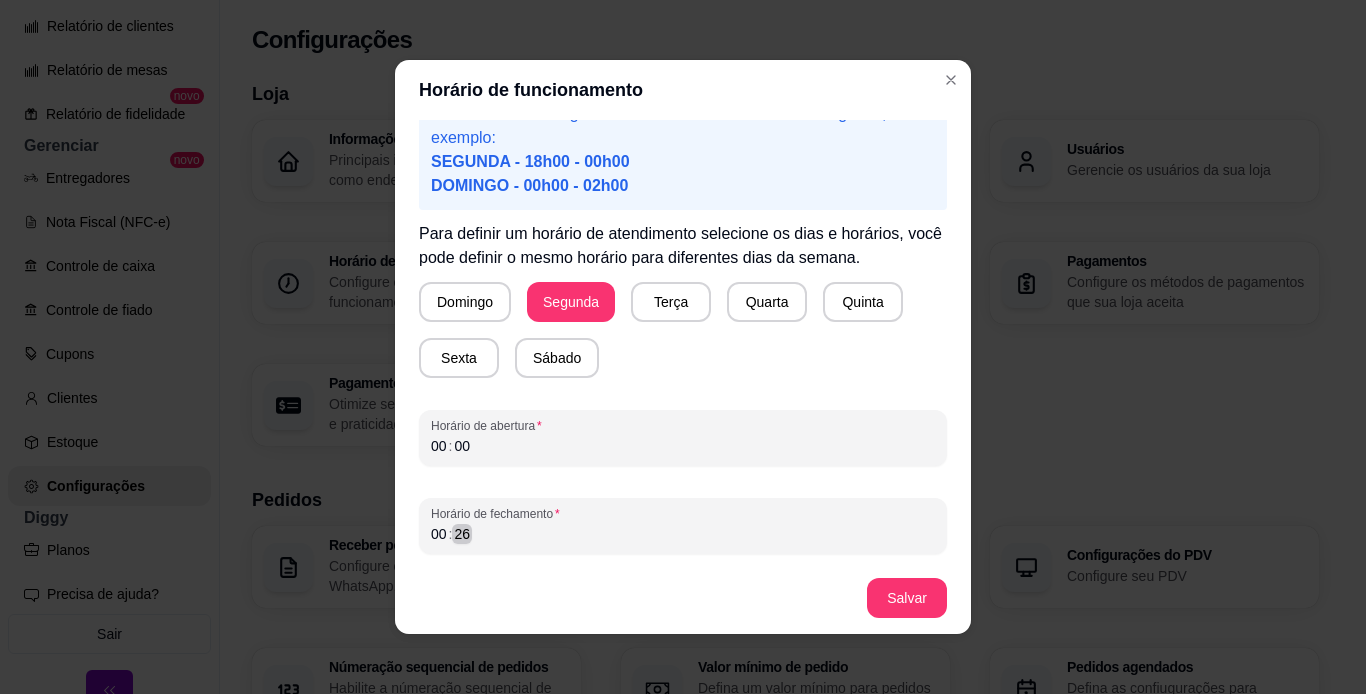 click on "00 : 26" at bounding box center (683, 534) 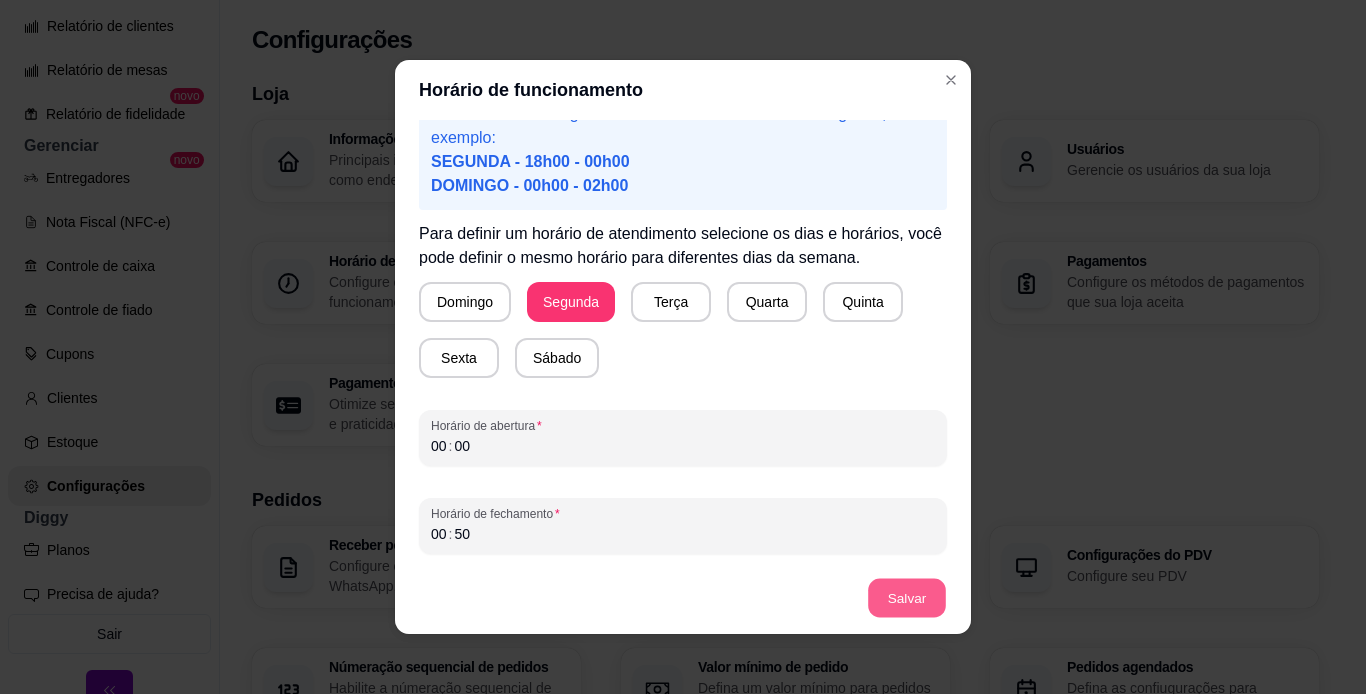 click on "Salvar" at bounding box center (907, 598) 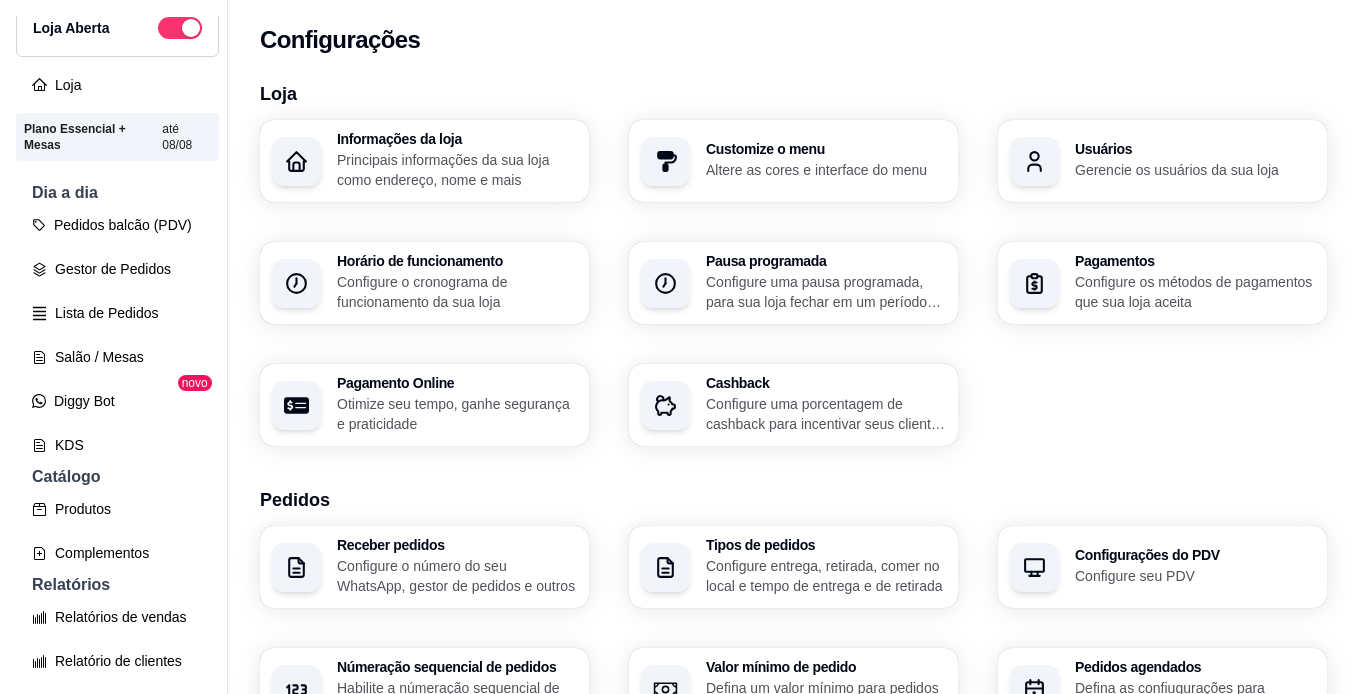 scroll, scrollTop: 70, scrollLeft: 0, axis: vertical 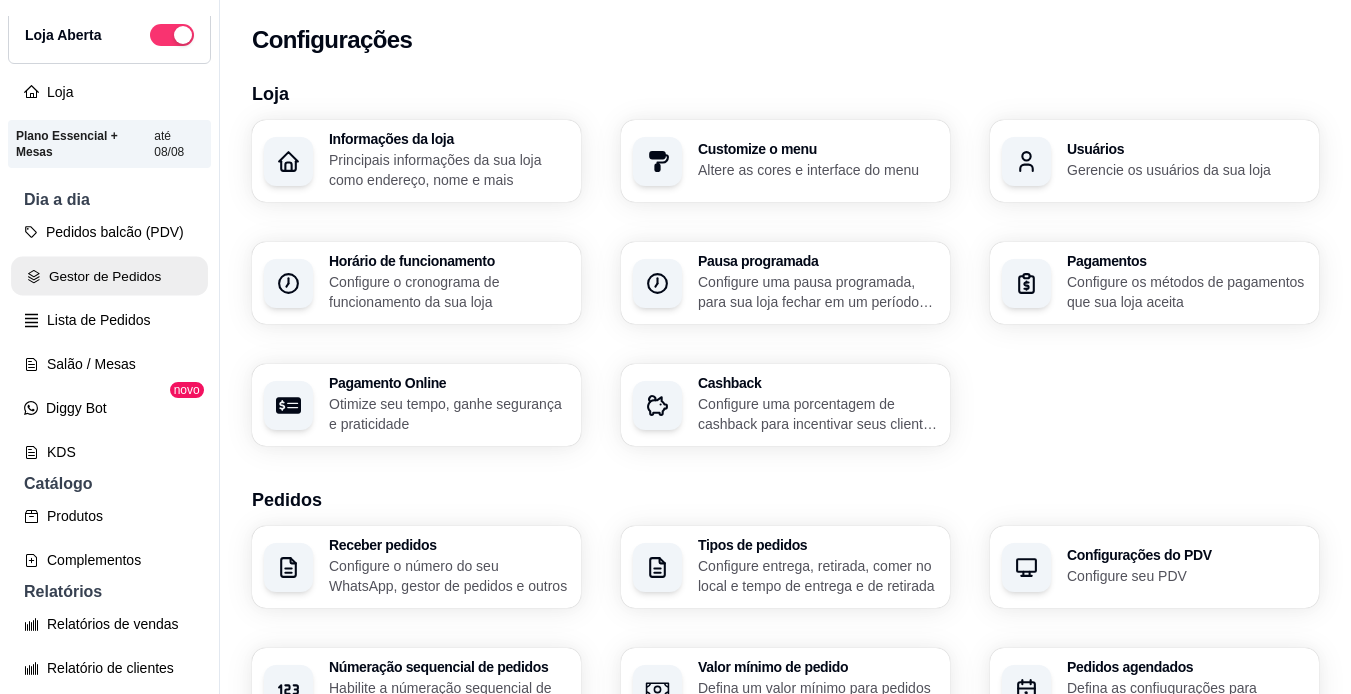 click on "Gestor de Pedidos" at bounding box center (109, 276) 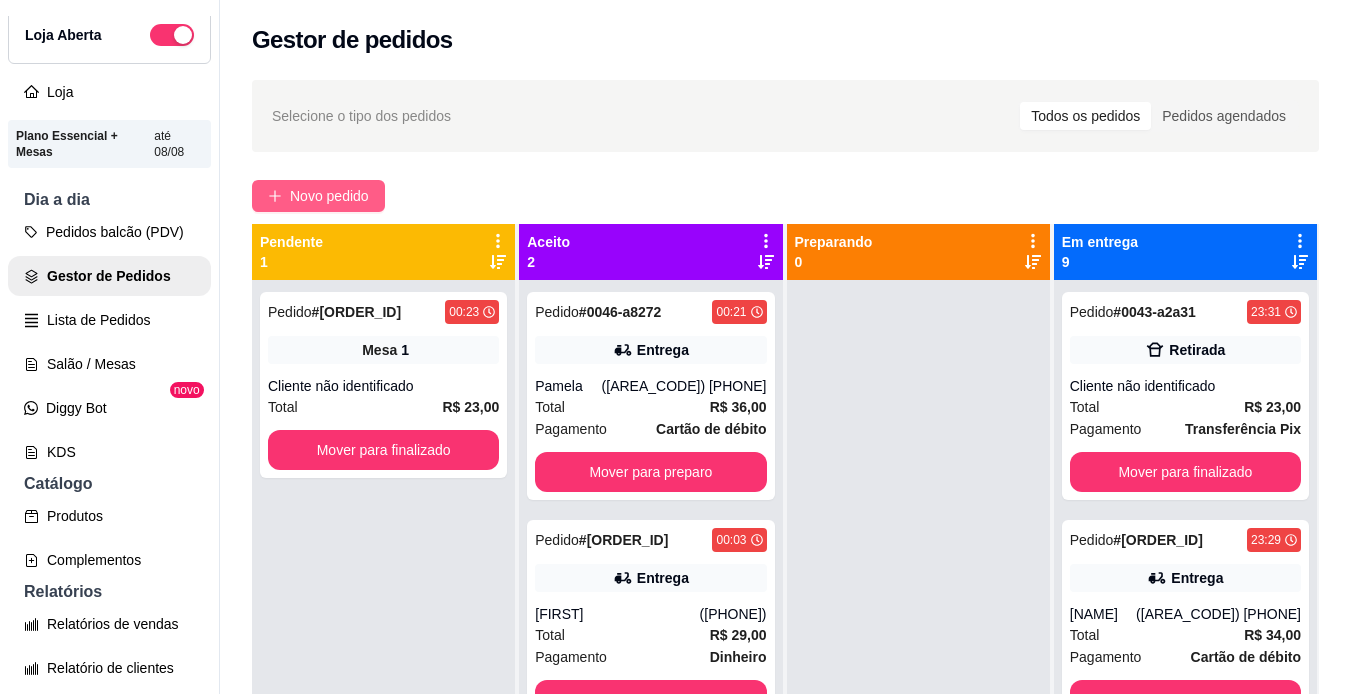 click on "Novo pedido" at bounding box center [329, 196] 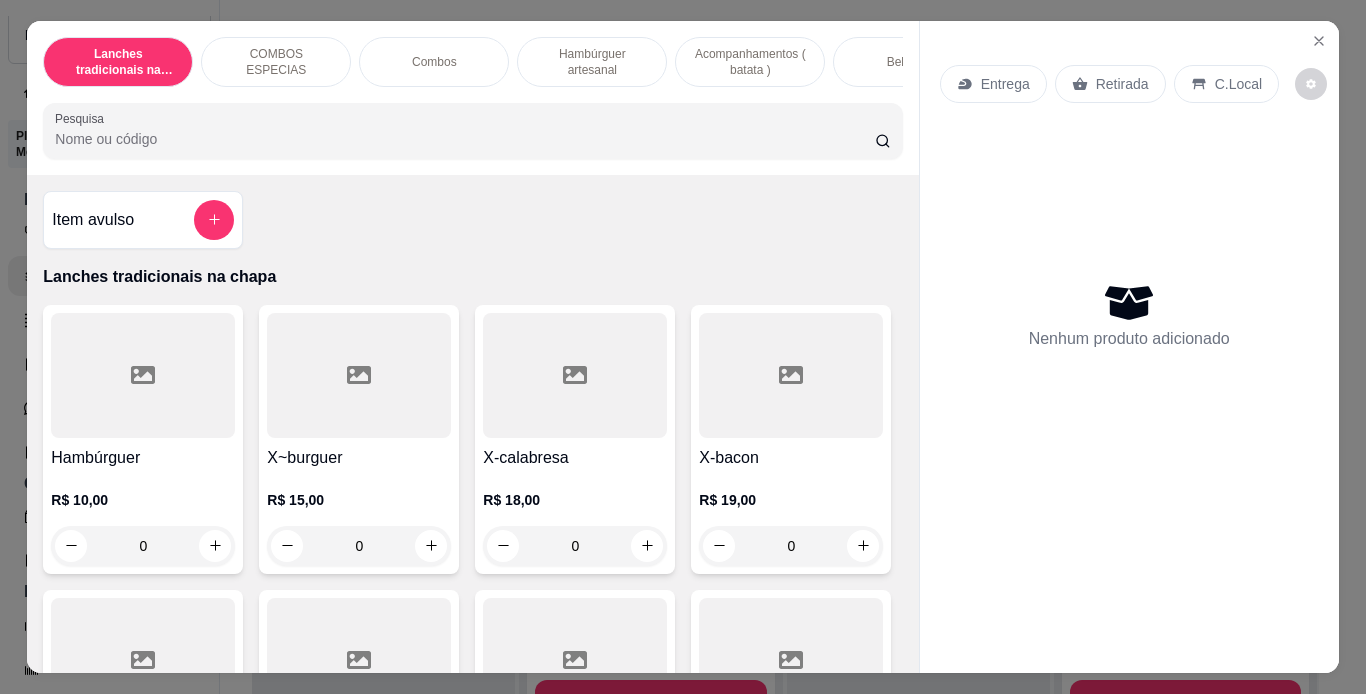 click on "Hambúrguer artesanal" at bounding box center (592, 62) 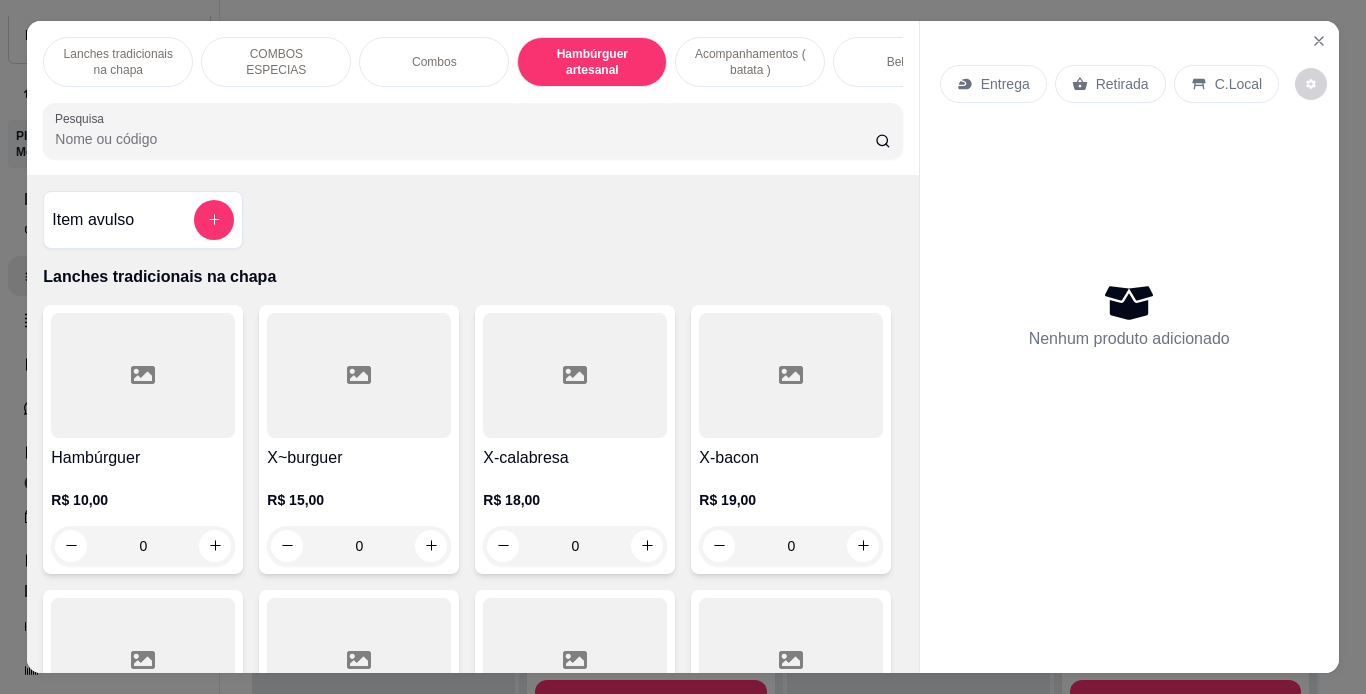 scroll, scrollTop: 3361, scrollLeft: 0, axis: vertical 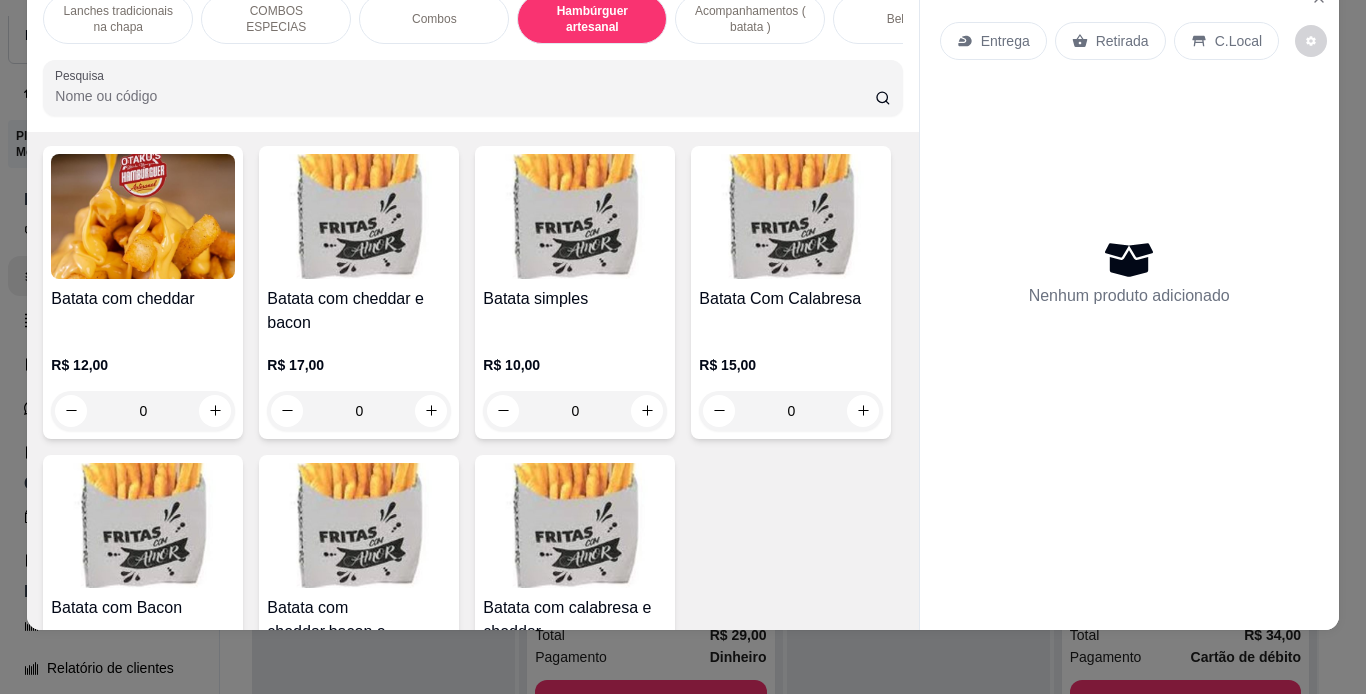 click on "0" at bounding box center (143, 62) 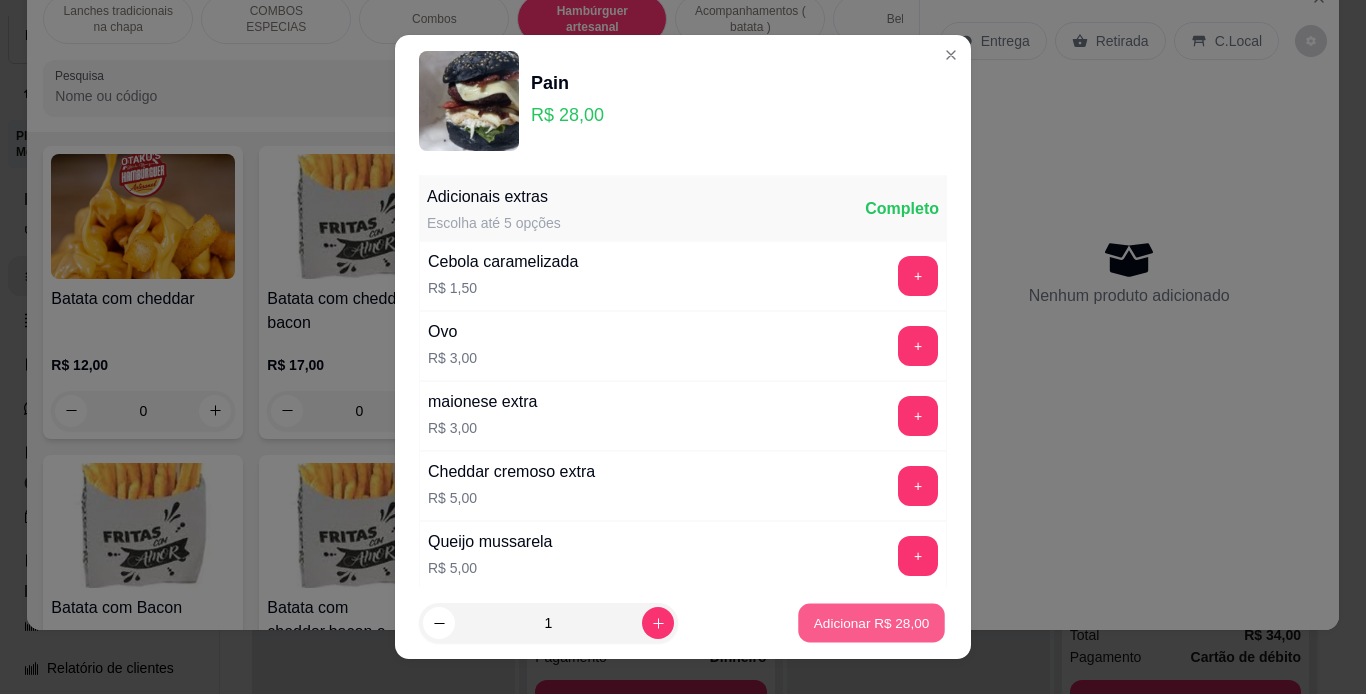 click on "Adicionar   R$ 28,00" at bounding box center (872, 623) 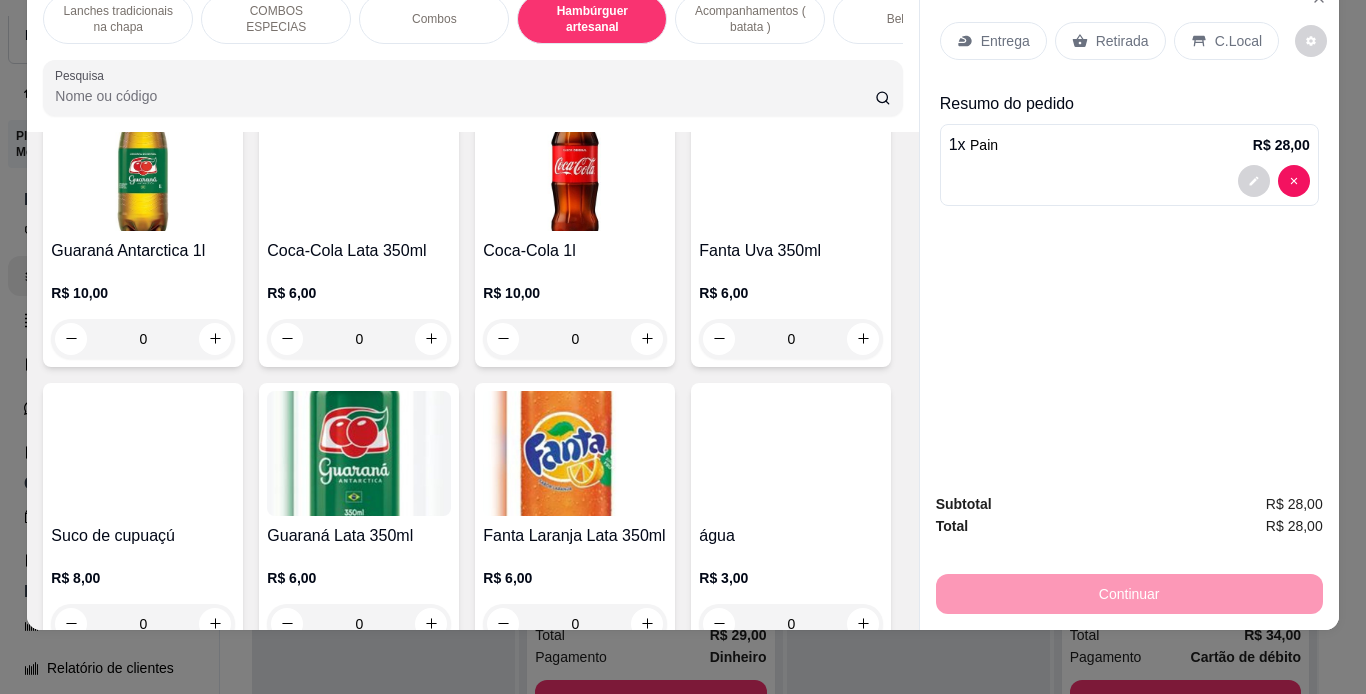 scroll, scrollTop: 4713, scrollLeft: 0, axis: vertical 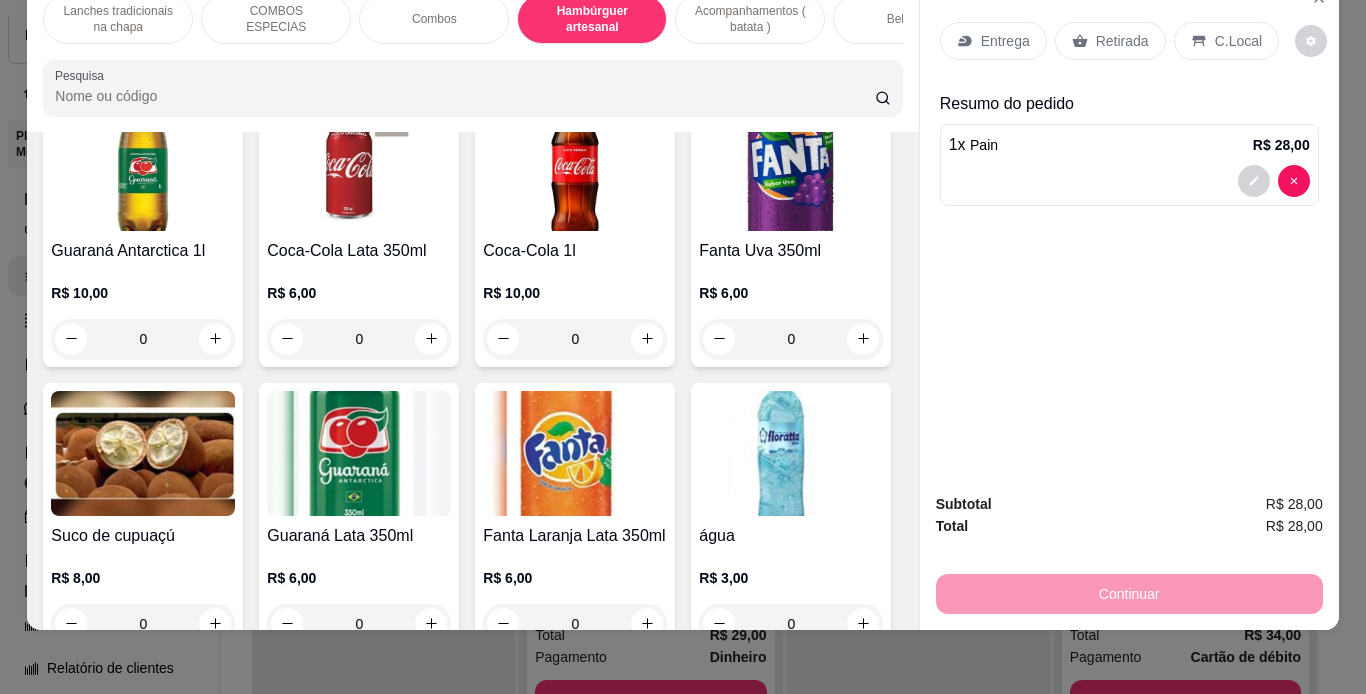 click on "Batata Com Calabresa" at bounding box center (791, -395) 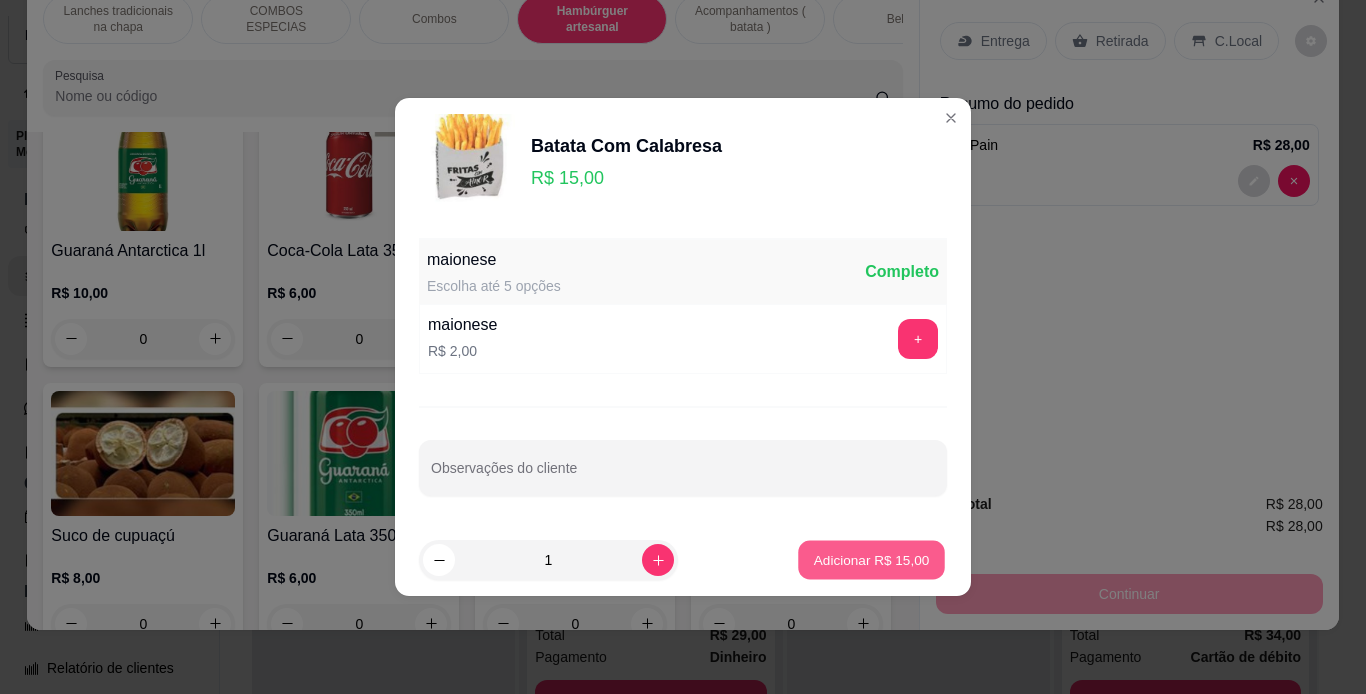 click on "Adicionar   R$ 15,00" at bounding box center (872, 559) 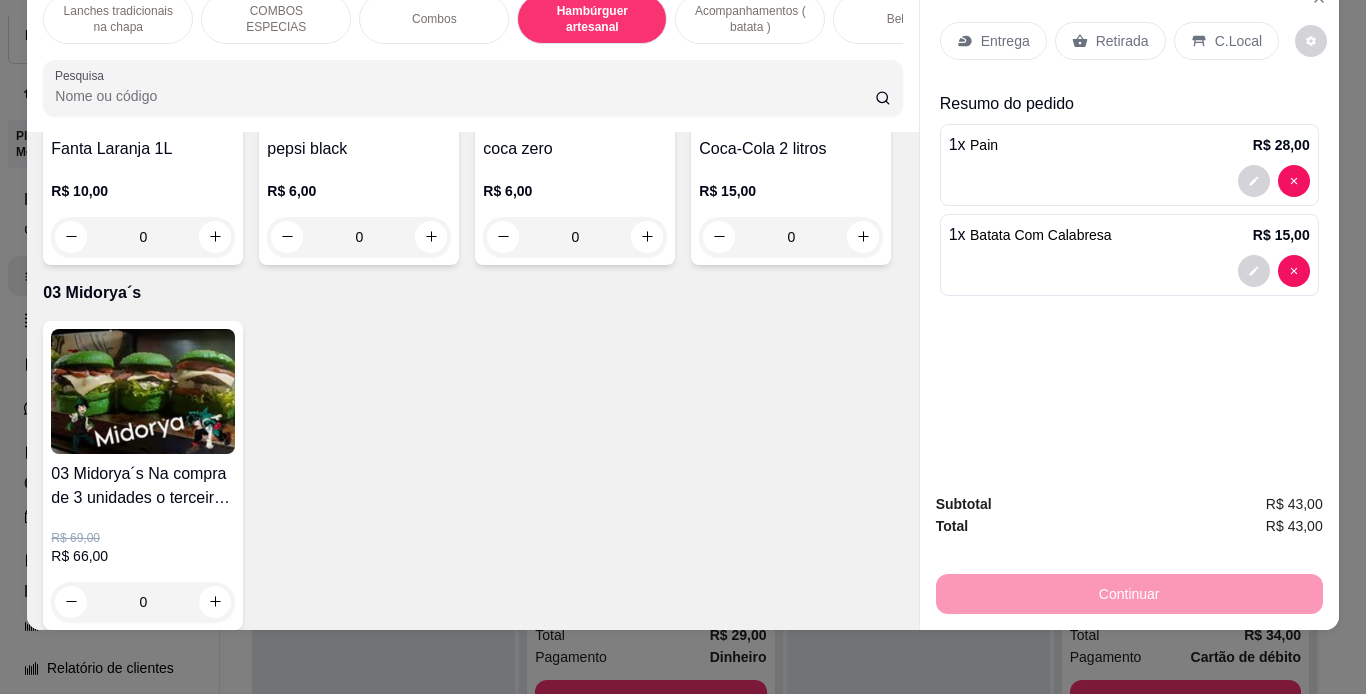 scroll, scrollTop: 5387, scrollLeft: 0, axis: vertical 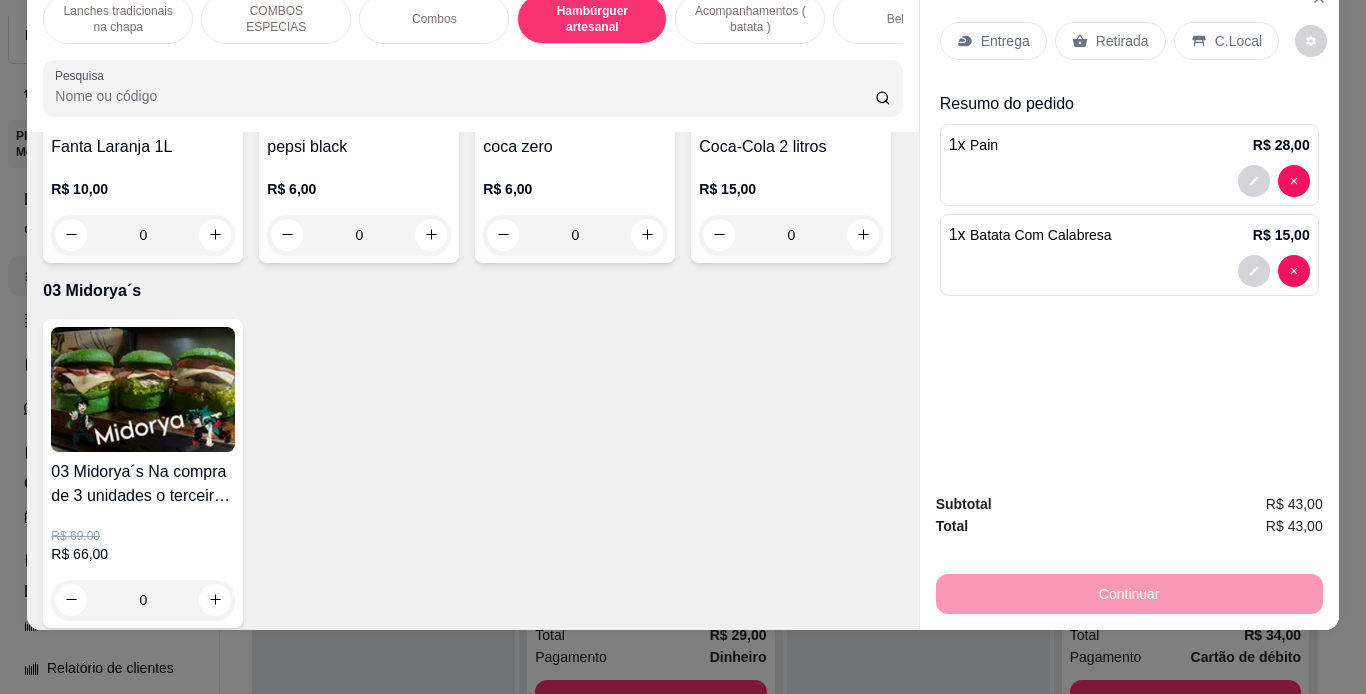 click on "R$ 10,00" at bounding box center (575, -381) 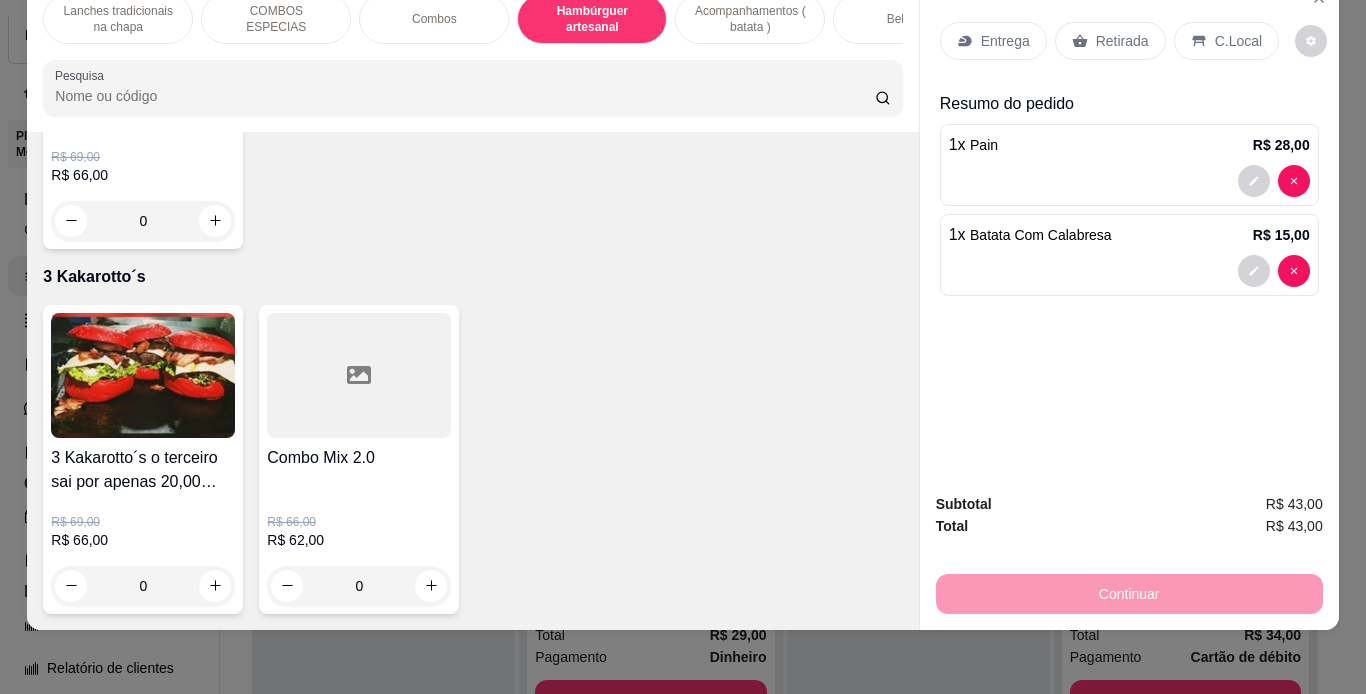 scroll, scrollTop: 6237, scrollLeft: 0, axis: vertical 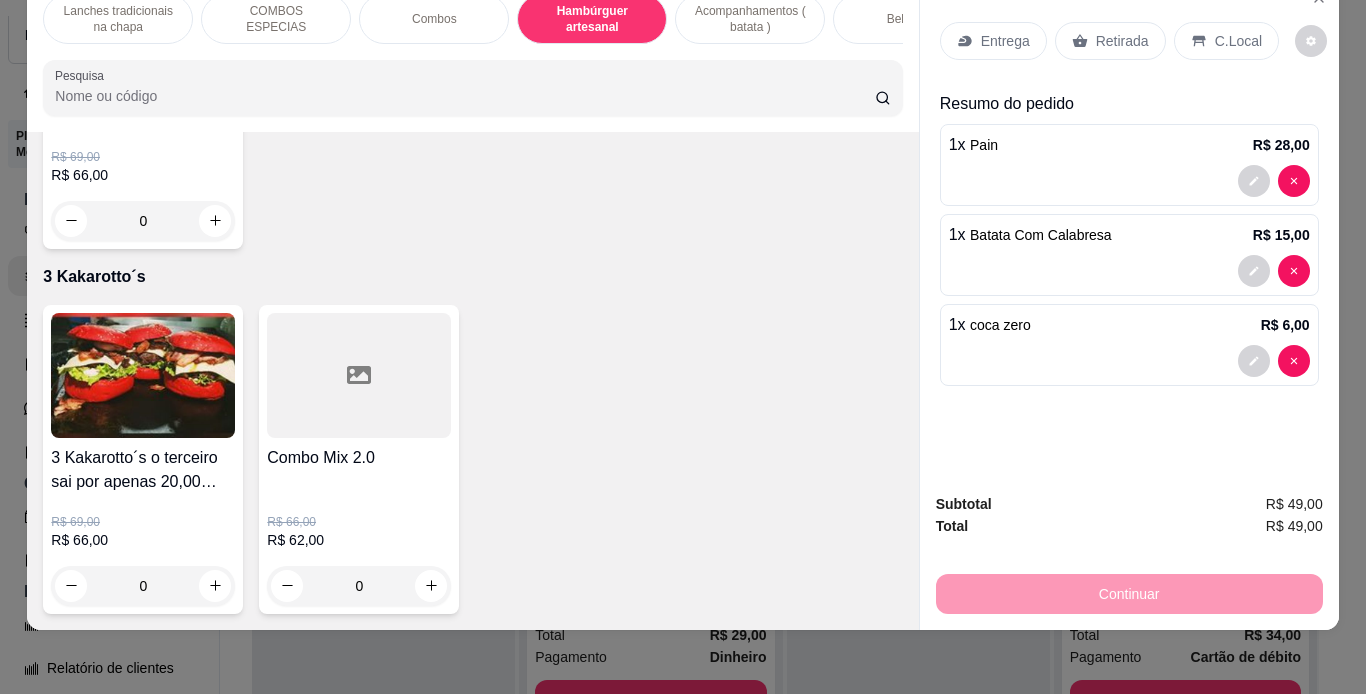 click on "Entrega" at bounding box center [1005, 41] 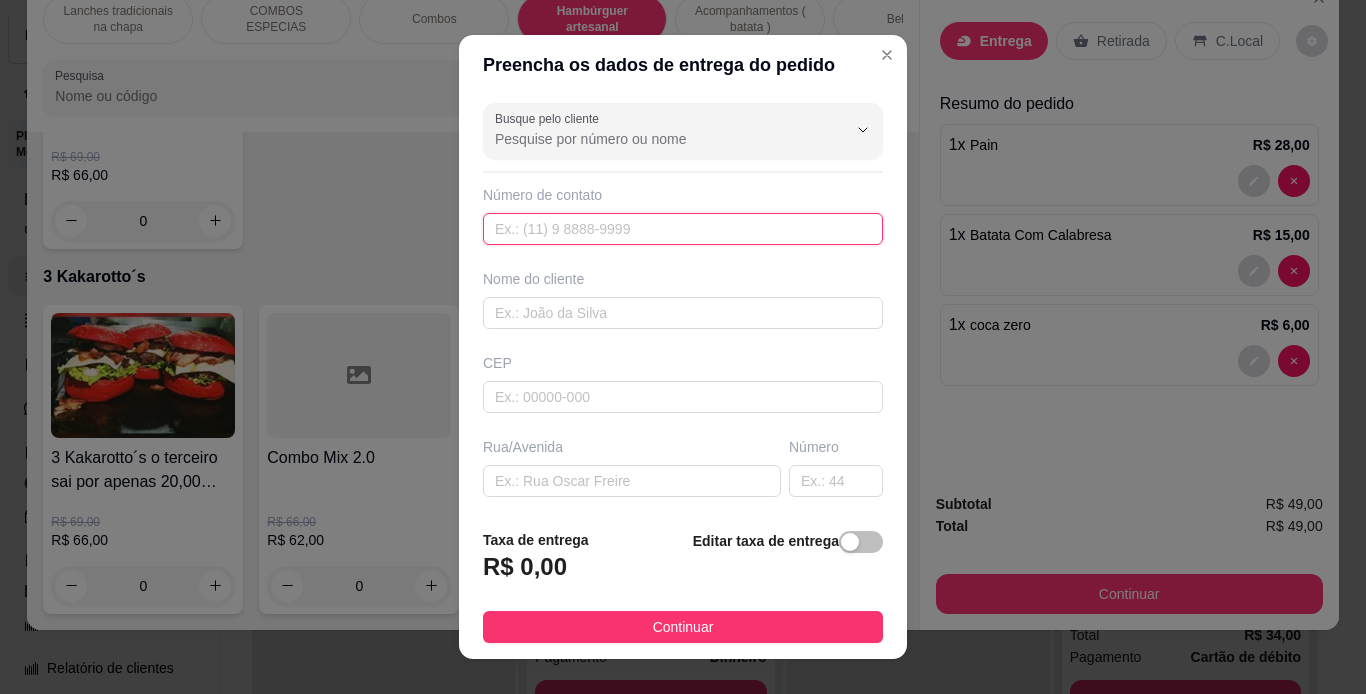 click at bounding box center [683, 229] 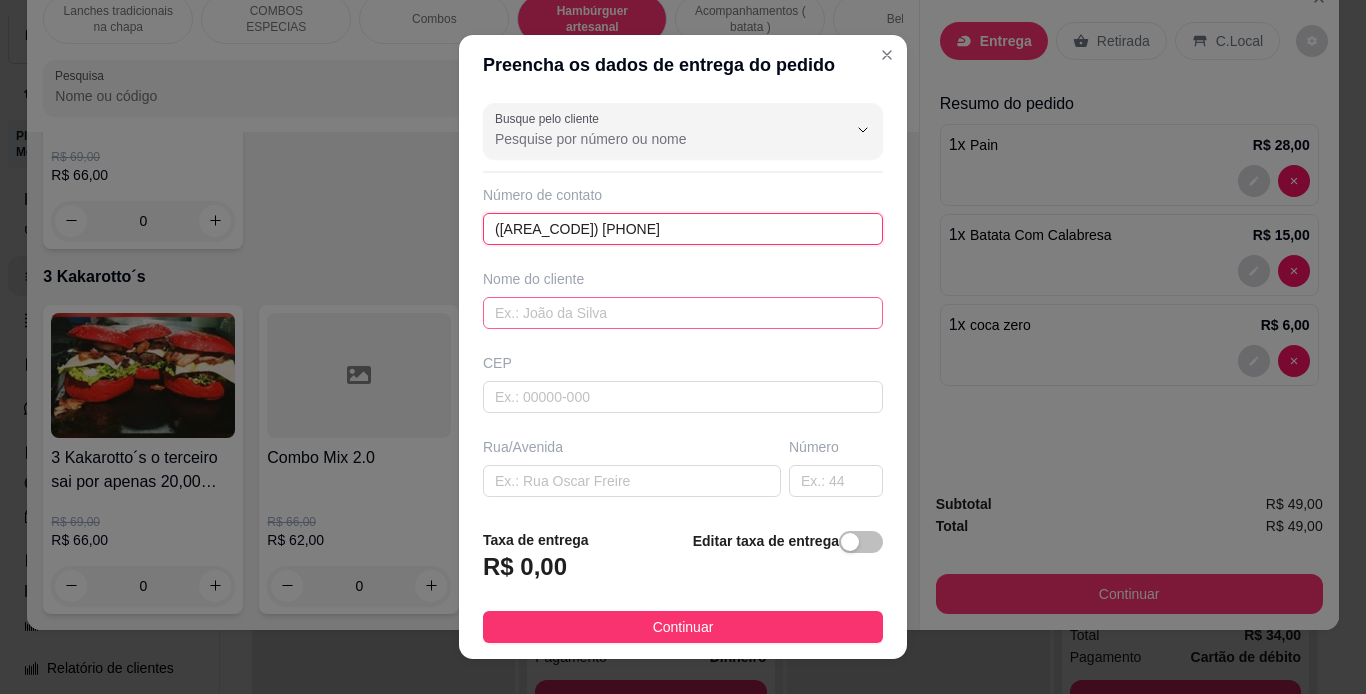 type on "([AREA_CODE]) [PHONE]" 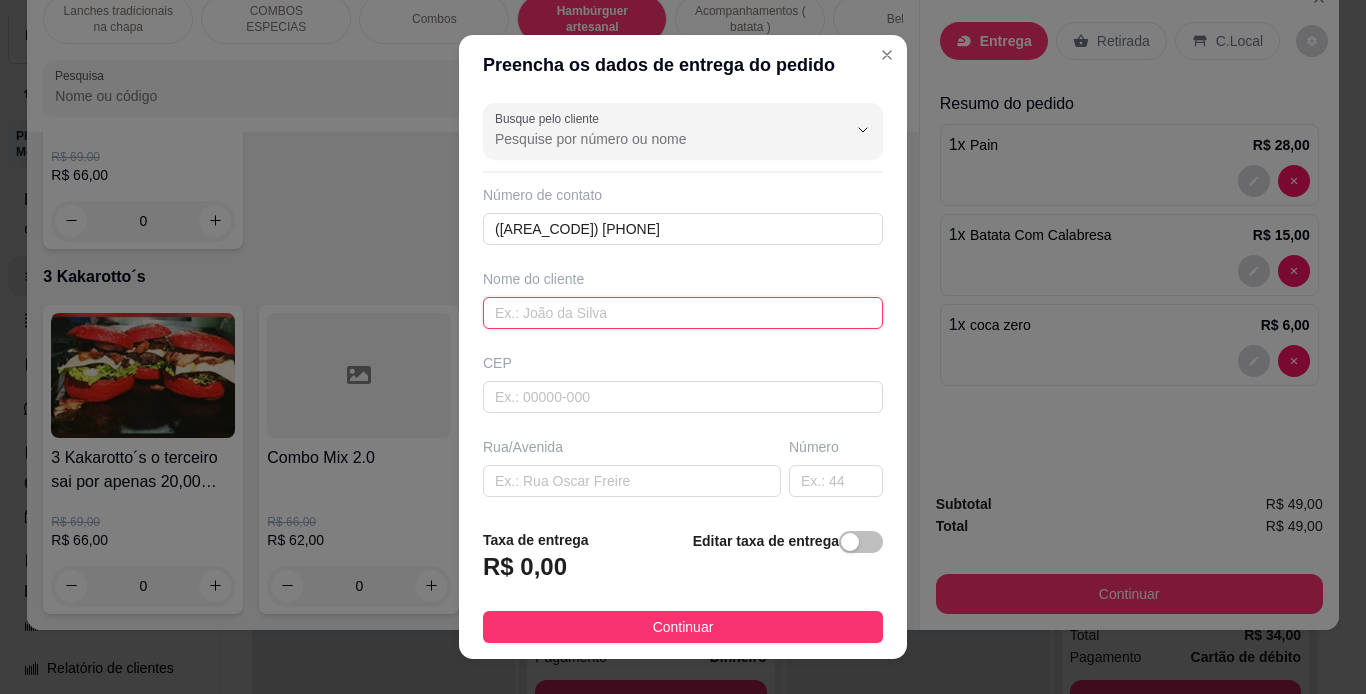 click at bounding box center [683, 313] 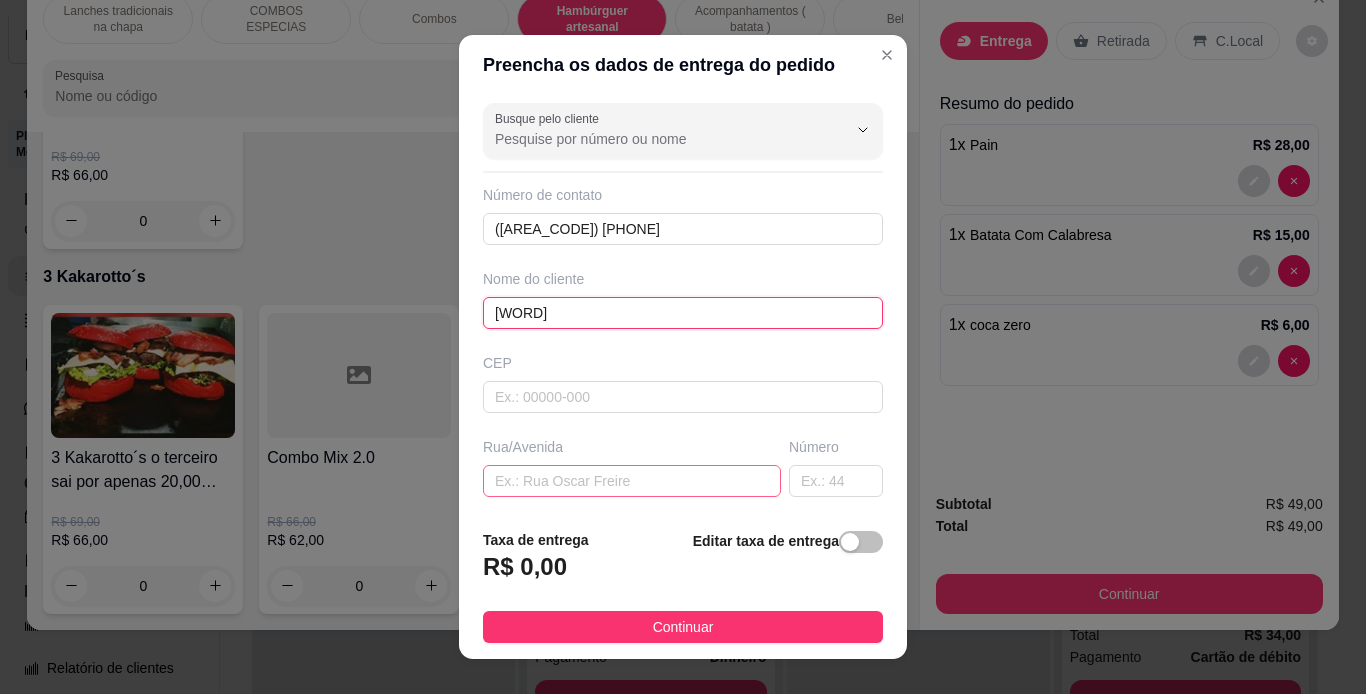 type on "[WORD]" 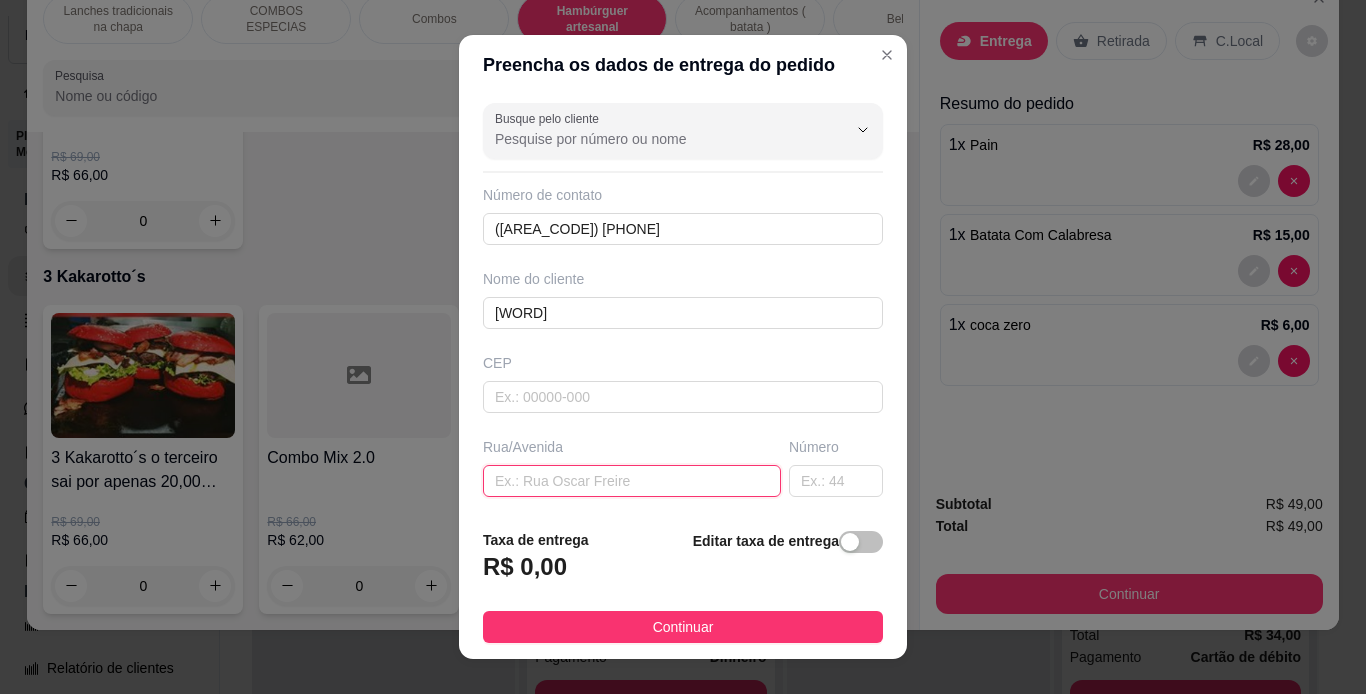 click at bounding box center [632, 481] 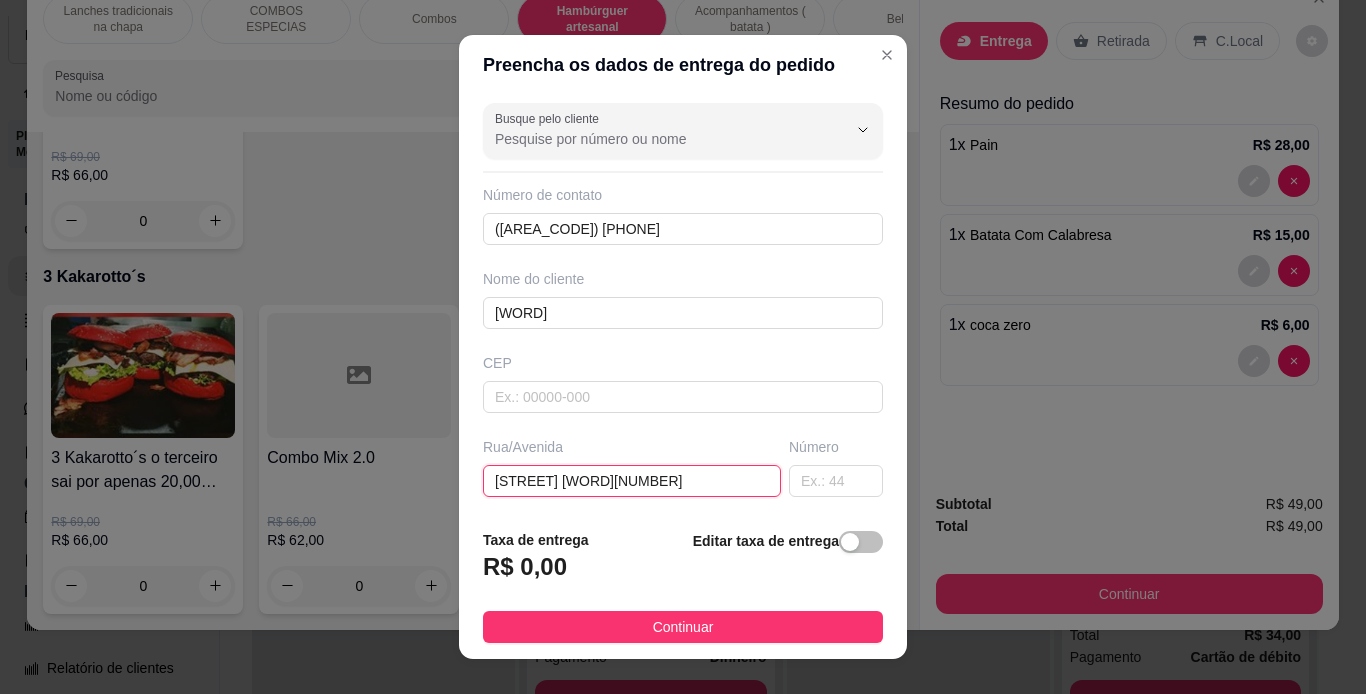 type on "[STREET] [WORD][NUMBER]" 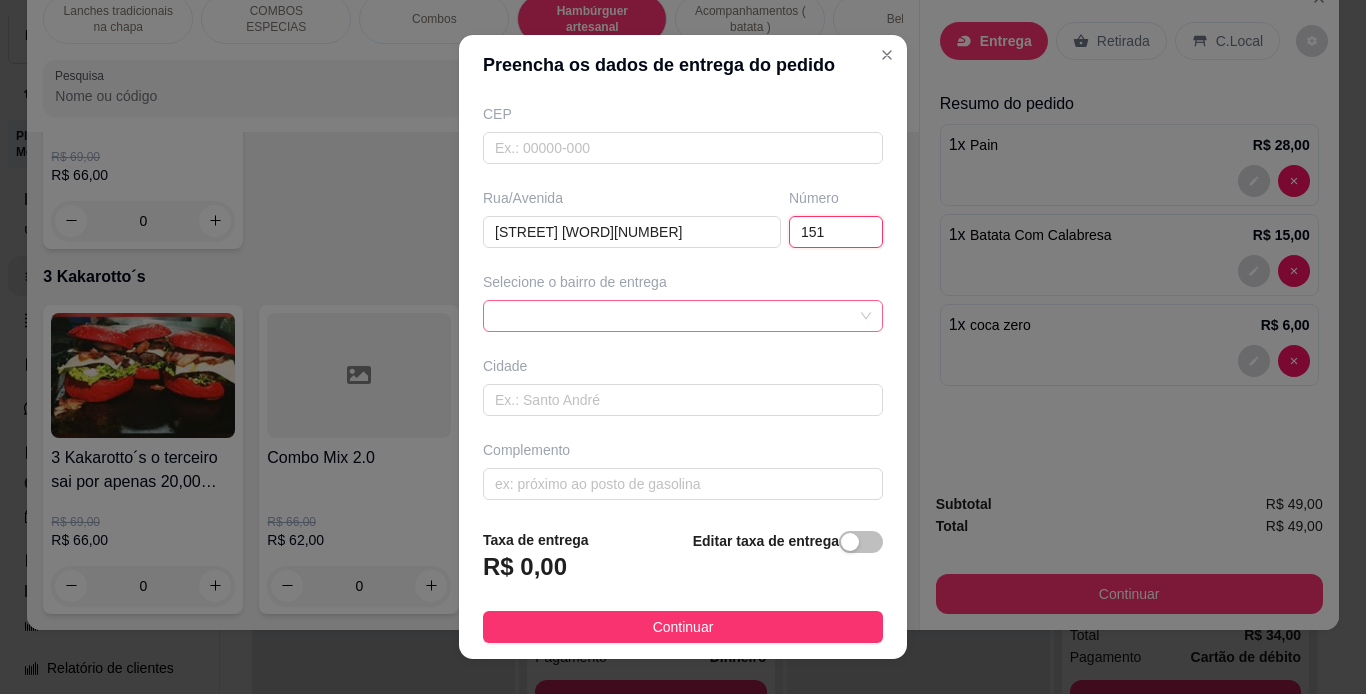 scroll, scrollTop: 250, scrollLeft: 0, axis: vertical 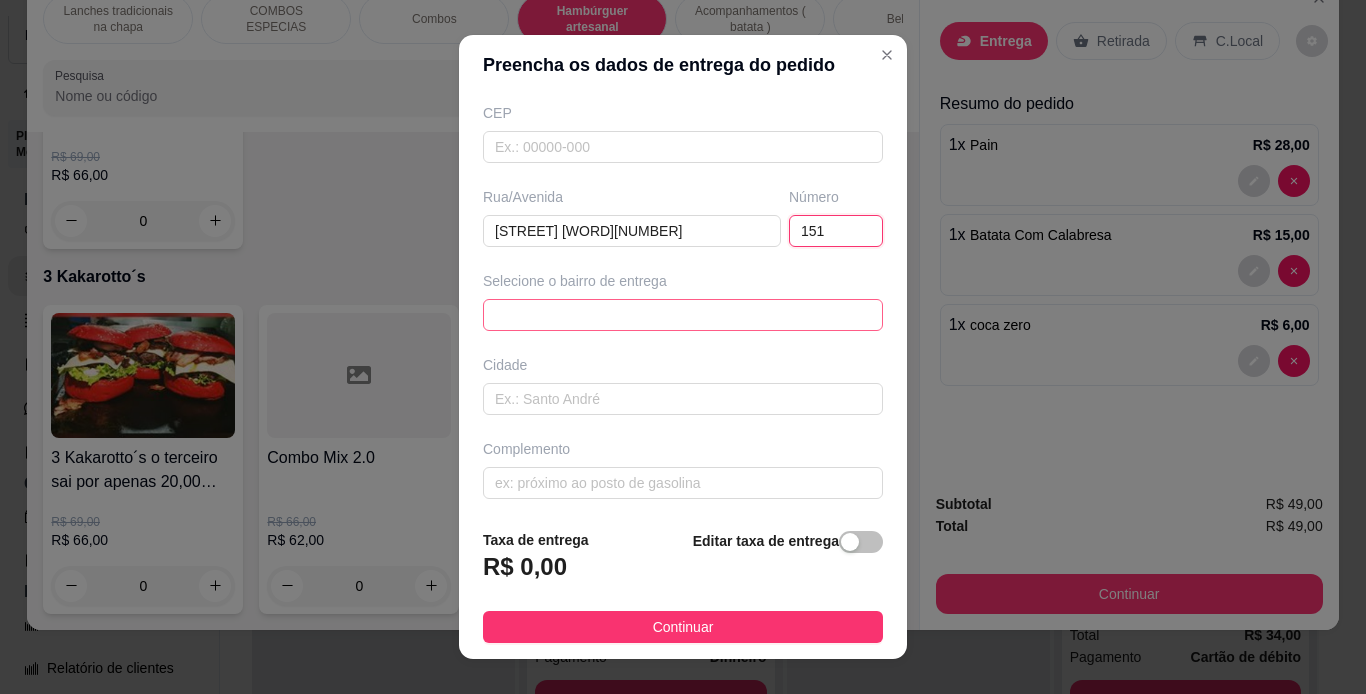click on "[ORDER_ID] [ORDER_ID] maracangalha - [CITY] -  R$ 0,00 barreiro - [CITY] -  R$ 0,00 Souza - [CITY] -  R$ 0,00 Sacramenta - [CITY] -  R$ 0,00 Marambaia - [CITY] -  R$ 0,00 mangueirão - [CITY] -  R$ 8,00 Parque Verde - [CITY]  -  R$ 15,00 Bengui - [CITY] -  R$ 10,00 Pedreira  - [CITY] -  R$ 0,00 Fátima - [CITY] -  R$ 12,00" at bounding box center [683, 315] 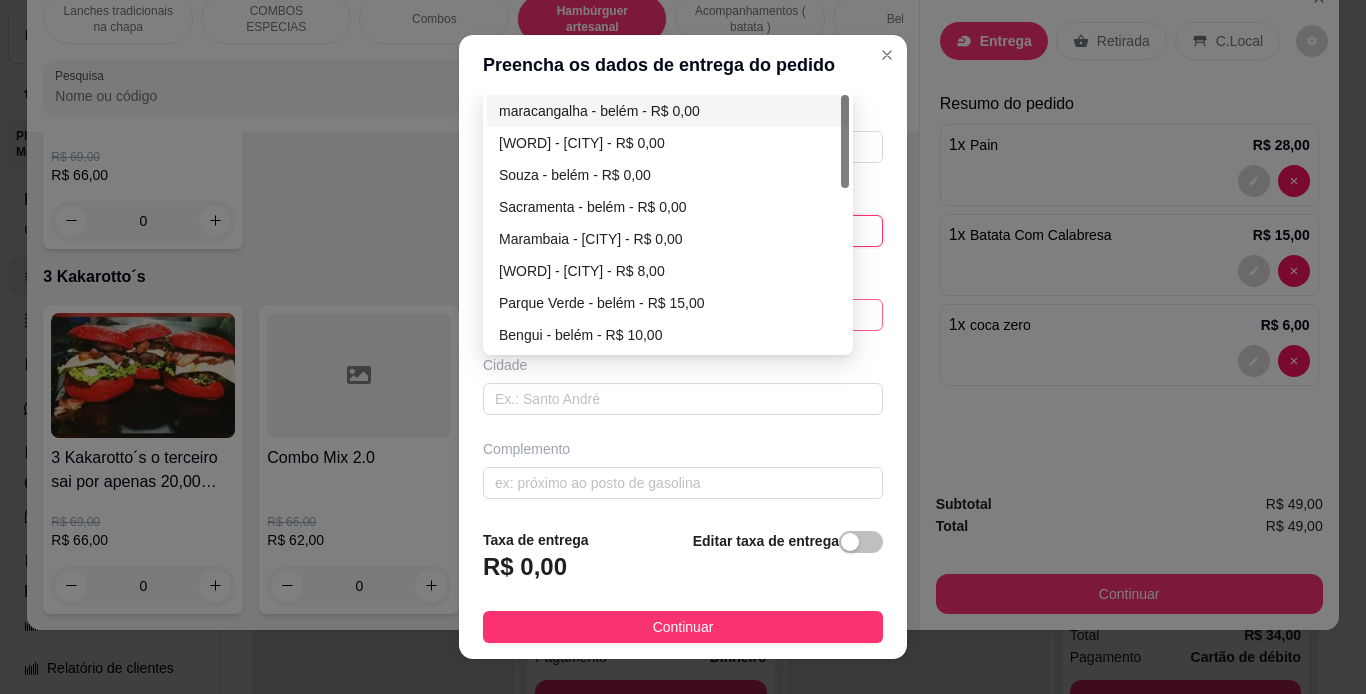 type on "151" 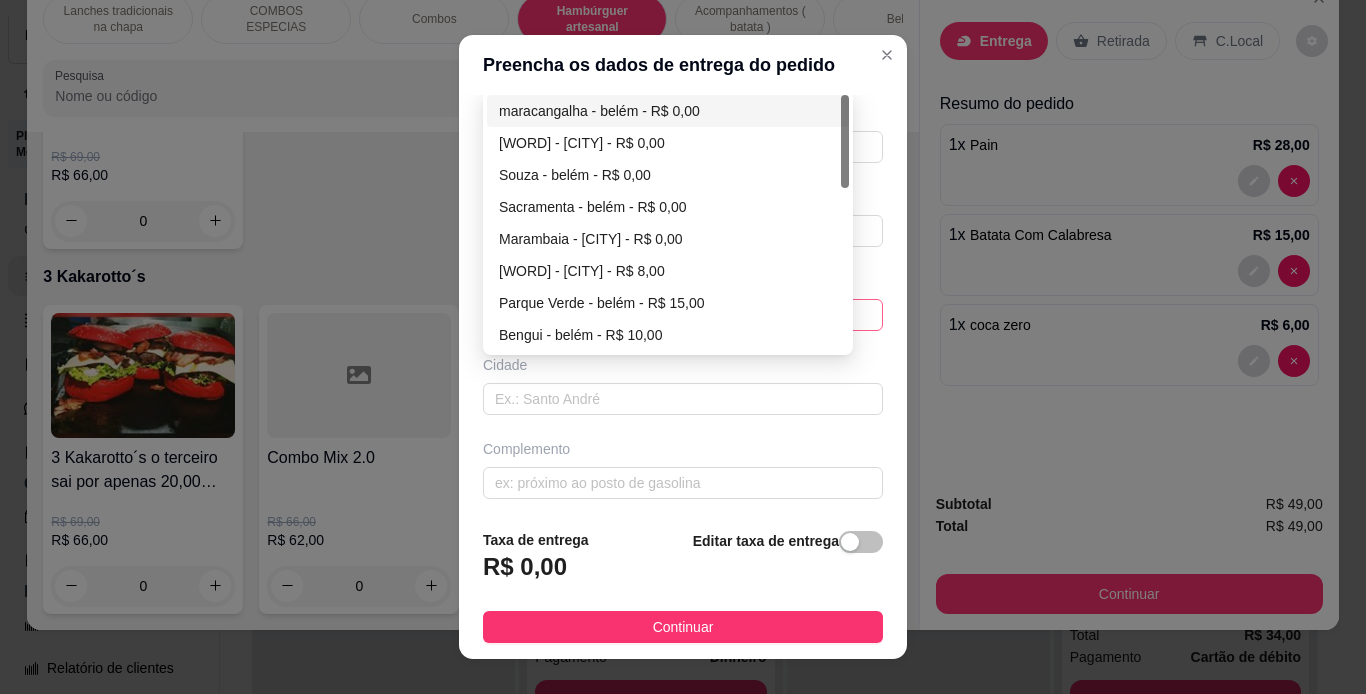 click on "maracangalha - belém -  R$ 0,00" at bounding box center (668, 111) 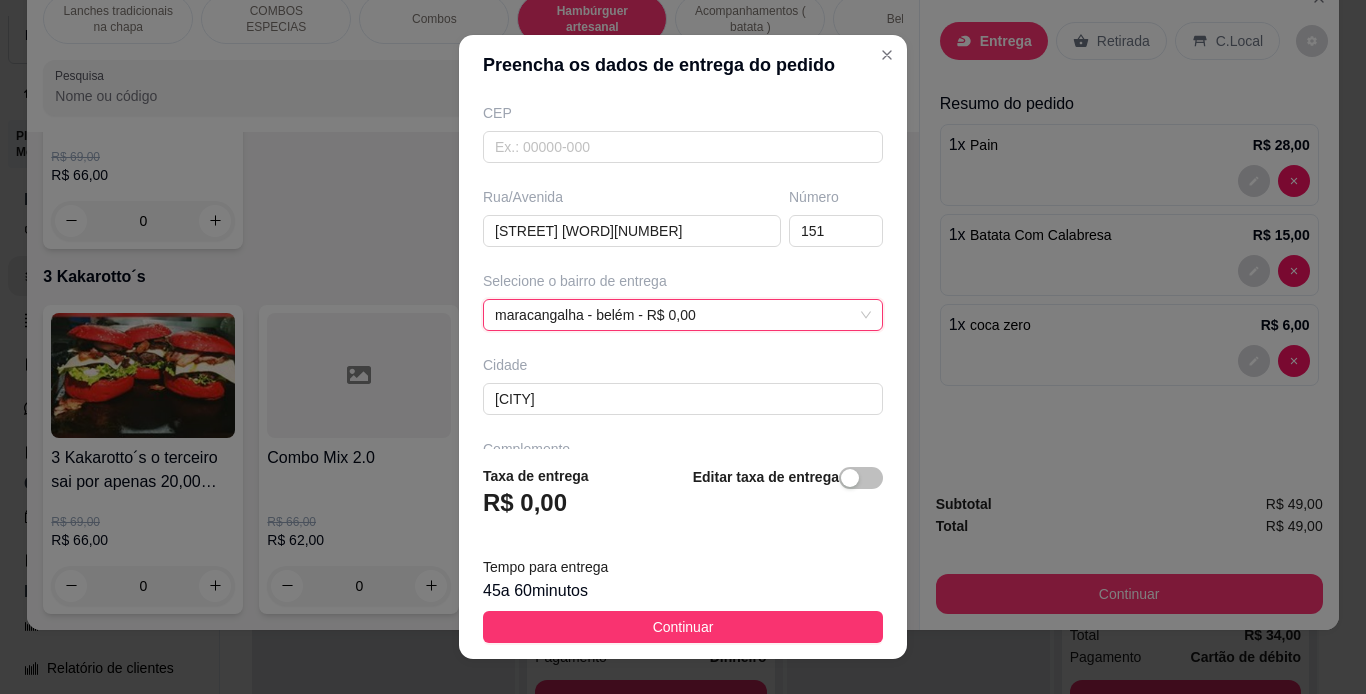 scroll, scrollTop: 319, scrollLeft: 0, axis: vertical 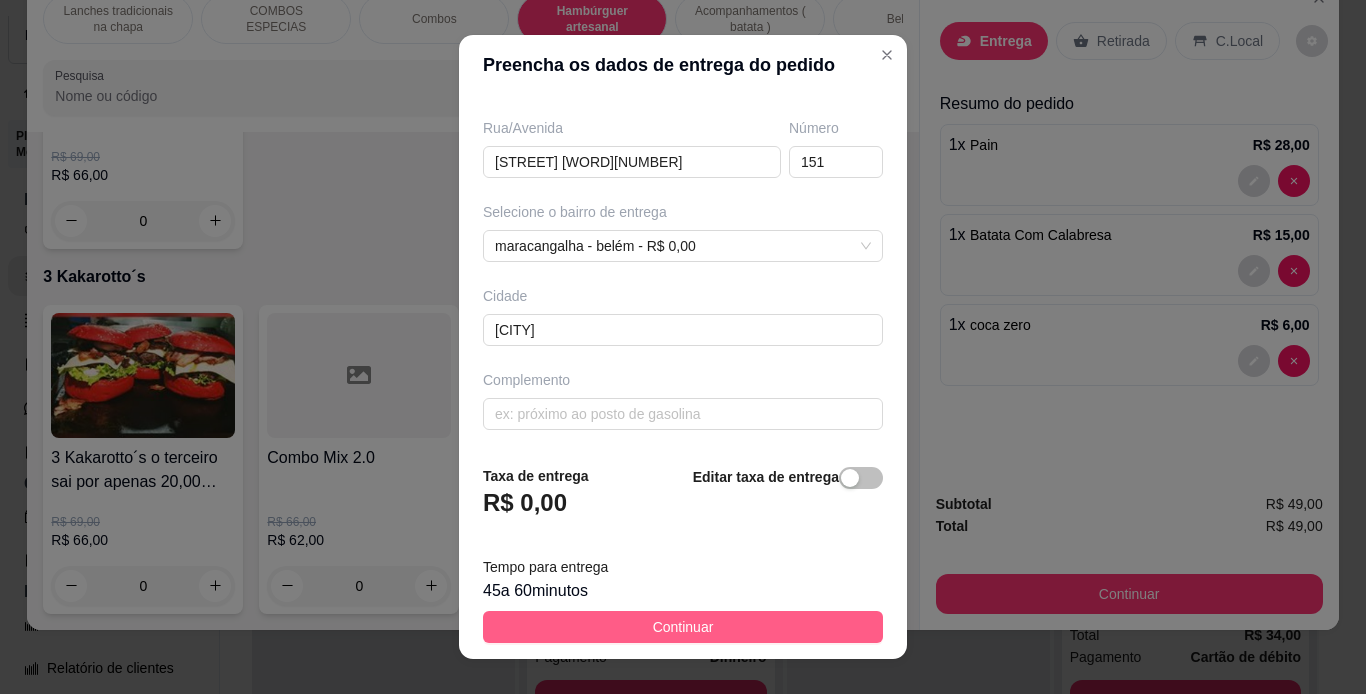 click on "Continuar" at bounding box center [683, 627] 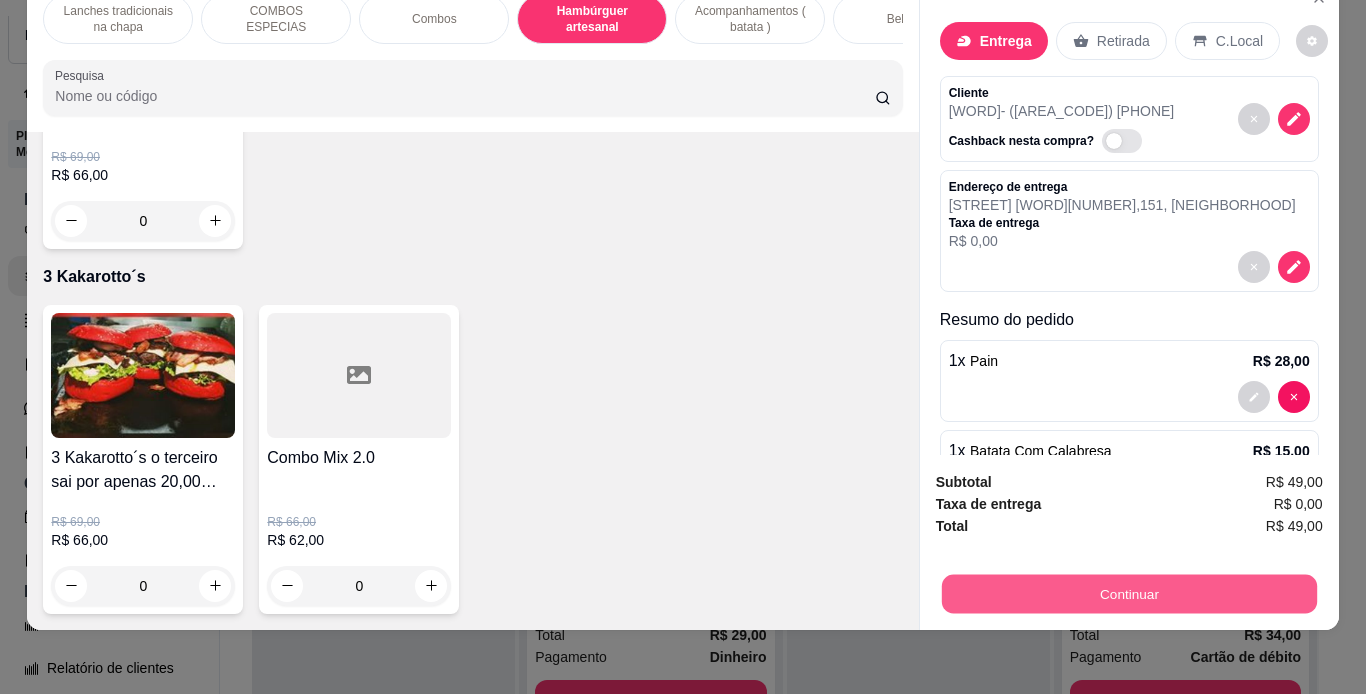 click on "Continuar" at bounding box center [1128, 594] 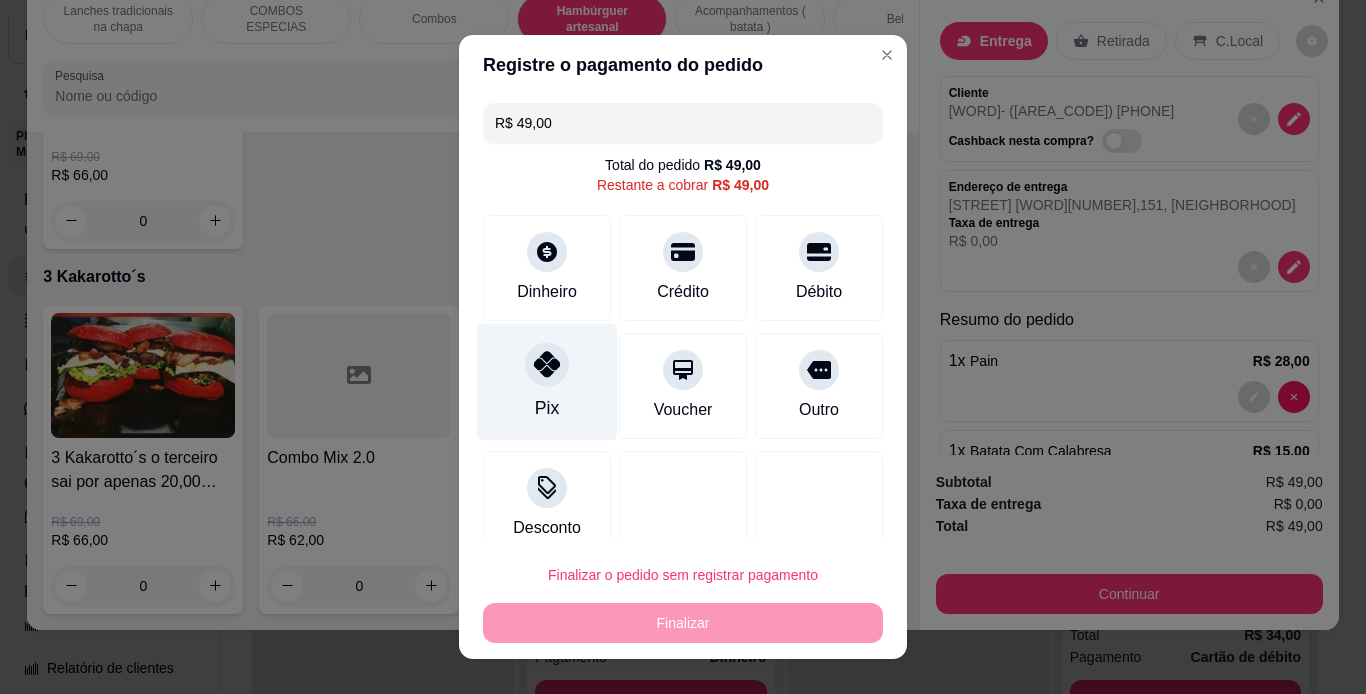 click on "Pix" at bounding box center (547, 381) 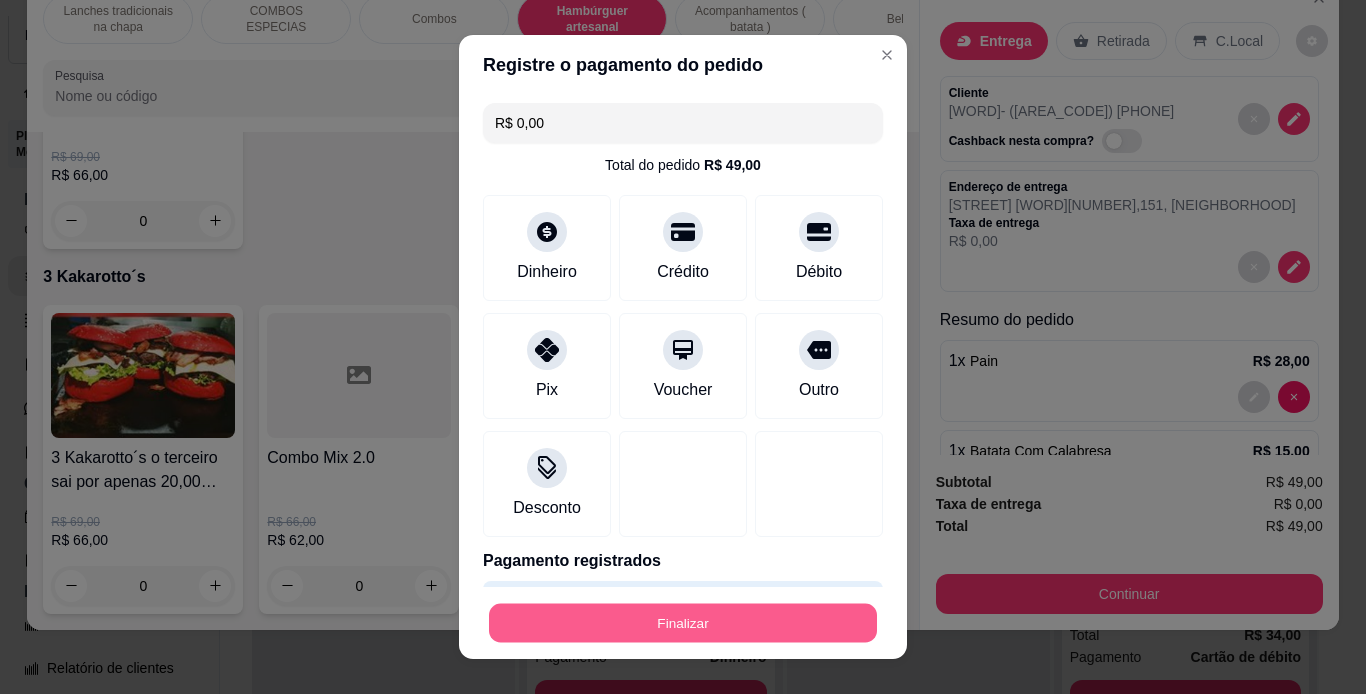 click on "Finalizar" at bounding box center (683, 623) 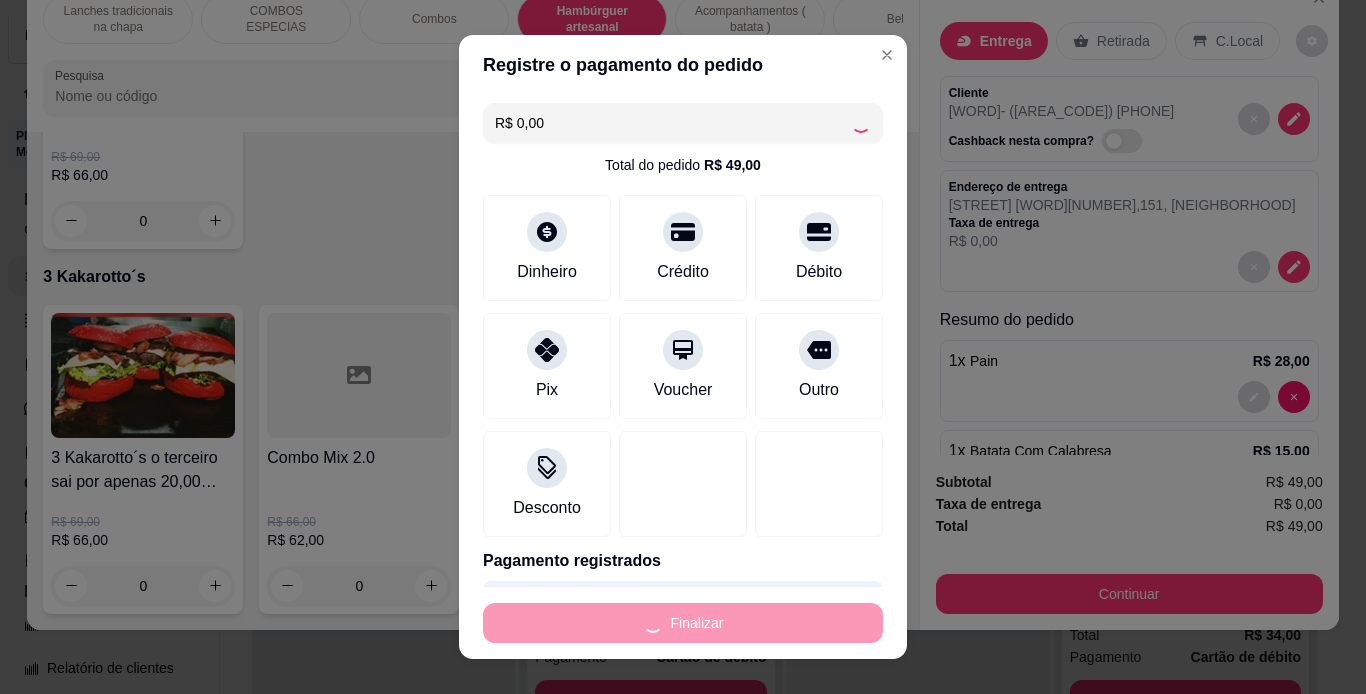 type on "0" 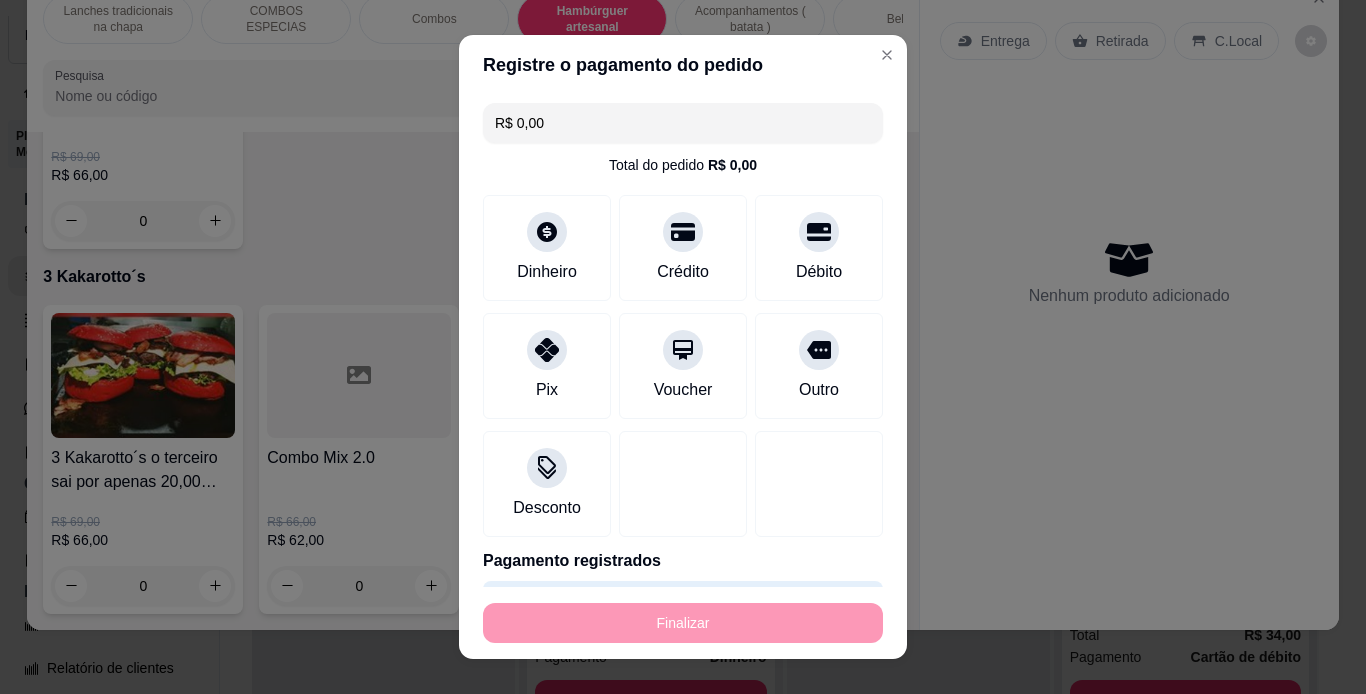 type on "-R$ 49,00" 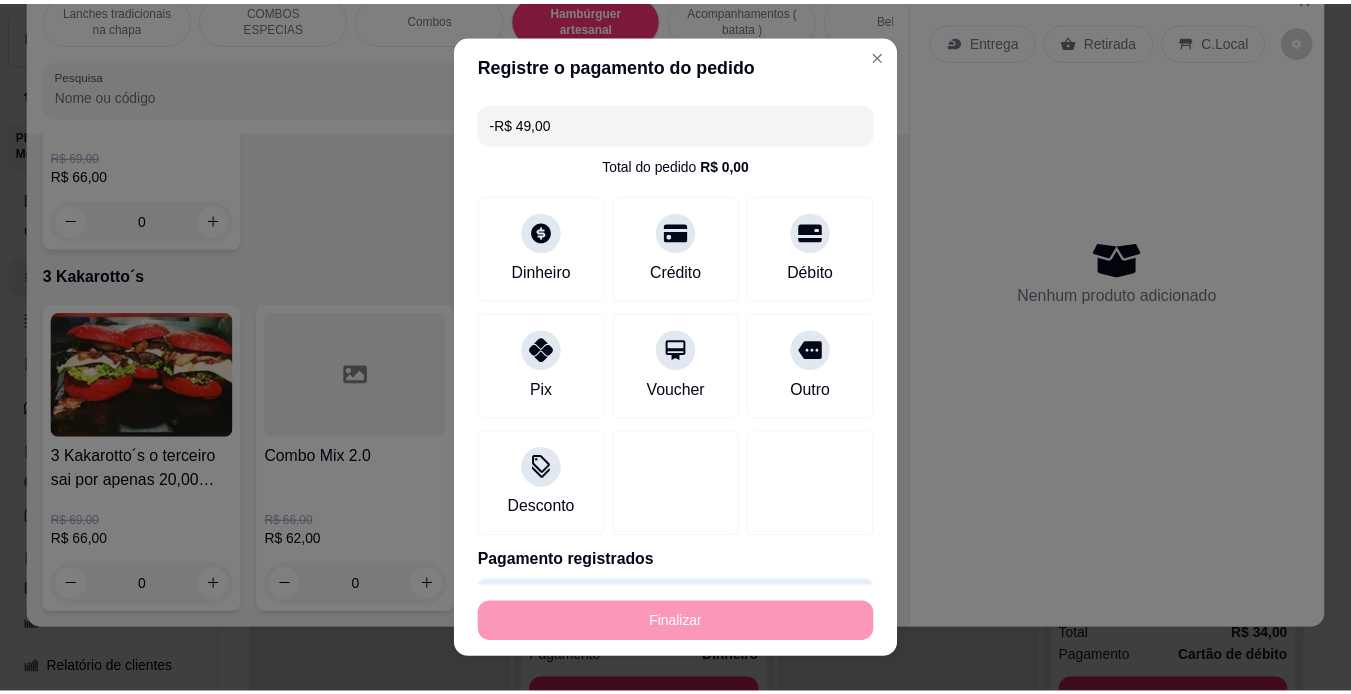 scroll, scrollTop: 6235, scrollLeft: 0, axis: vertical 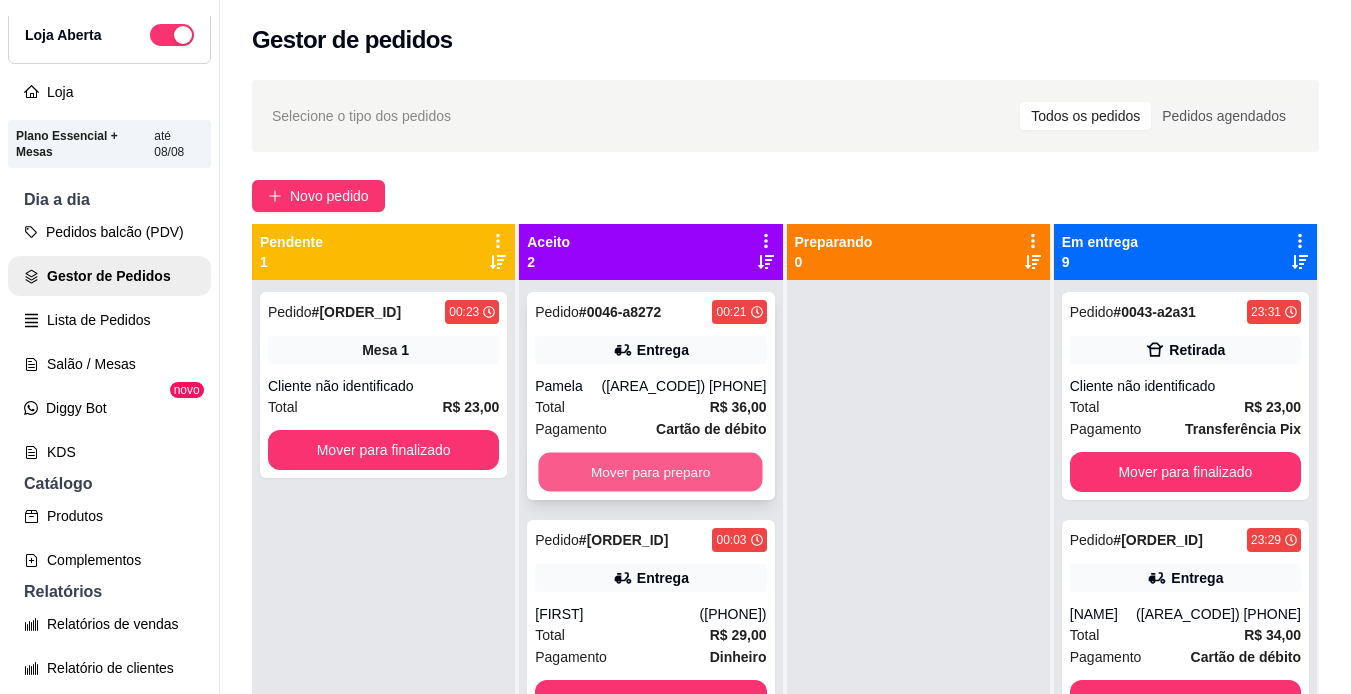 click on "Mover para preparo" at bounding box center [651, 472] 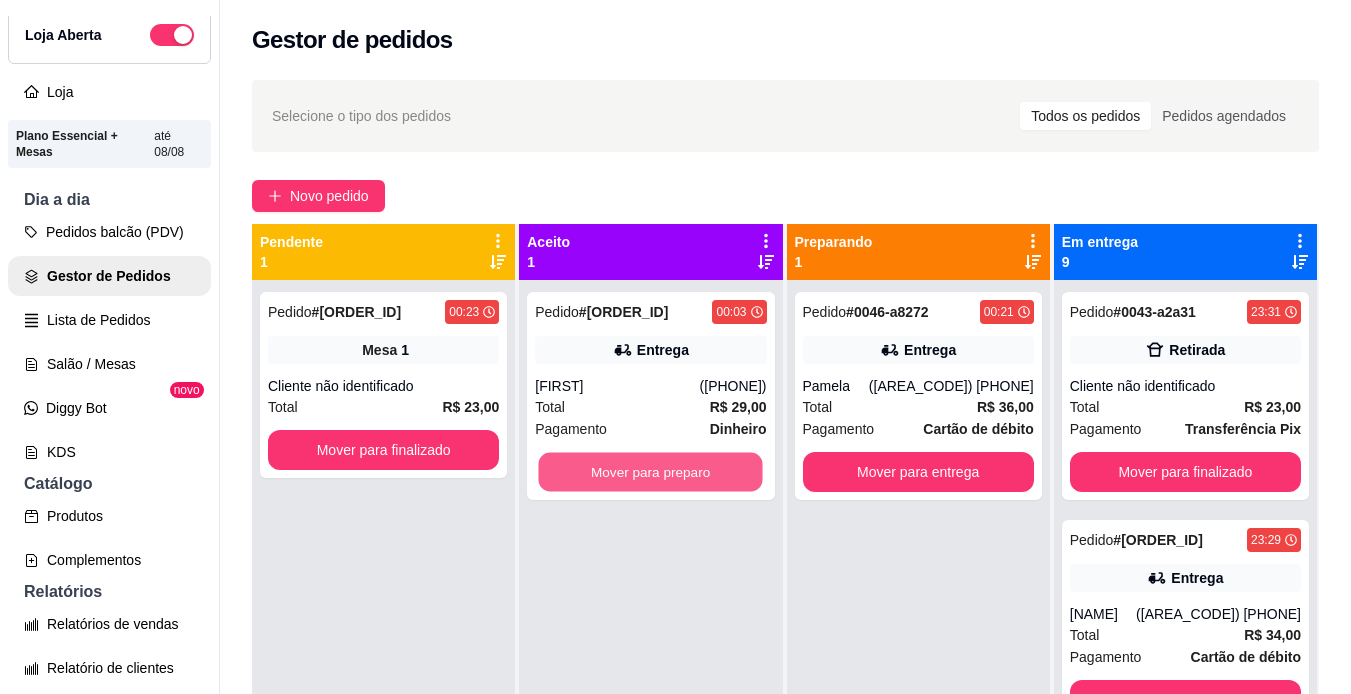 click on "Mover para preparo" at bounding box center [651, 472] 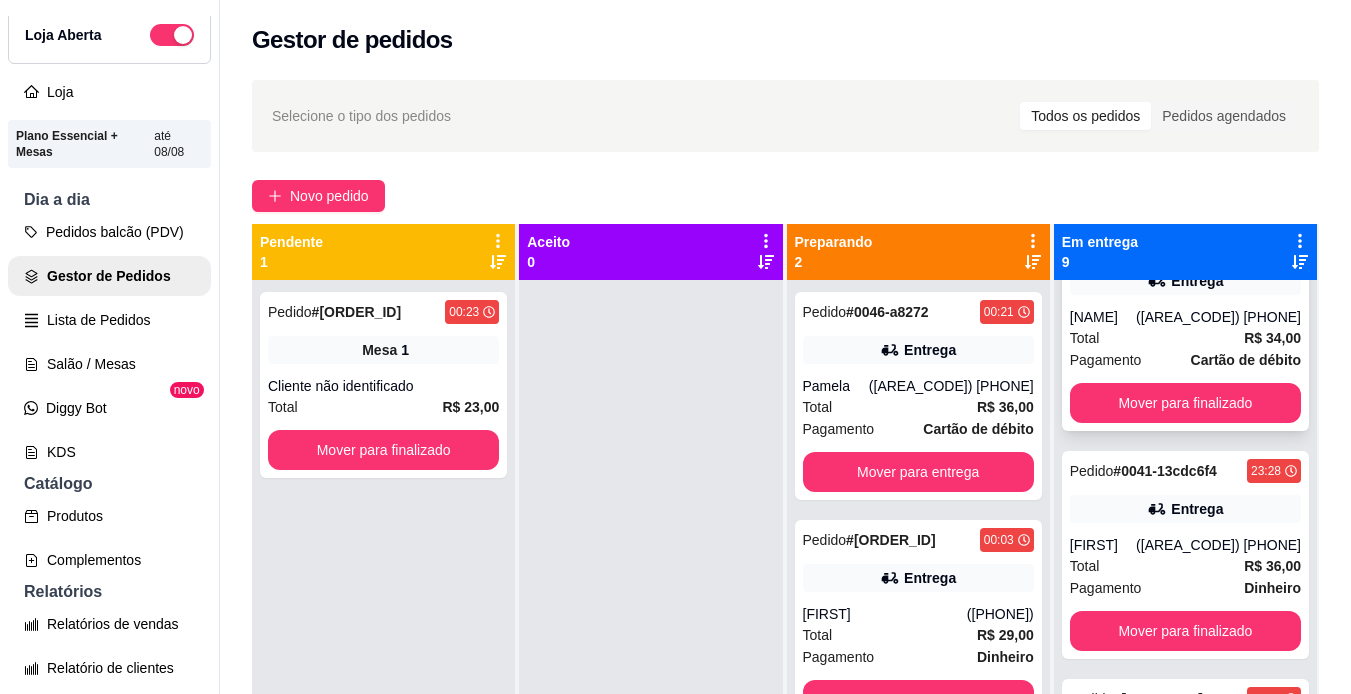 scroll, scrollTop: 297, scrollLeft: 0, axis: vertical 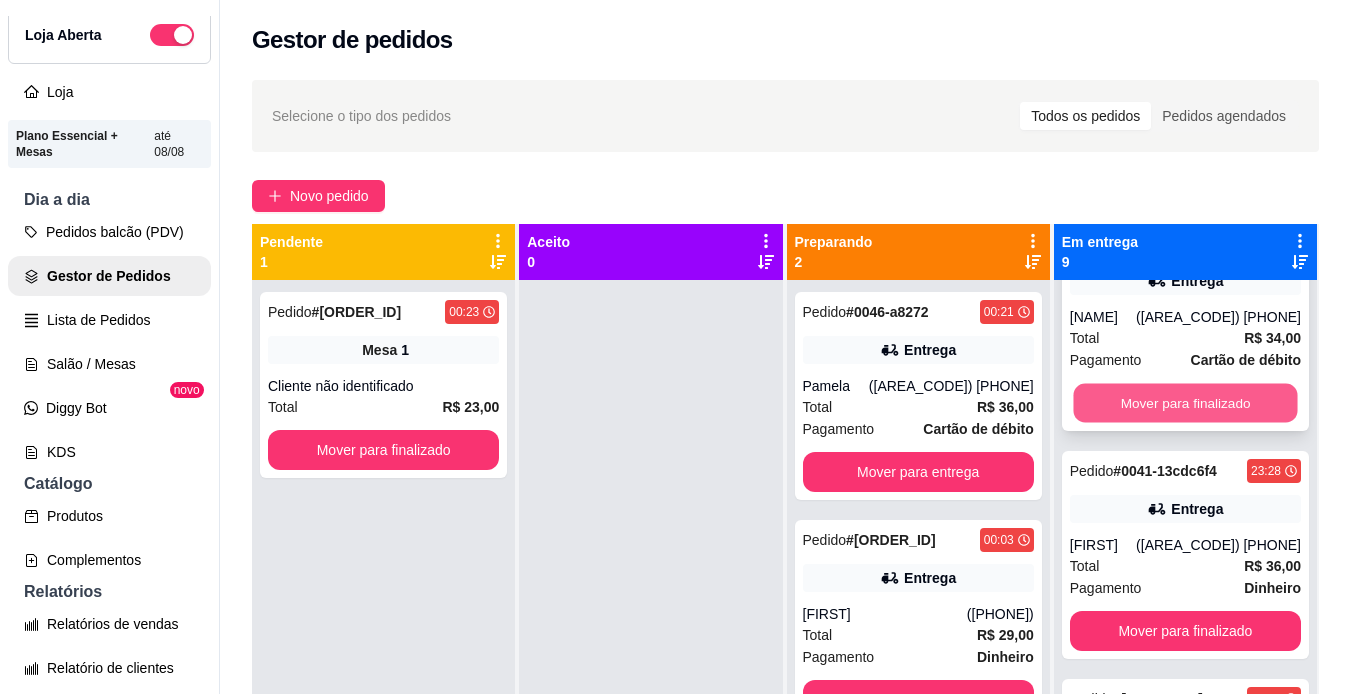 click on "Mover para finalizado" at bounding box center (1185, 403) 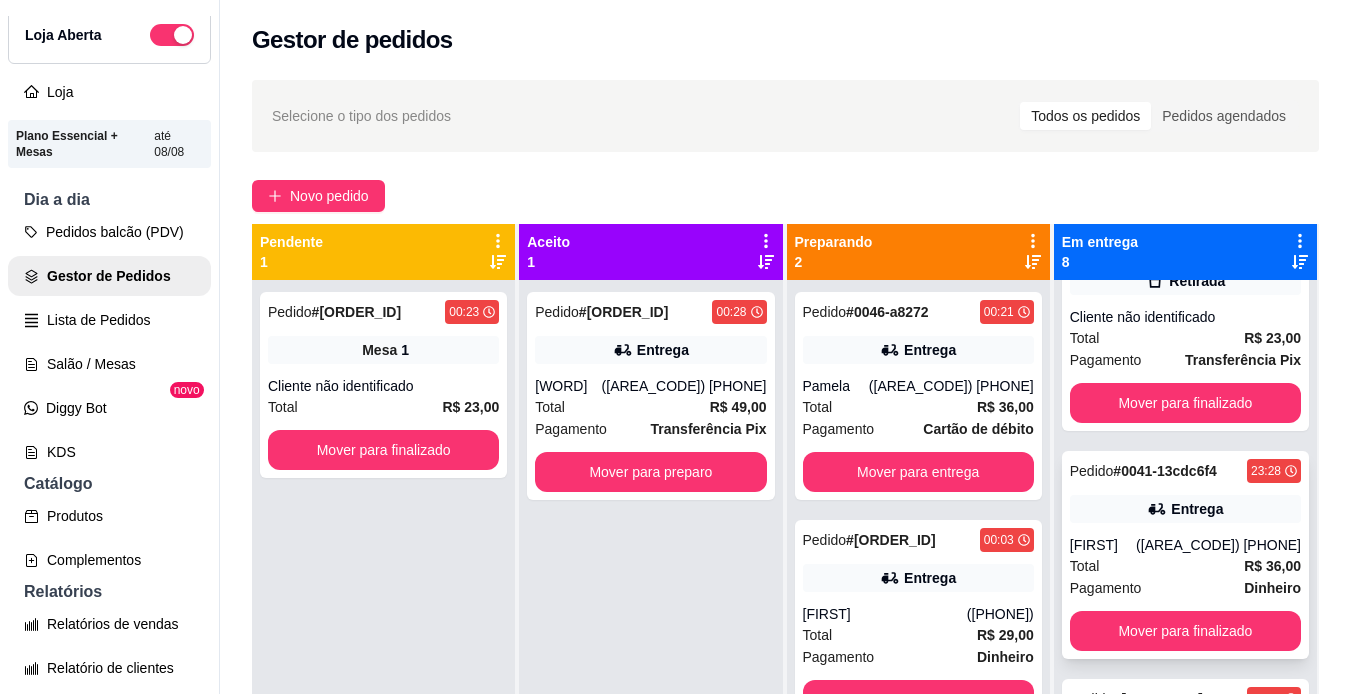 scroll, scrollTop: 0, scrollLeft: 0, axis: both 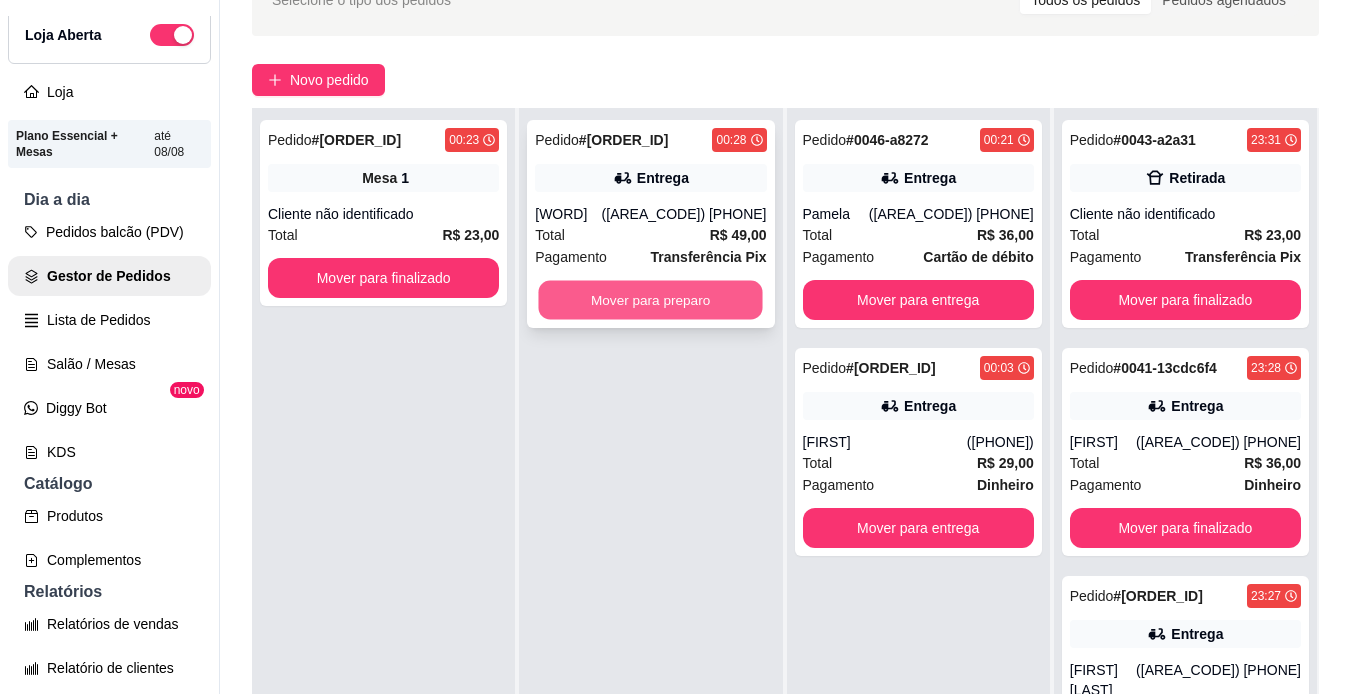 click on "Mover para preparo" at bounding box center (651, 300) 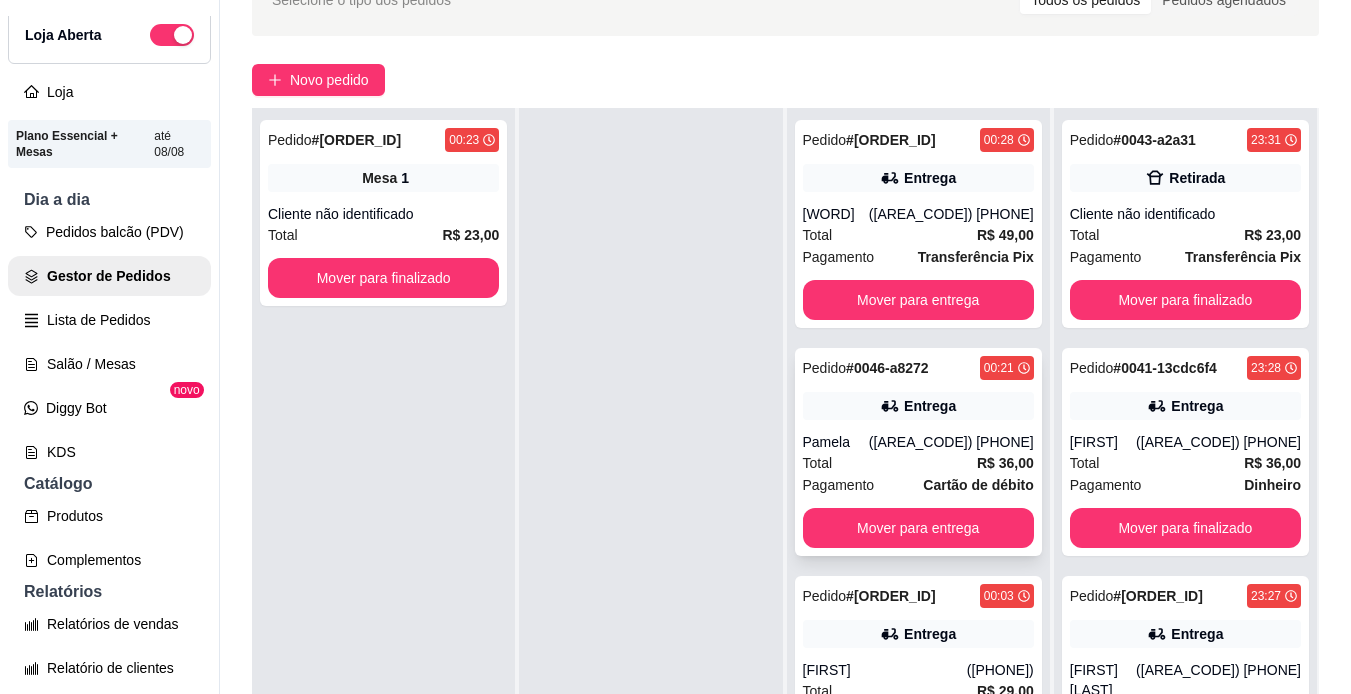 click on "Pedido # [ORDER_ID] [TIME] Entrega [NAME] ([PHONE]) Total R$ 36,00 Pagamento Cartão de débito Mover para entrega" at bounding box center [918, 452] 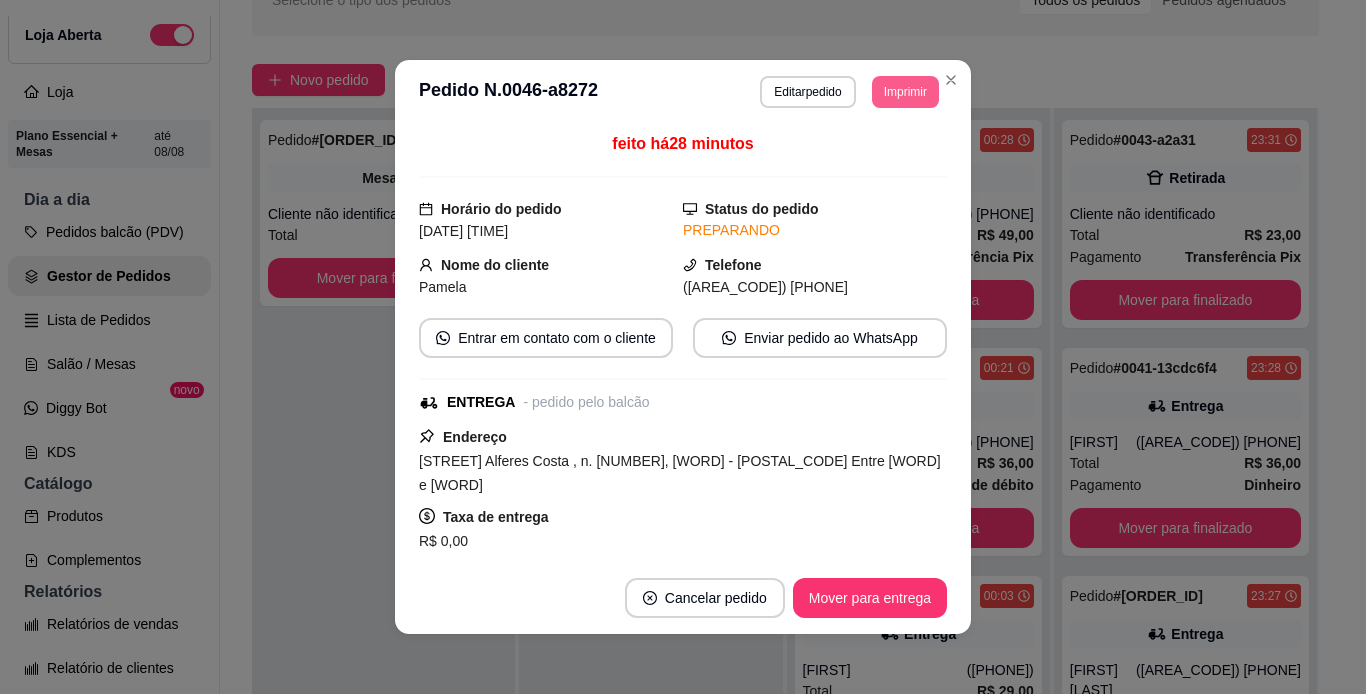 drag, startPoint x: 888, startPoint y: 110, endPoint x: 897, endPoint y: 96, distance: 16.643316 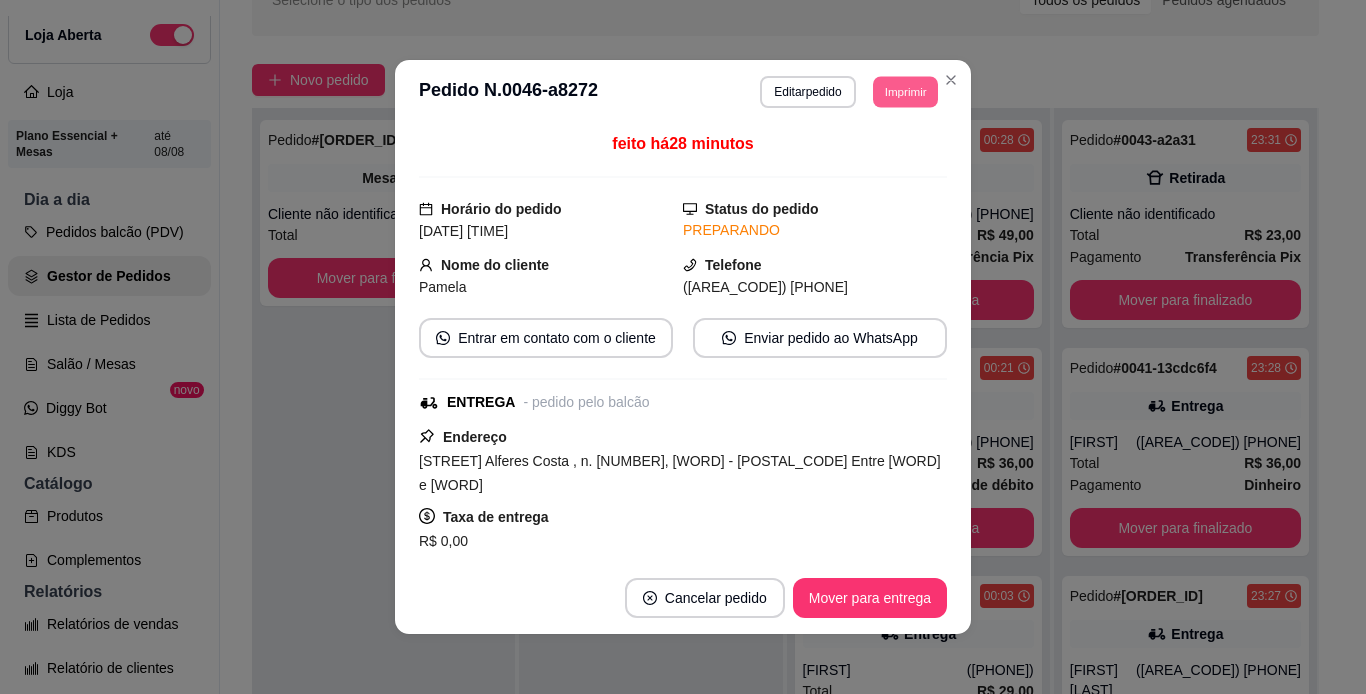 click on "Imprimir" at bounding box center (905, 91) 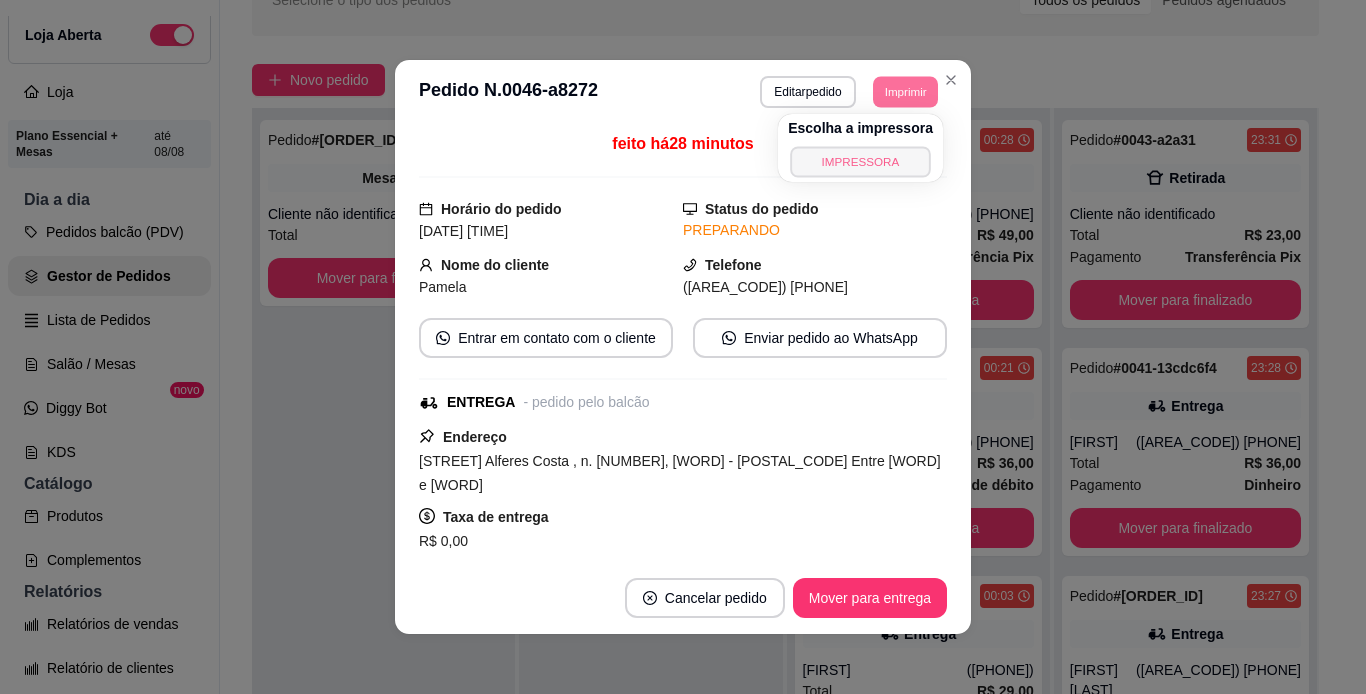 click on "IMPRESSORA" at bounding box center [860, 161] 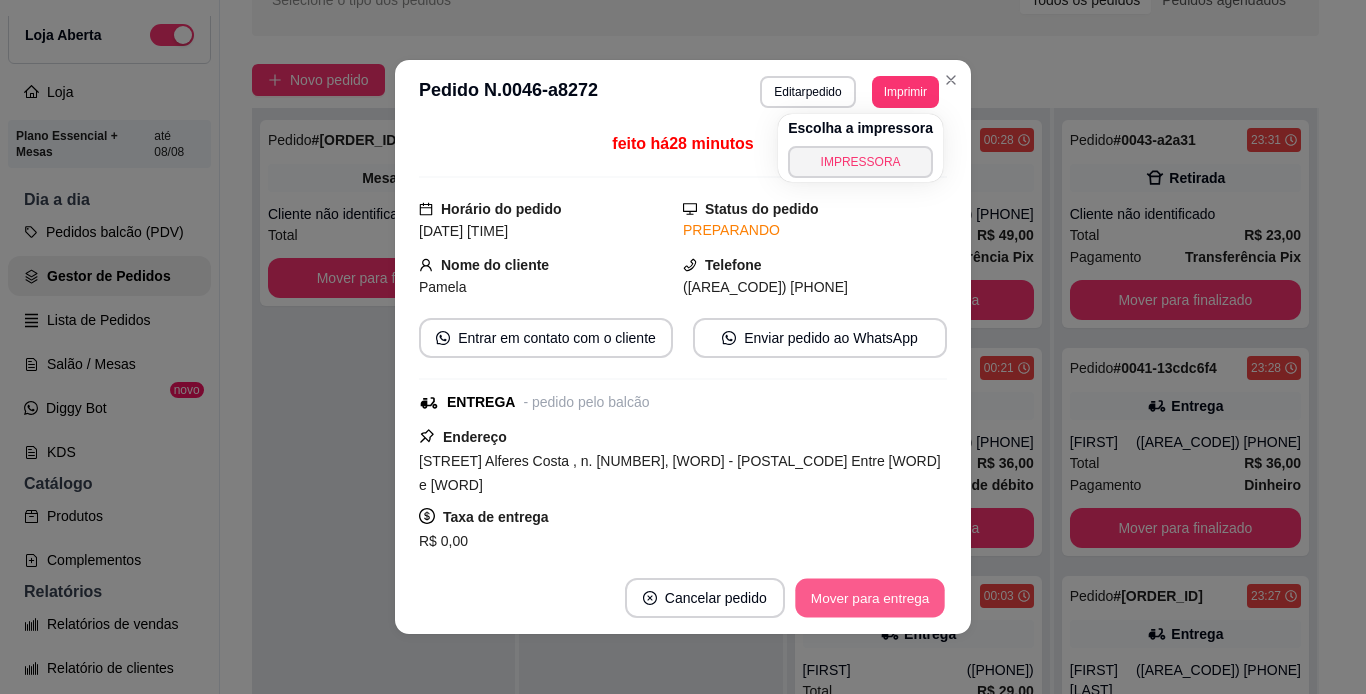click on "Mover para entrega" at bounding box center [870, 598] 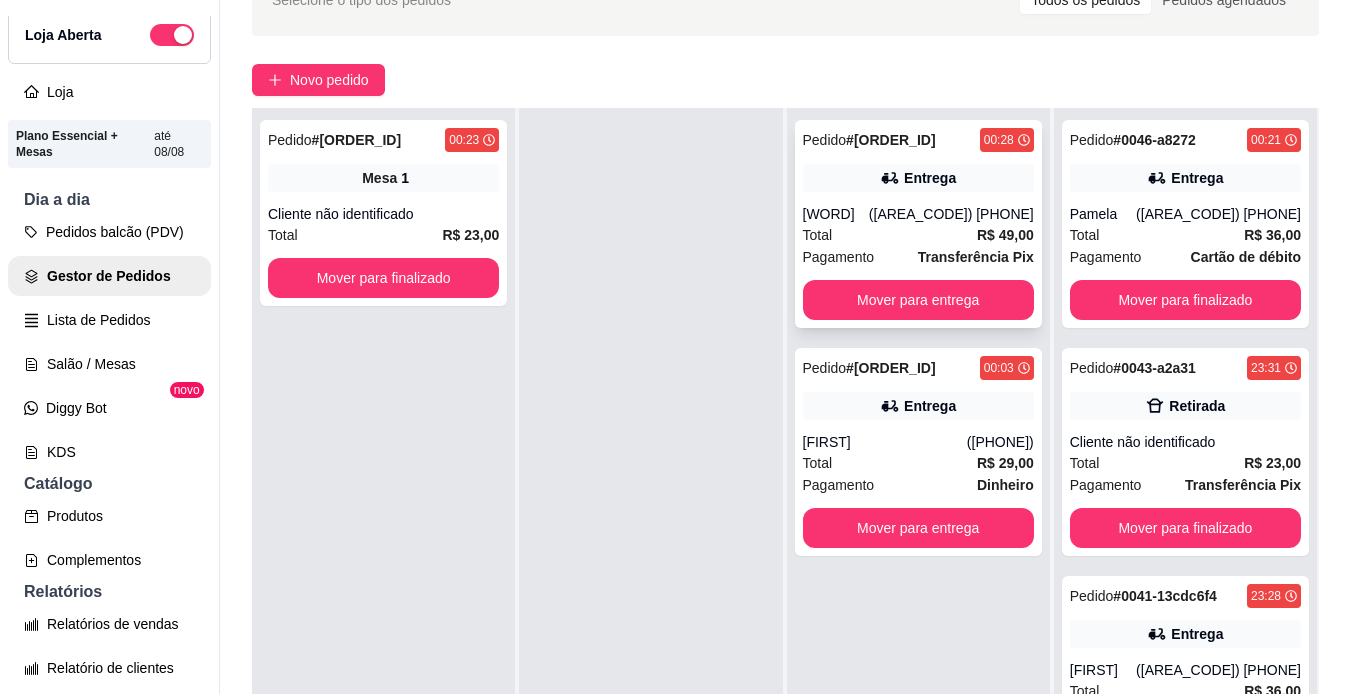 click on "([AREA_CODE]) [PHONE]" at bounding box center (951, 214) 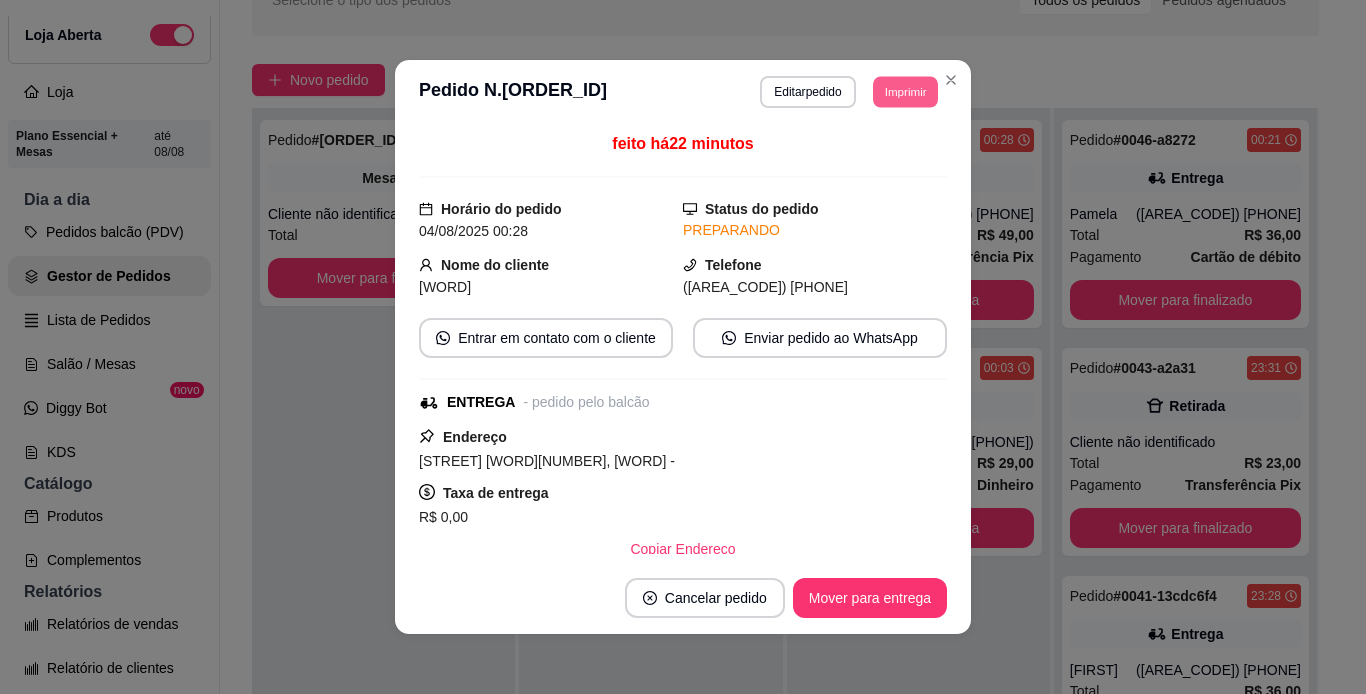 click on "Imprimir" at bounding box center (905, 91) 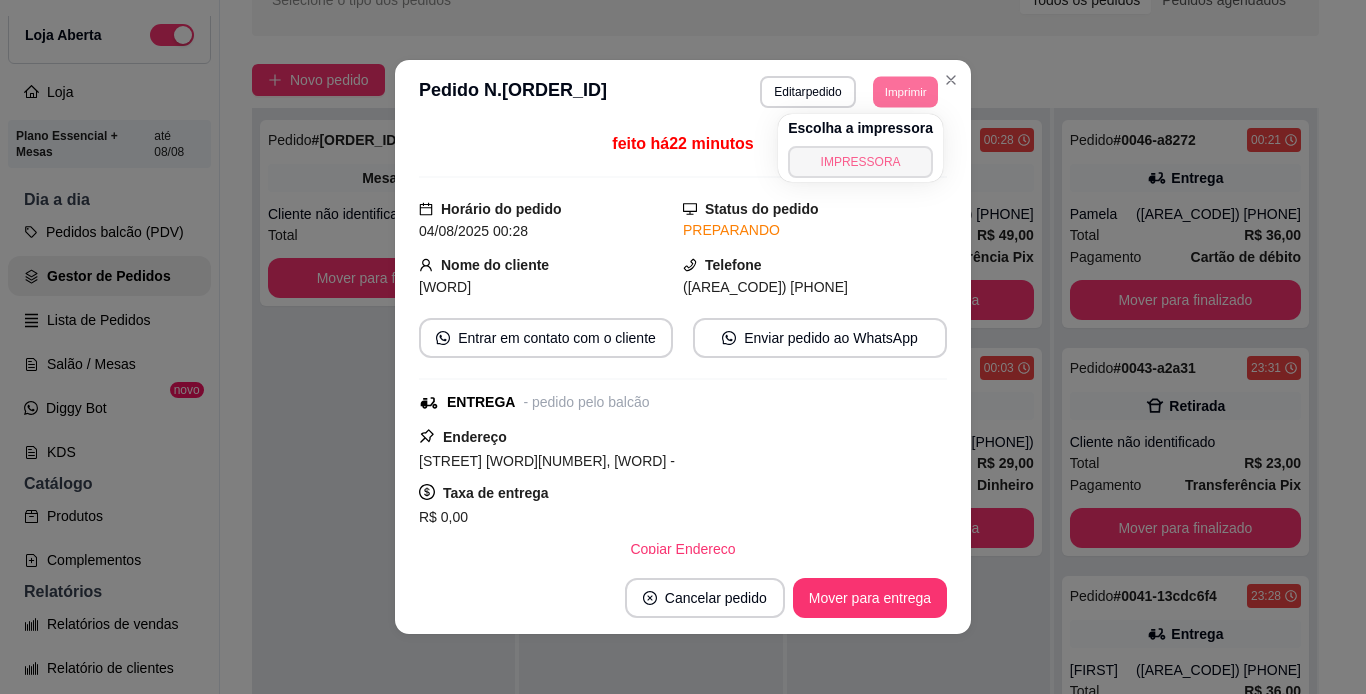click on "IMPRESSORA" at bounding box center [860, 162] 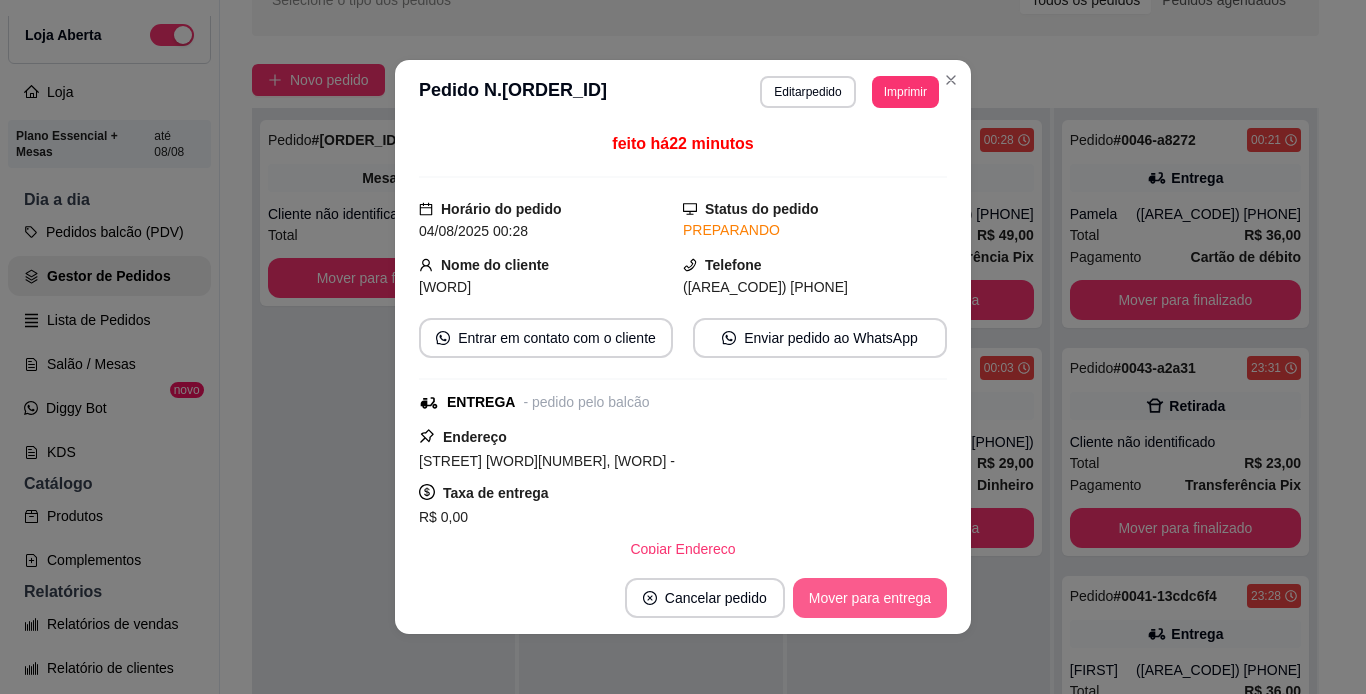click on "Mover para entrega" at bounding box center [870, 598] 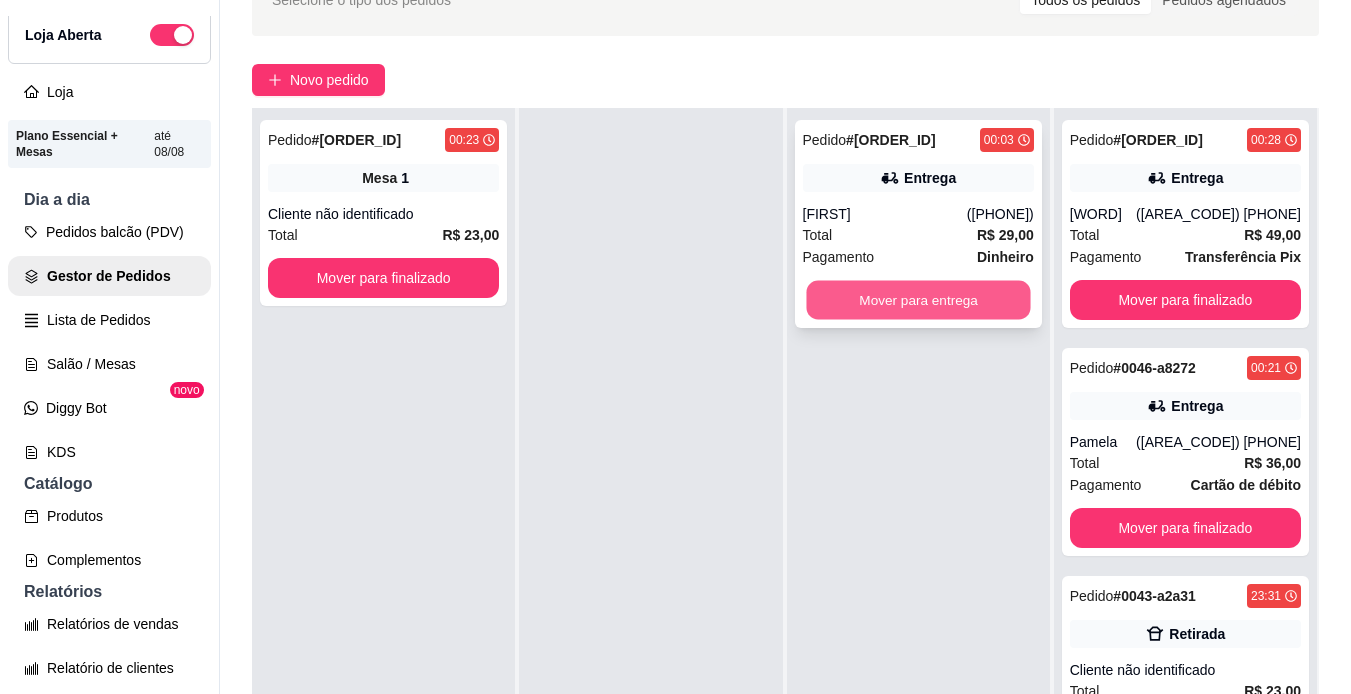click on "Mover para entrega" at bounding box center [918, 300] 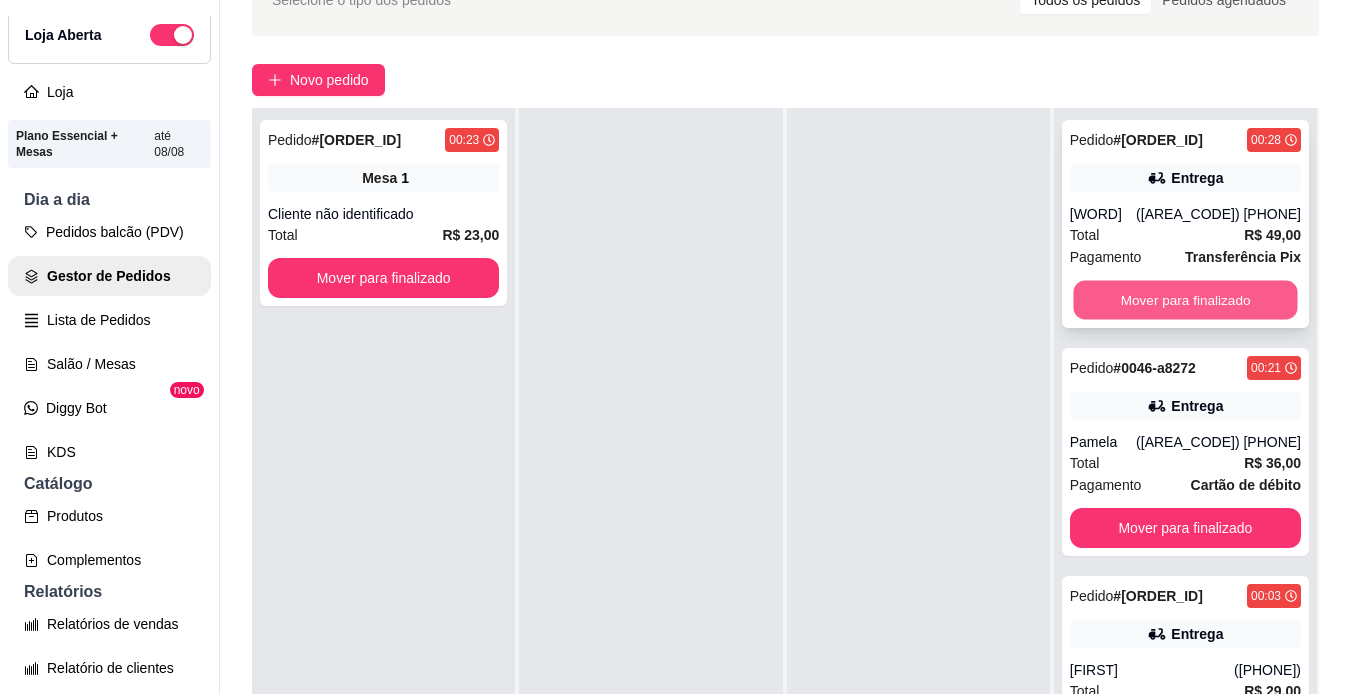 click on "Mover para finalizado" at bounding box center [1185, 300] 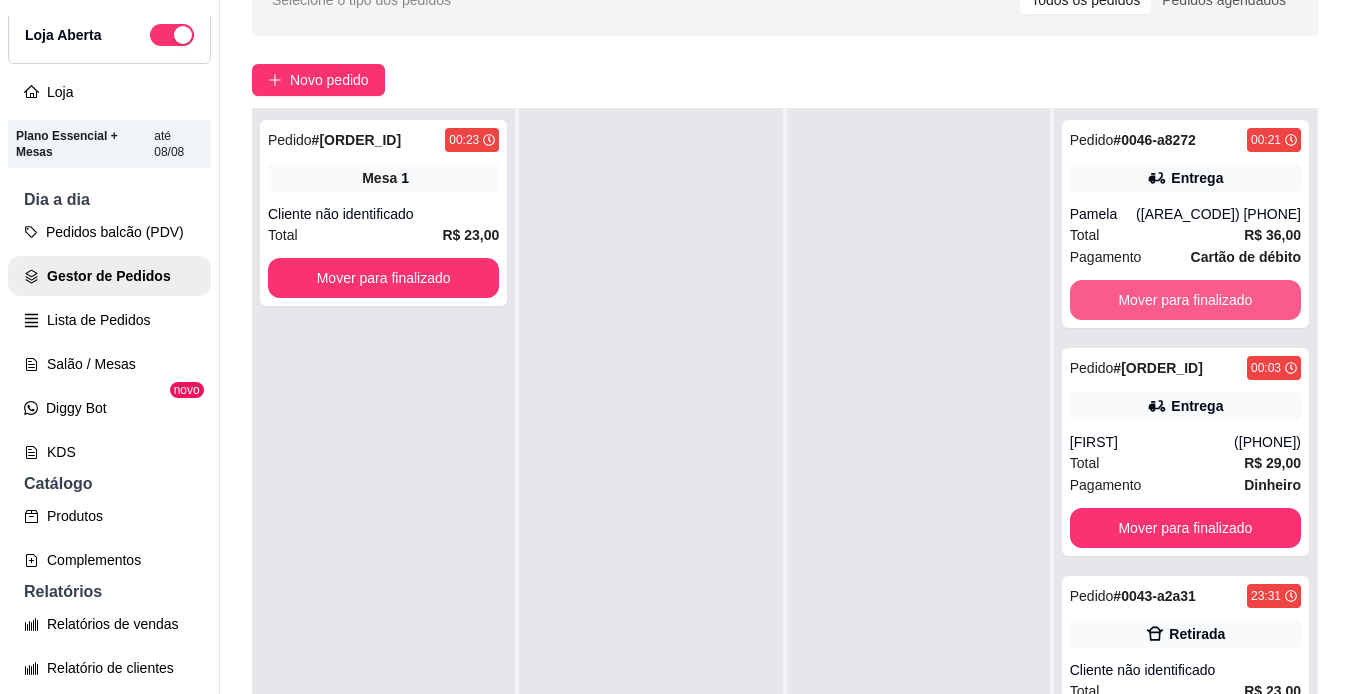 click on "Mover para finalizado" at bounding box center [1185, 300] 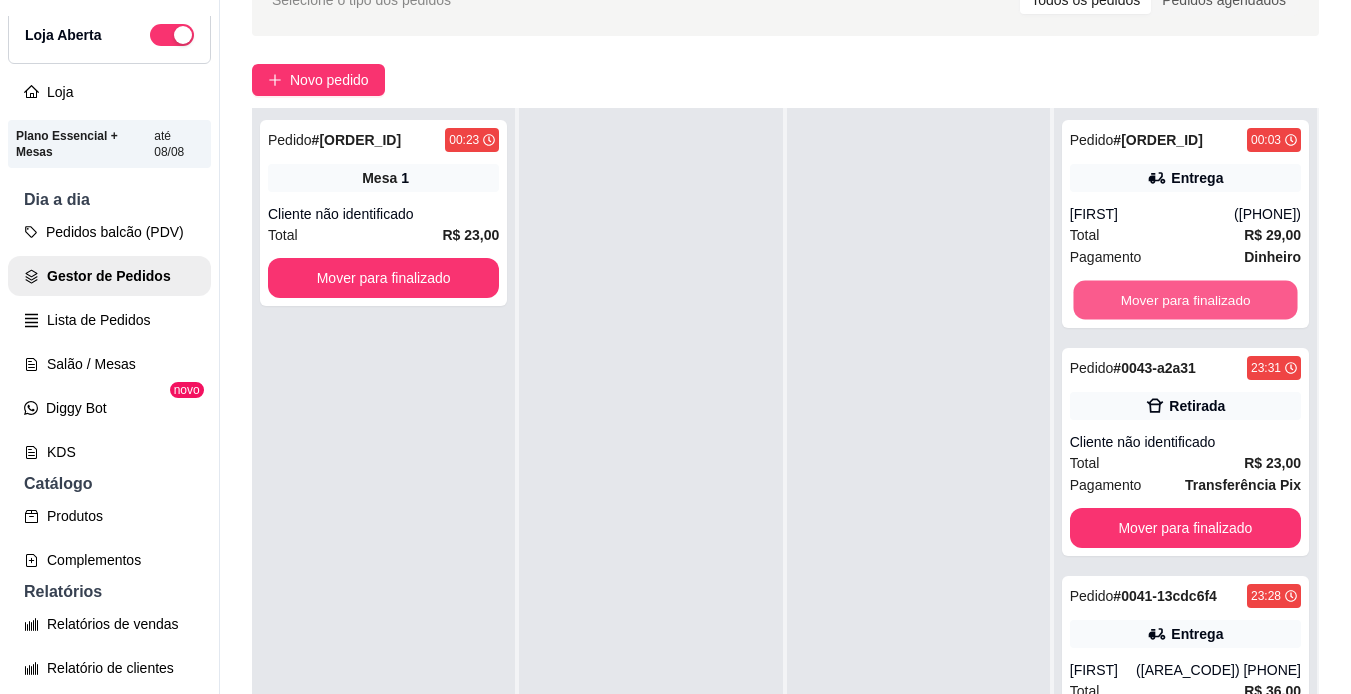 click on "Mover para finalizado" at bounding box center [1185, 300] 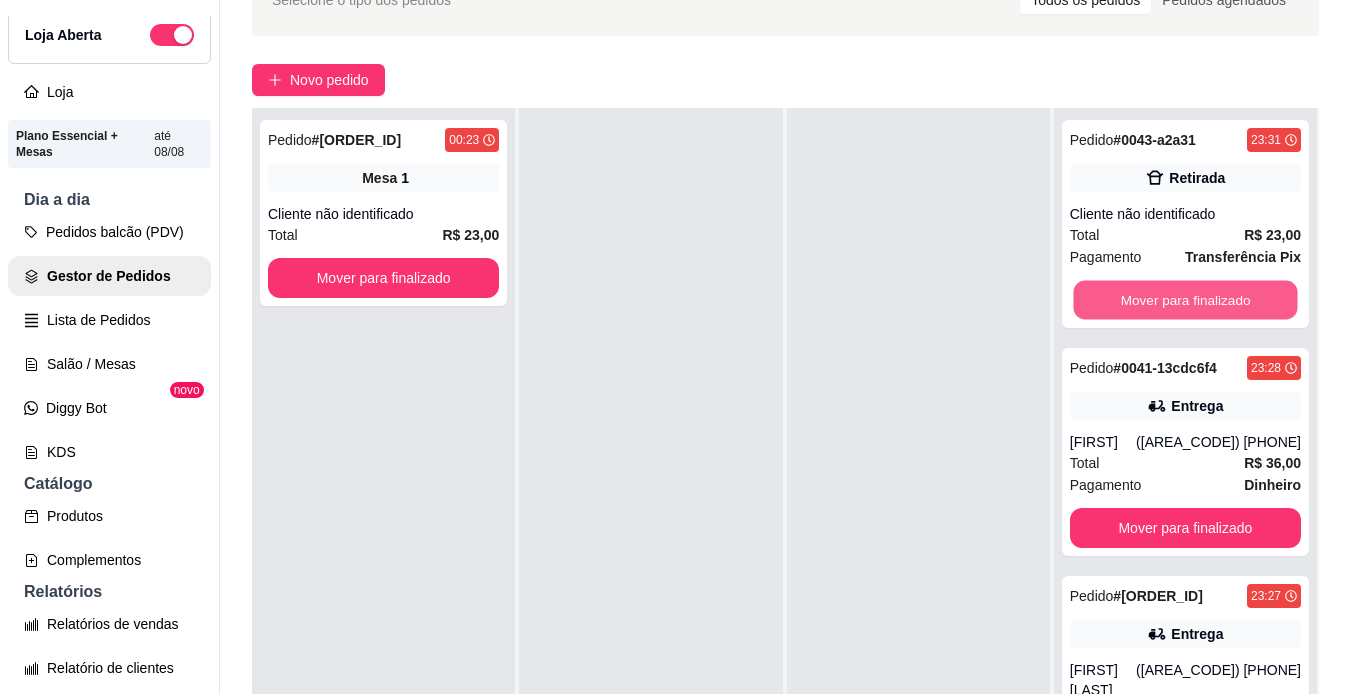 click on "Mover para finalizado" at bounding box center [1185, 300] 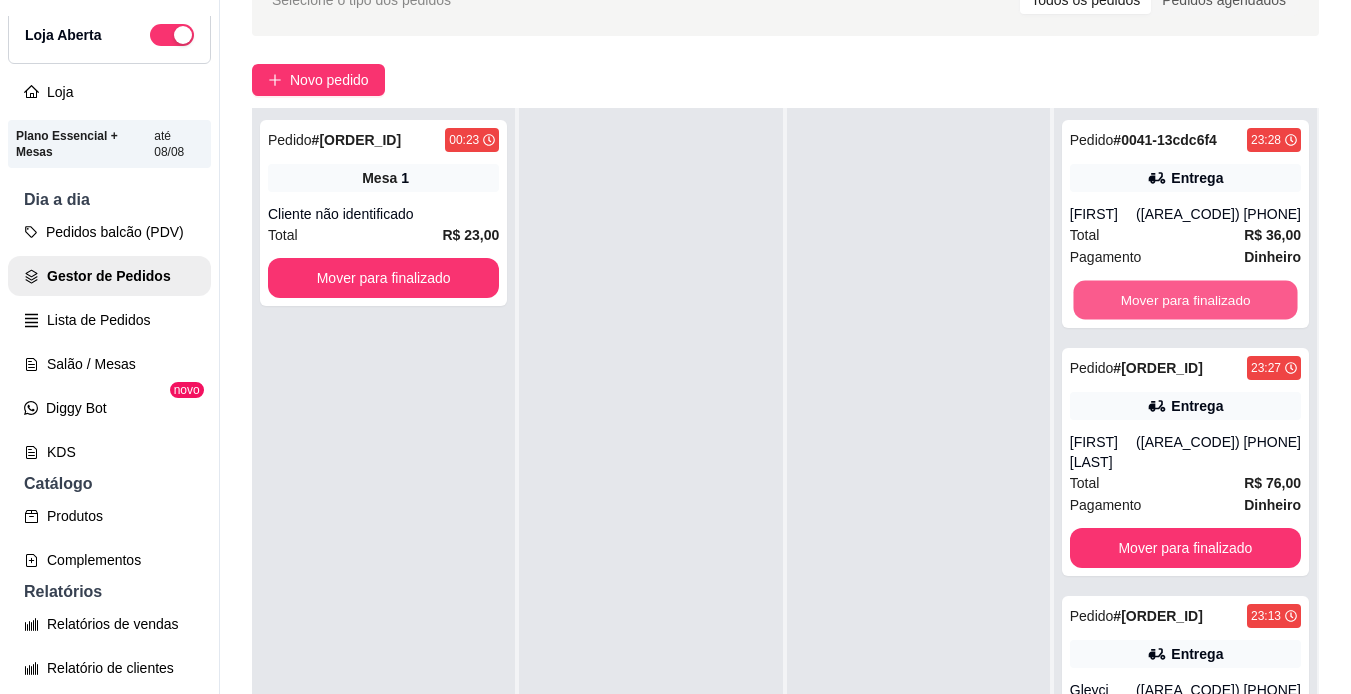 click on "Mover para finalizado" at bounding box center [1185, 300] 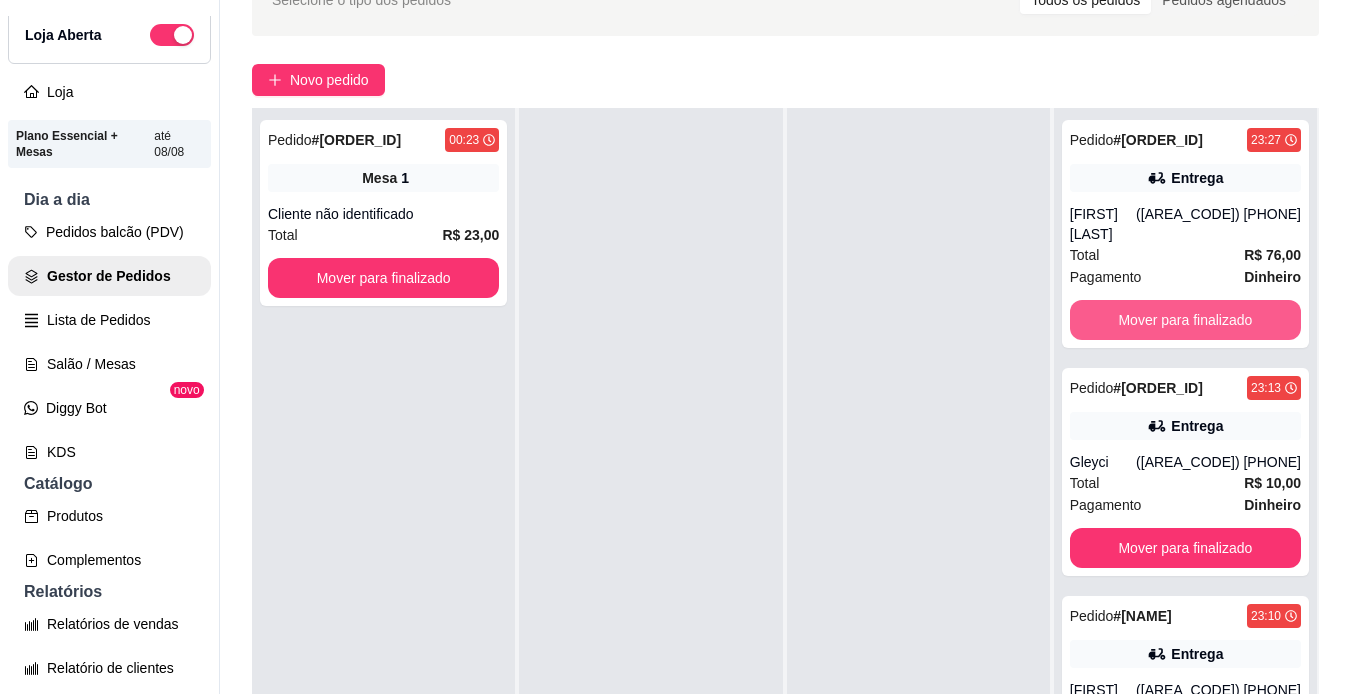 click on "Mover para finalizado" at bounding box center [1185, 320] 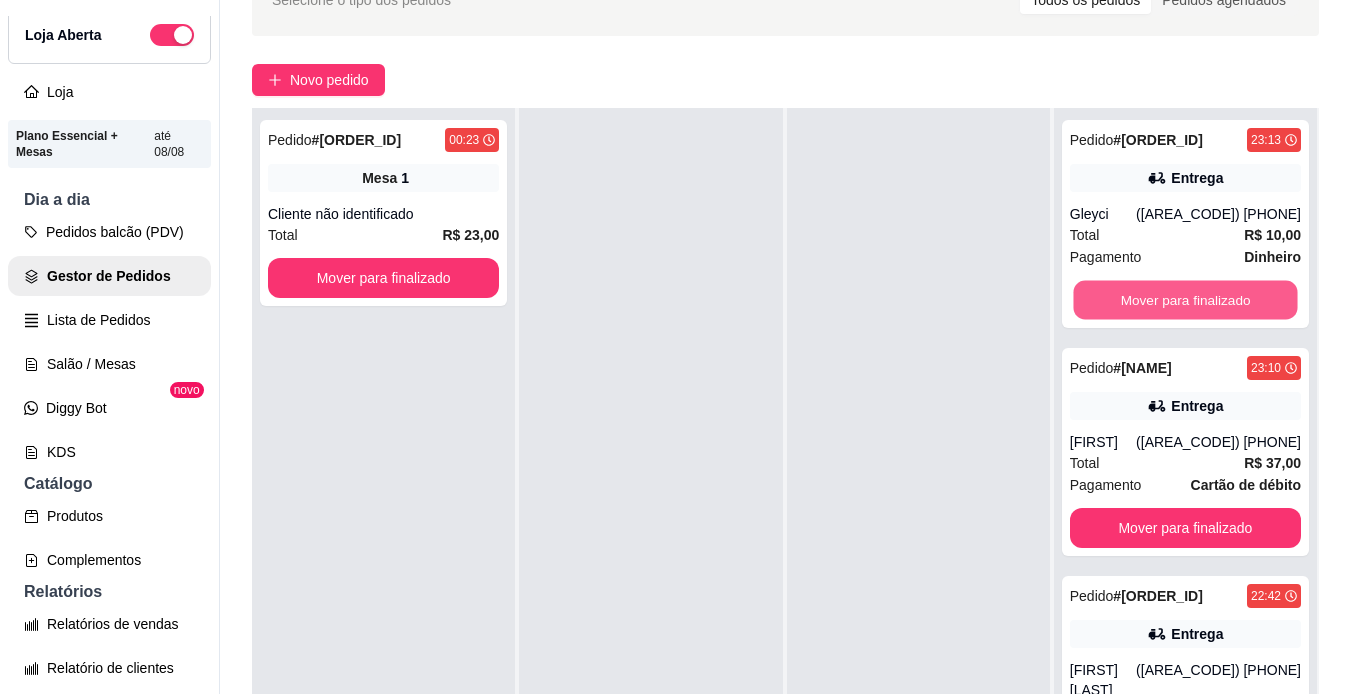 click on "Mover para finalizado" at bounding box center [1185, 300] 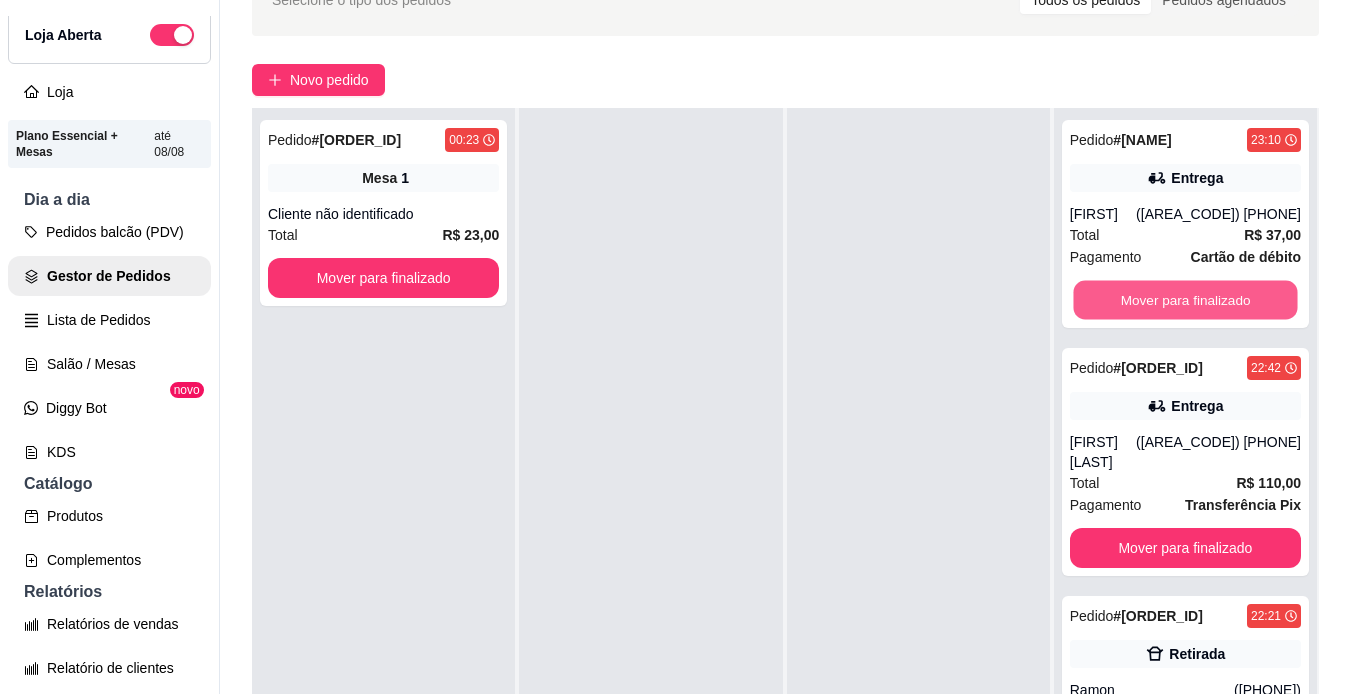 click on "Mover para finalizado" at bounding box center [1185, 300] 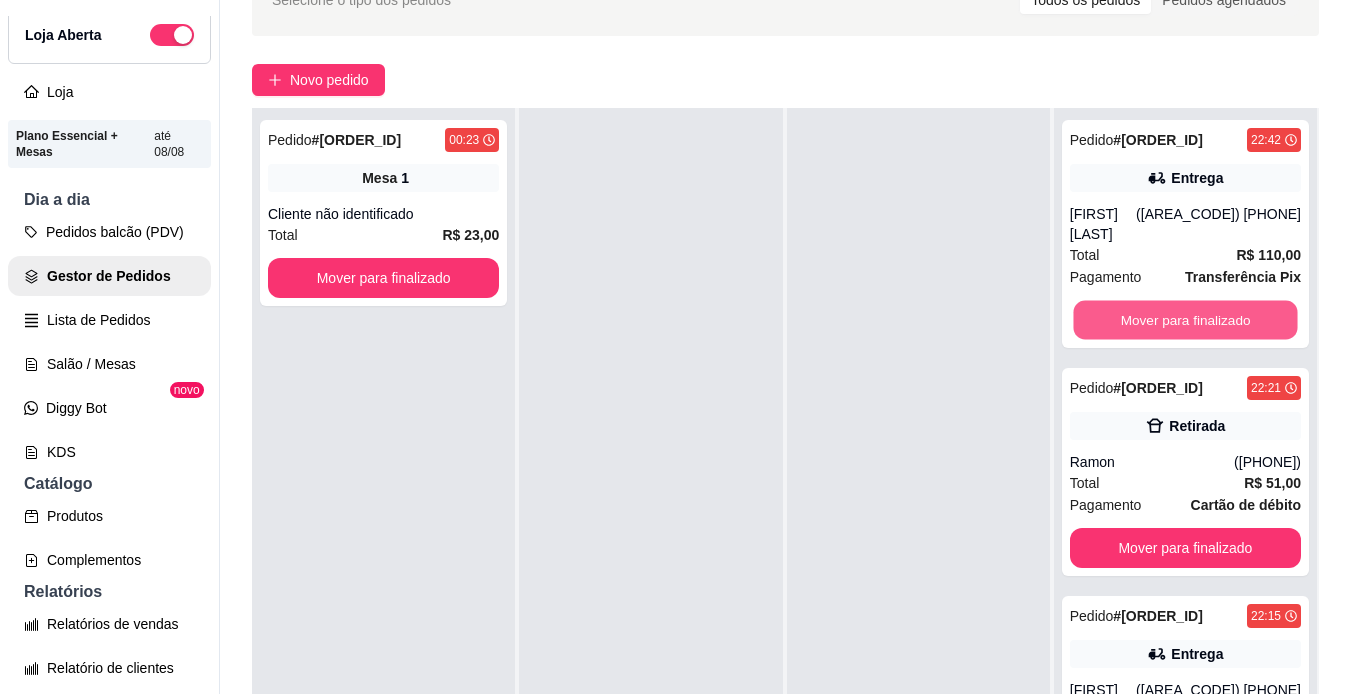 click on "Mover para finalizado" at bounding box center [1185, 320] 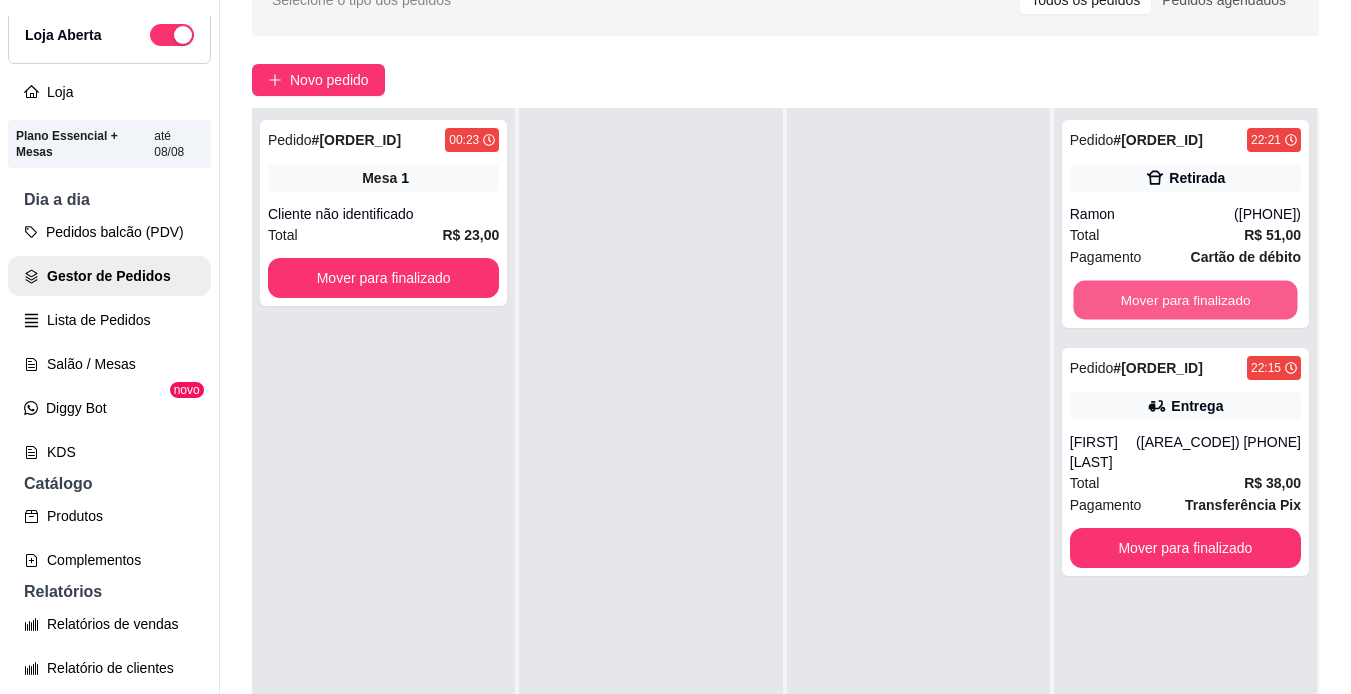 click on "Mover para finalizado" at bounding box center (1185, 300) 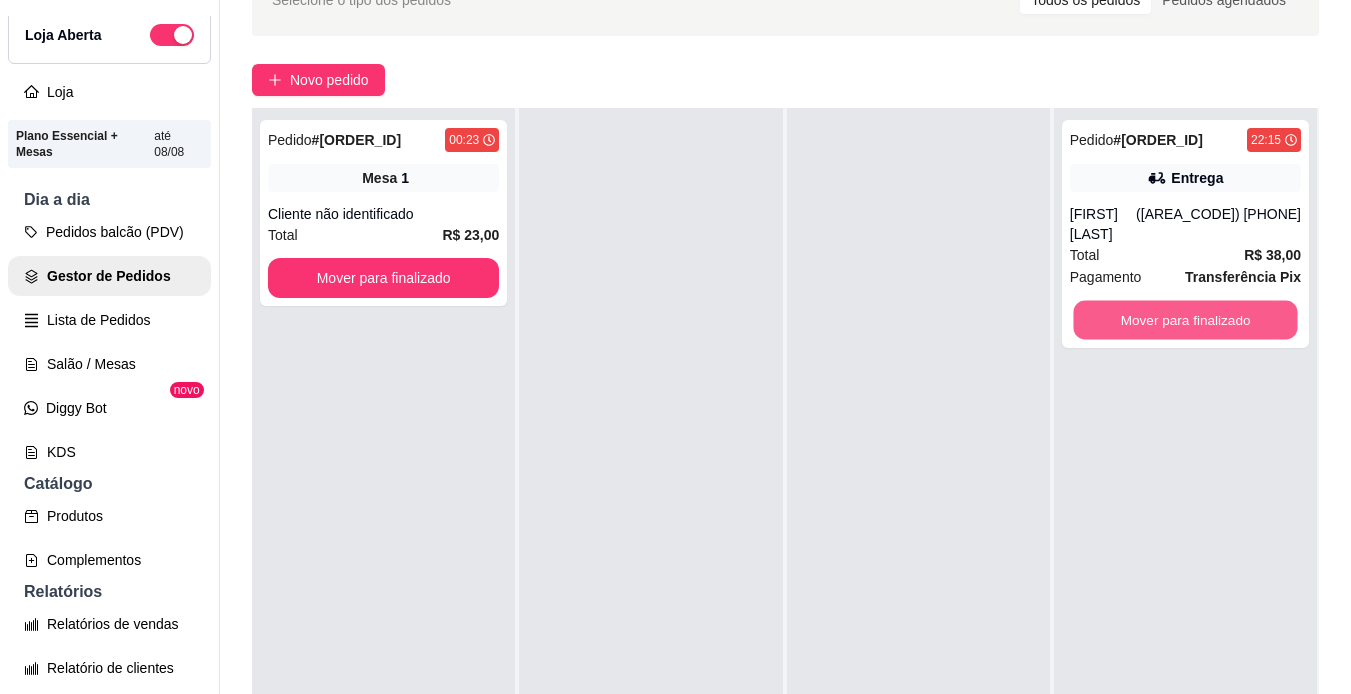 click on "Mover para finalizado" at bounding box center [1185, 320] 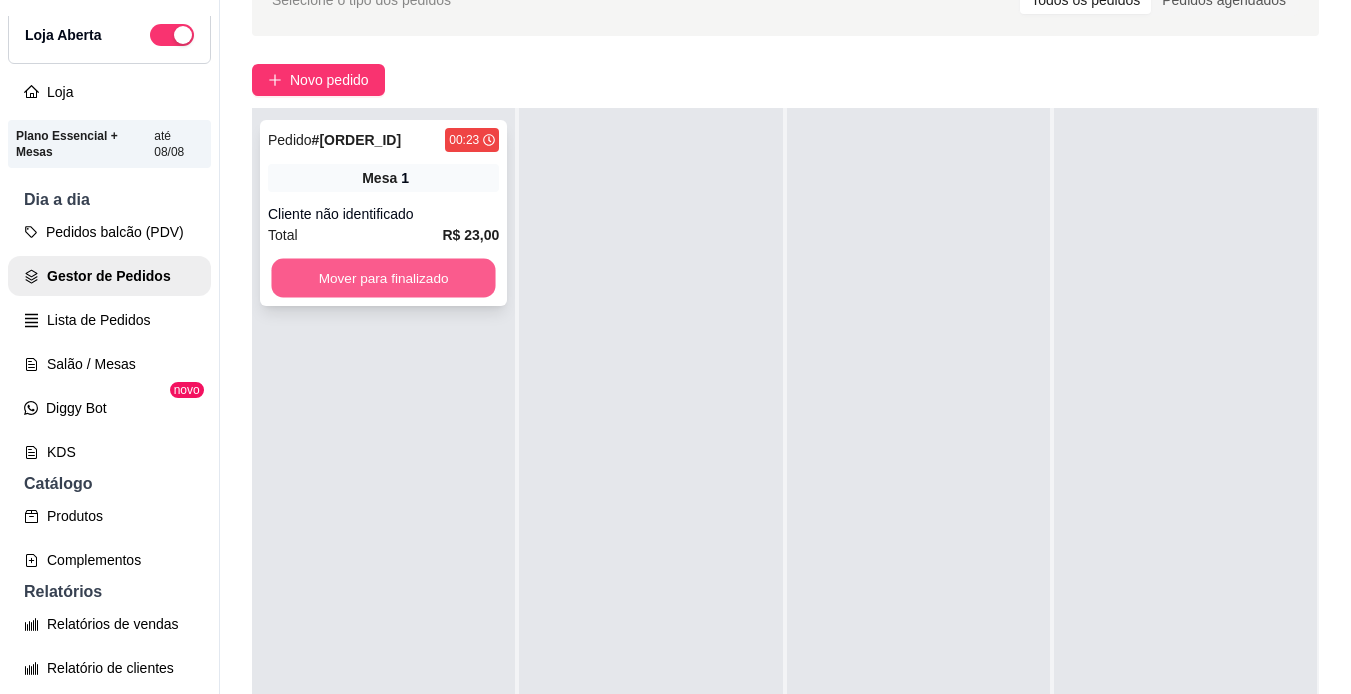click on "Mover para finalizado" at bounding box center (383, 278) 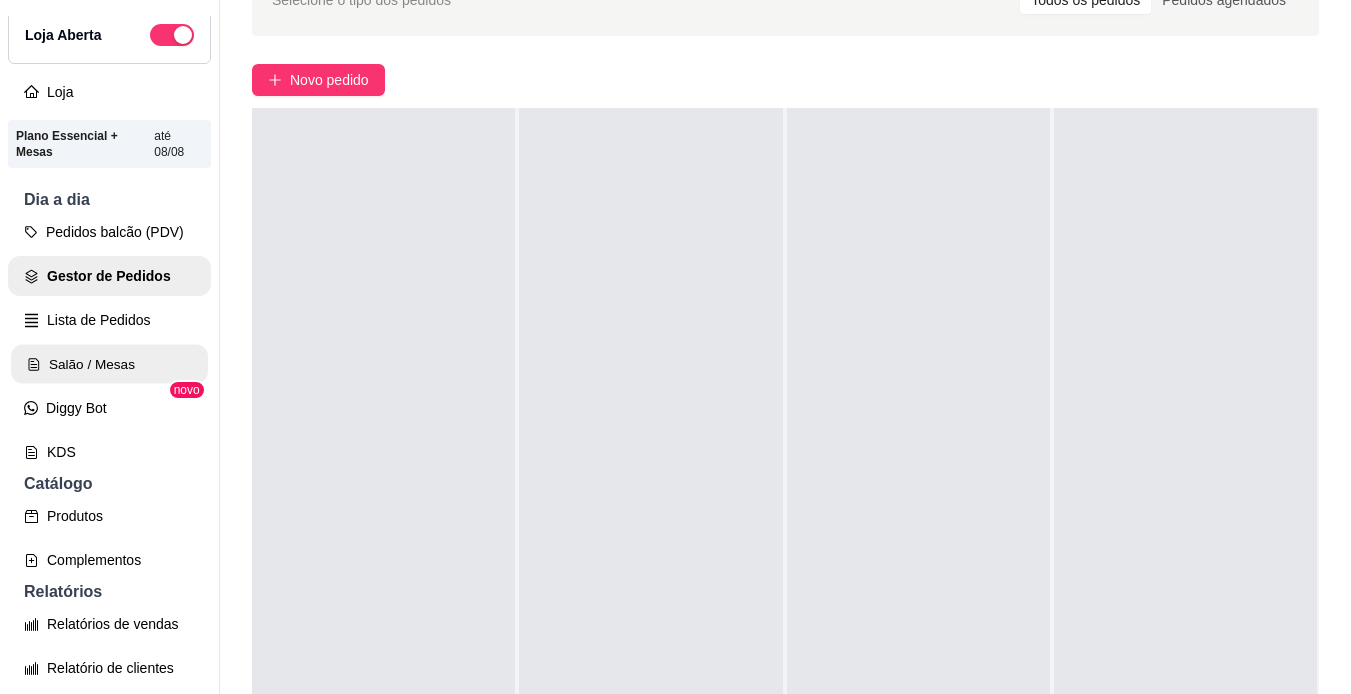 click on "Salão / Mesas" at bounding box center [109, 364] 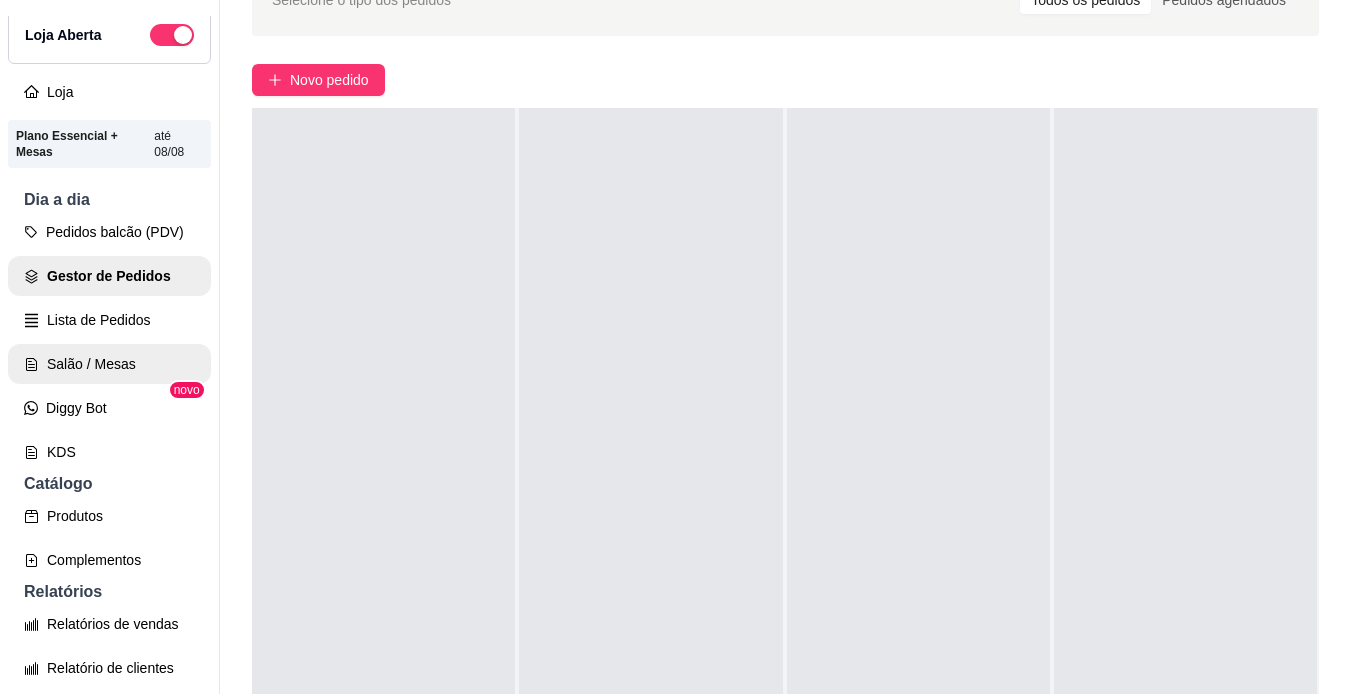 scroll, scrollTop: 0, scrollLeft: 0, axis: both 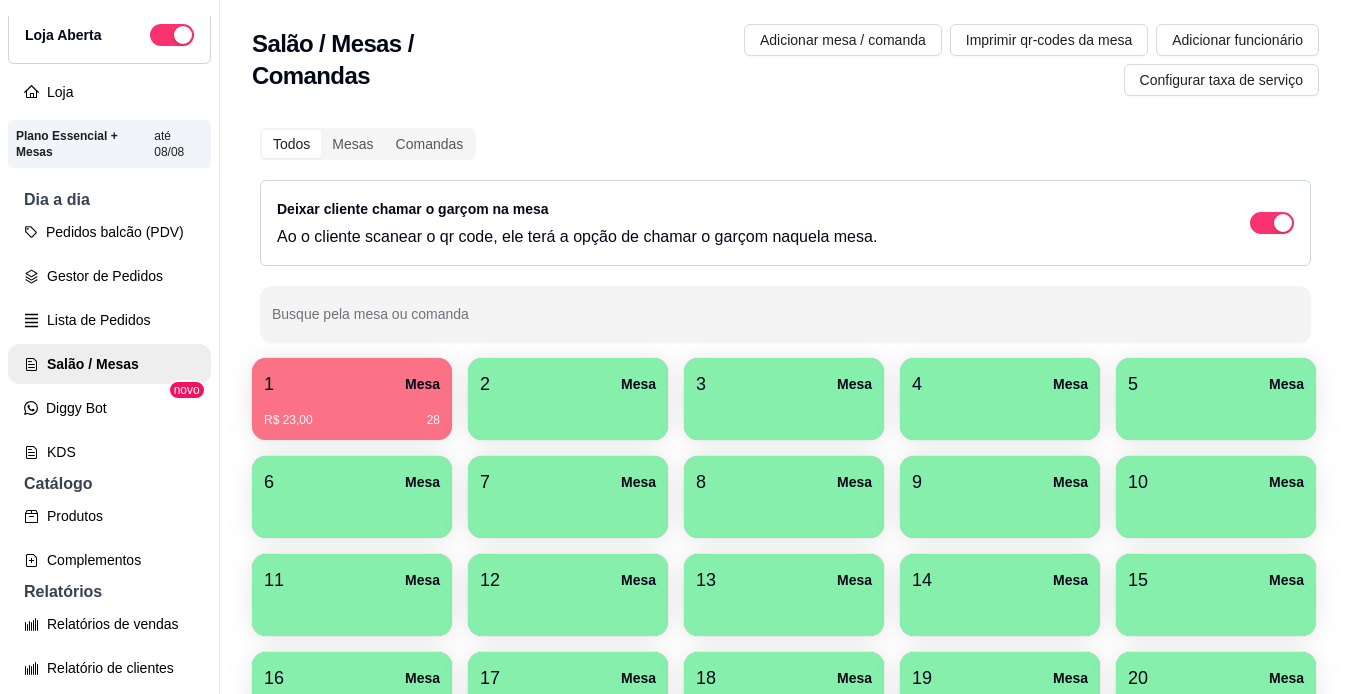 click on "1 Mesa" at bounding box center (352, 384) 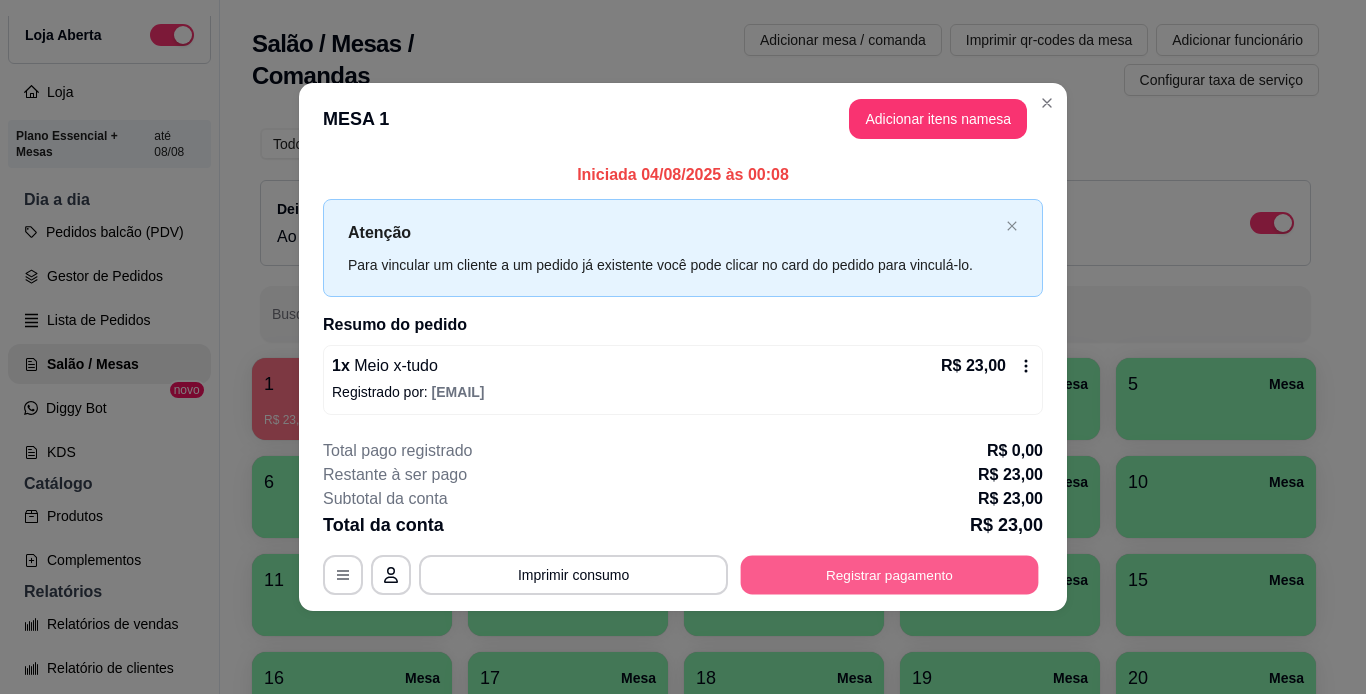 click on "Registrar pagamento" at bounding box center [890, 574] 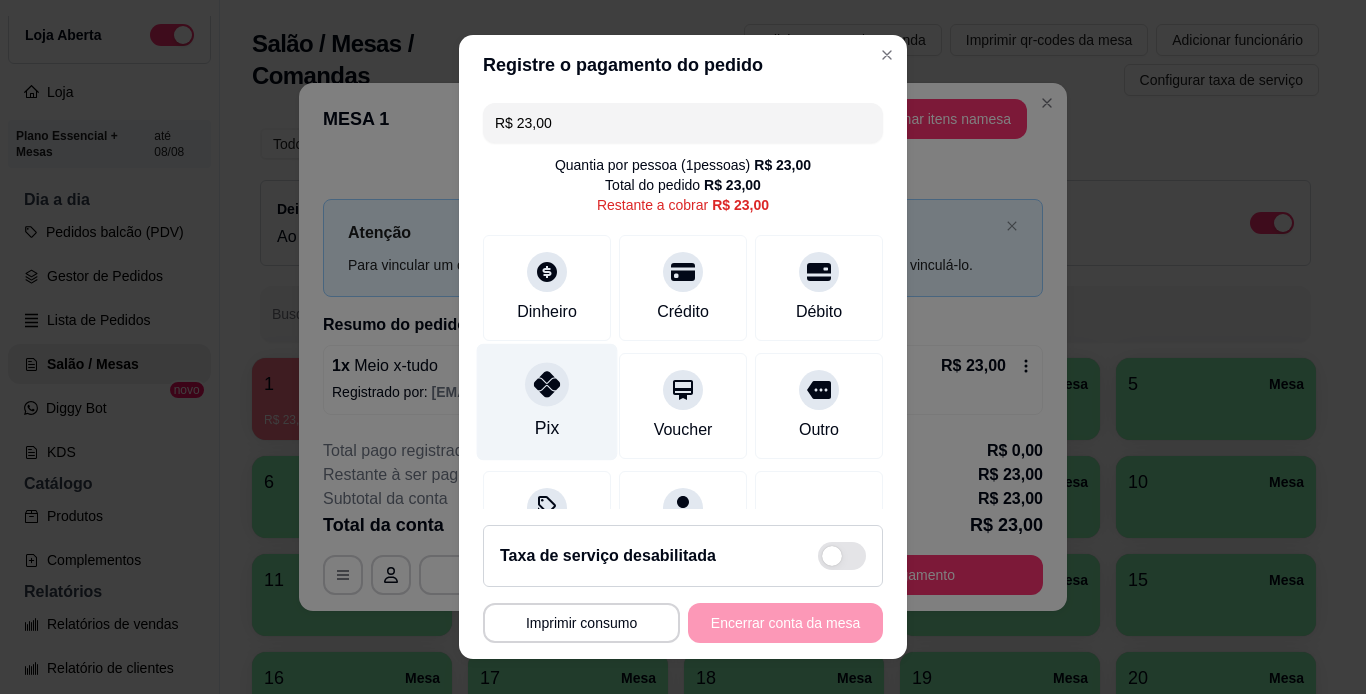 click on "Pix" at bounding box center (547, 401) 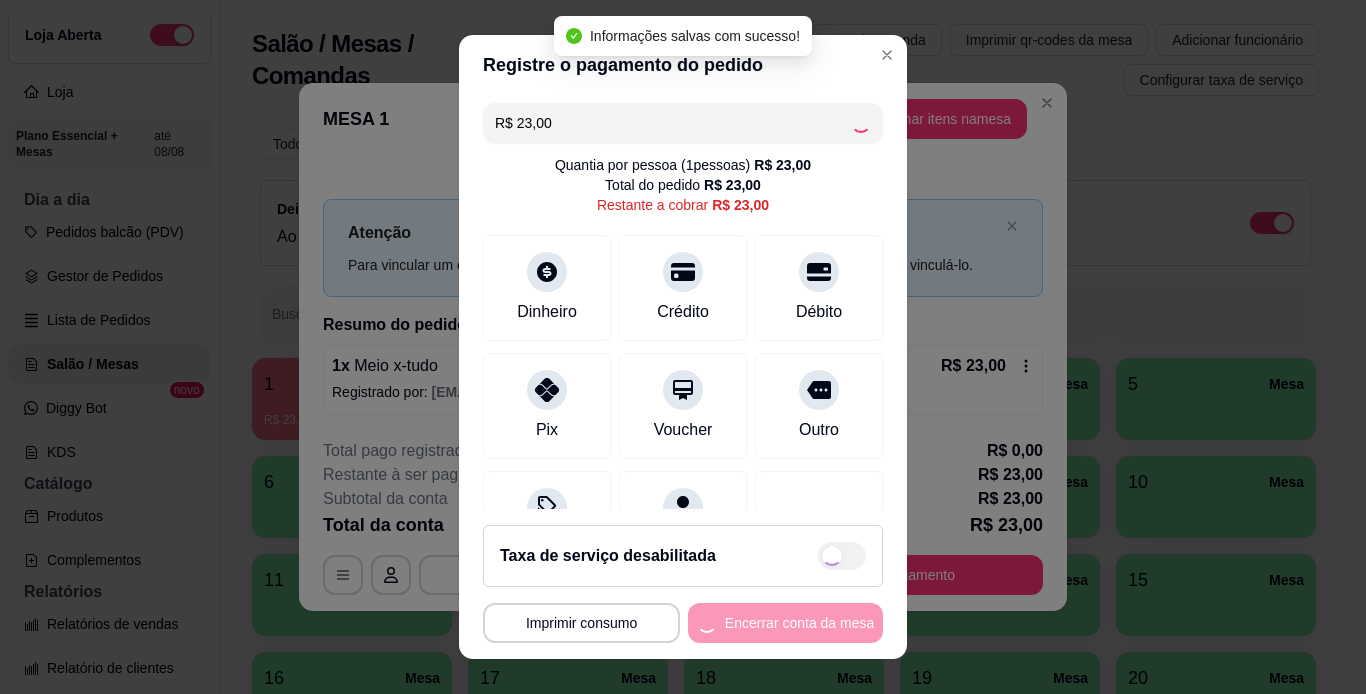 type on "R$ 0,00" 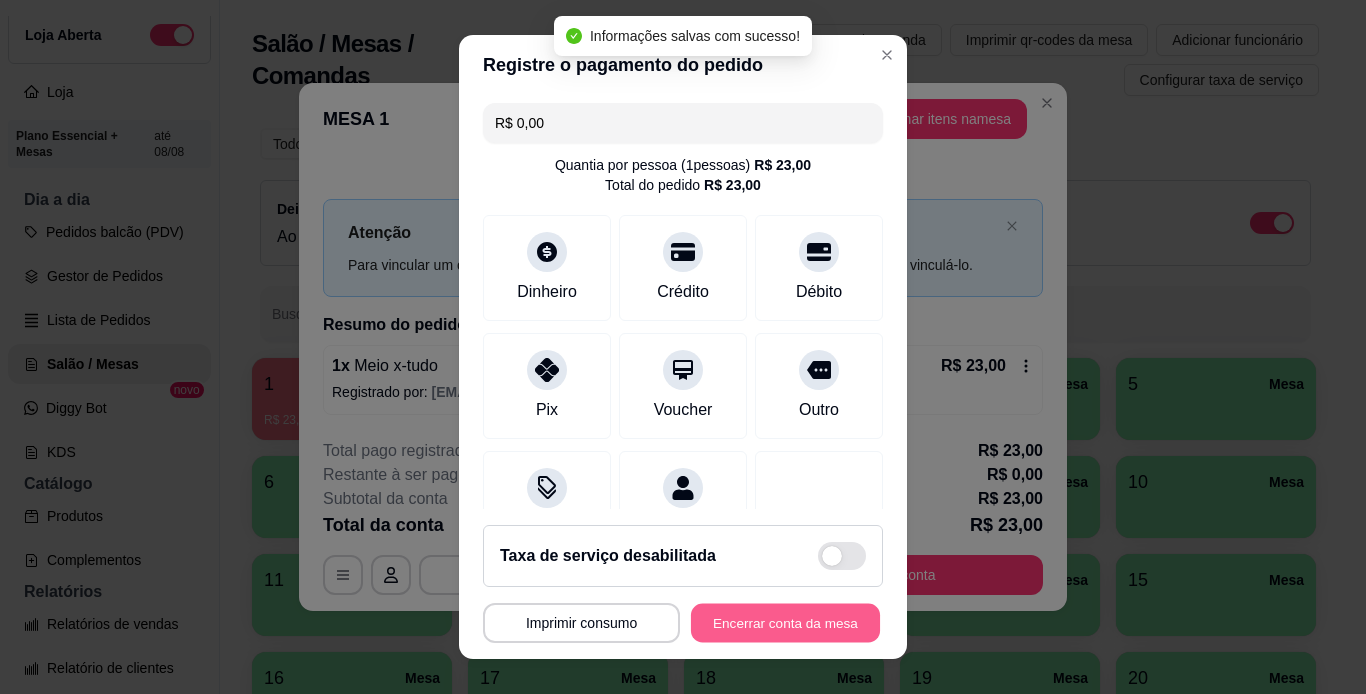 click on "Encerrar conta da mesa" at bounding box center [785, 623] 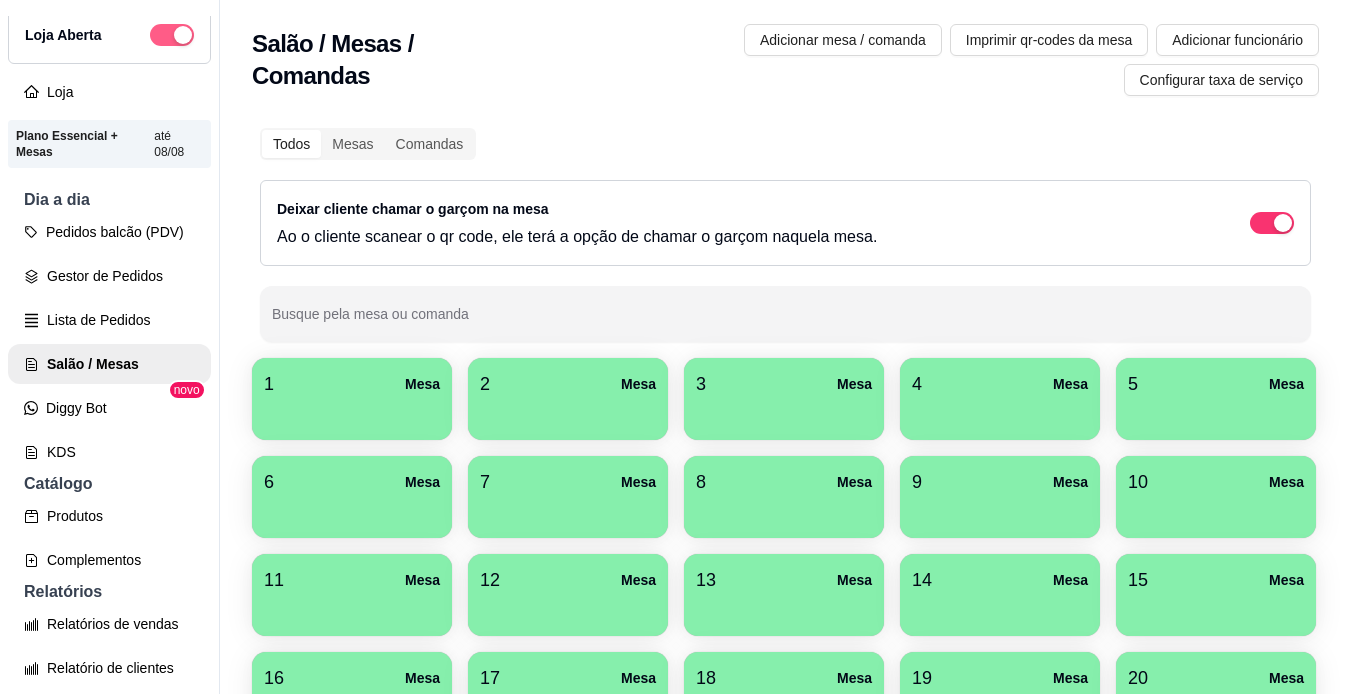 click at bounding box center [172, 35] 